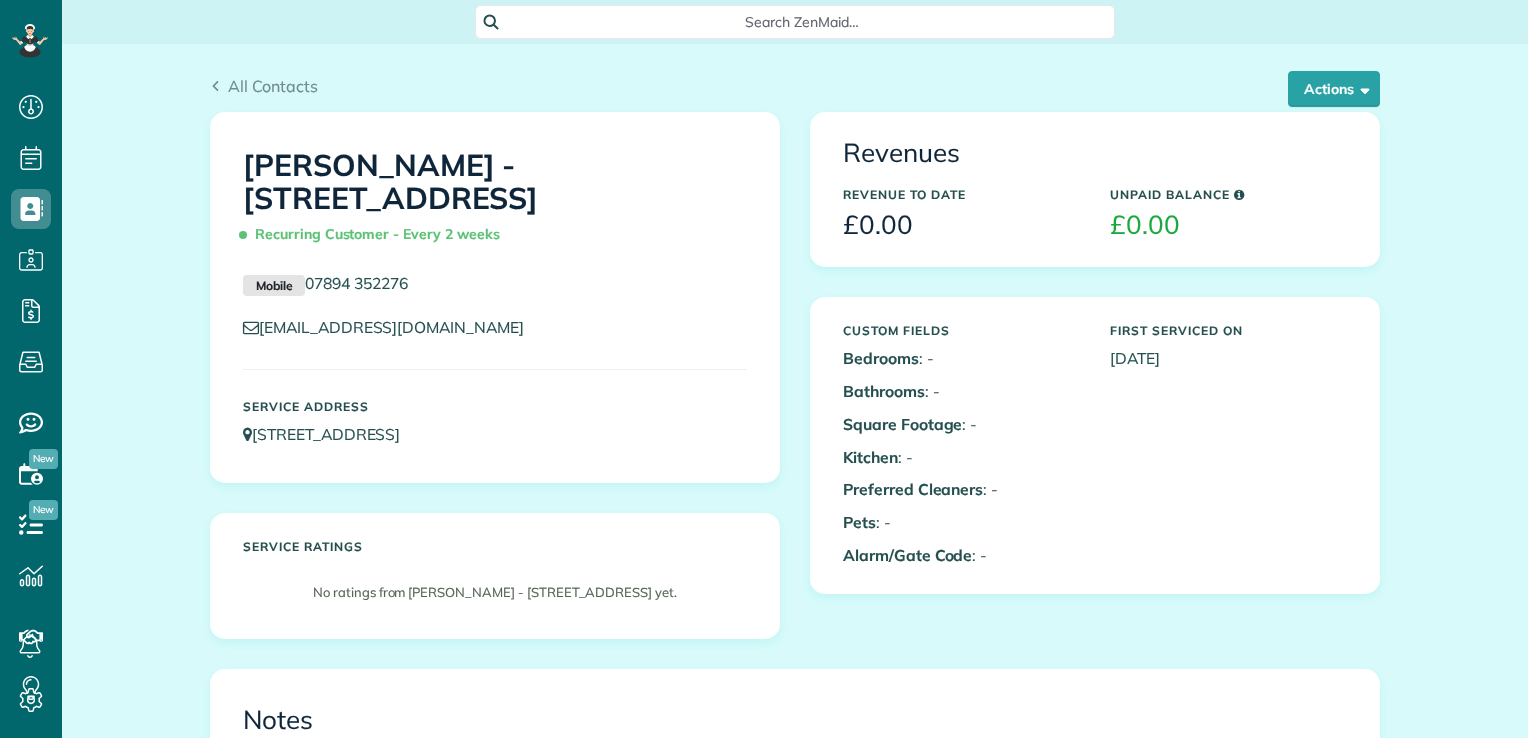 scroll, scrollTop: 0, scrollLeft: 0, axis: both 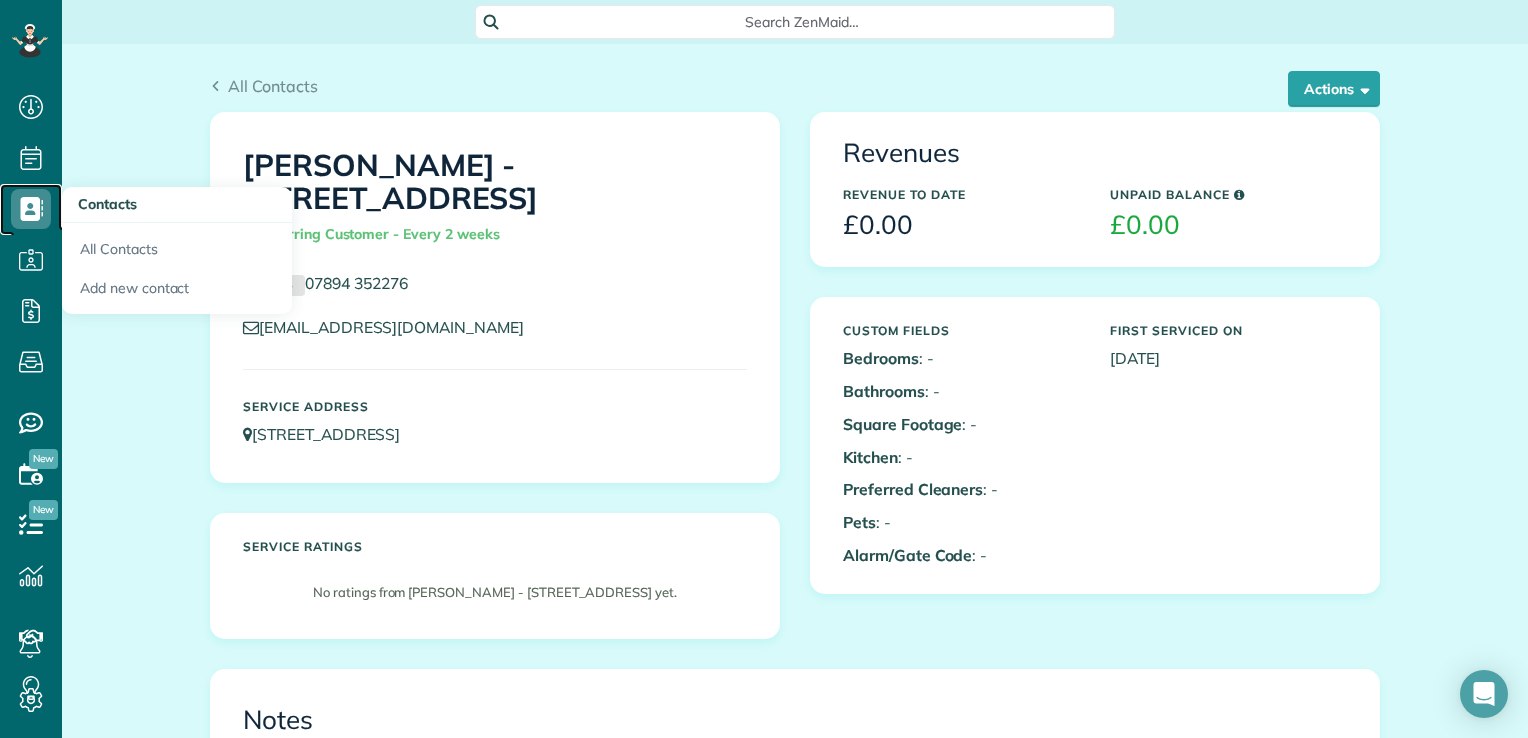 click 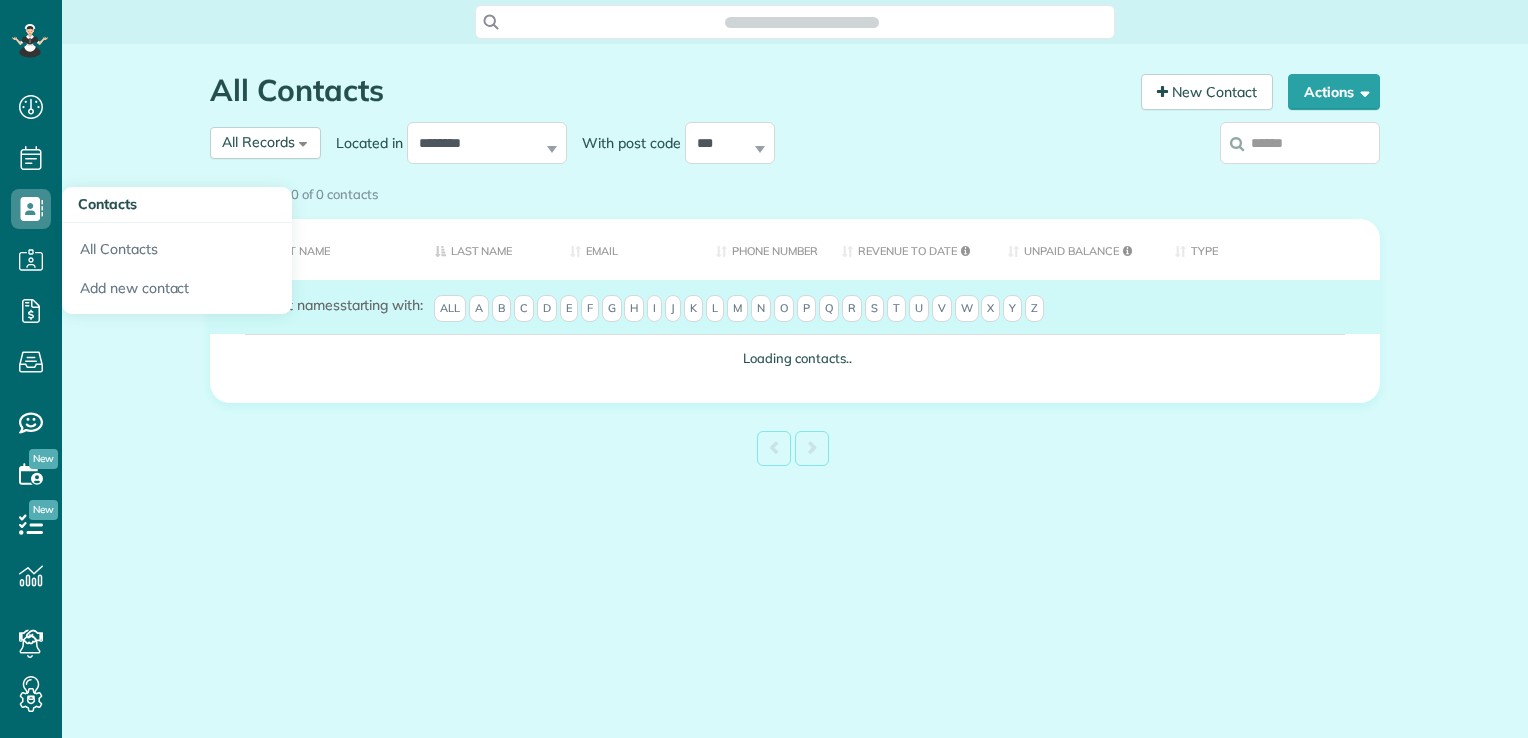 scroll, scrollTop: 0, scrollLeft: 0, axis: both 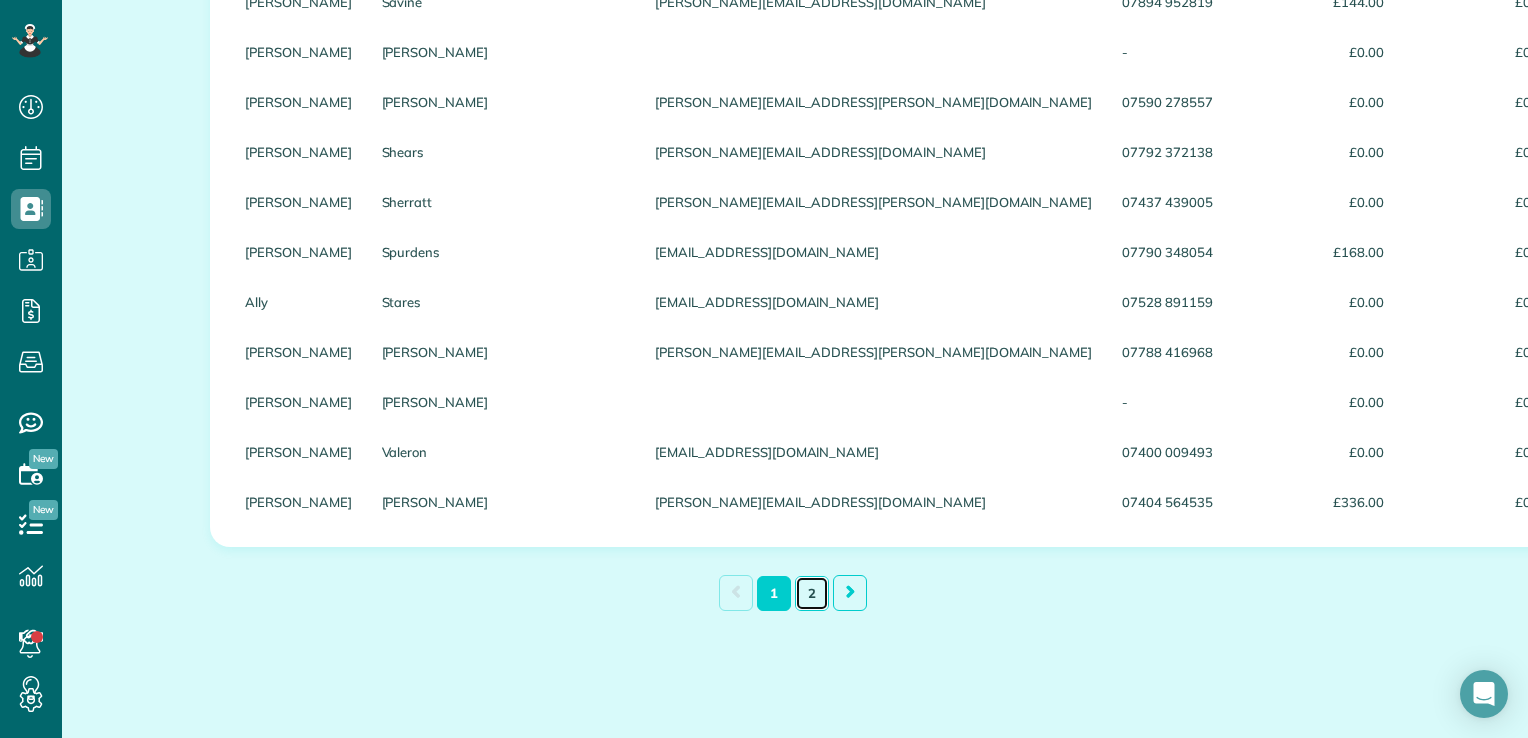 click on "2" at bounding box center [812, 593] 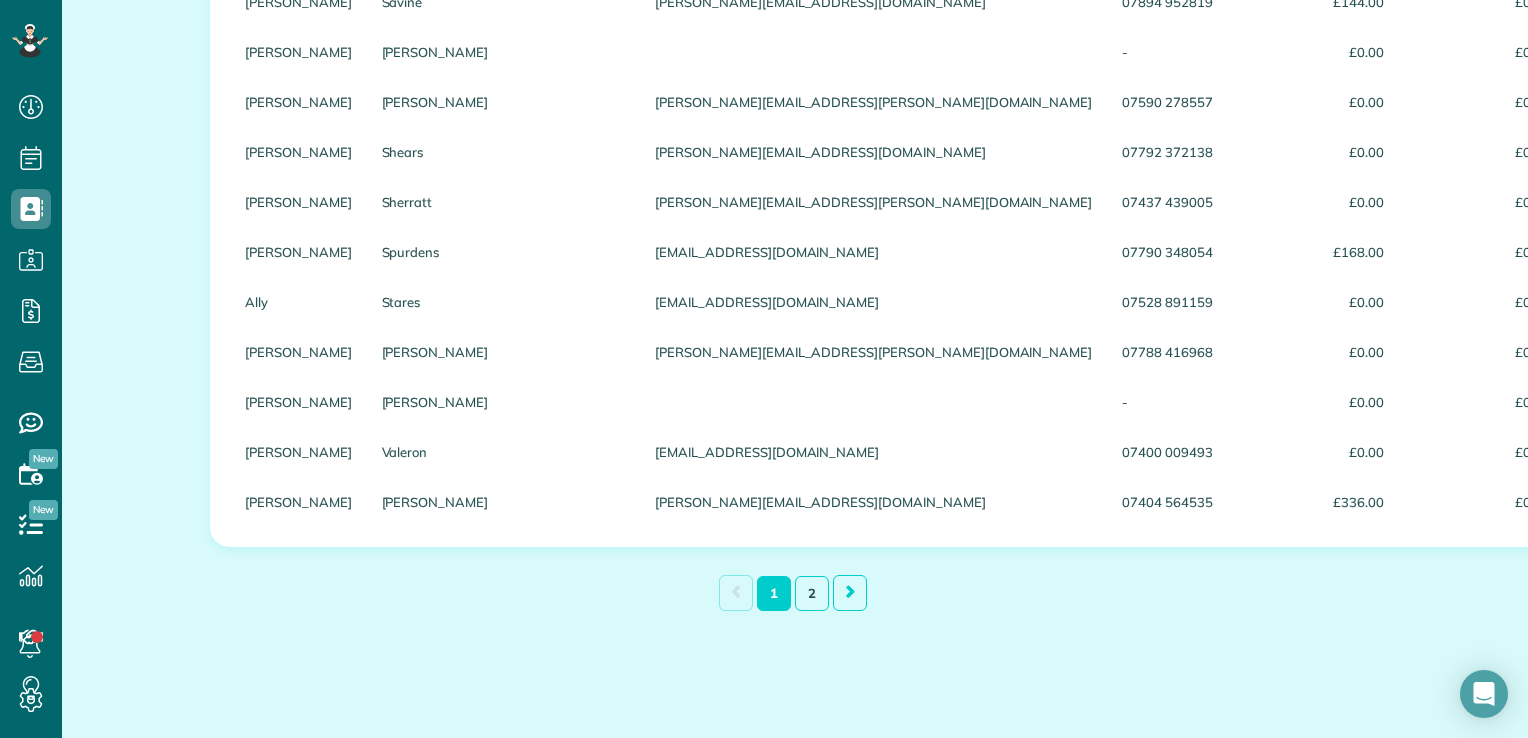 scroll, scrollTop: 56, scrollLeft: 0, axis: vertical 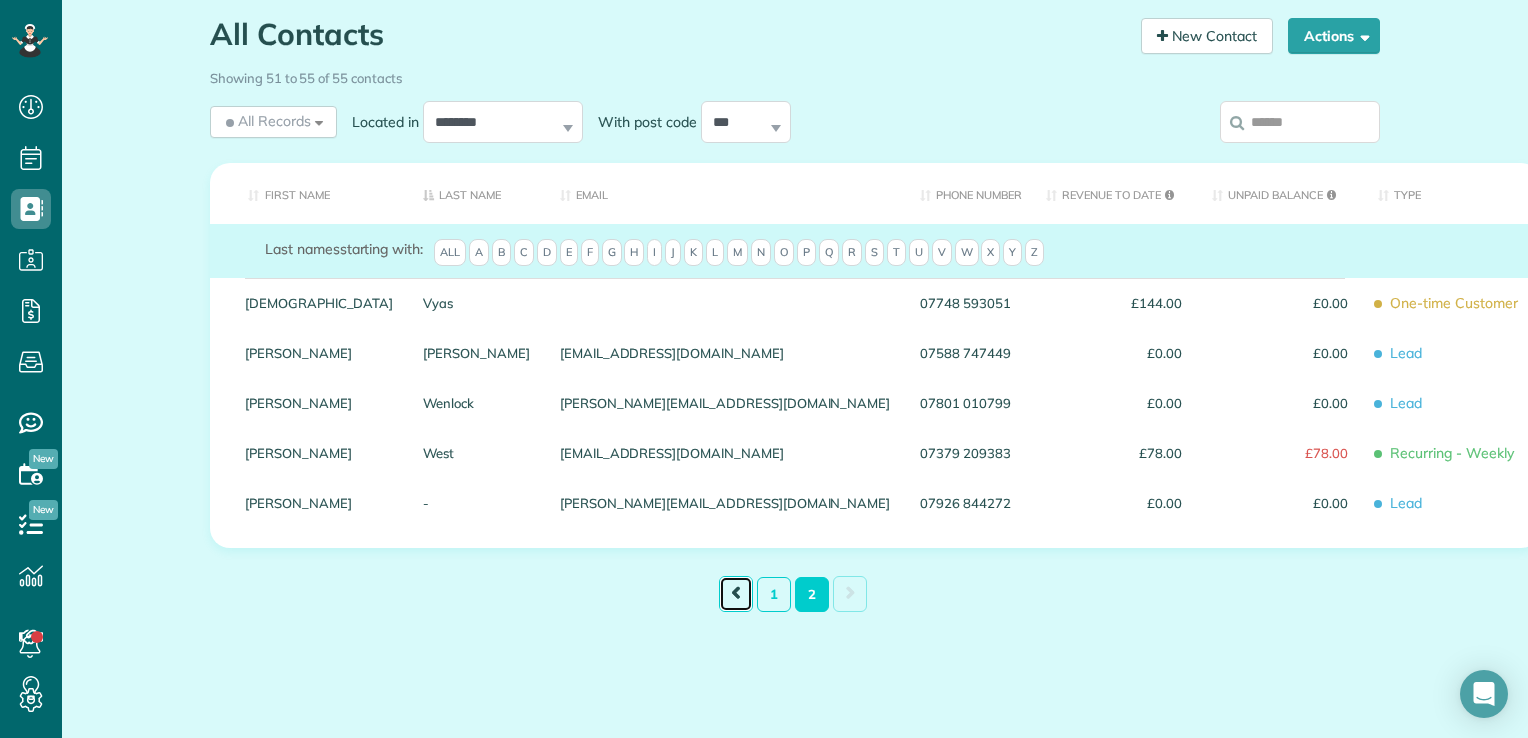 click at bounding box center [736, 593] 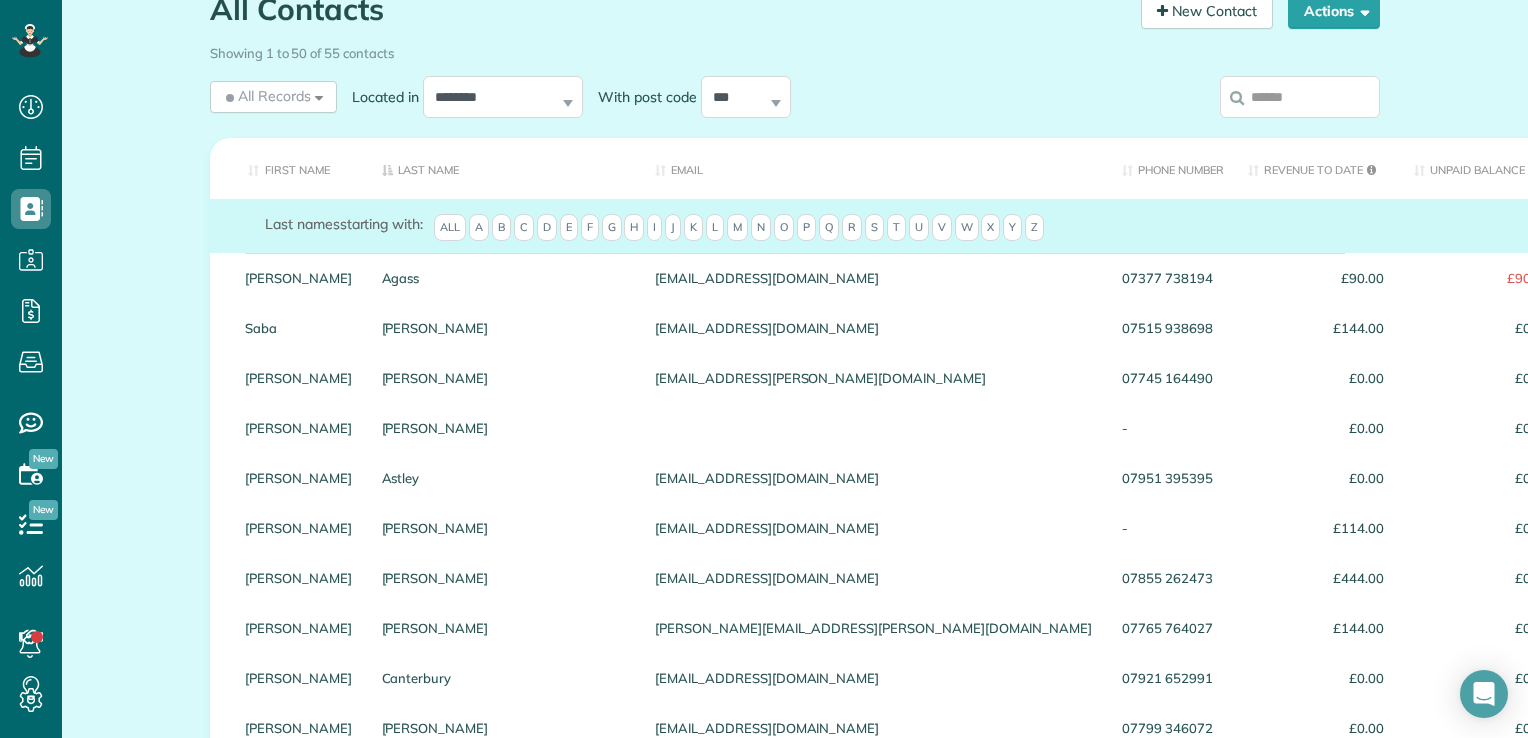 scroll, scrollTop: 0, scrollLeft: 0, axis: both 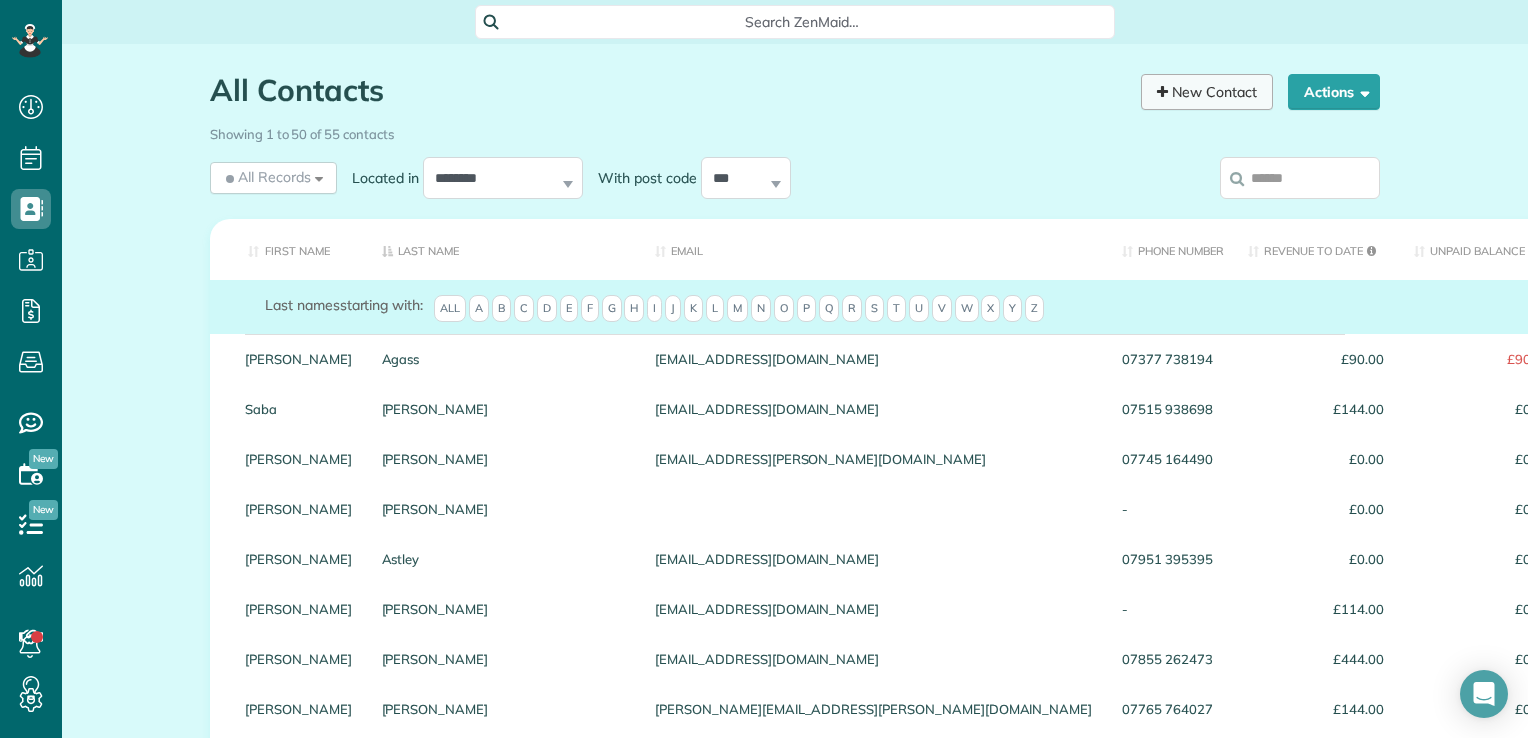 click on "New Contact" at bounding box center (1207, 92) 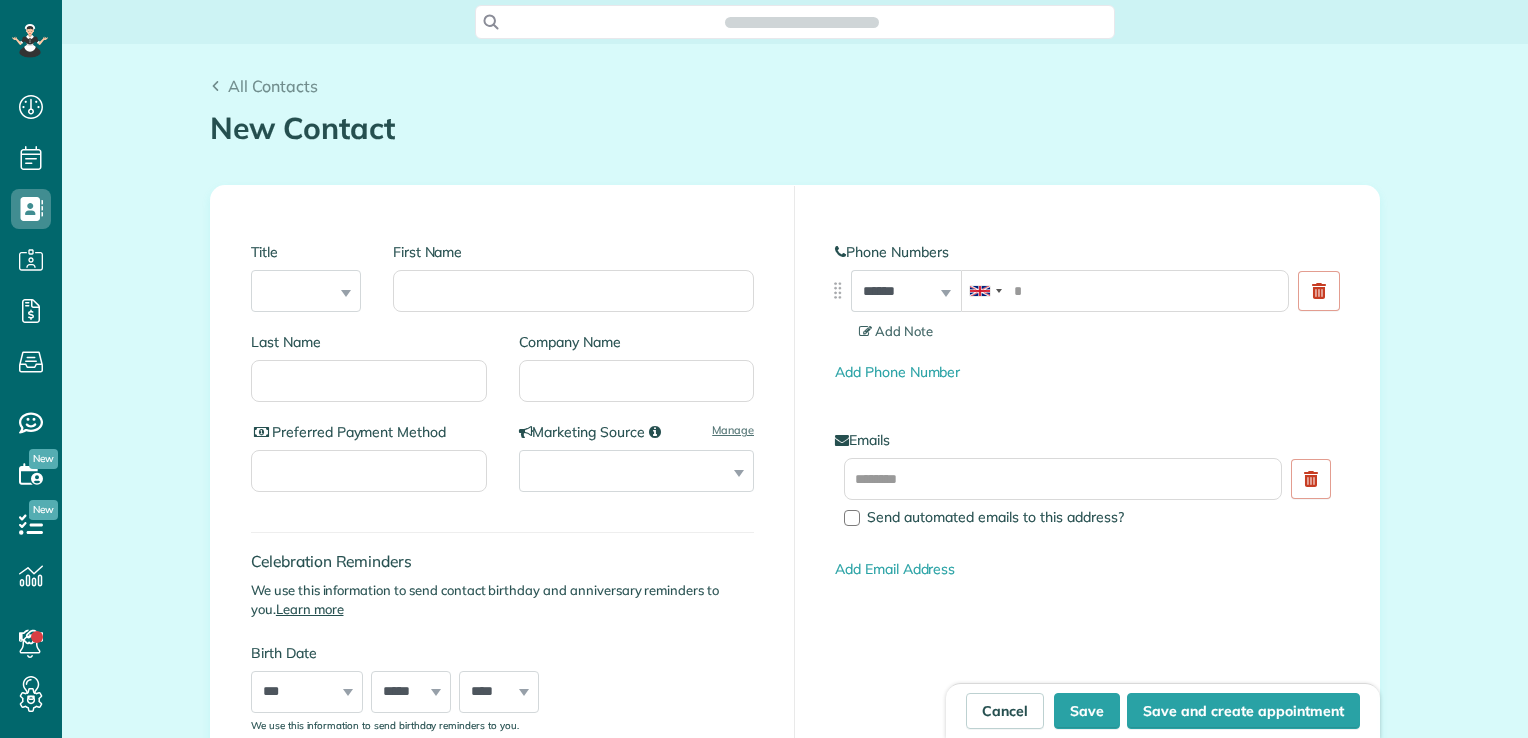 scroll, scrollTop: 0, scrollLeft: 0, axis: both 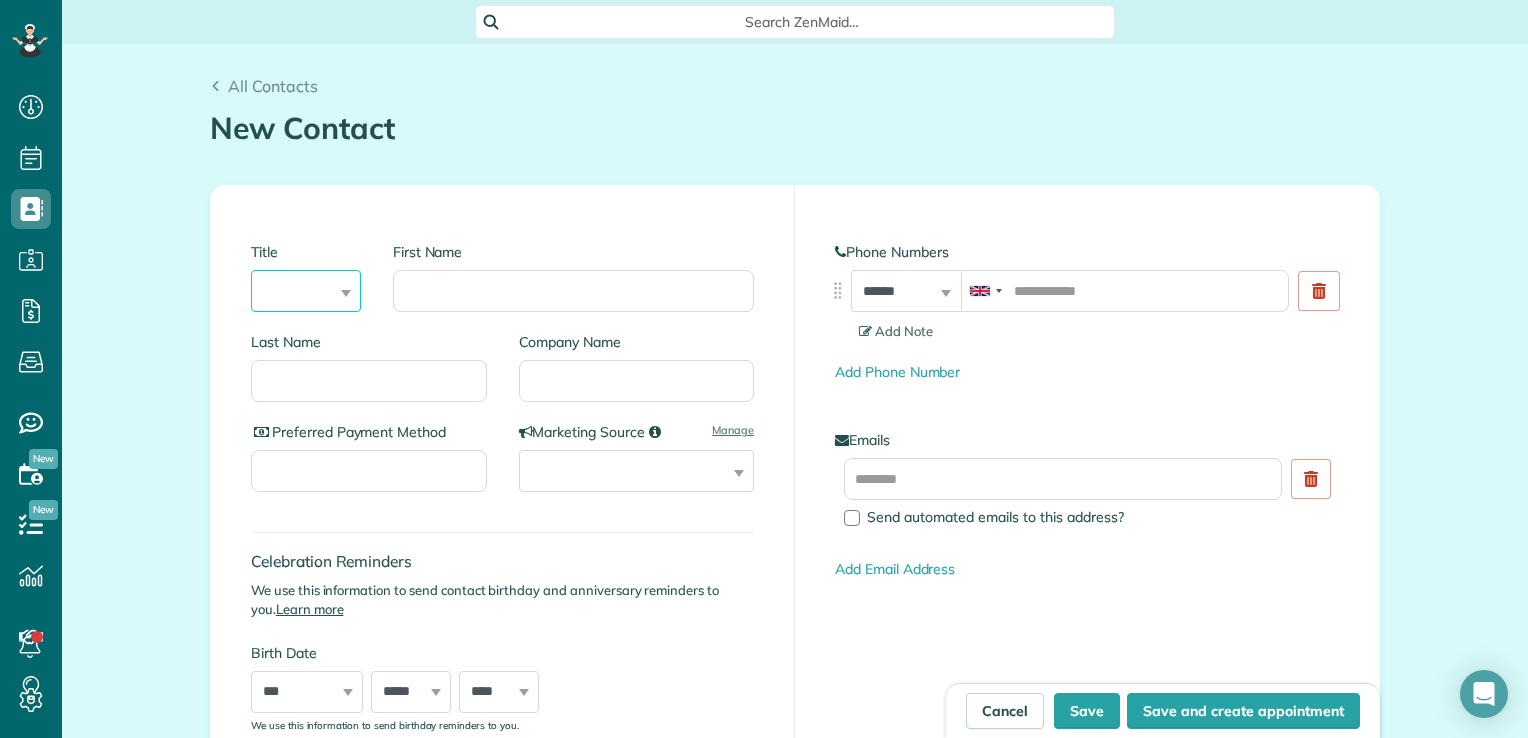 click on "***
****
***
***" at bounding box center (306, 291) 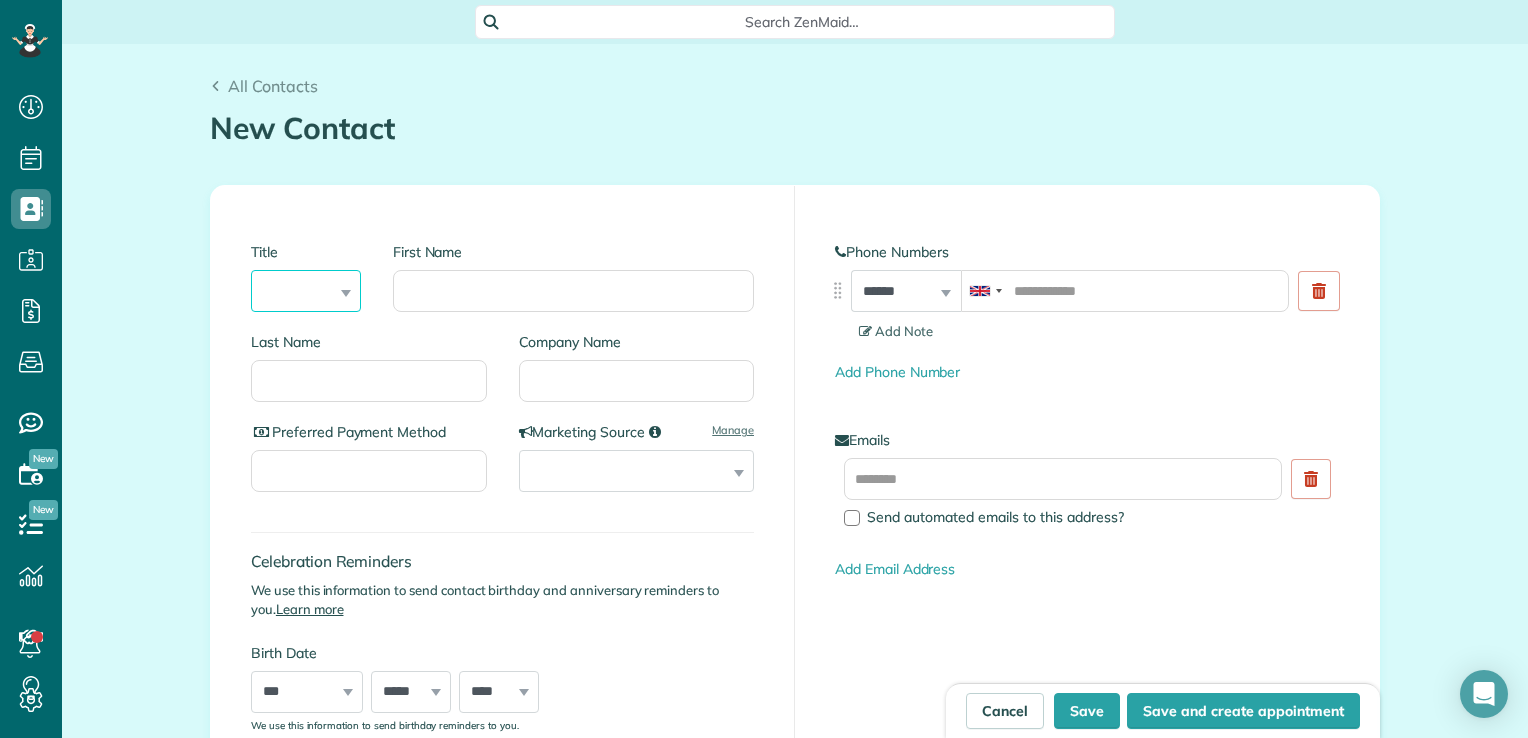 select on "****" 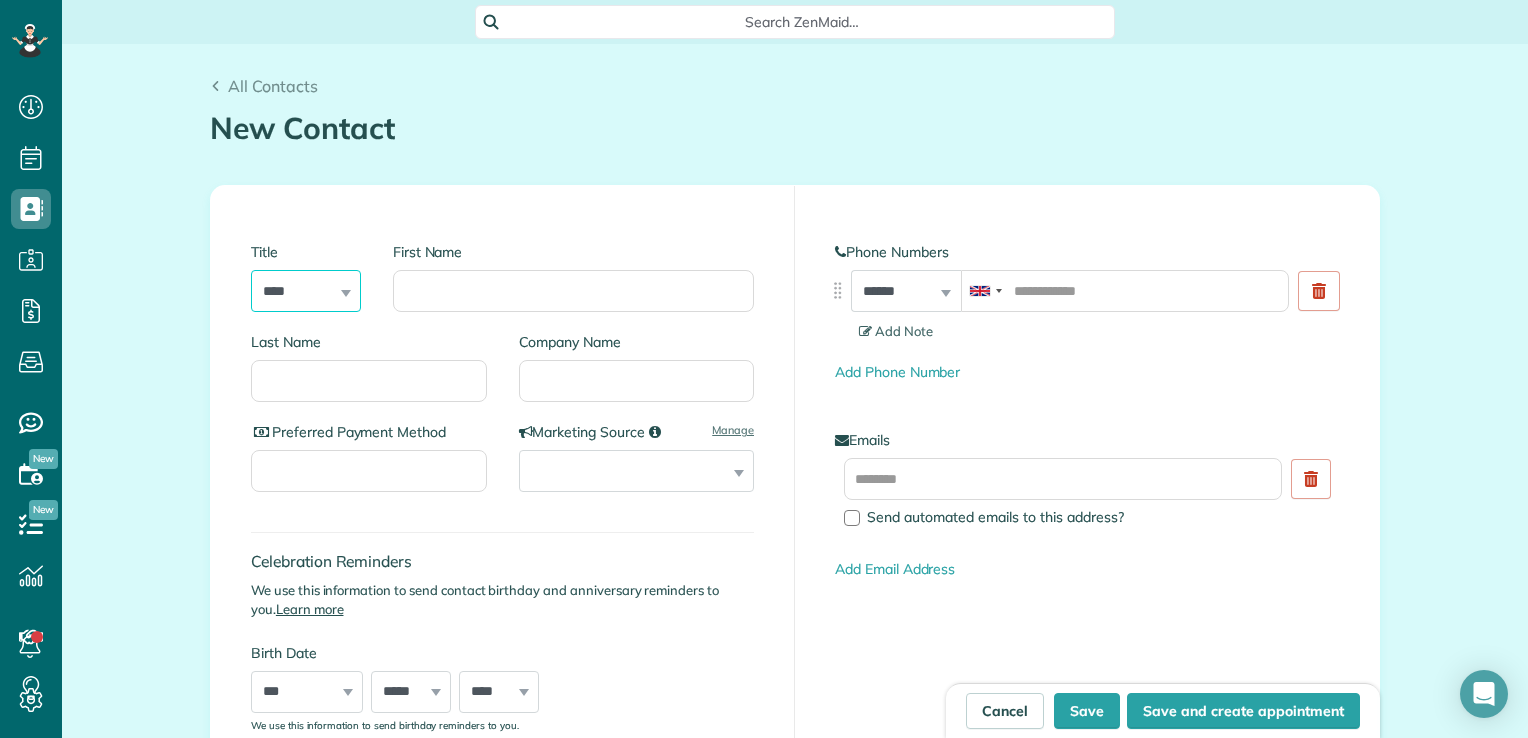 click on "***
****
***
***" at bounding box center [306, 291] 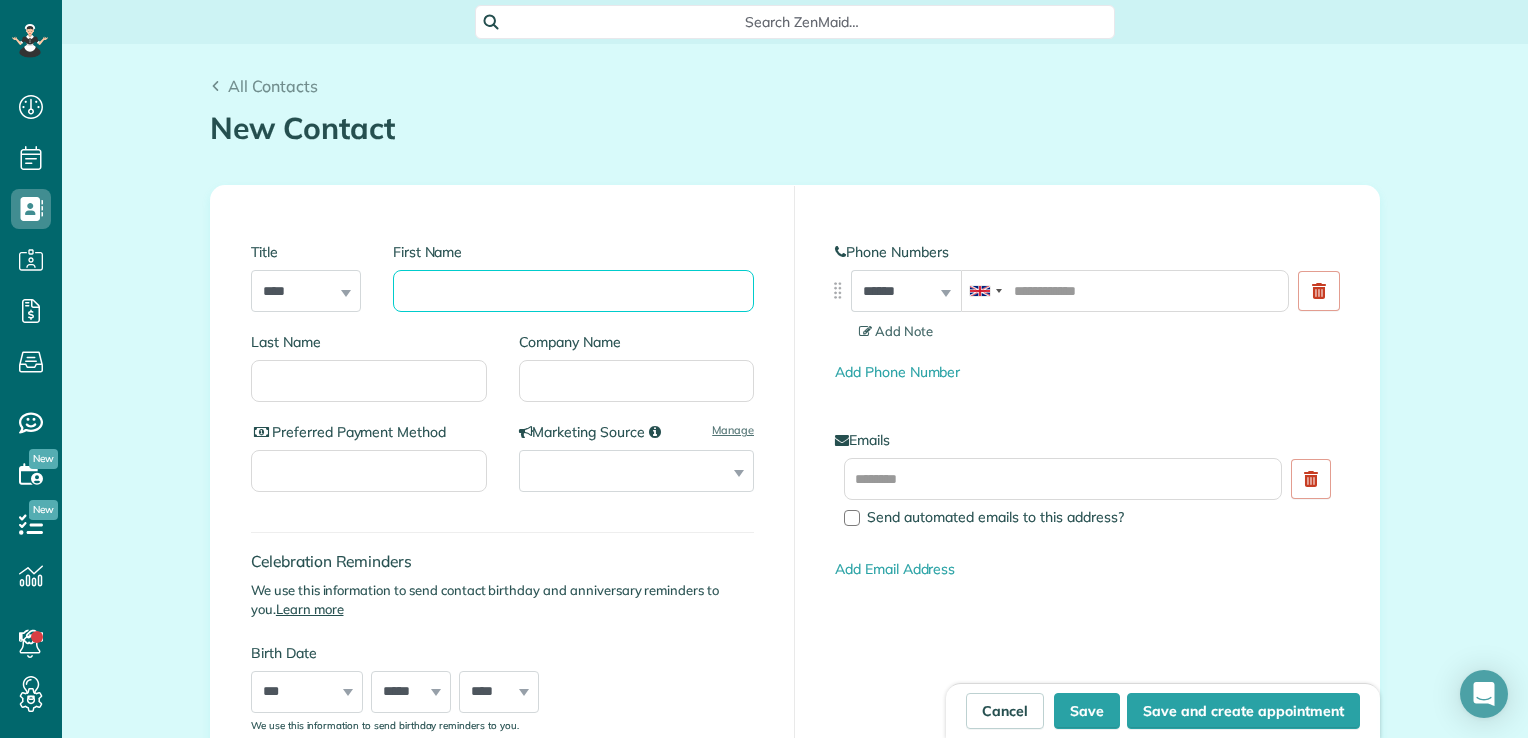 click on "First Name" at bounding box center (573, 291) 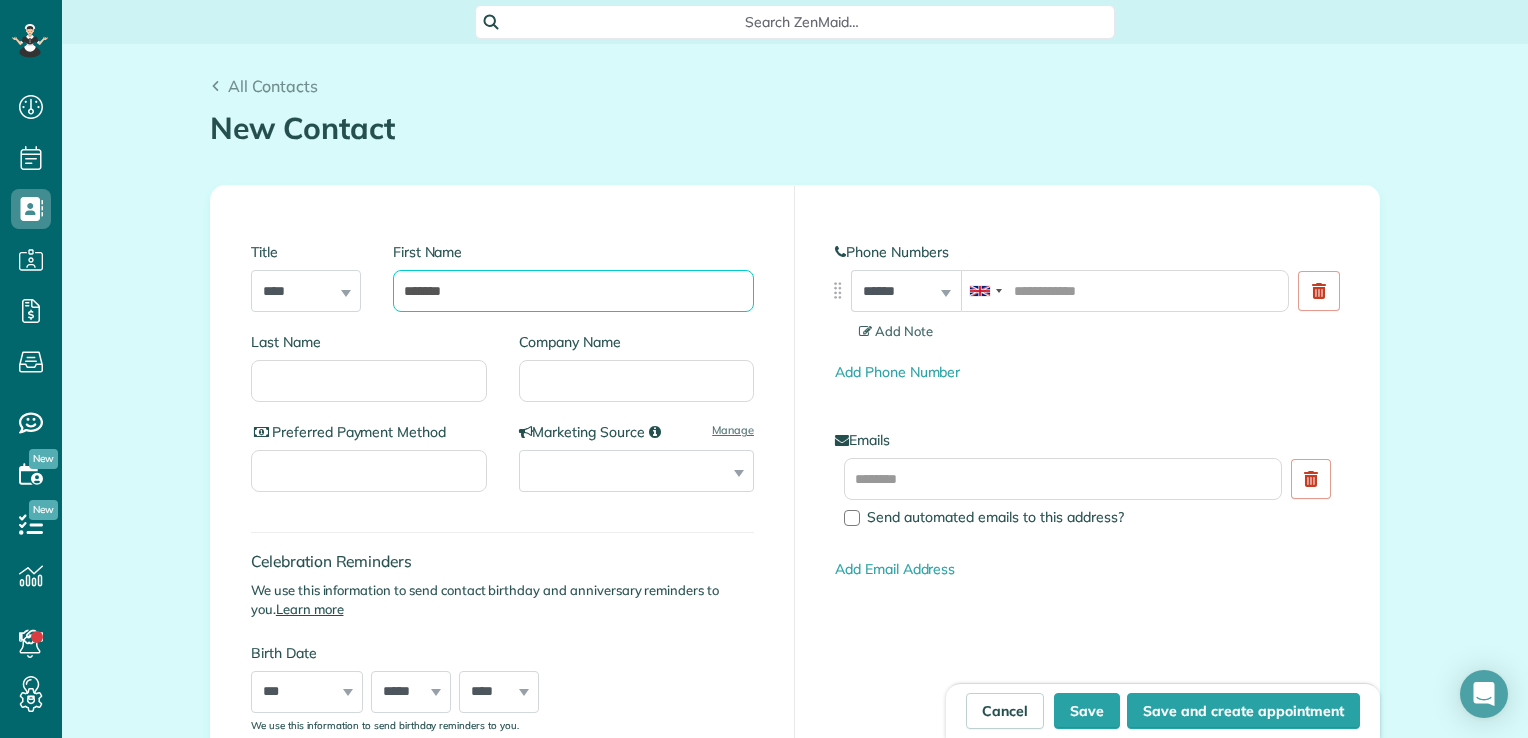 type on "*******" 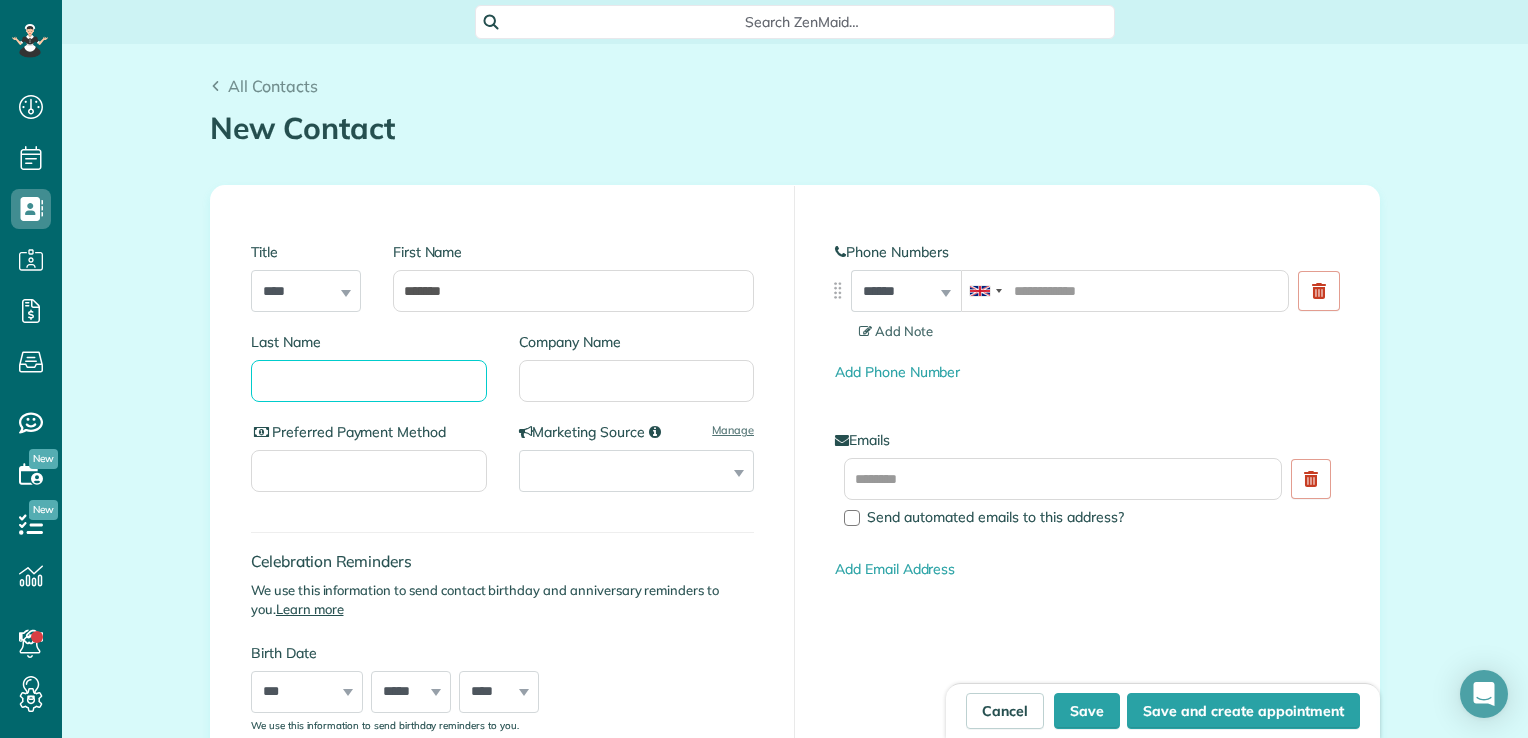 click on "Last Name" at bounding box center [369, 381] 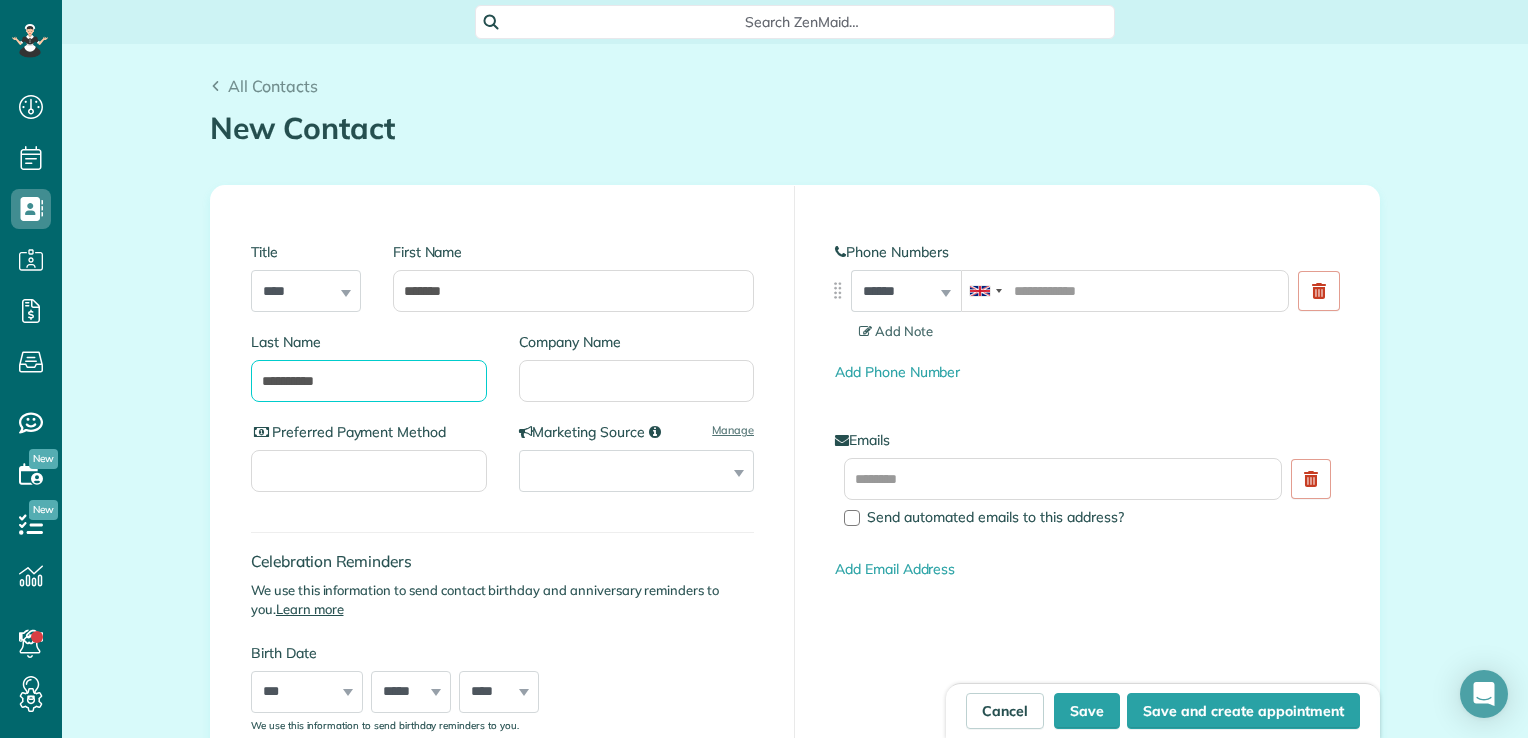 type on "**********" 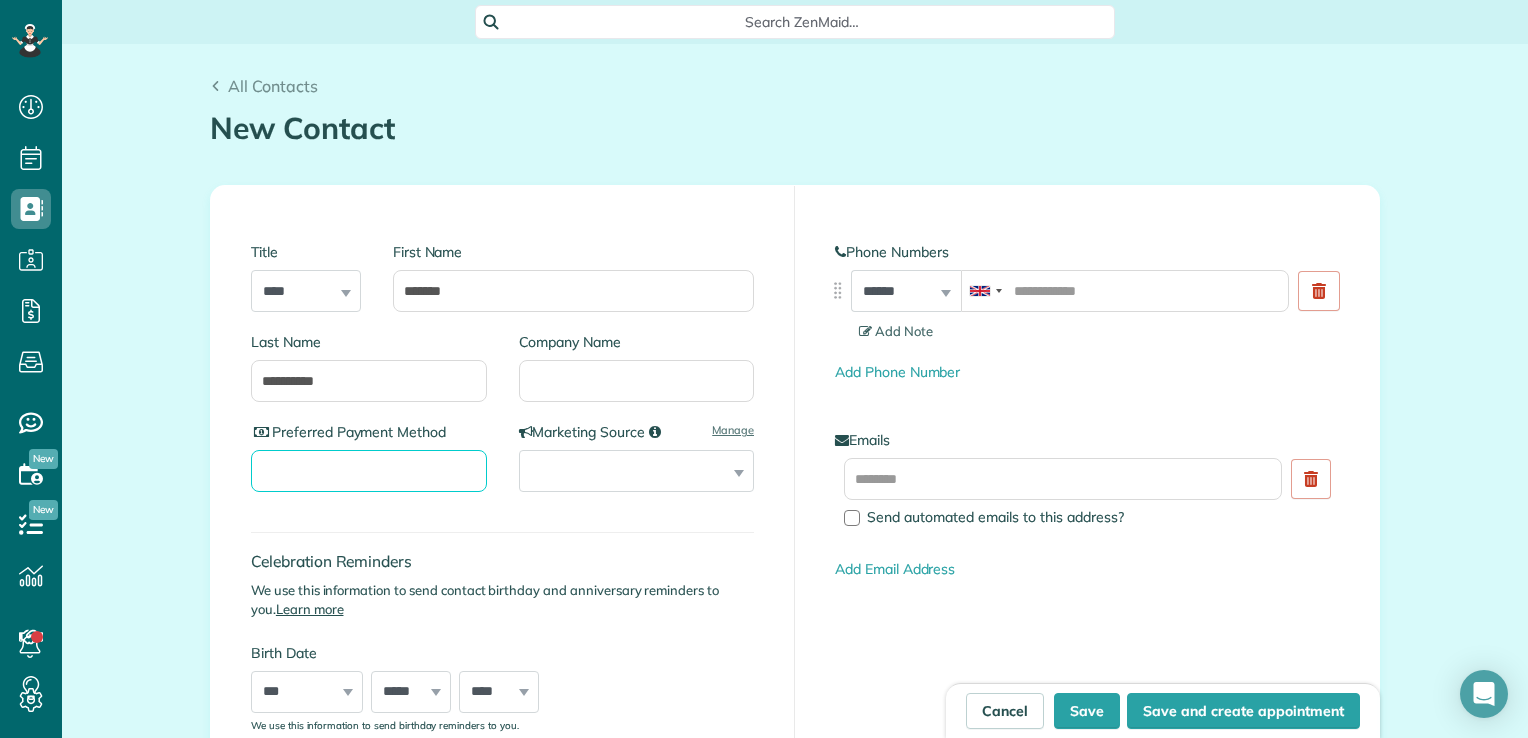 click on "Preferred Payment Method" at bounding box center (369, 471) 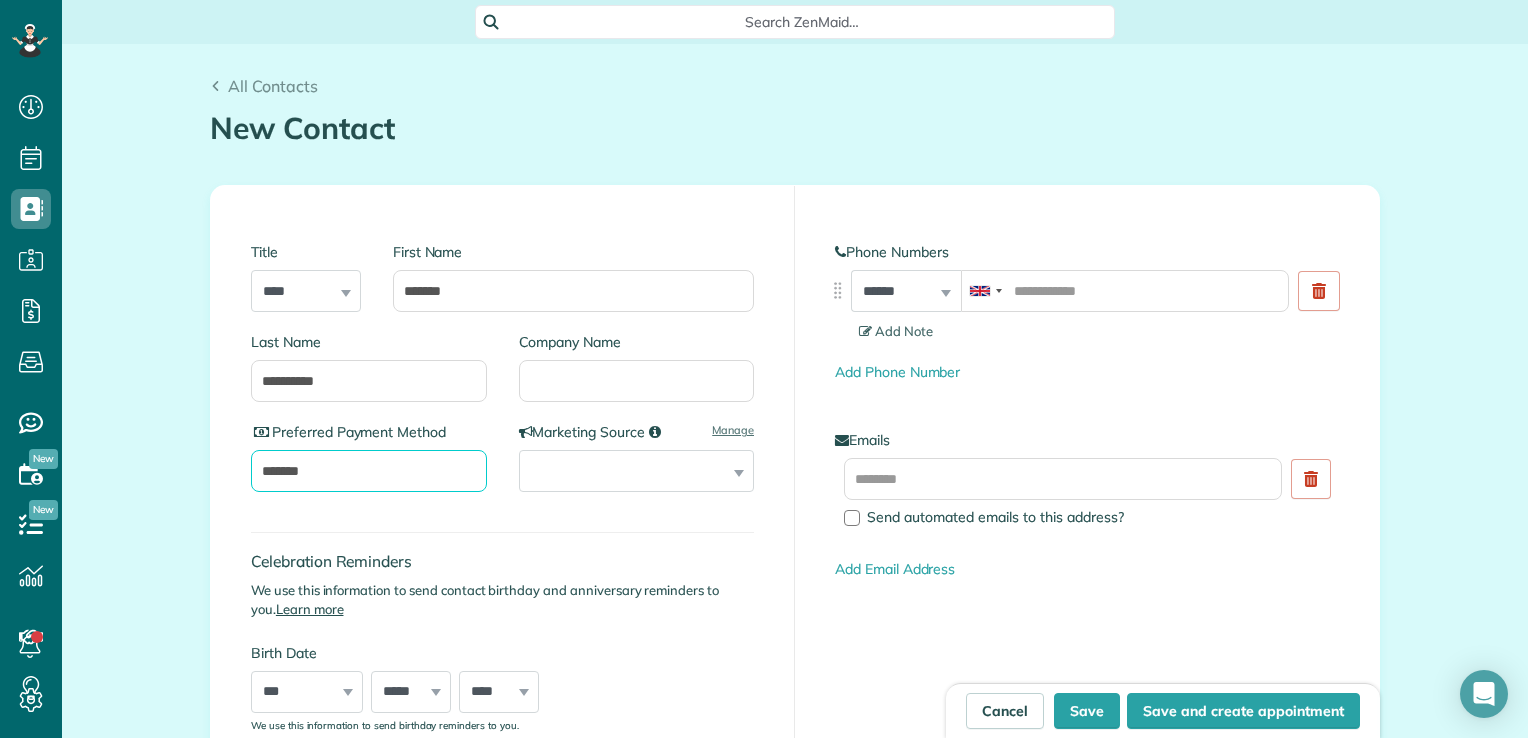 type on "*******" 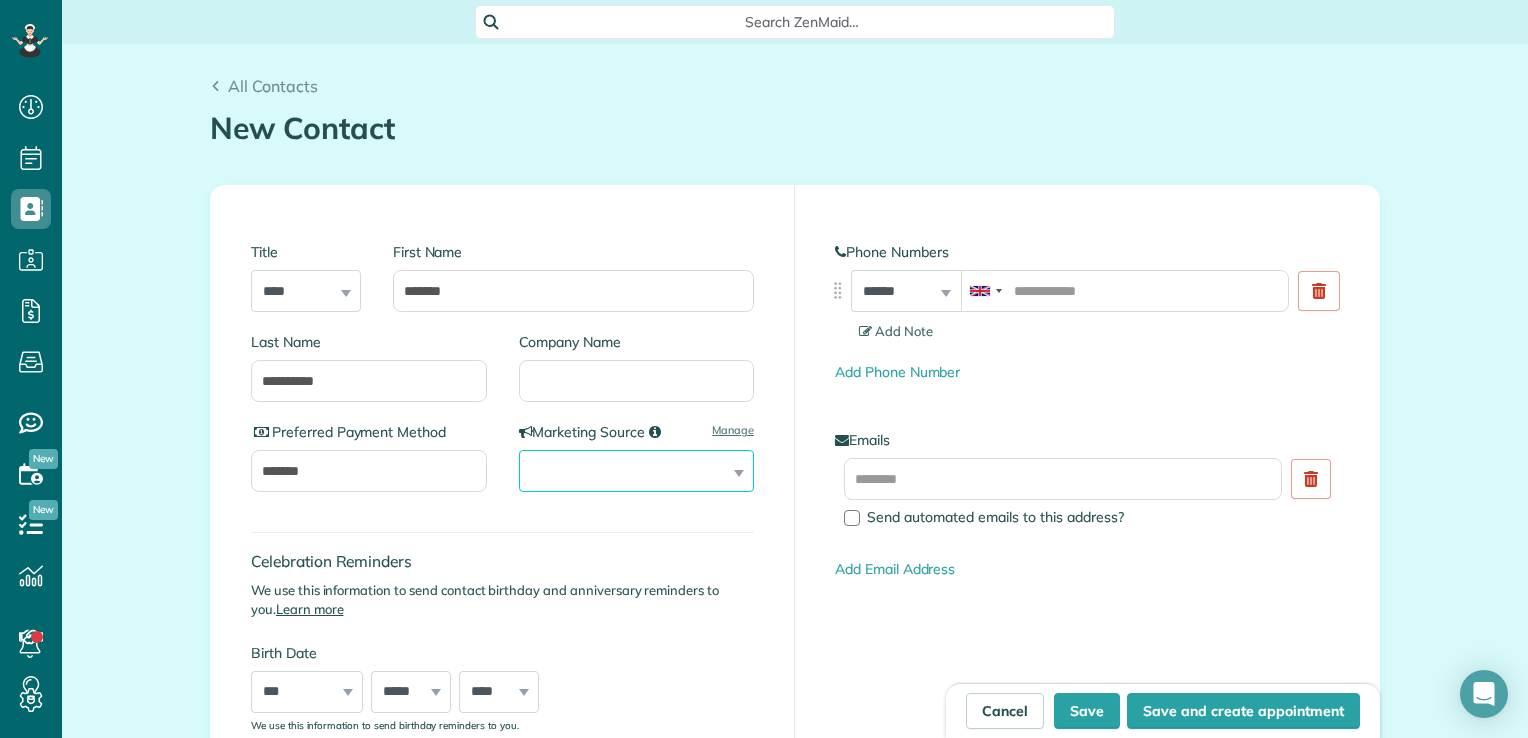 click on "**********" at bounding box center [637, 471] 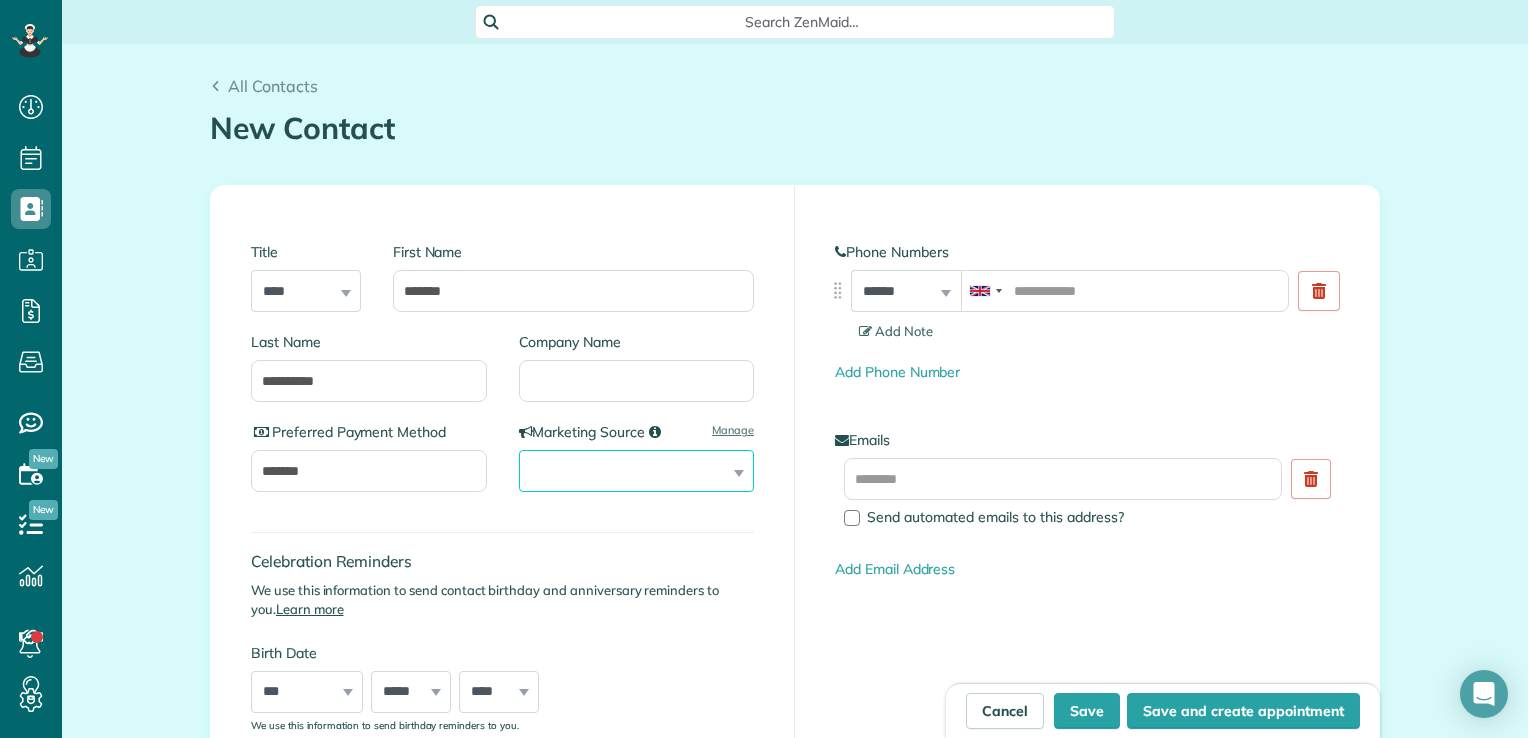 click on "**********" at bounding box center [637, 471] 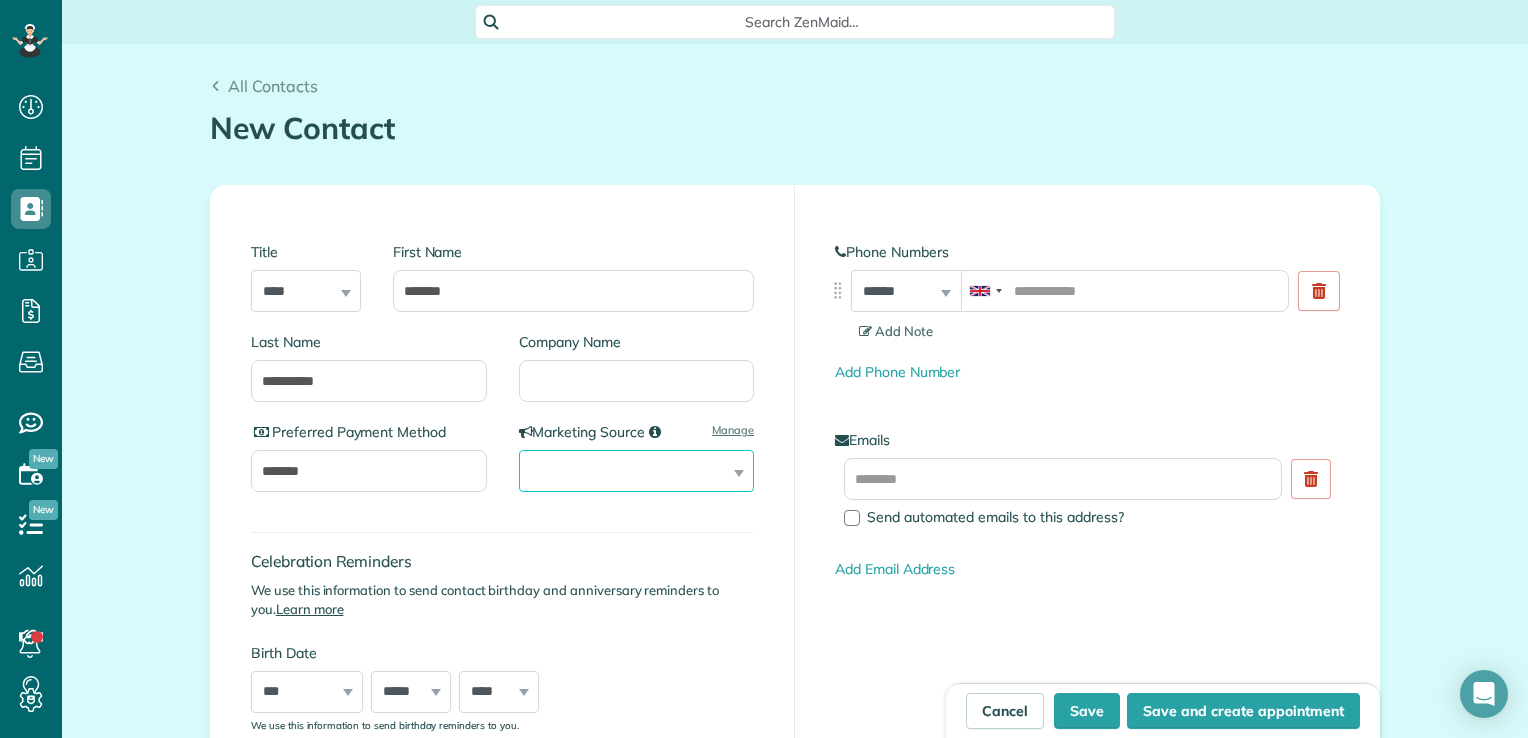 select on "********" 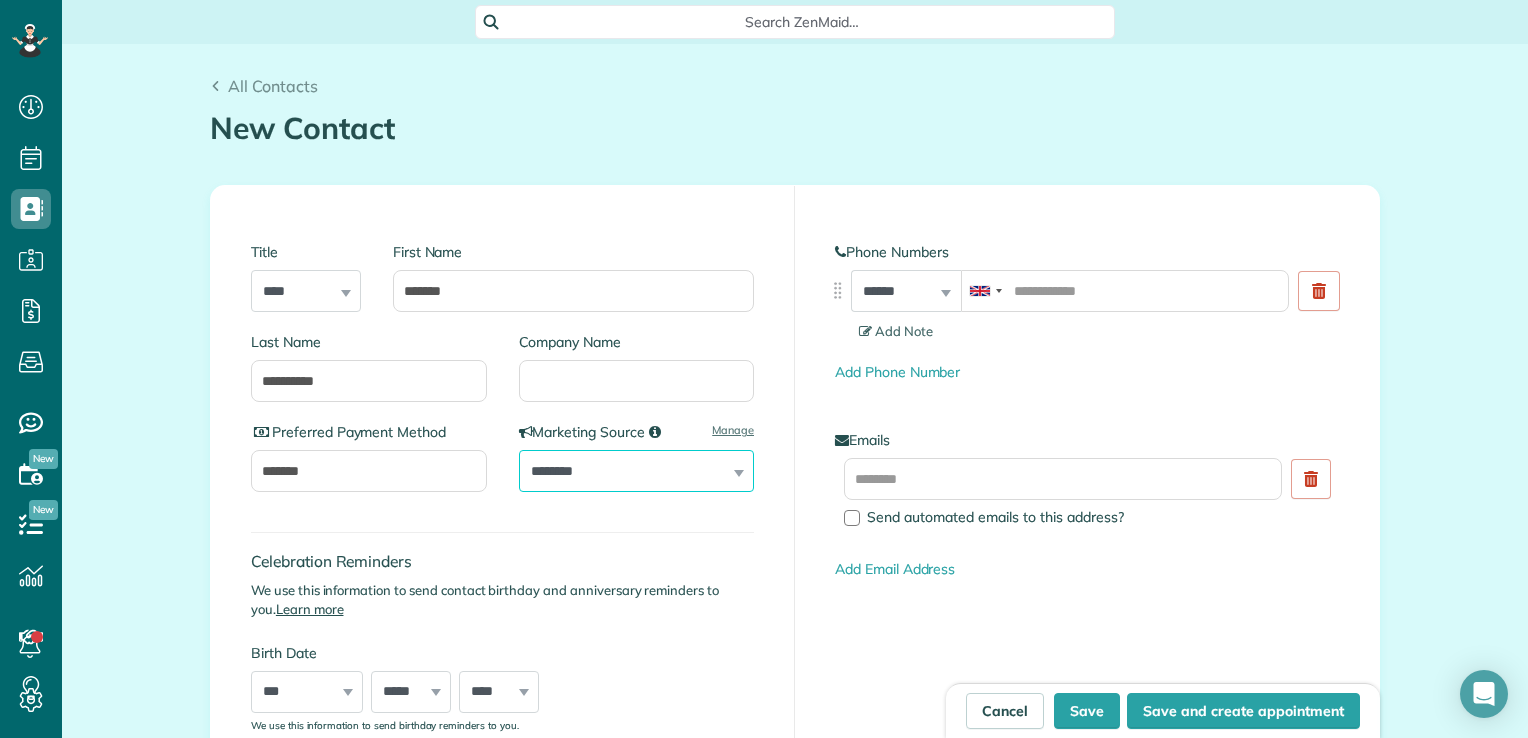 click on "**********" at bounding box center (637, 471) 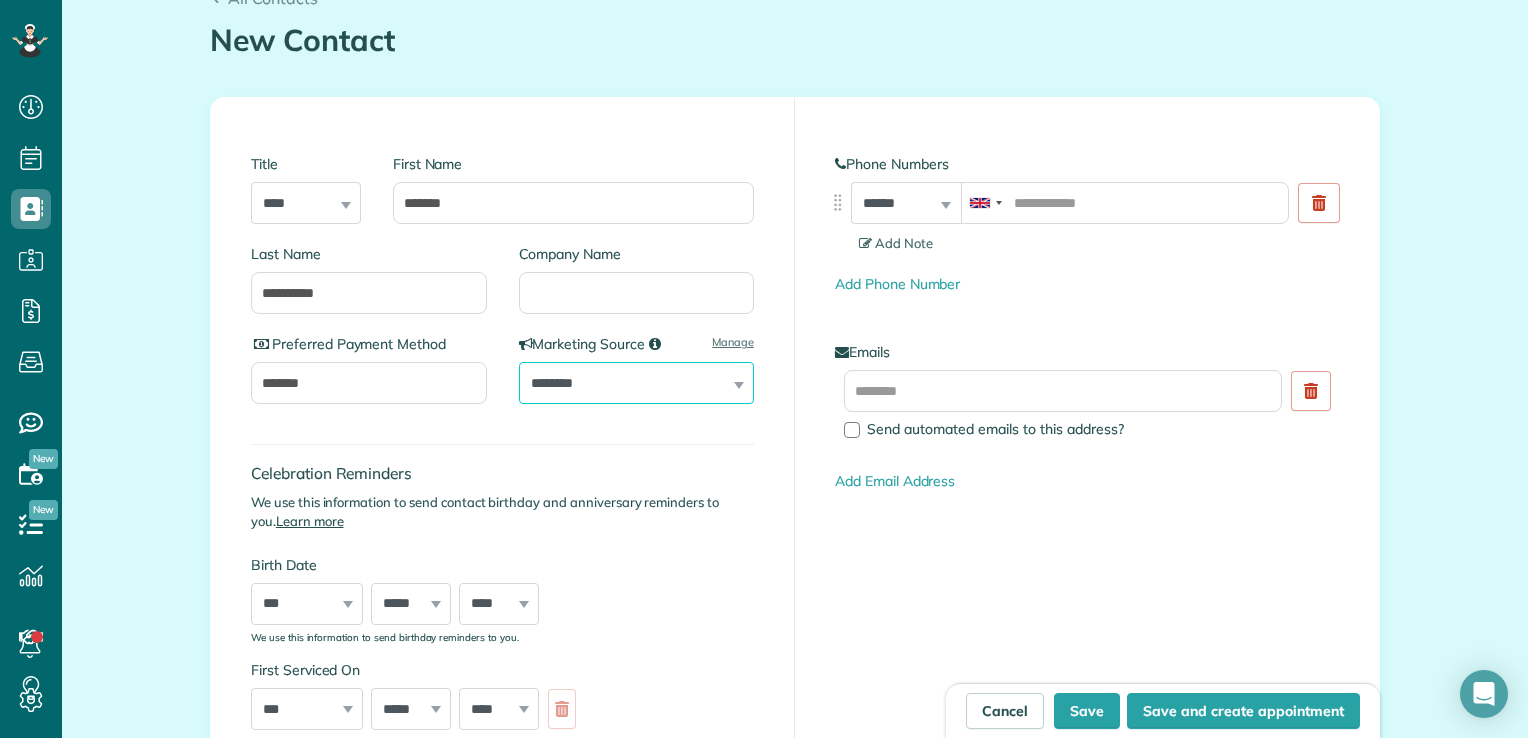 scroll, scrollTop: 0, scrollLeft: 0, axis: both 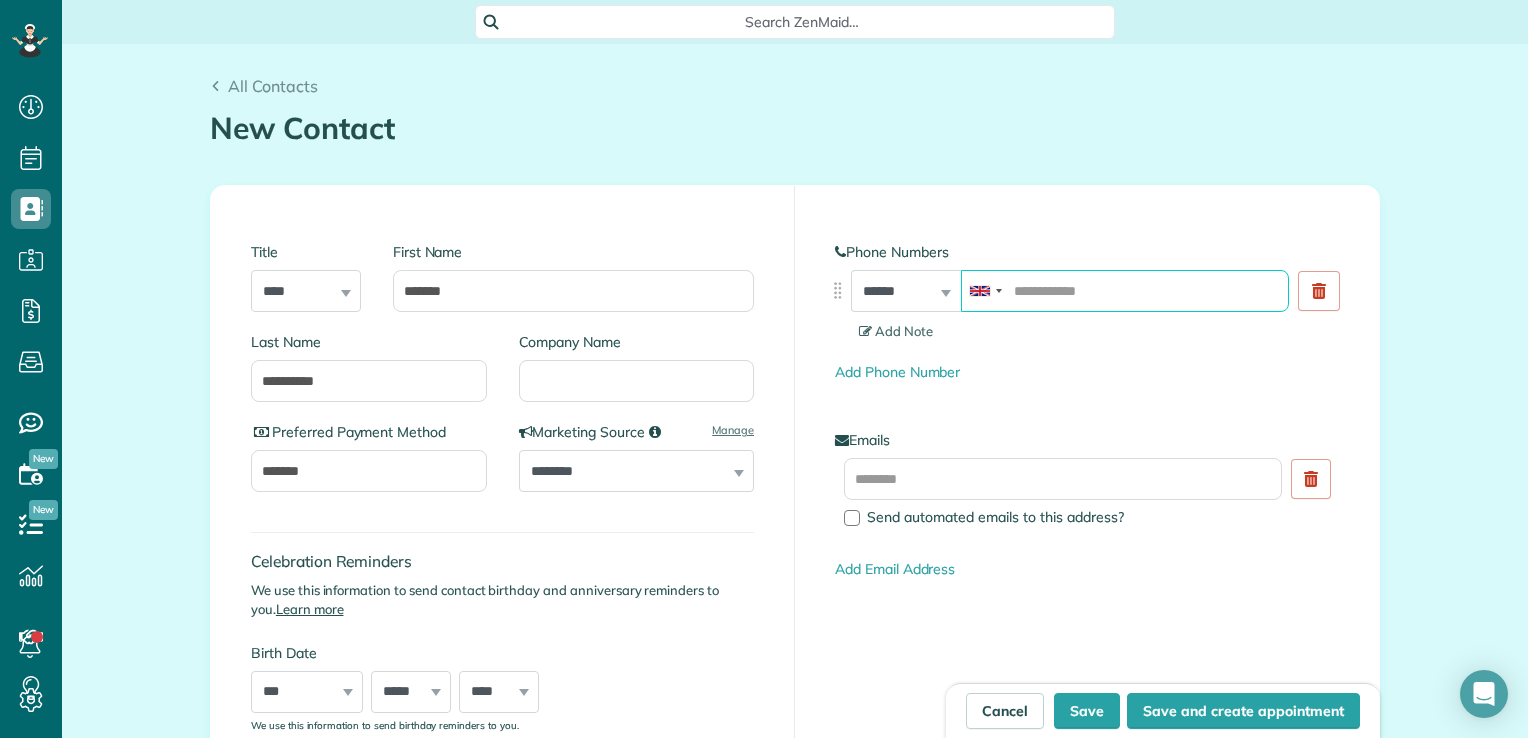 click at bounding box center [1125, 291] 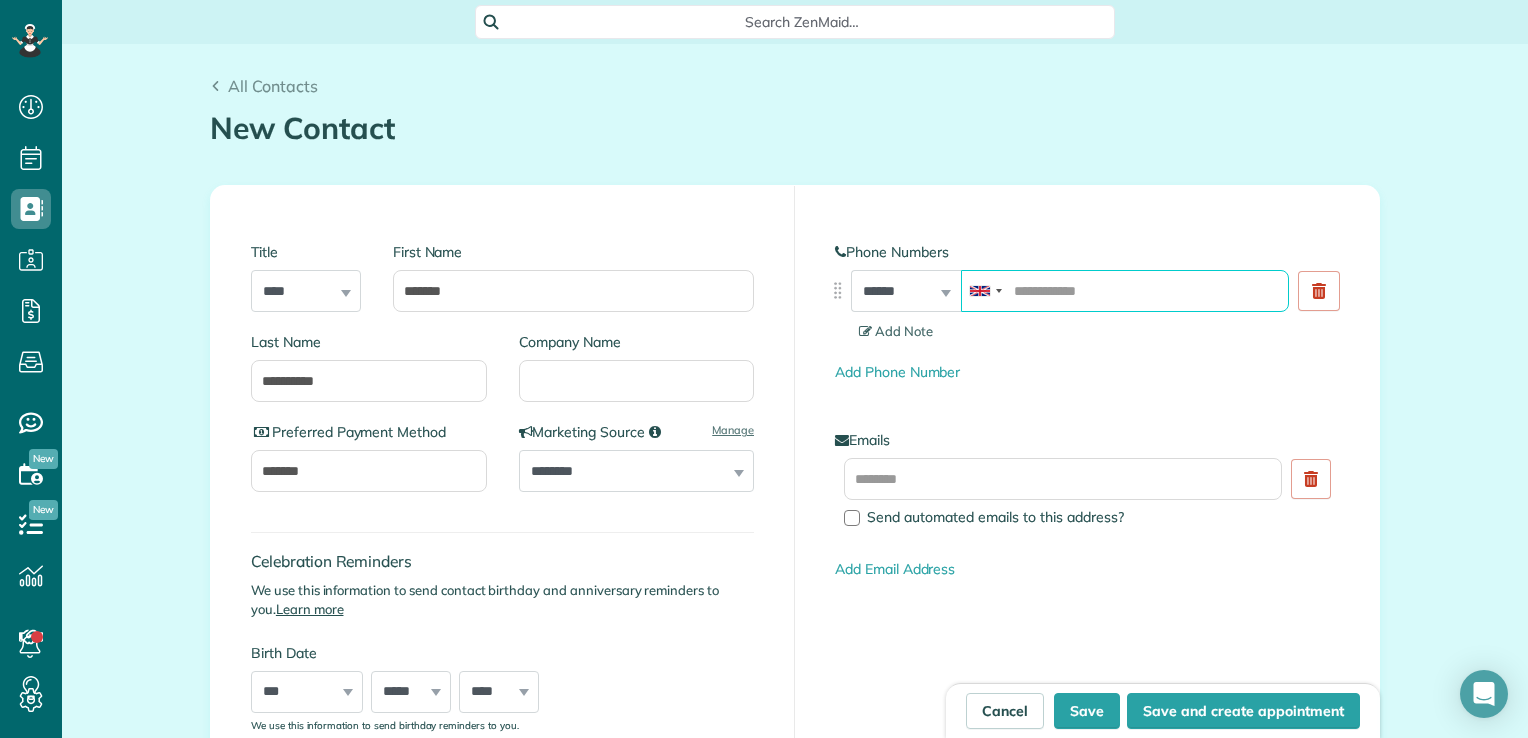 paste on "**********" 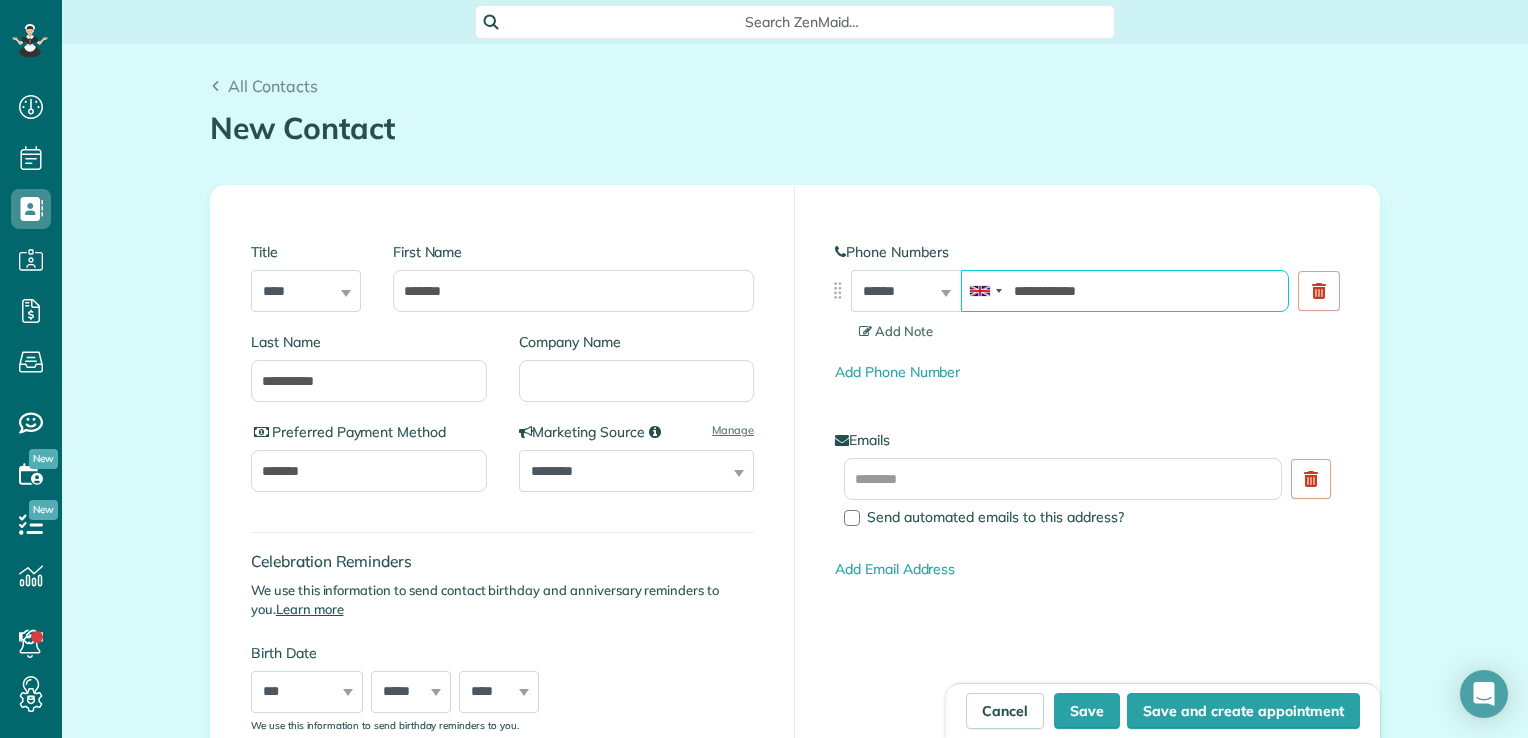 type on "**********" 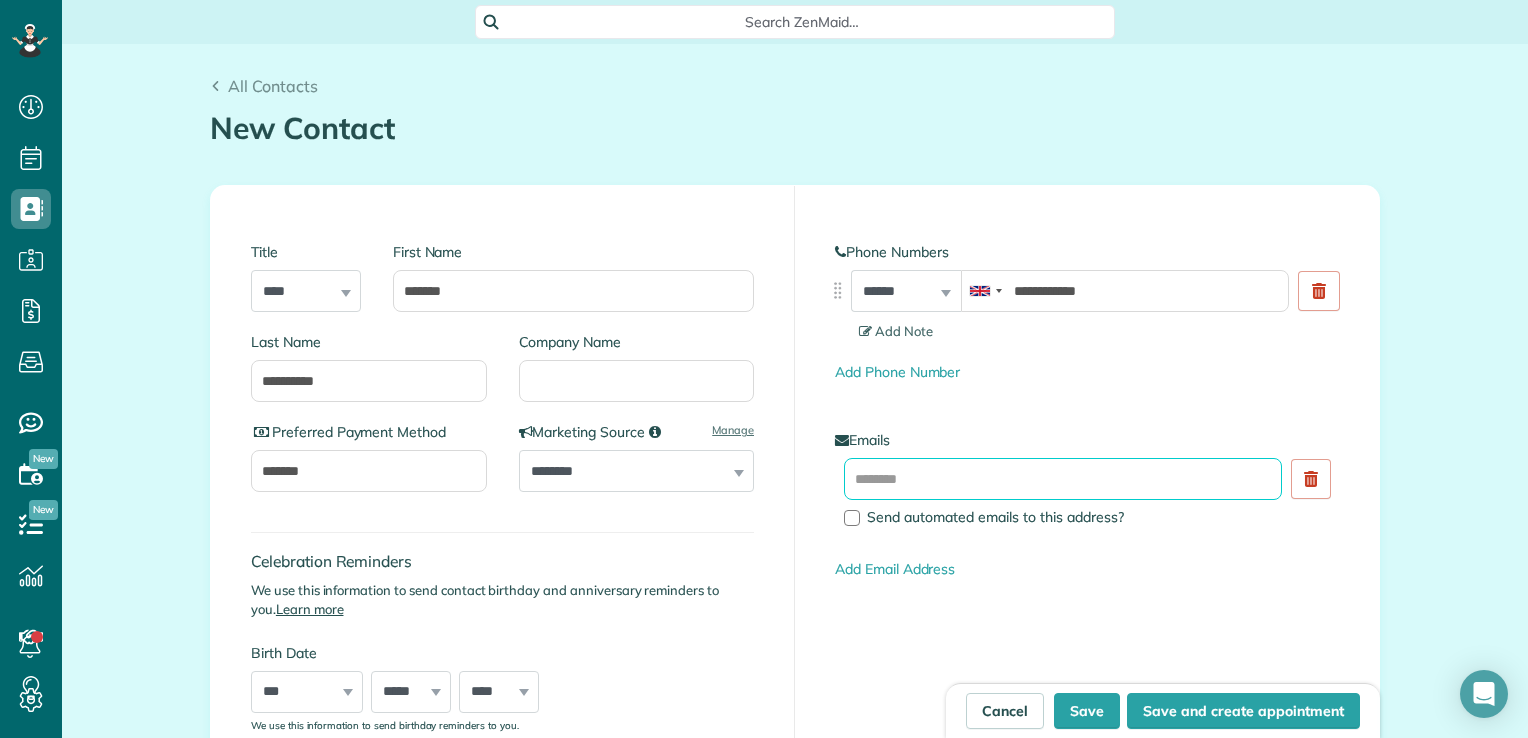 click at bounding box center [1063, 479] 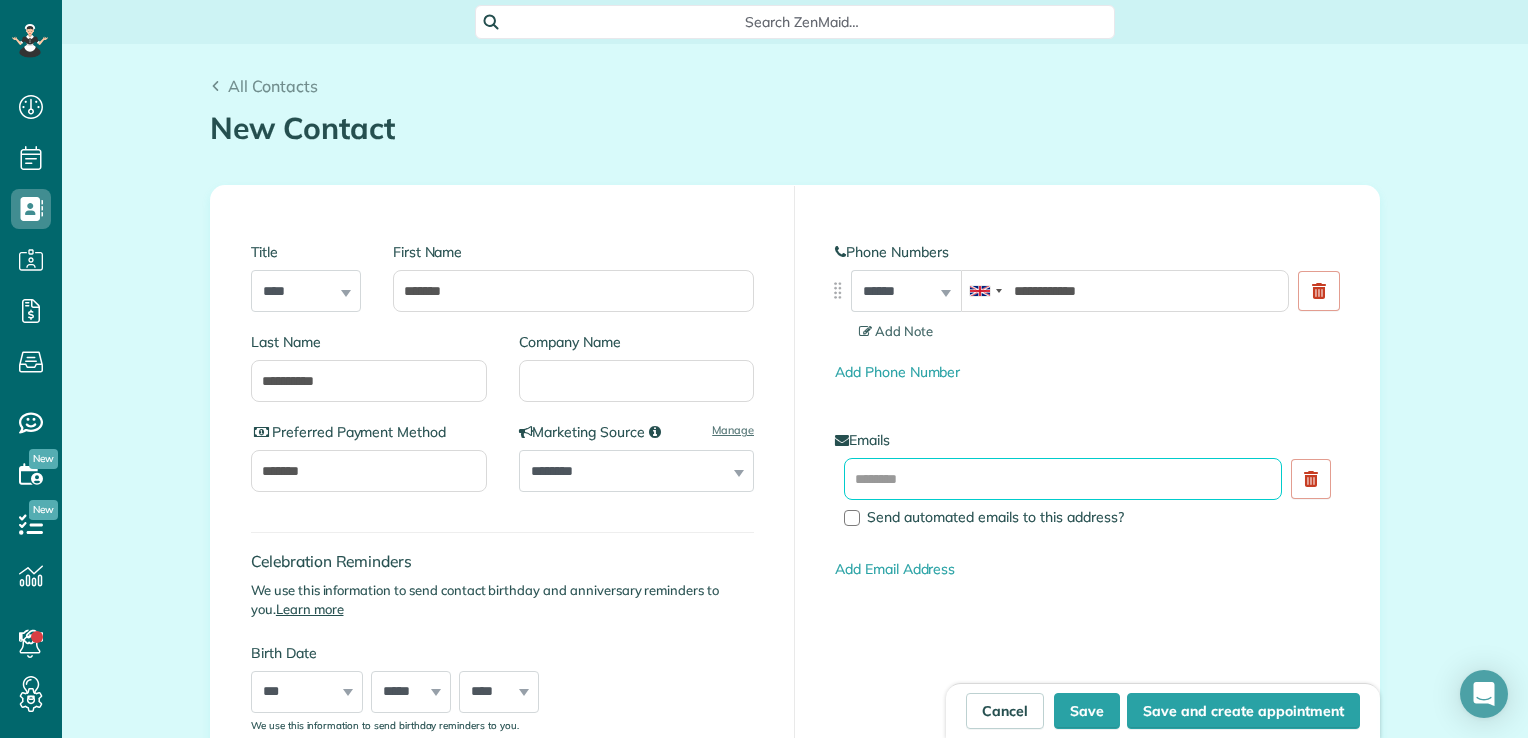 paste on "**********" 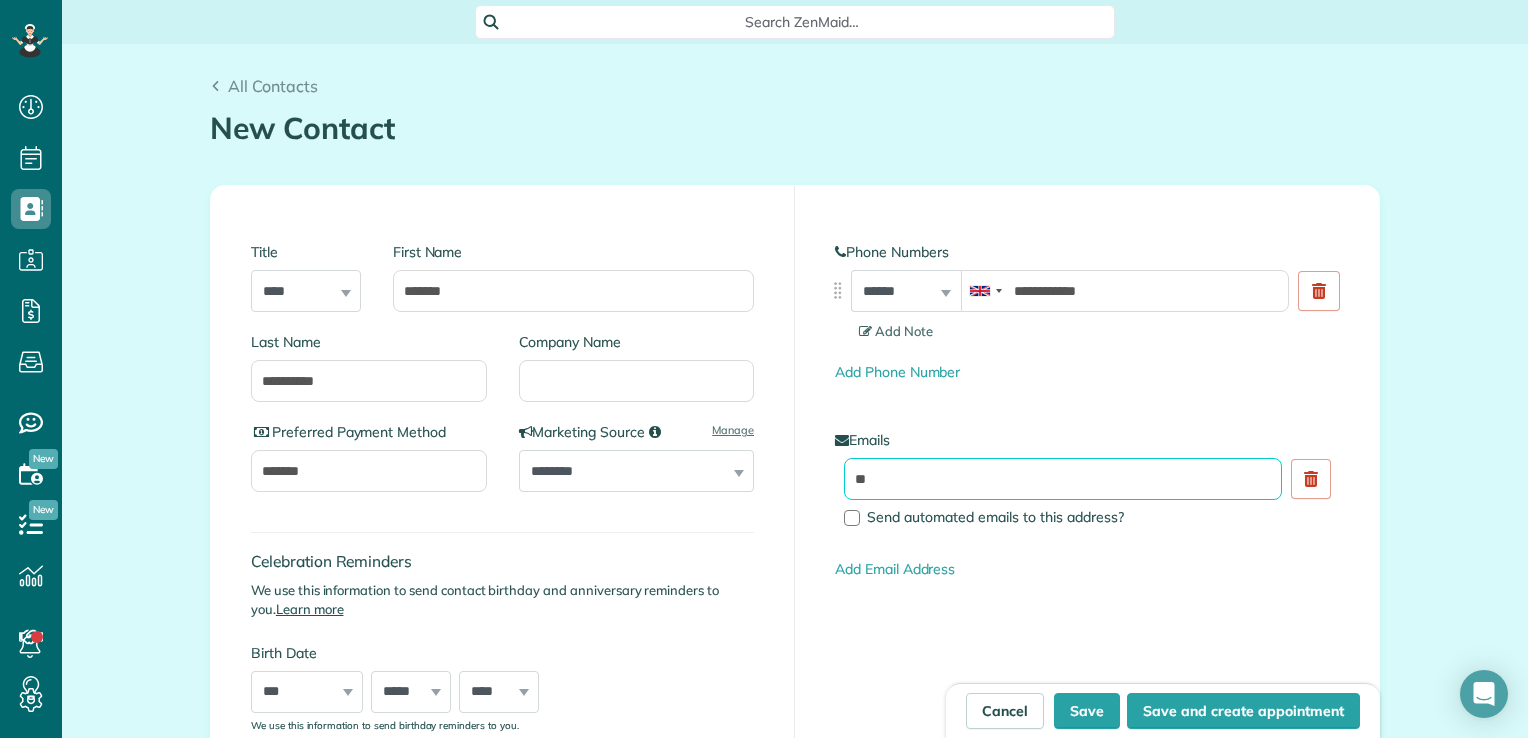 type on "*" 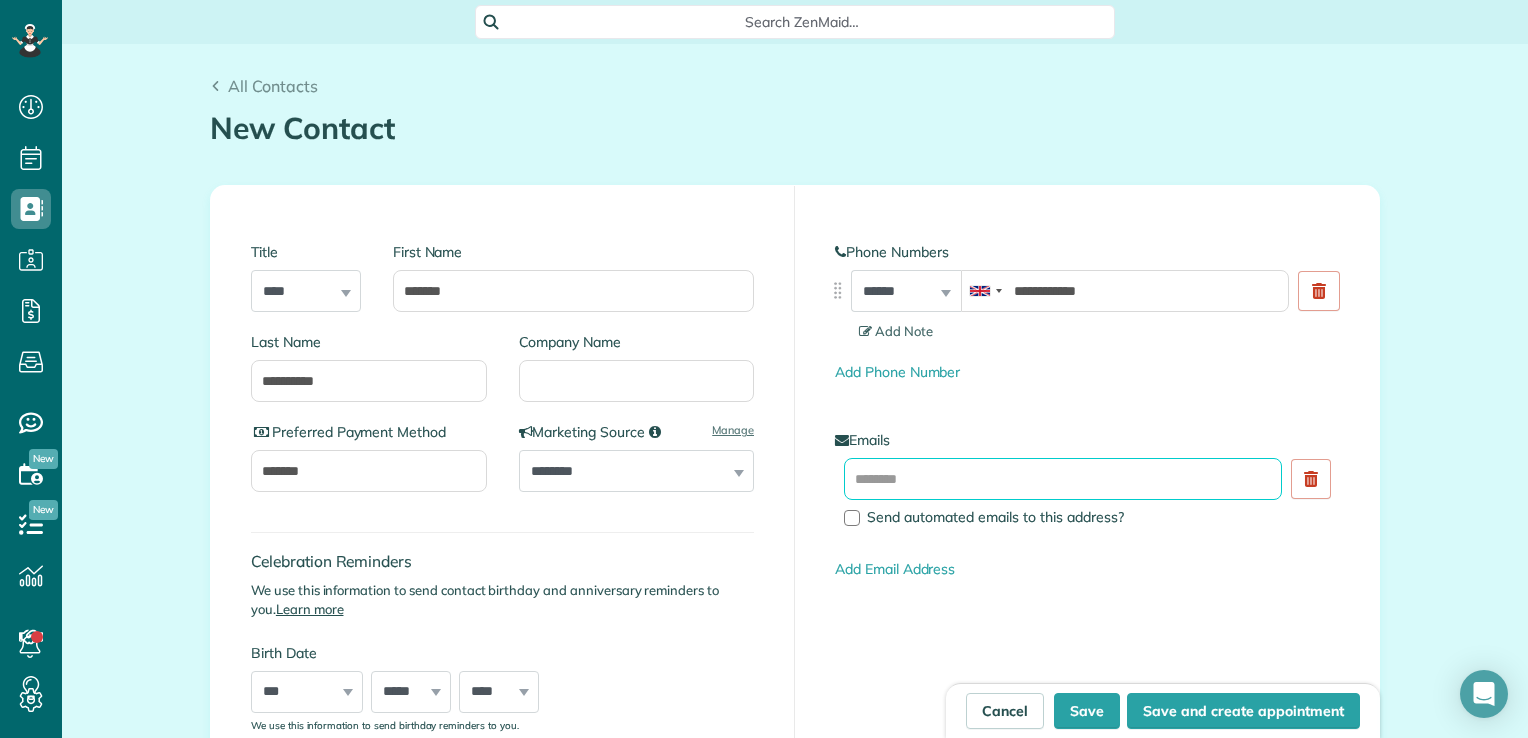 click at bounding box center (1063, 479) 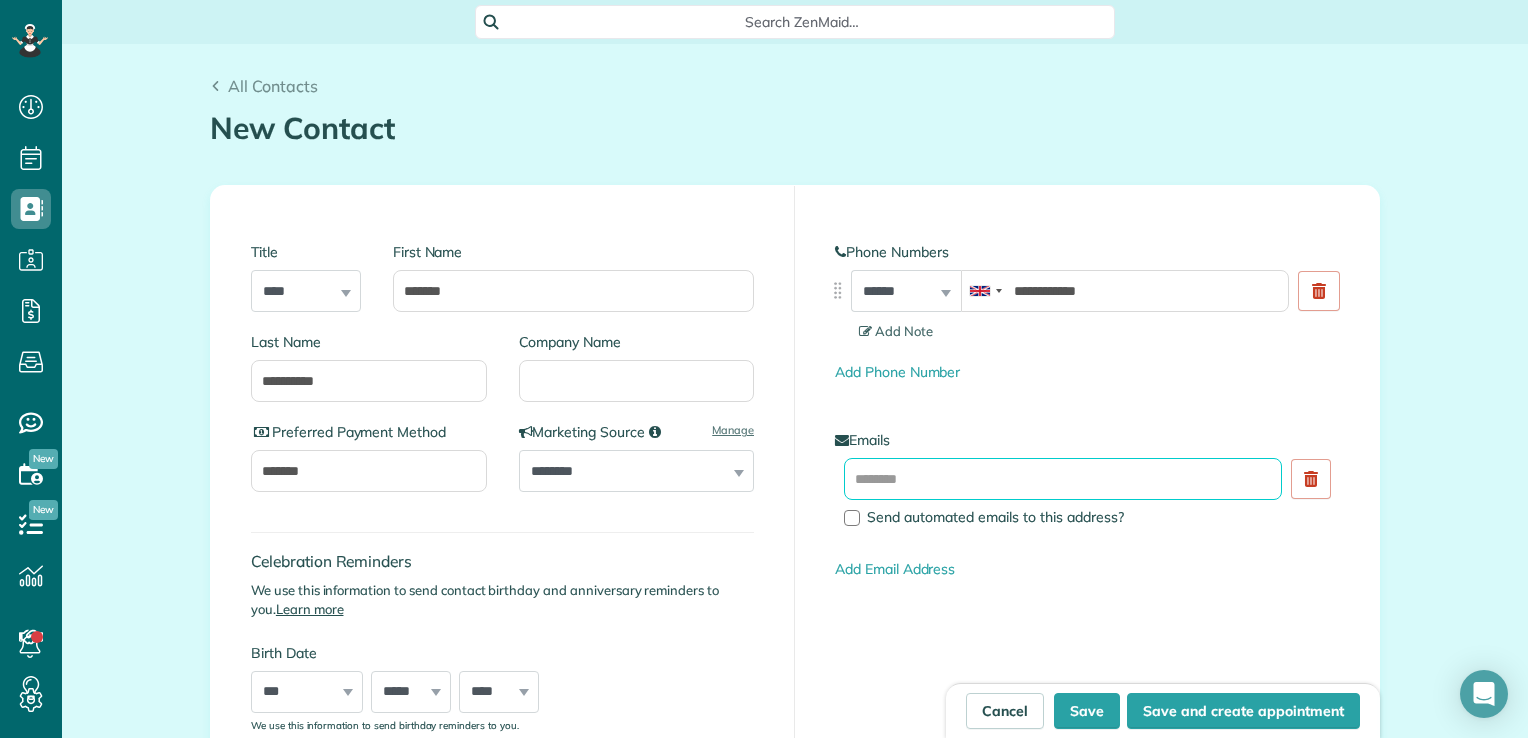 paste on "**********" 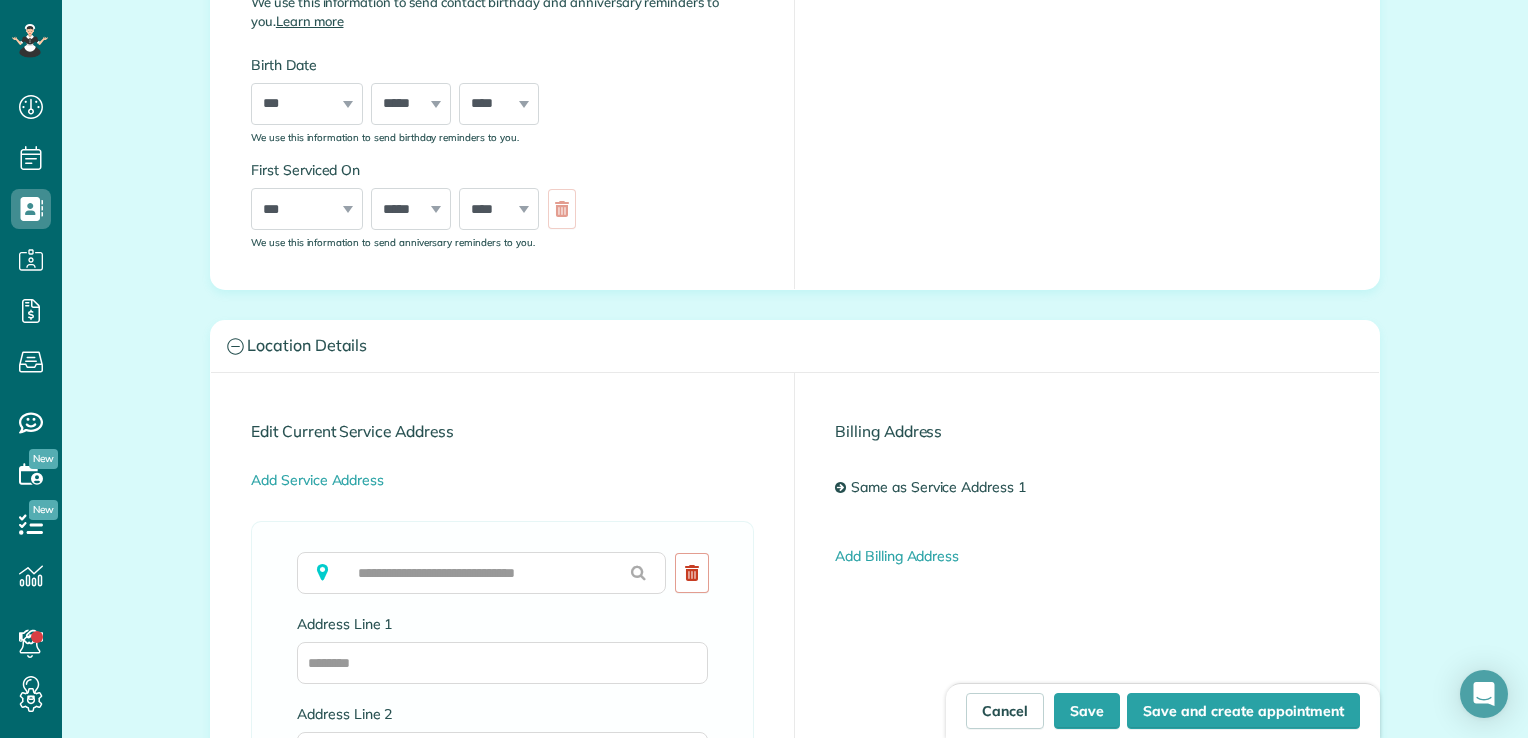 scroll, scrollTop: 620, scrollLeft: 0, axis: vertical 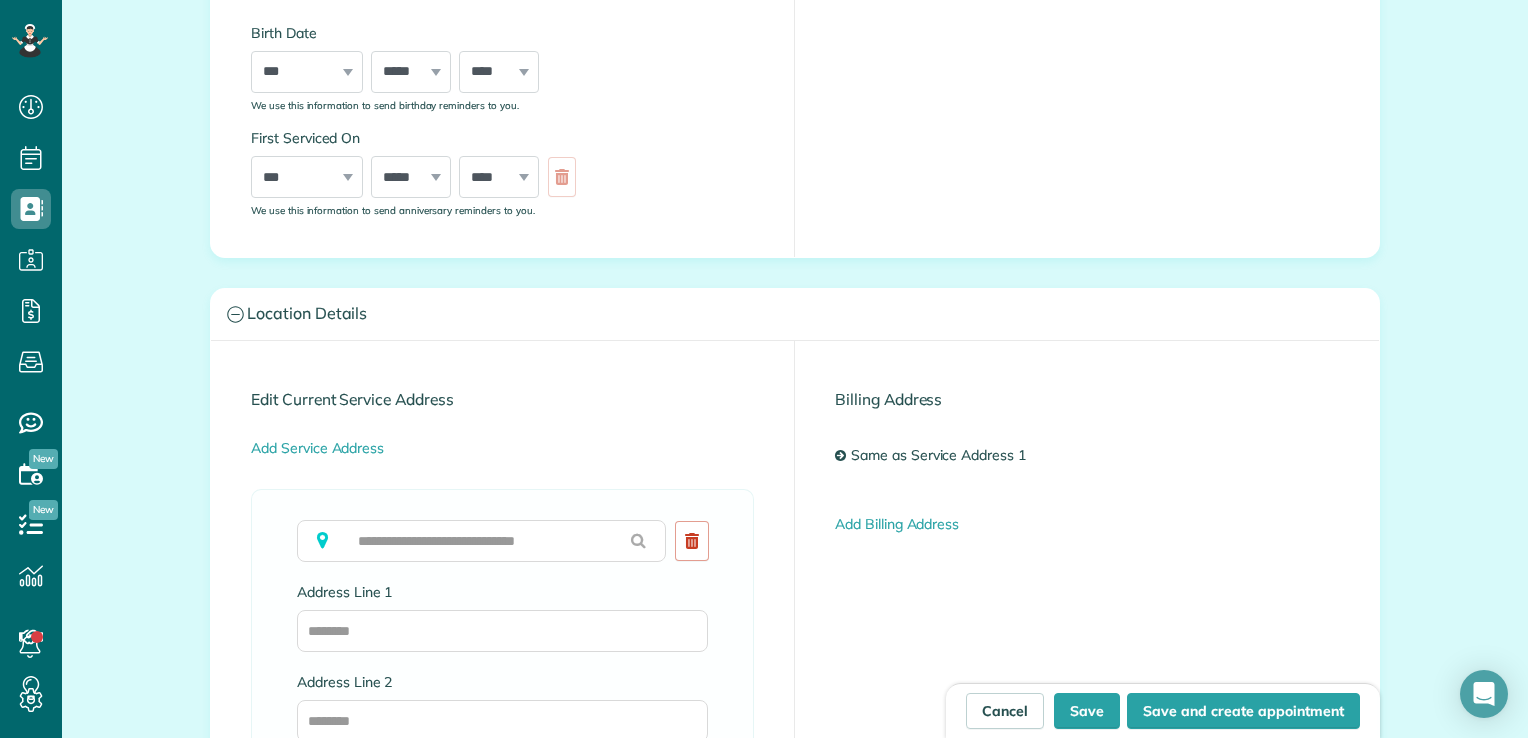 type on "**********" 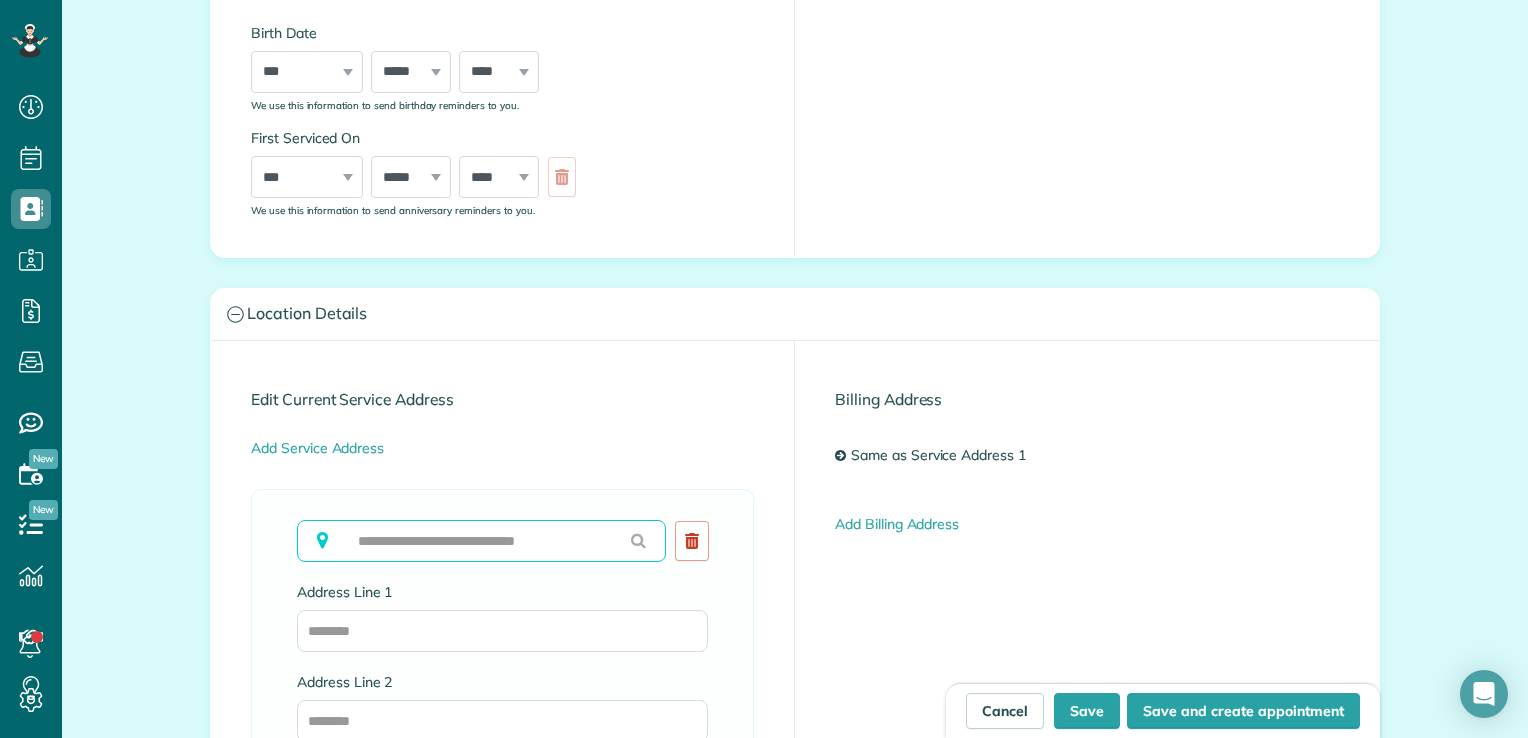 click at bounding box center (481, 541) 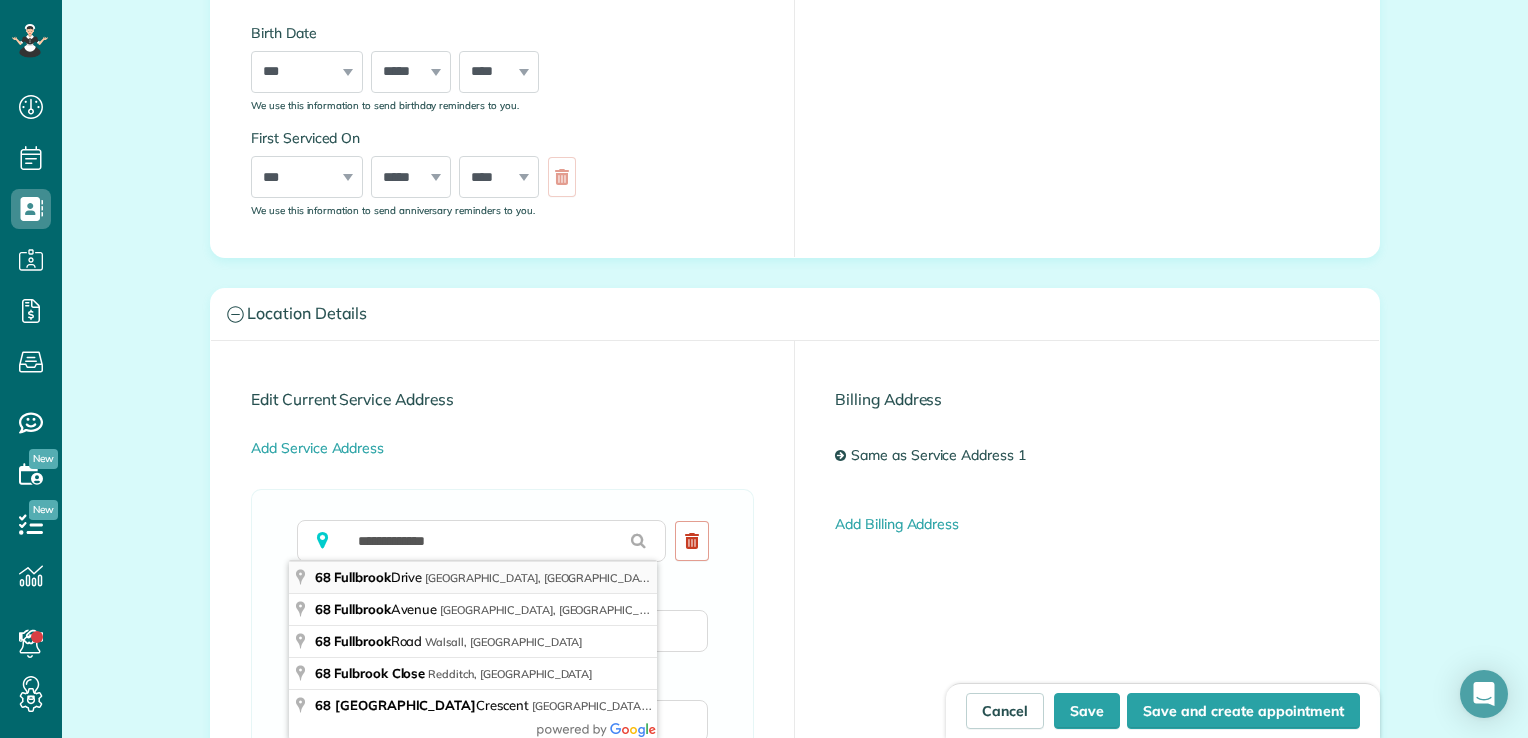 type on "**********" 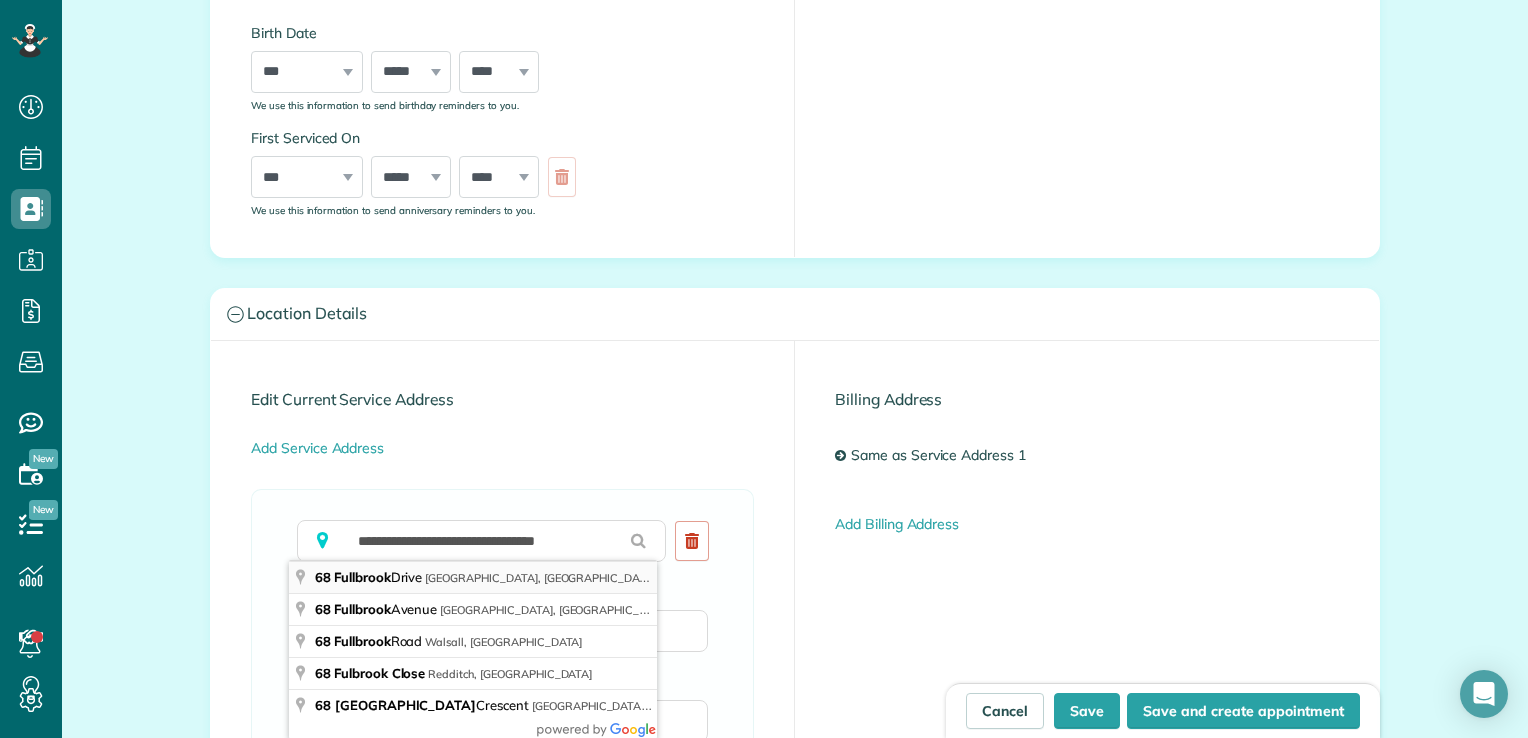 type on "**********" 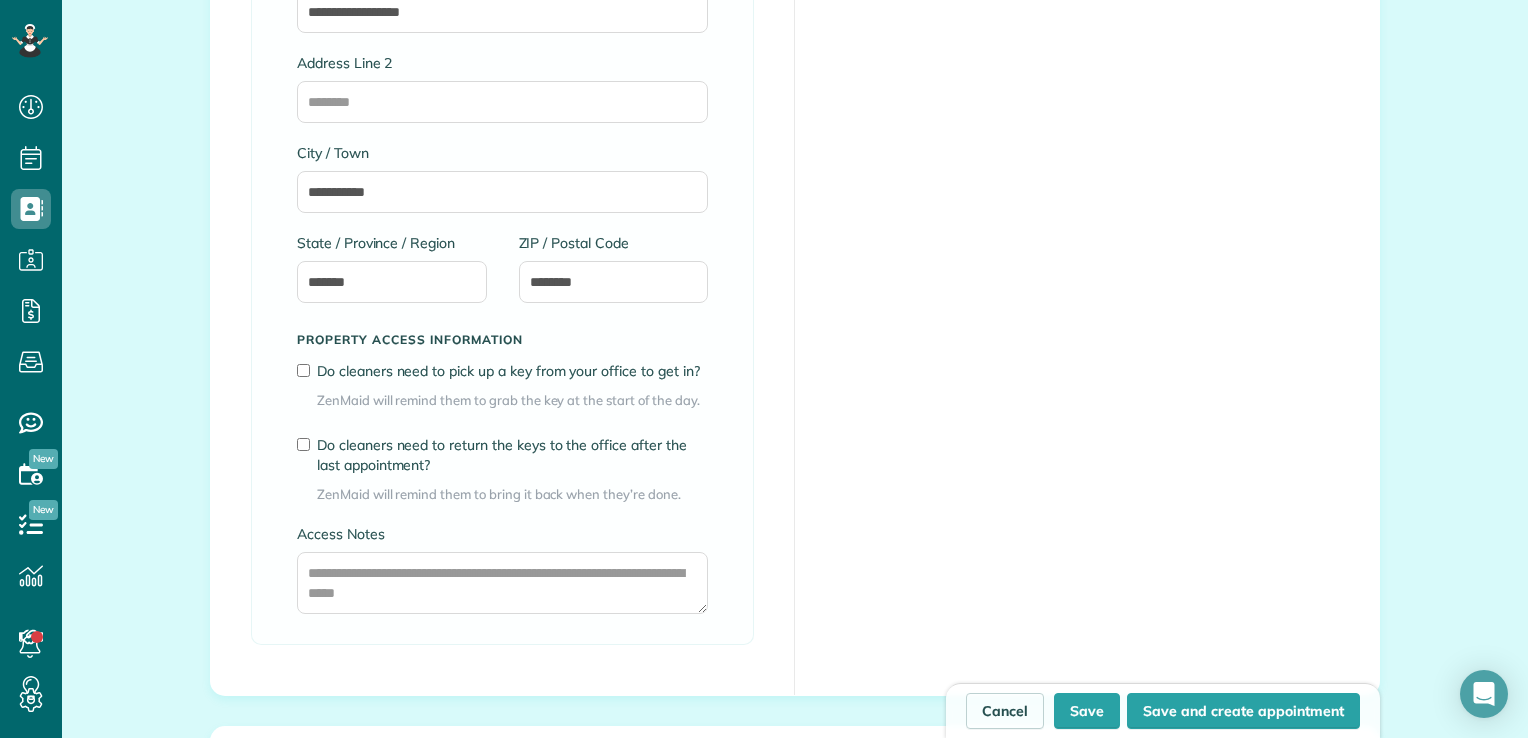 scroll, scrollTop: 1311, scrollLeft: 0, axis: vertical 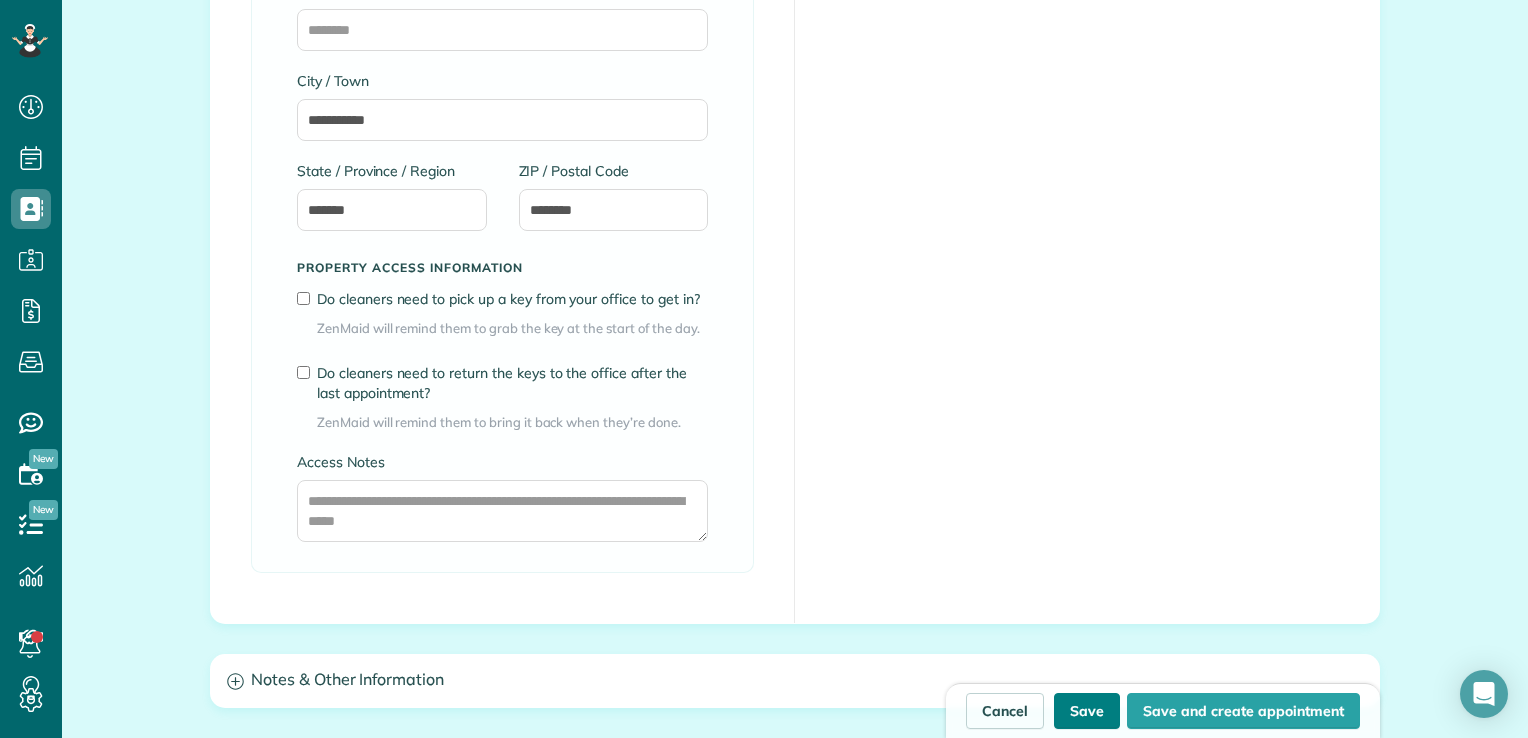 click on "Save" at bounding box center [1087, 711] 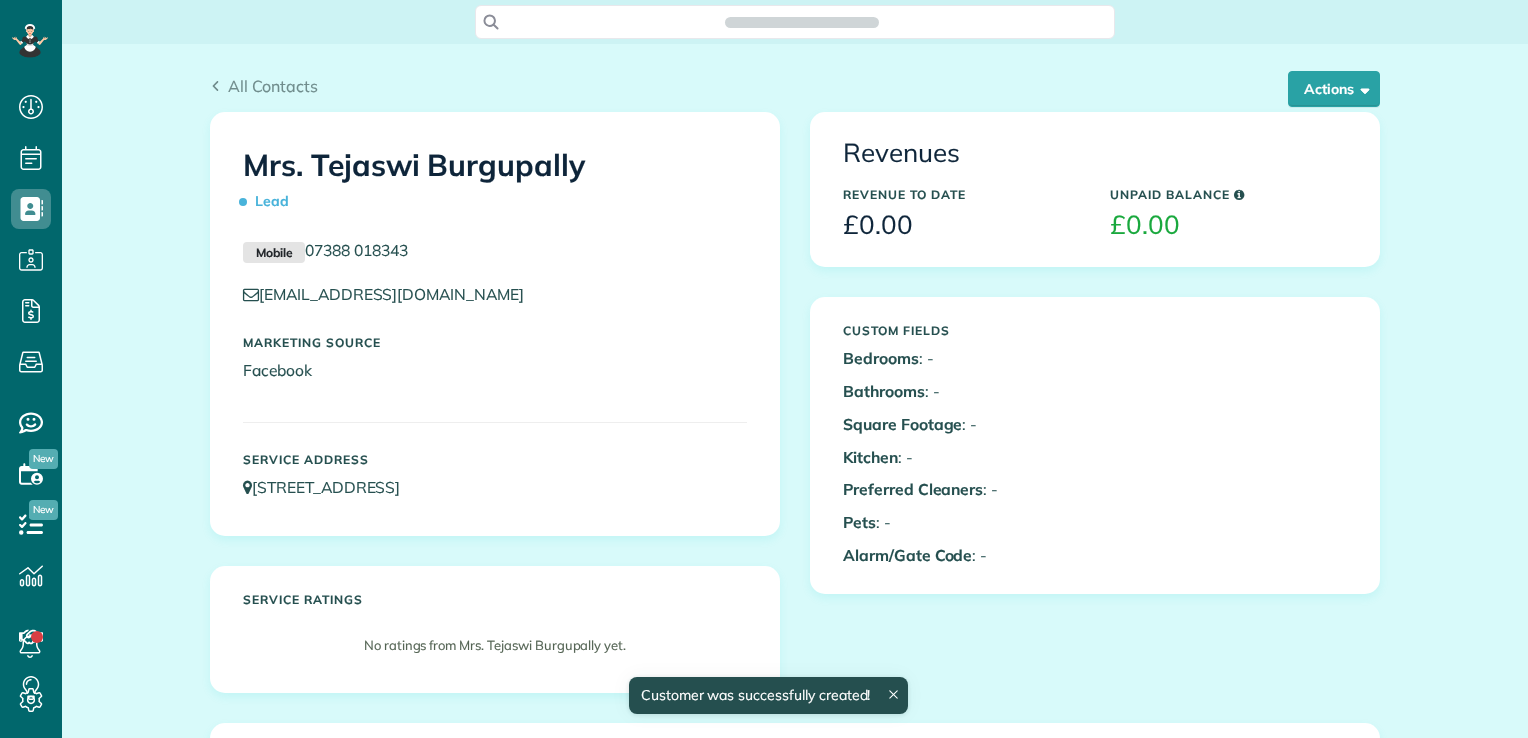 scroll, scrollTop: 0, scrollLeft: 0, axis: both 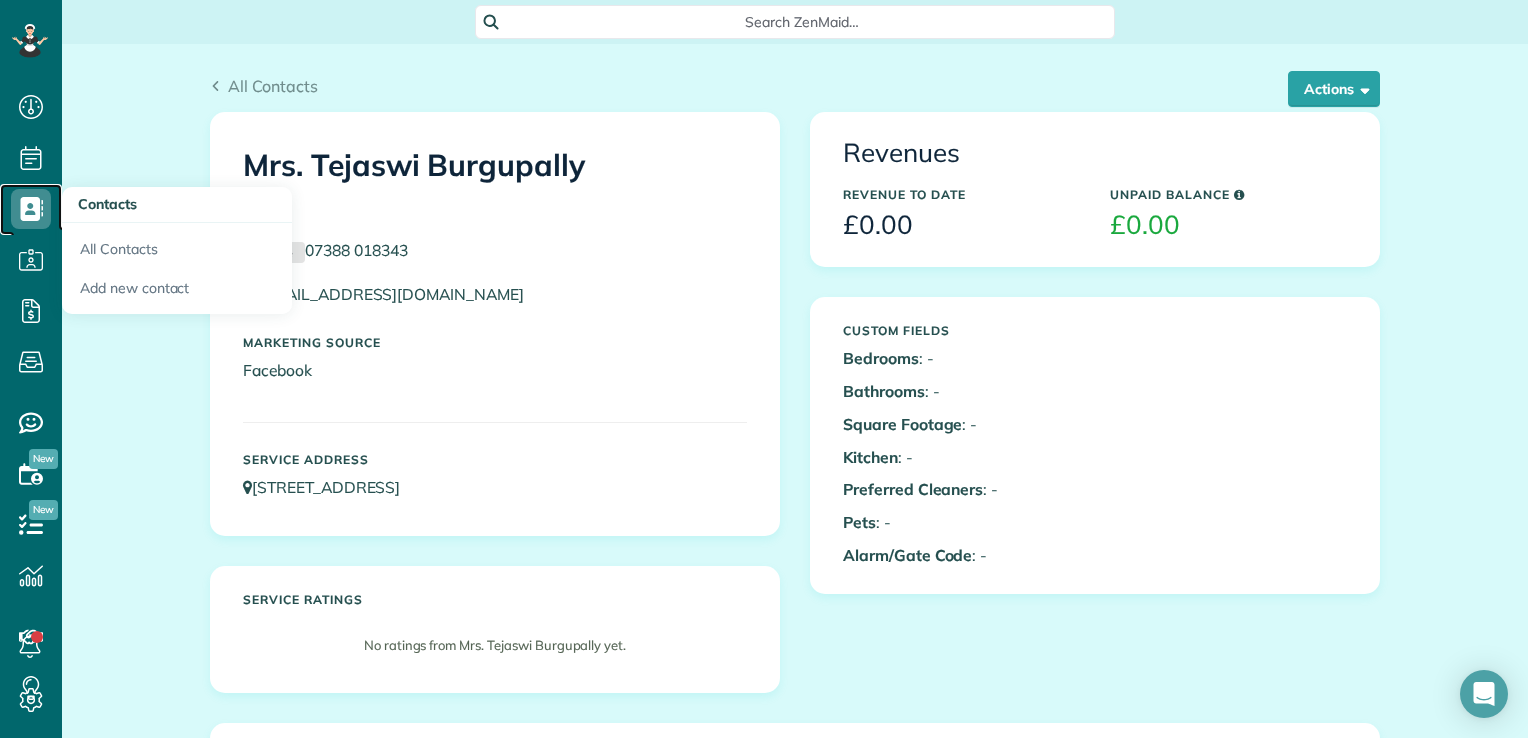 click 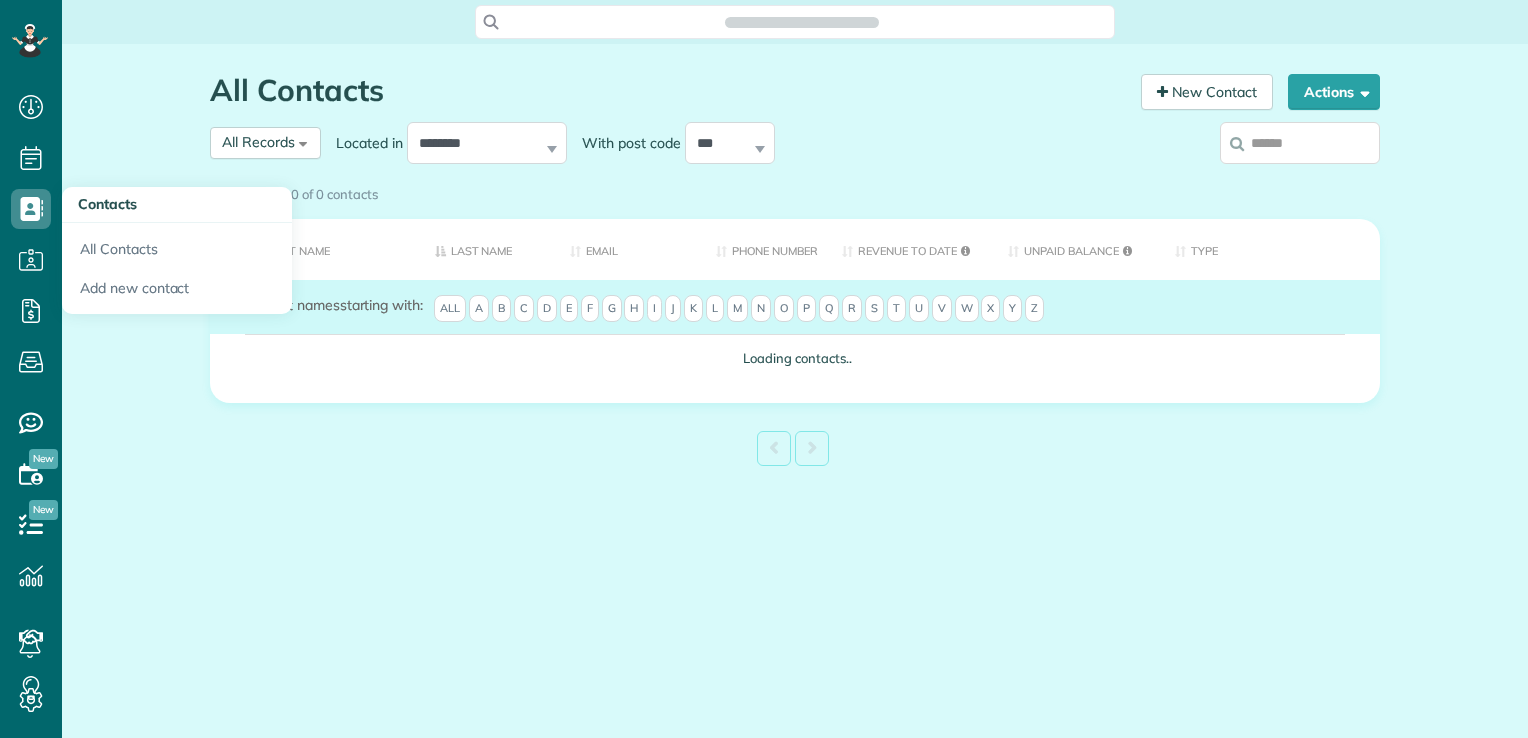 scroll, scrollTop: 0, scrollLeft: 0, axis: both 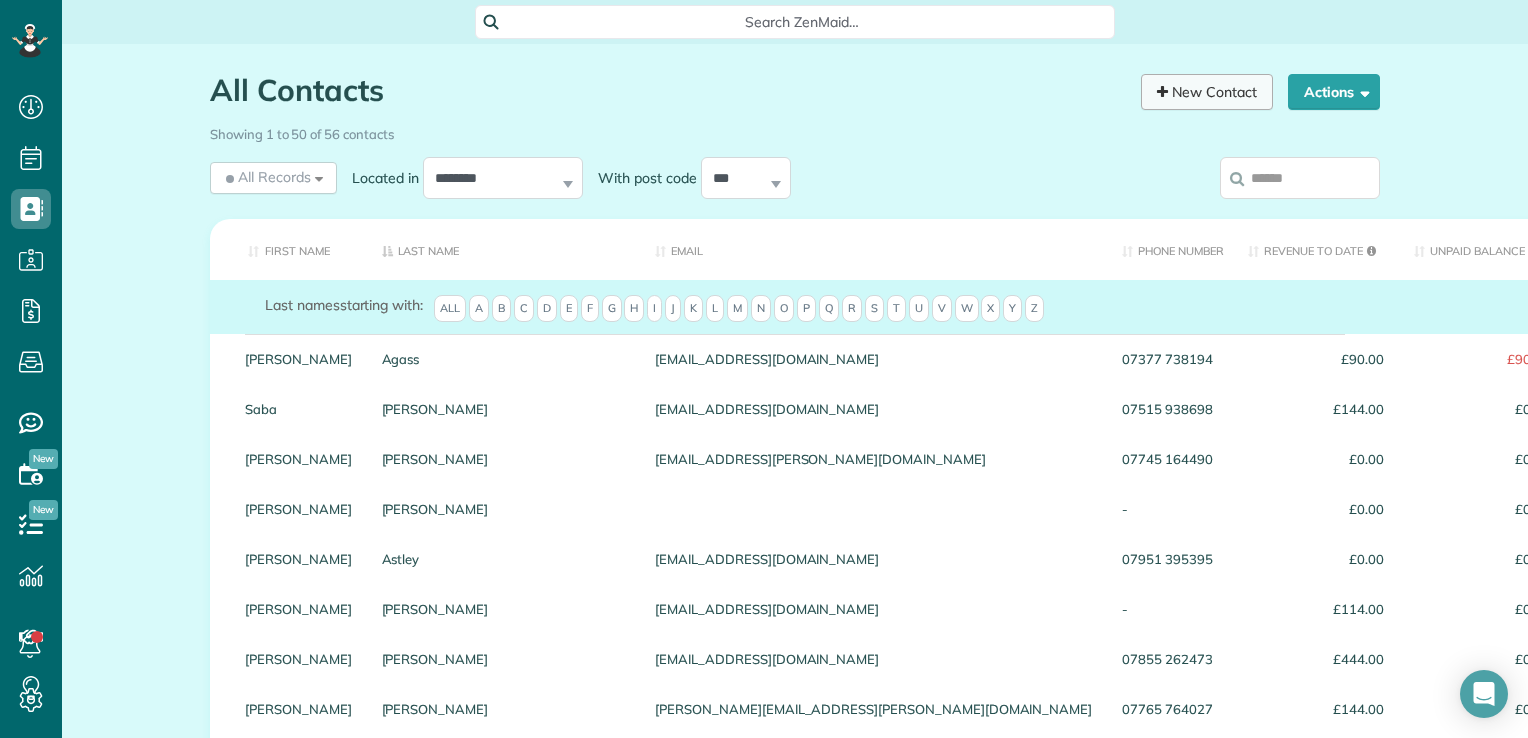 click on "New Contact" at bounding box center [1207, 92] 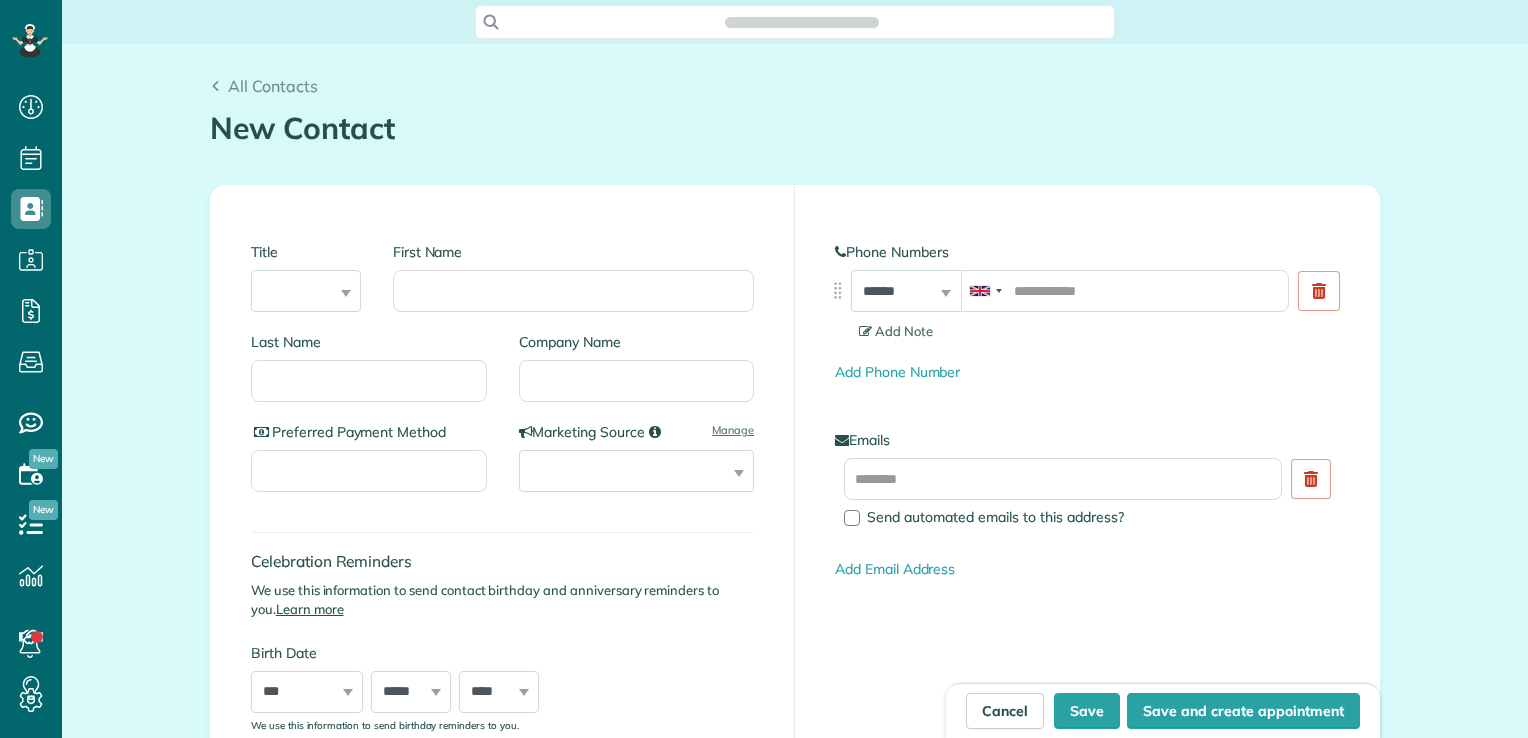 scroll, scrollTop: 0, scrollLeft: 0, axis: both 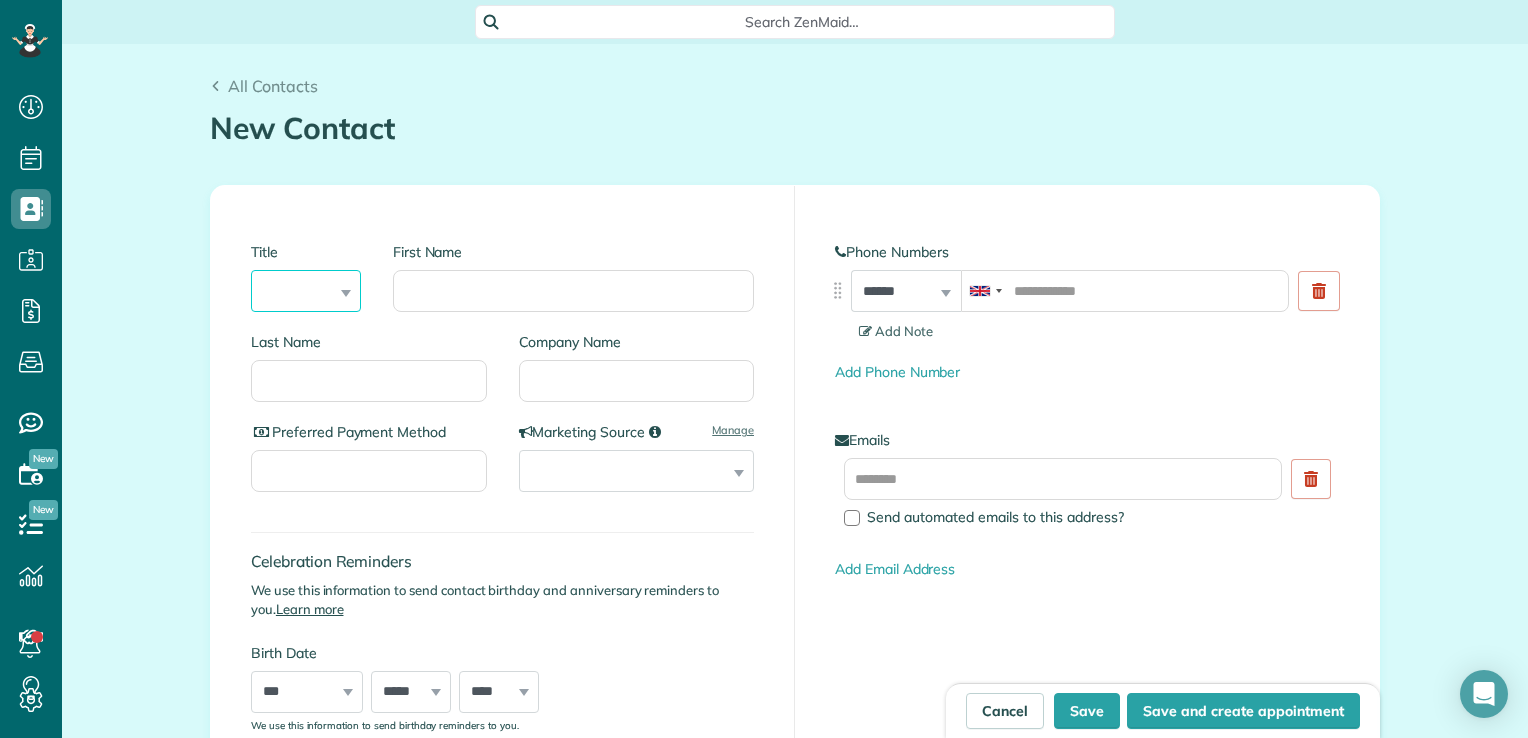 click on "***
****
***
***" at bounding box center (306, 291) 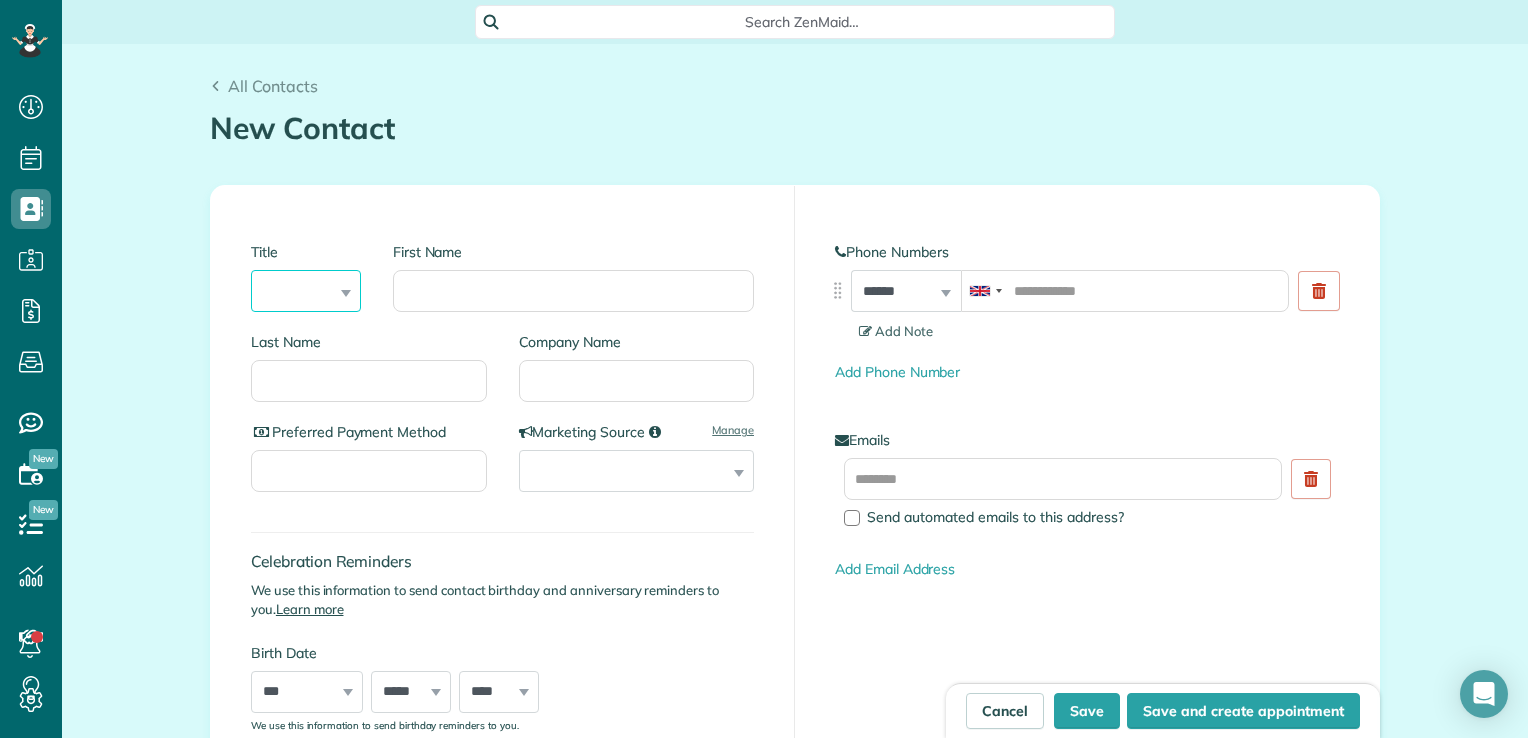 select on "***" 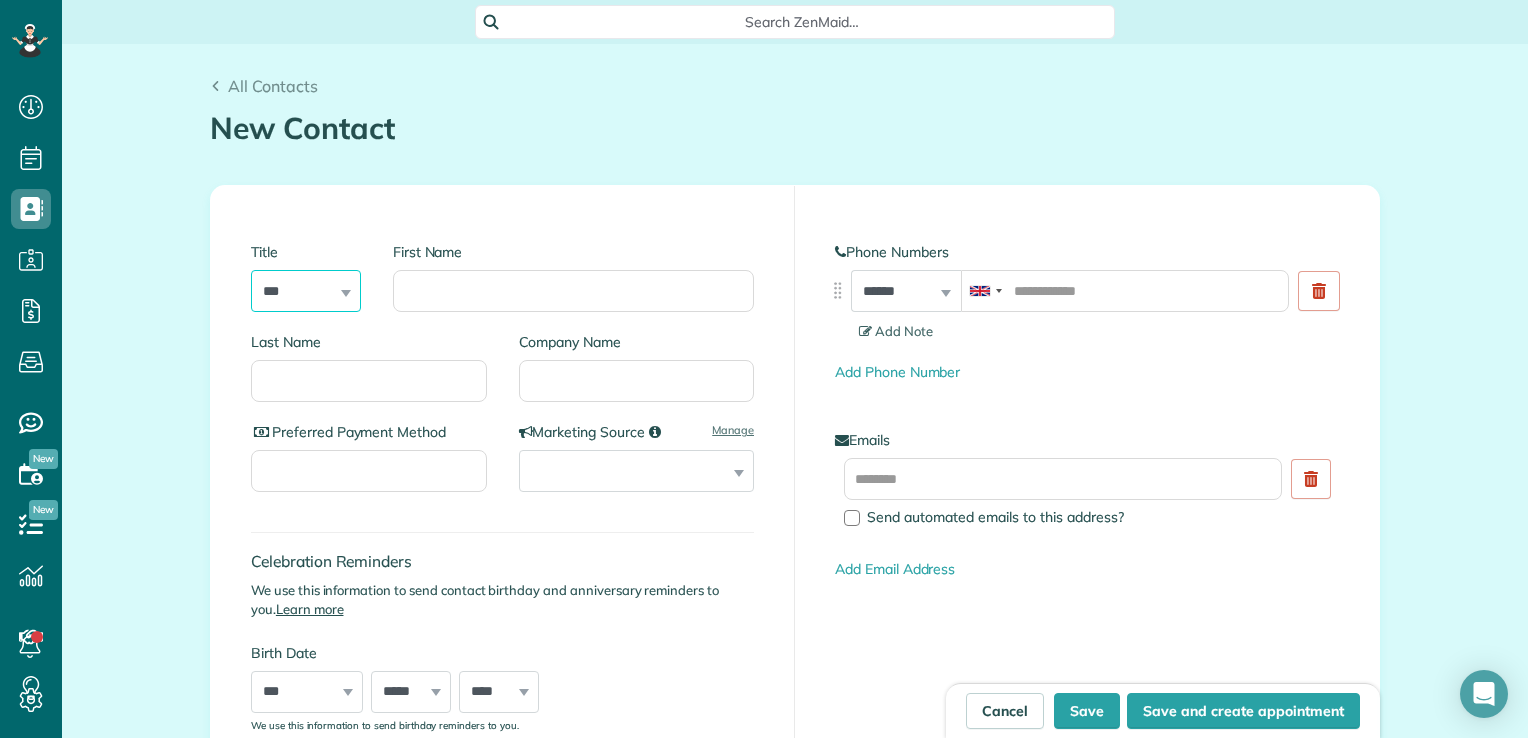 click on "***
****
***
***" at bounding box center (306, 291) 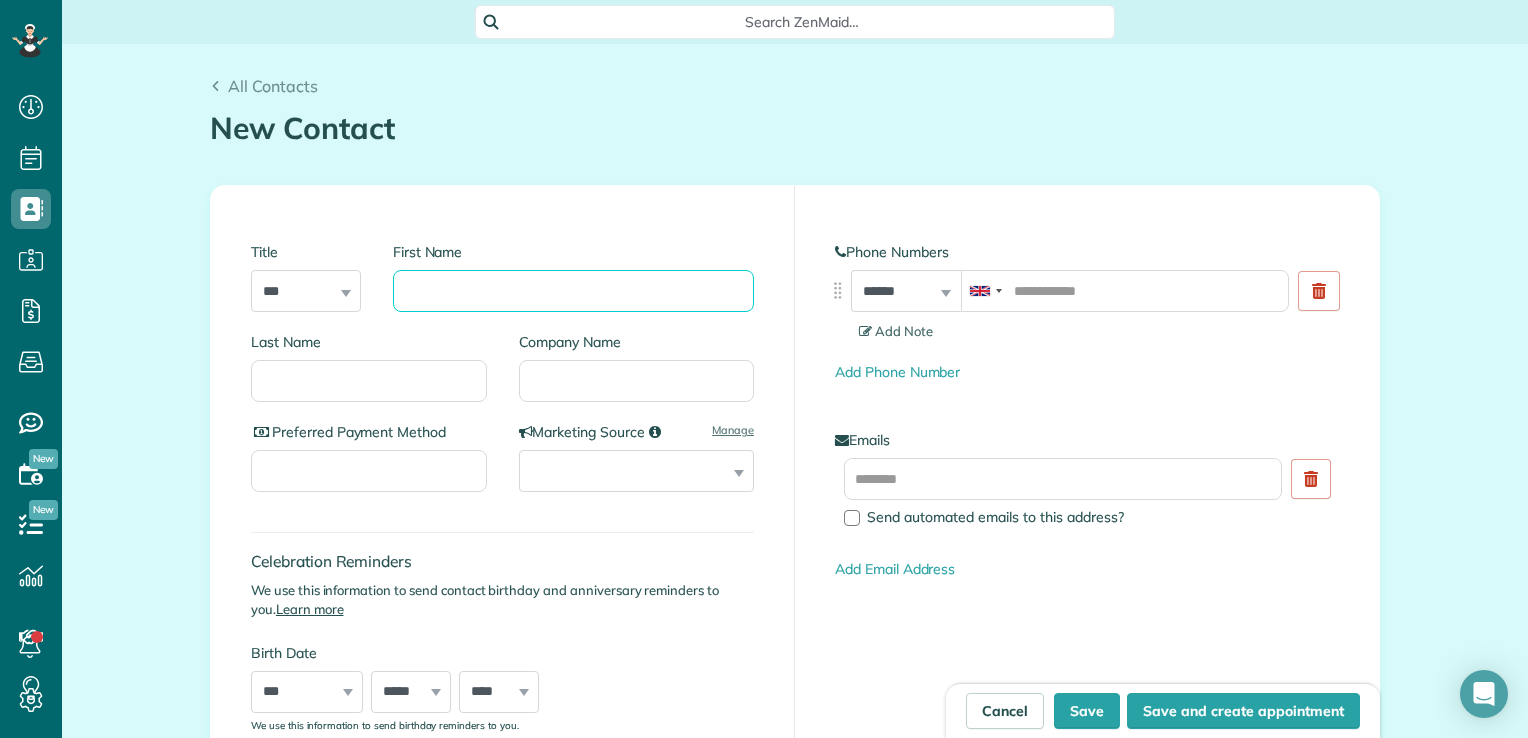 click on "First Name" at bounding box center [573, 291] 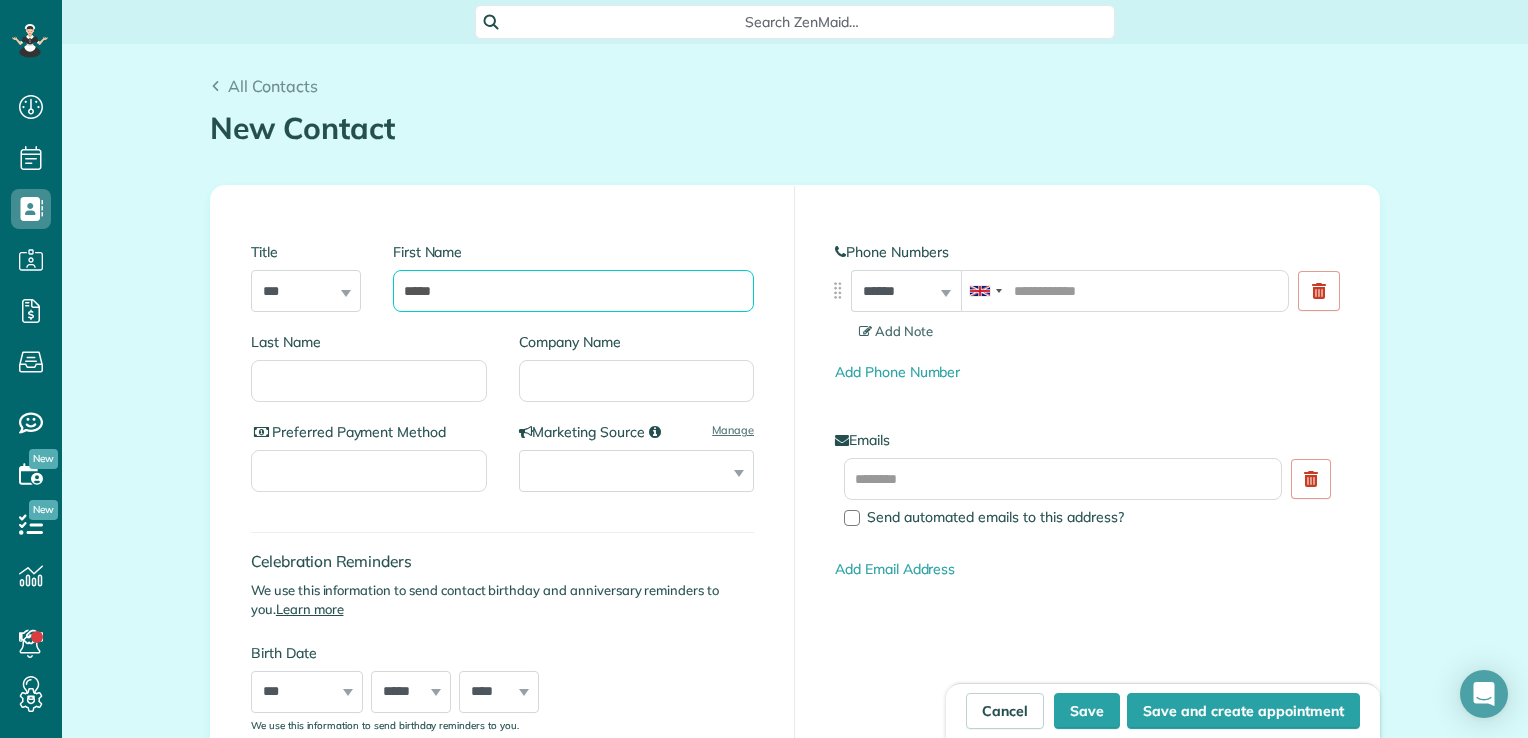 type on "*****" 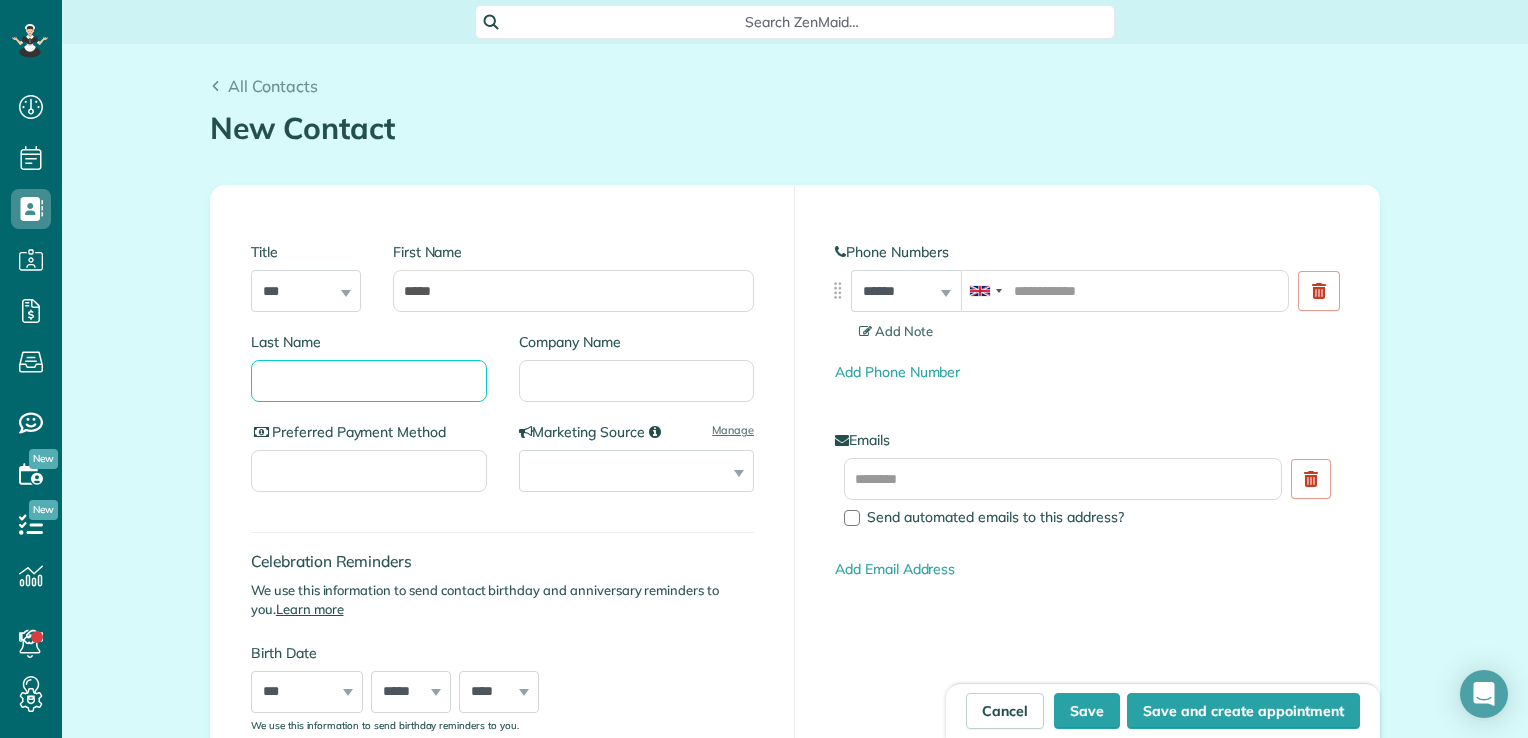 click on "Last Name" at bounding box center [369, 381] 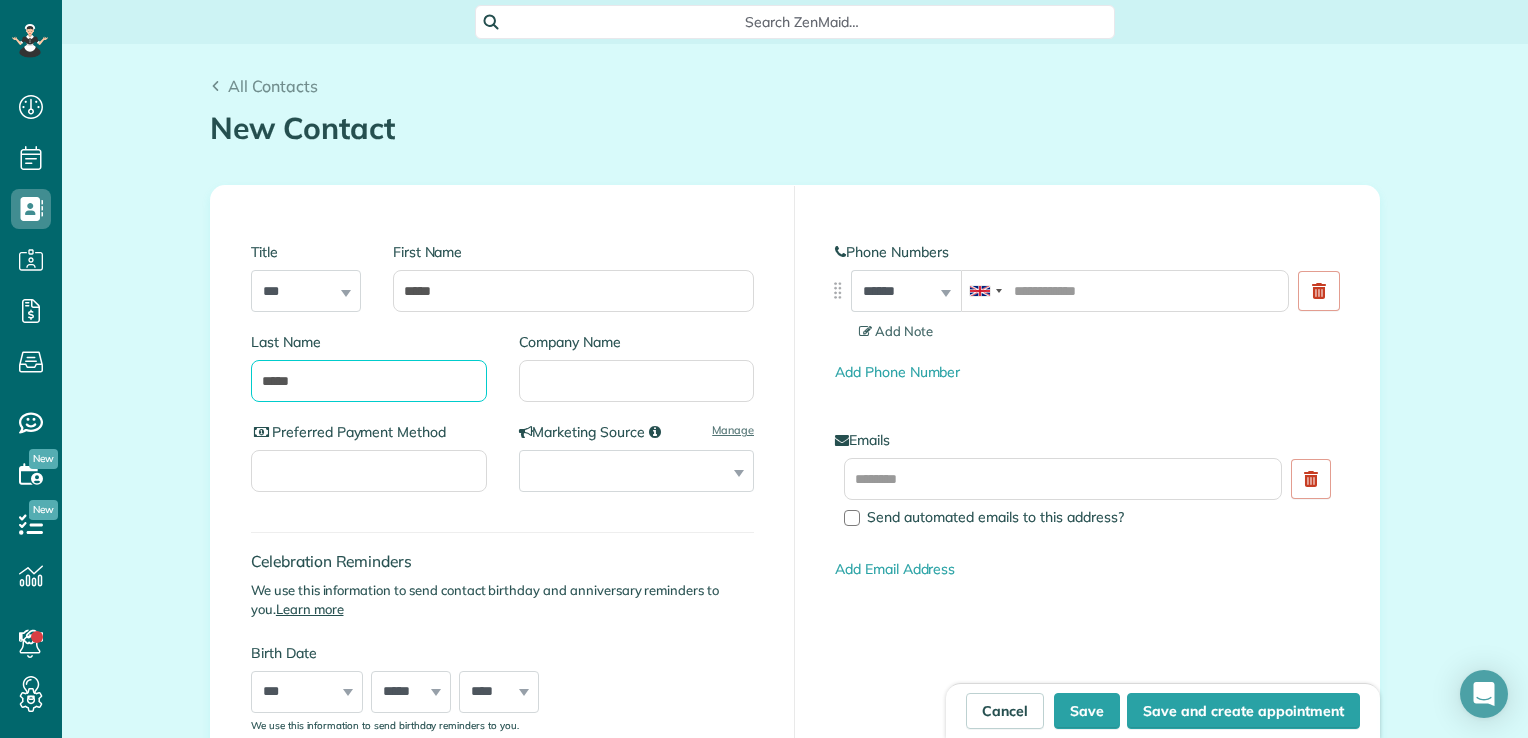 type on "*****" 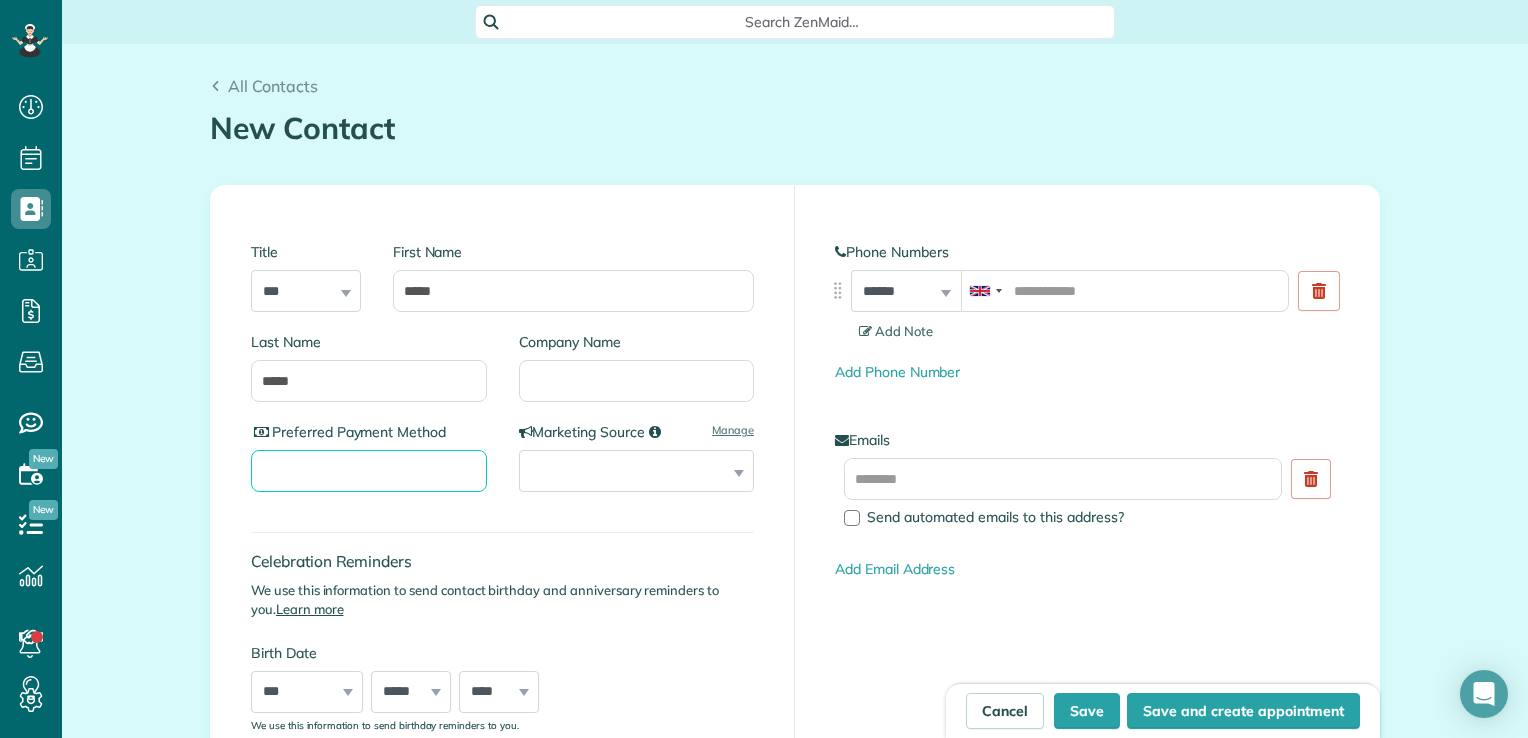 click on "Preferred Payment Method" at bounding box center (369, 471) 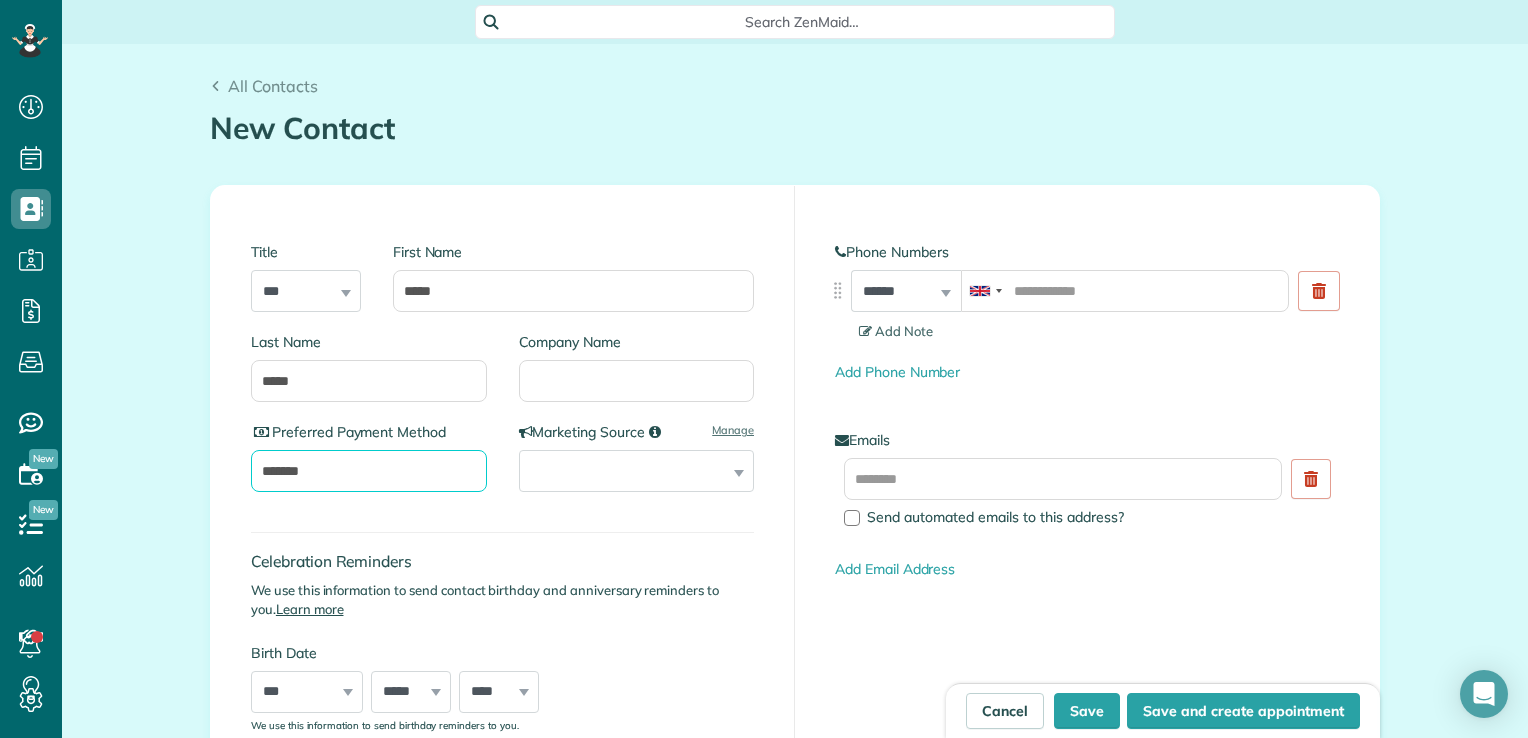 type on "*******" 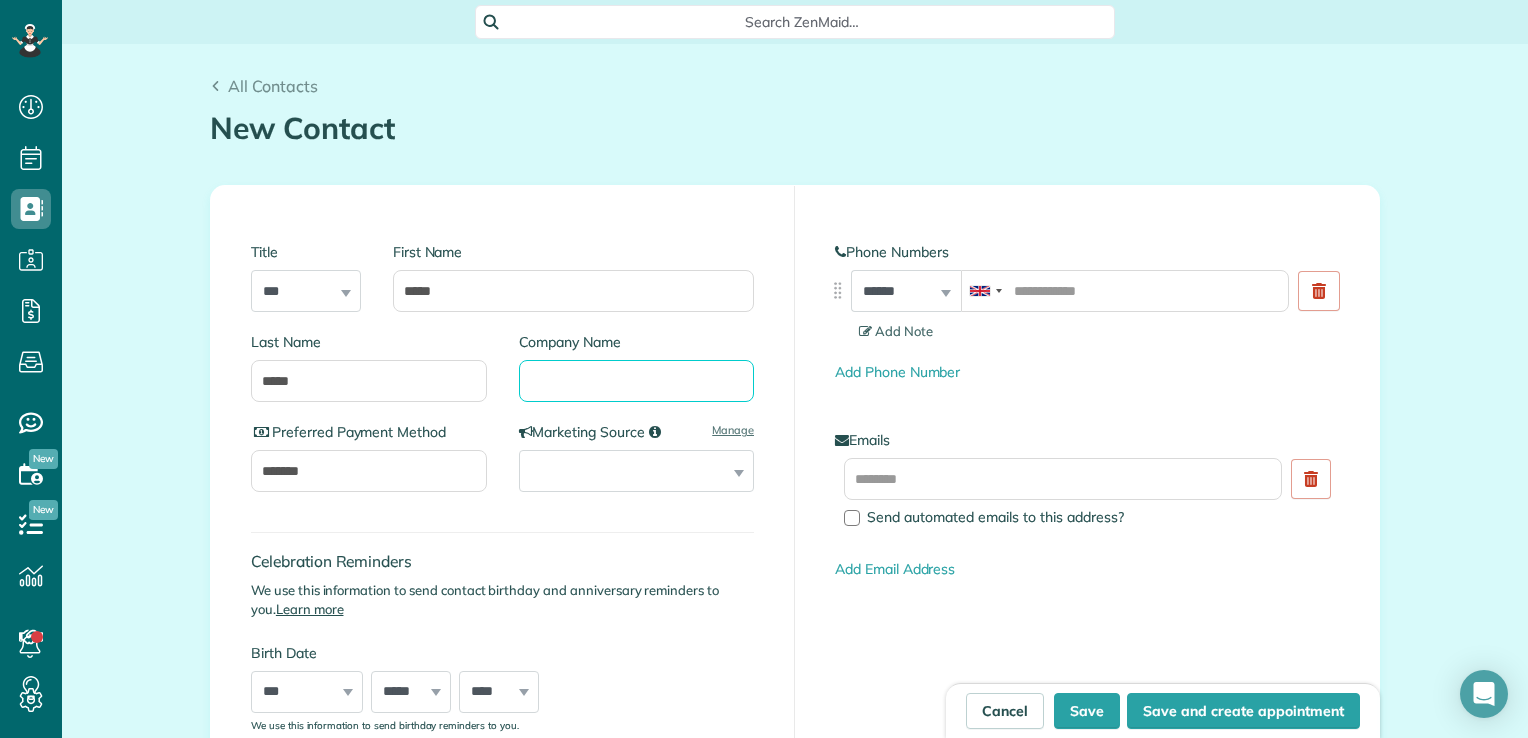 click on "Company Name" at bounding box center (637, 381) 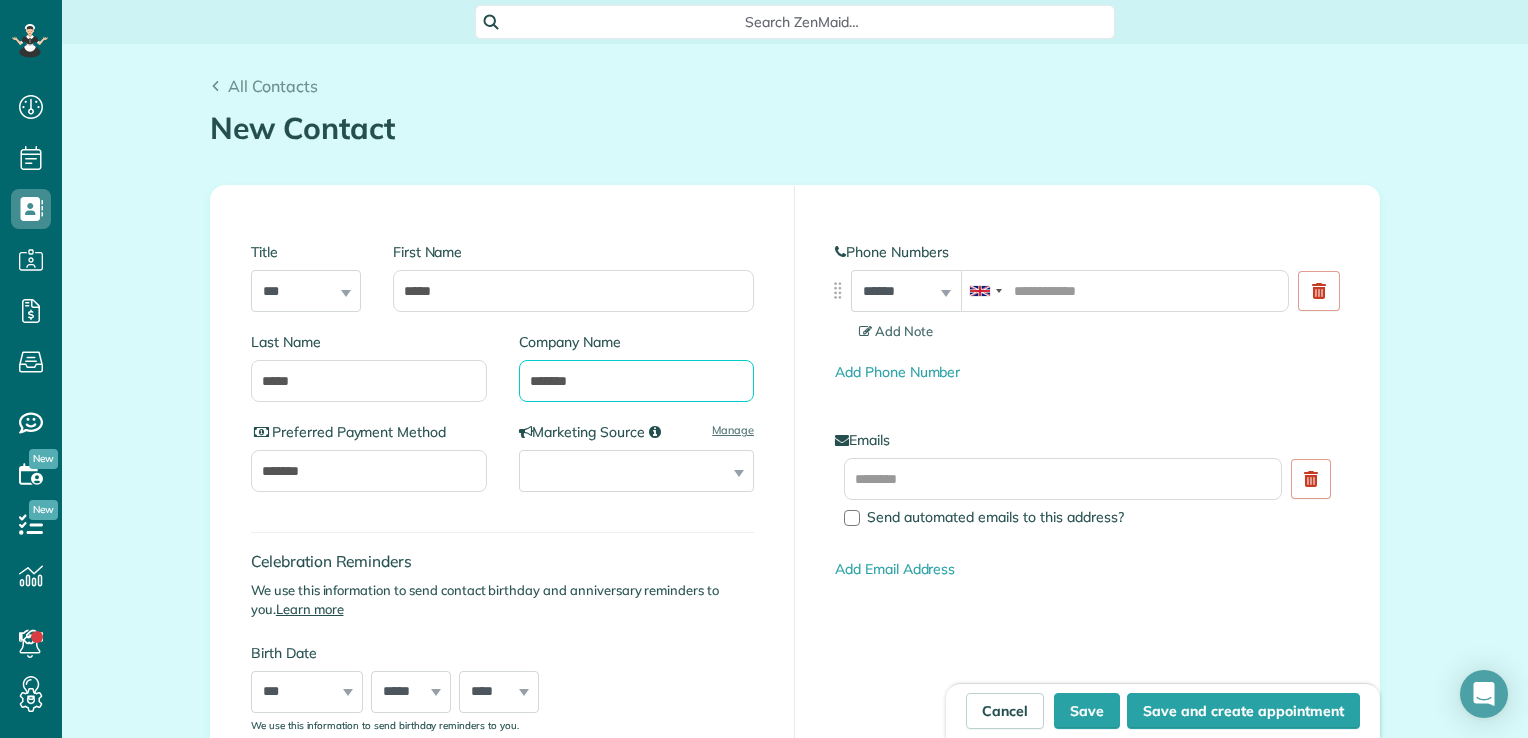 type on "*******" 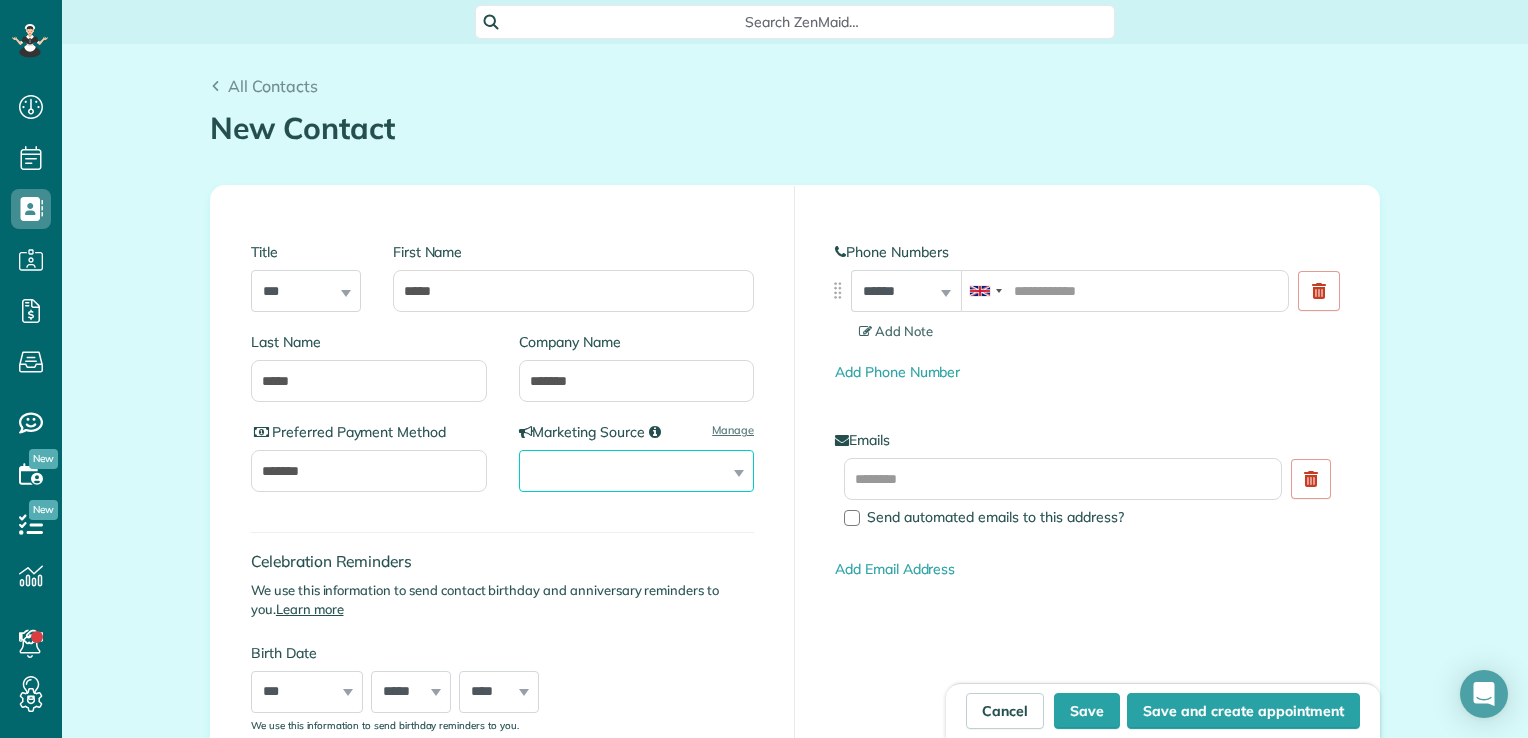click on "**********" at bounding box center [637, 471] 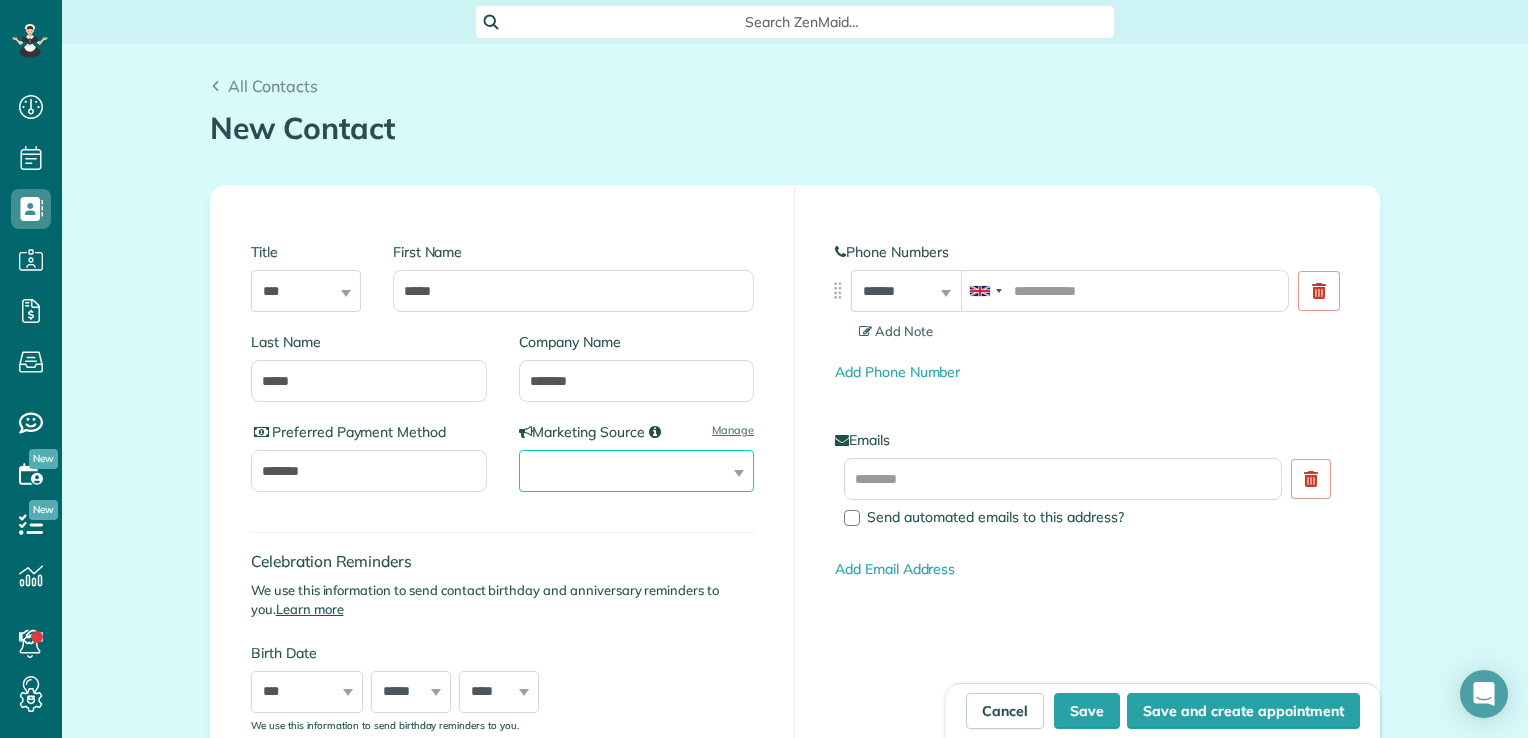 select on "********" 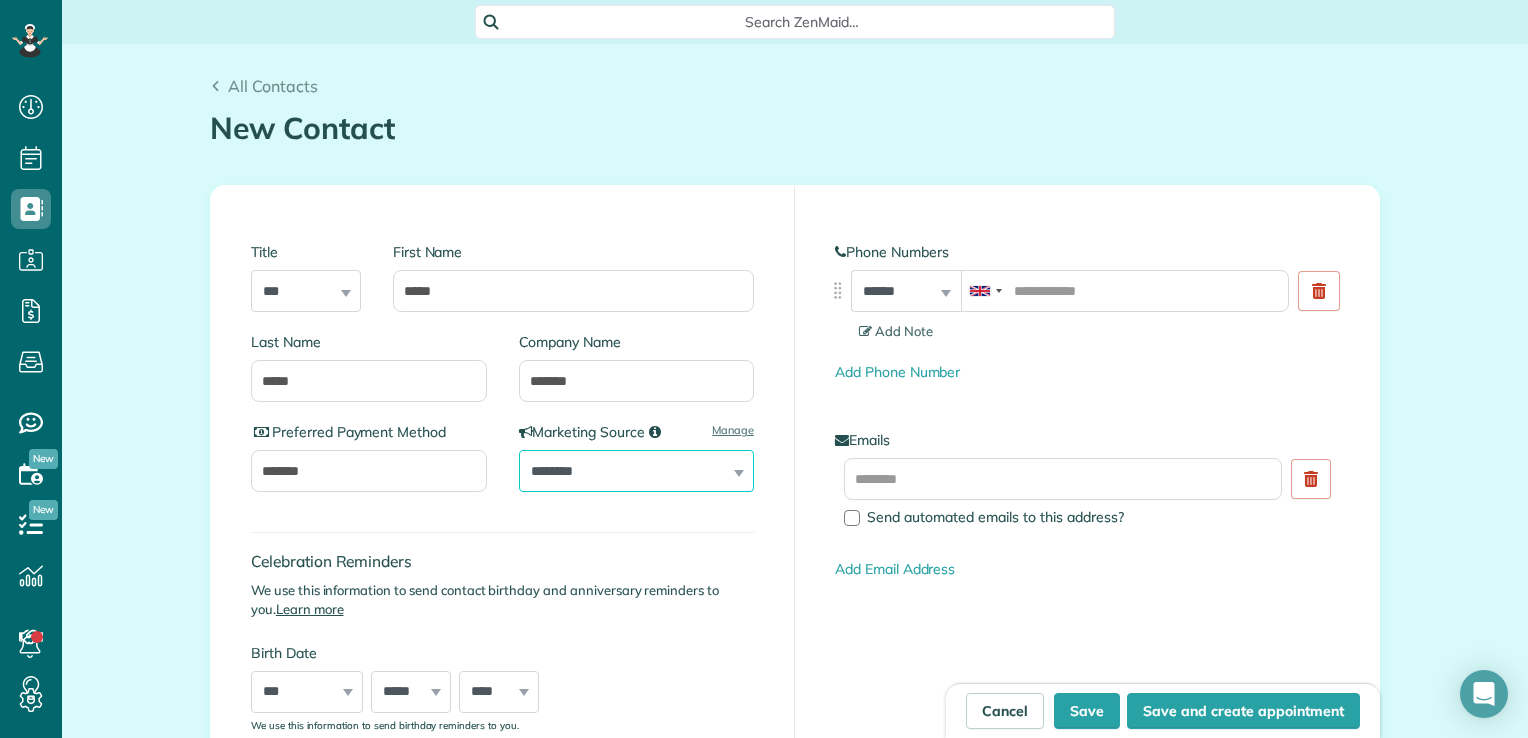 click on "**********" at bounding box center (637, 471) 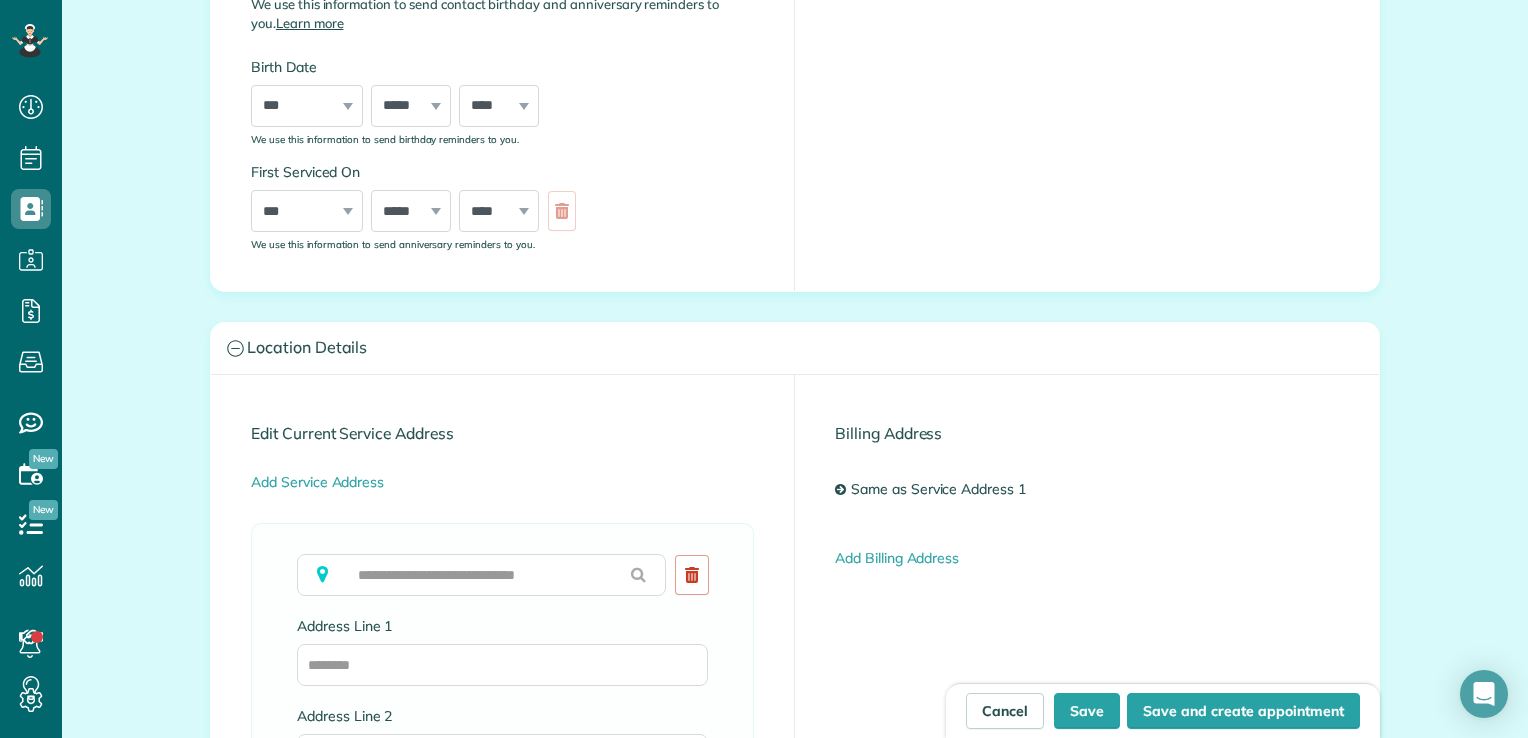 scroll, scrollTop: 588, scrollLeft: 0, axis: vertical 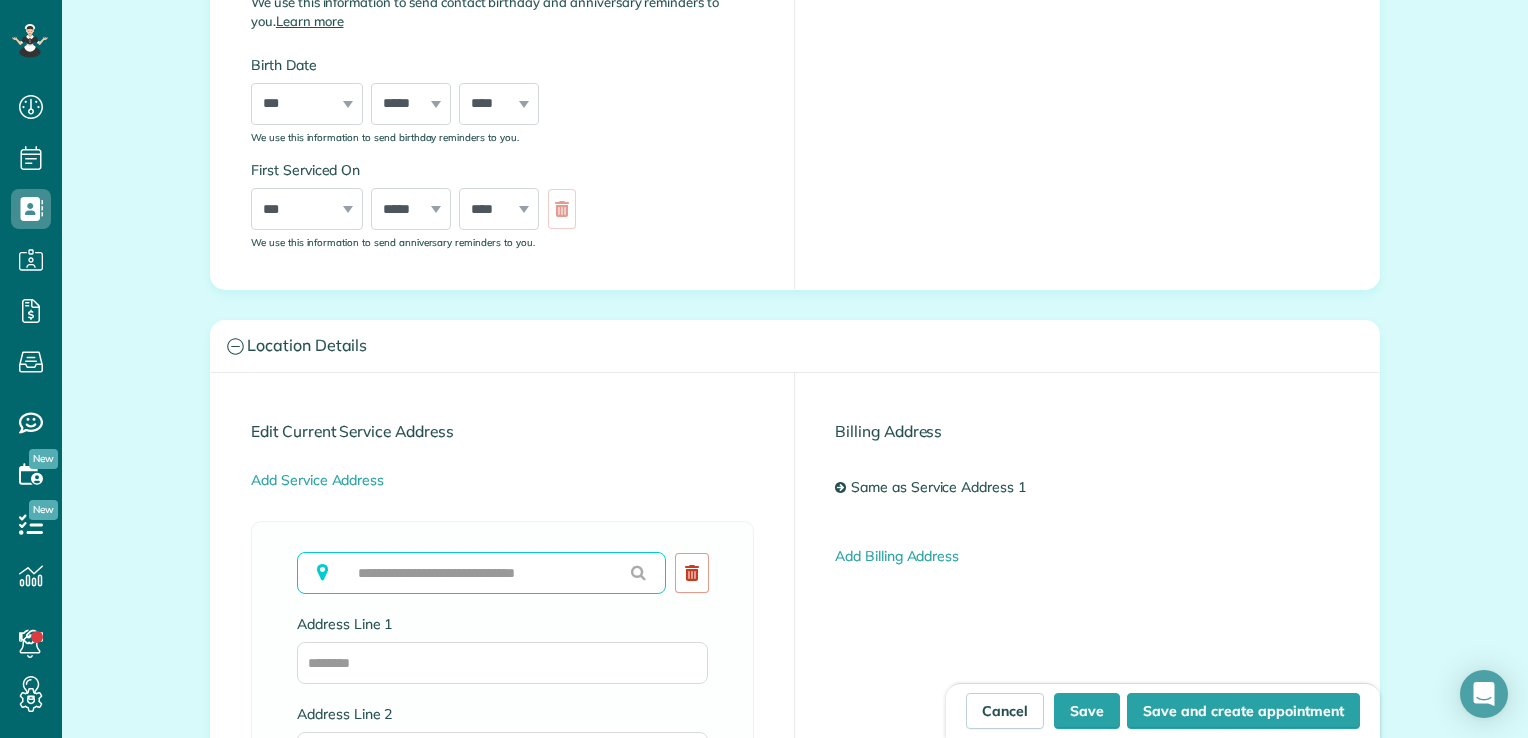 click at bounding box center (481, 573) 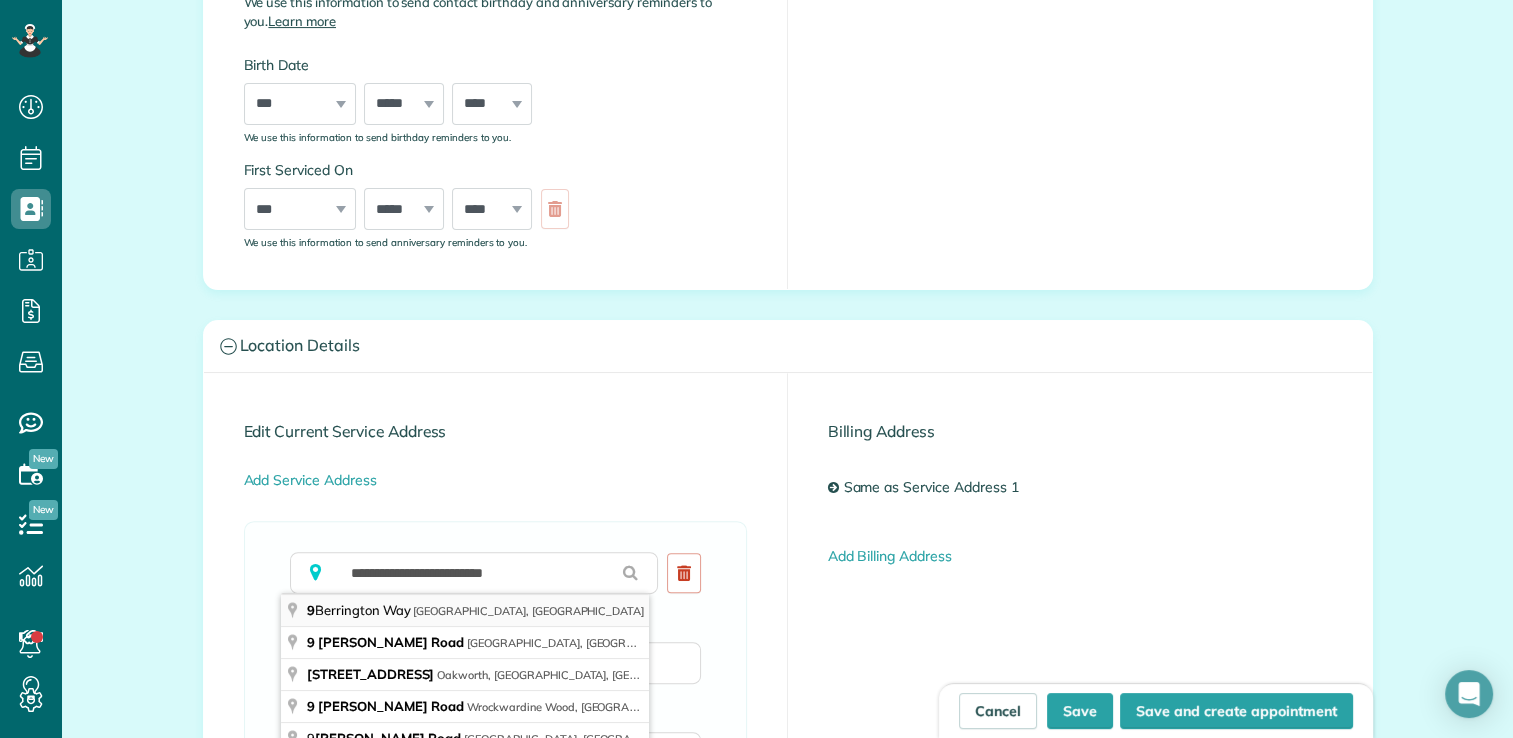 type on "**********" 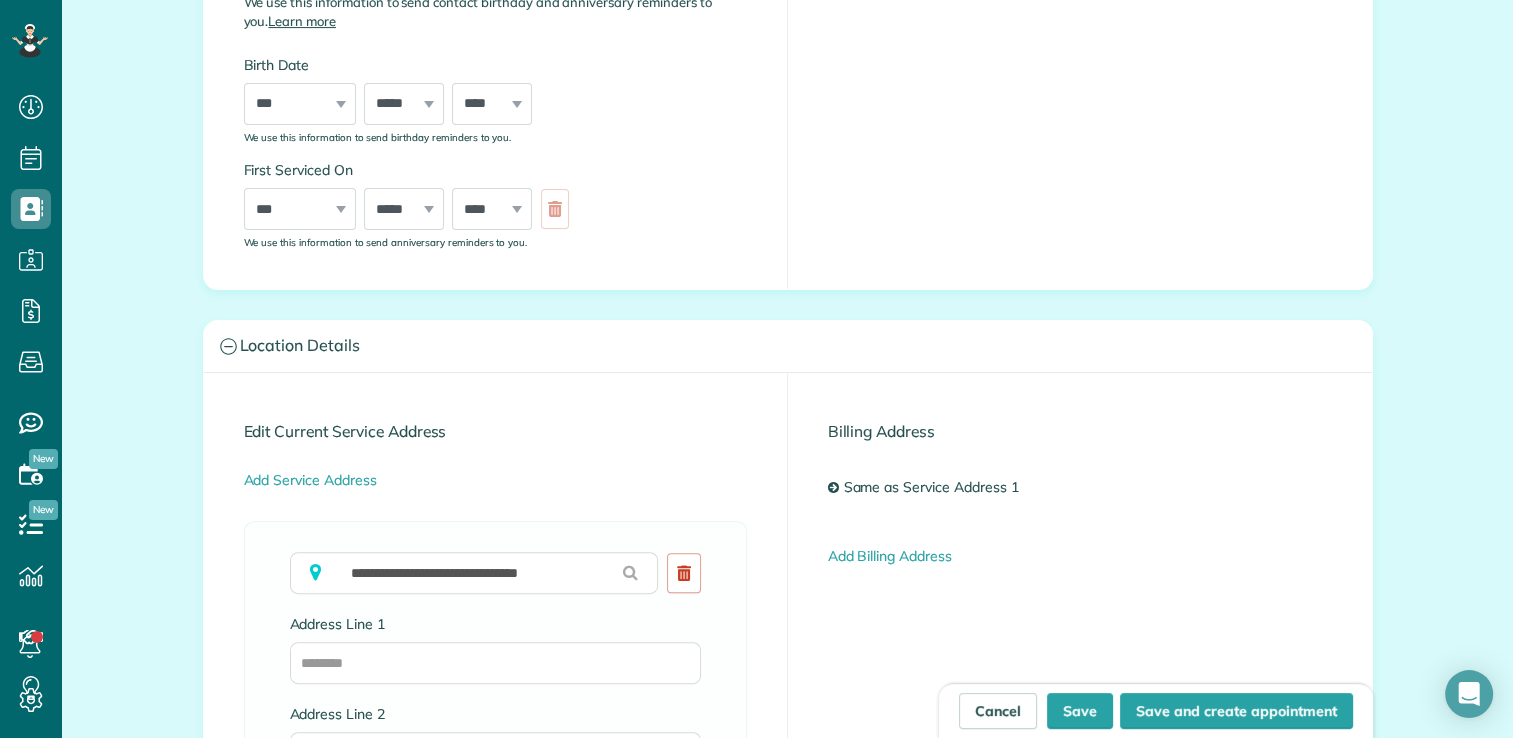 type on "**********" 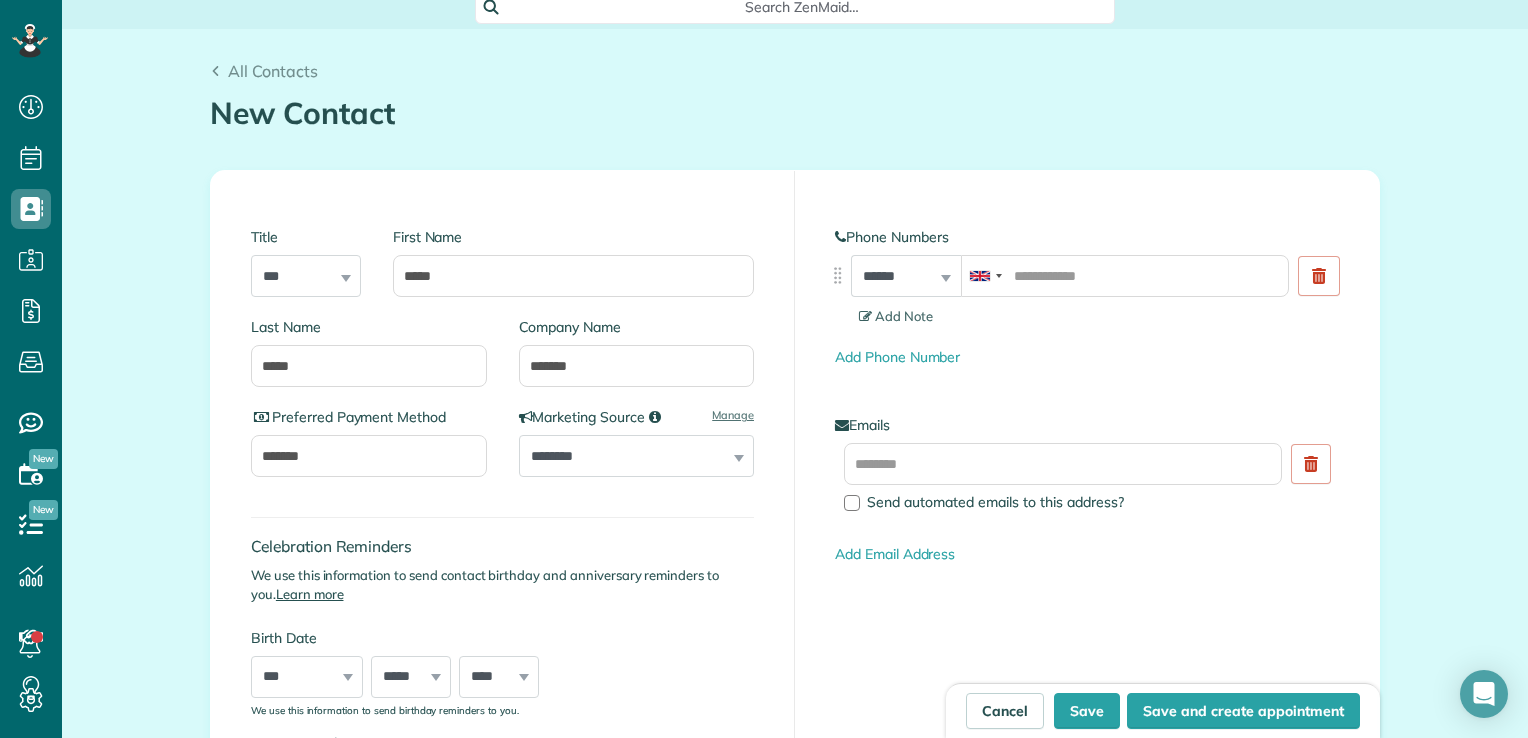 scroll, scrollTop: 0, scrollLeft: 0, axis: both 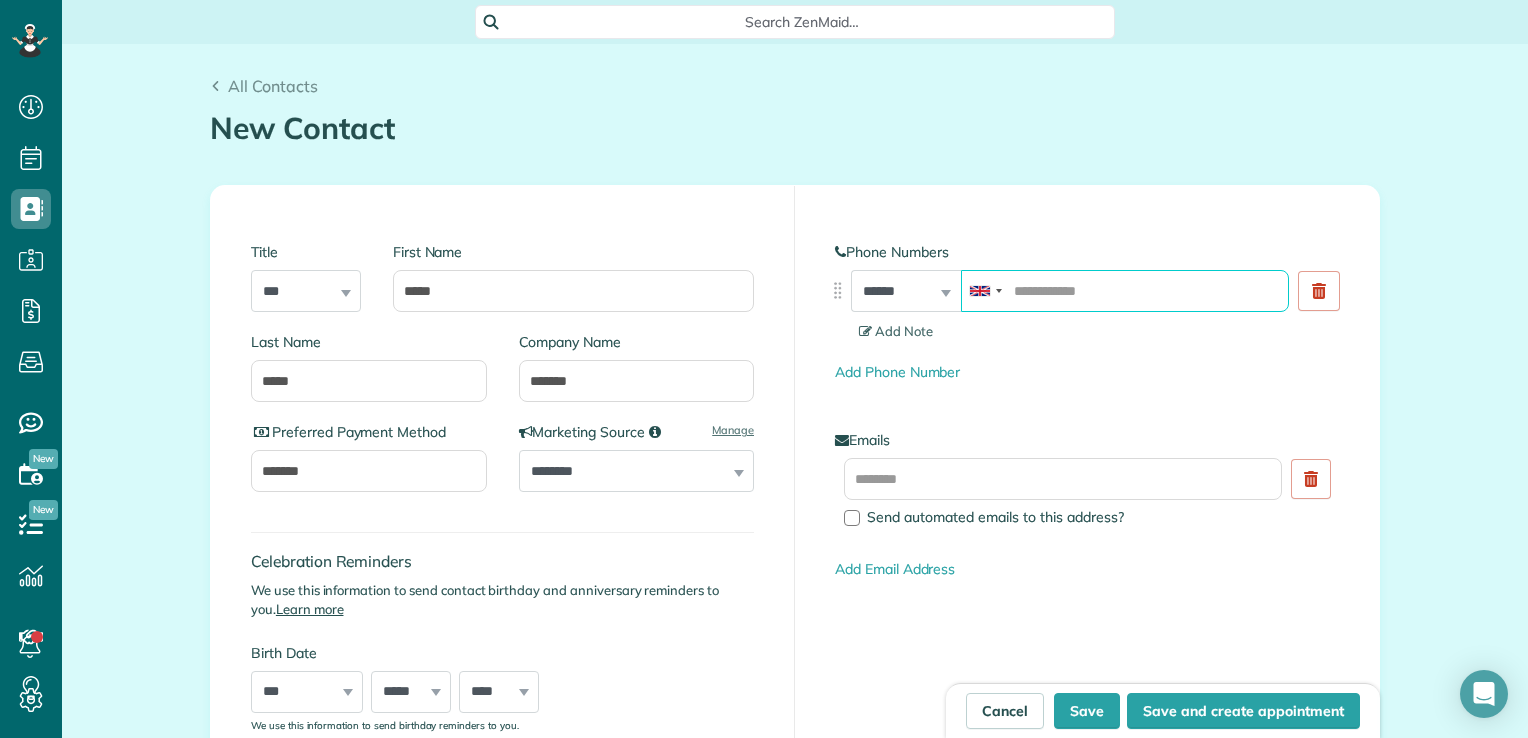 click at bounding box center [1125, 291] 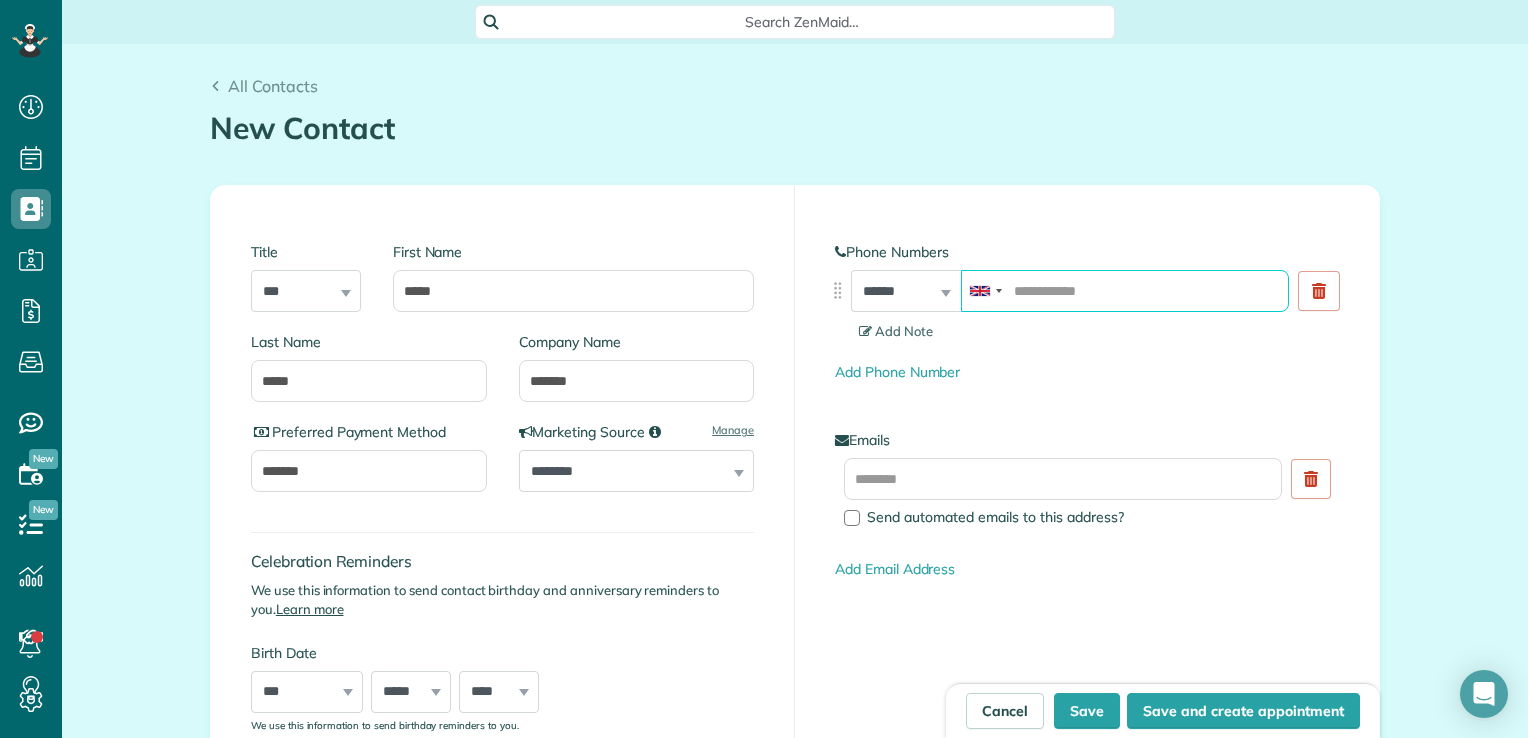 type on "*" 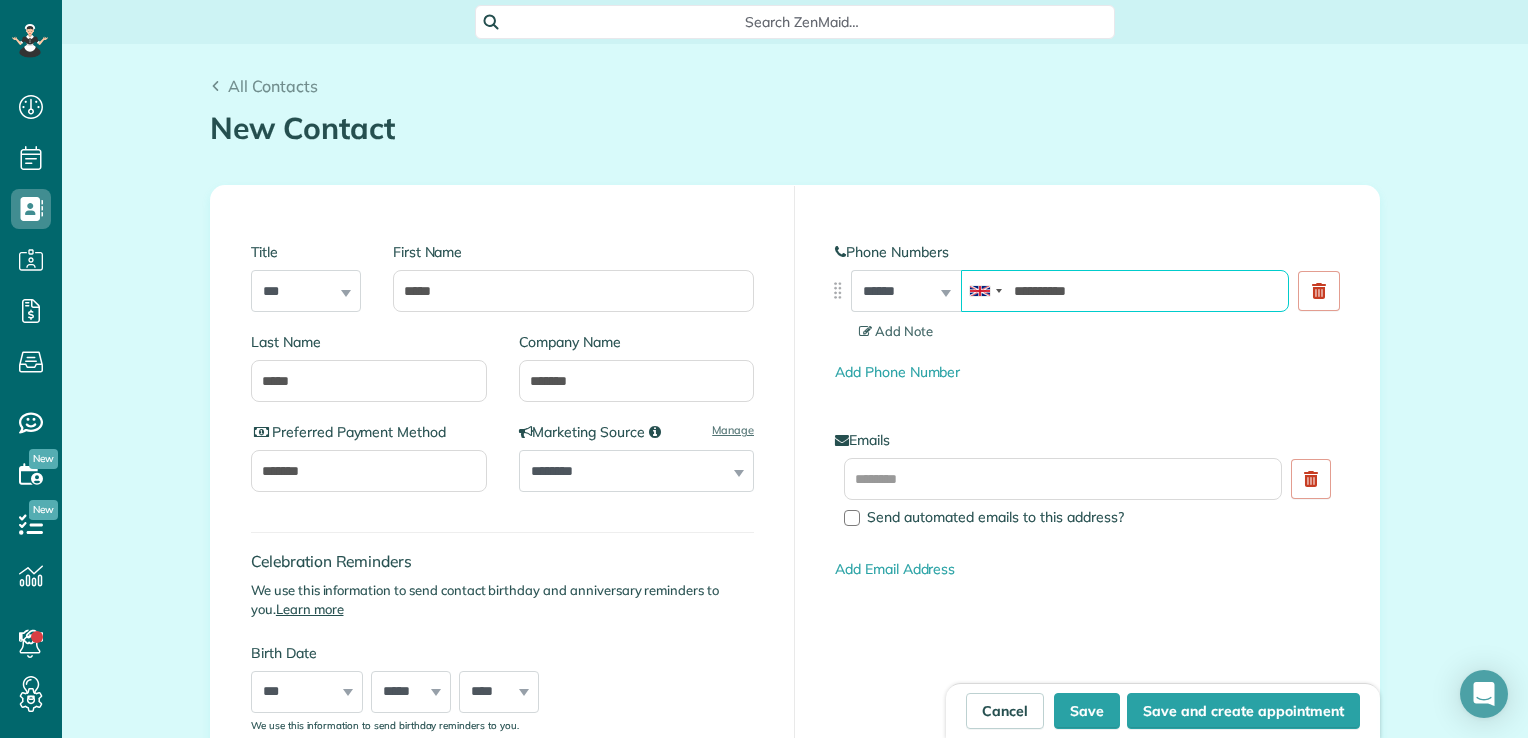 type on "**********" 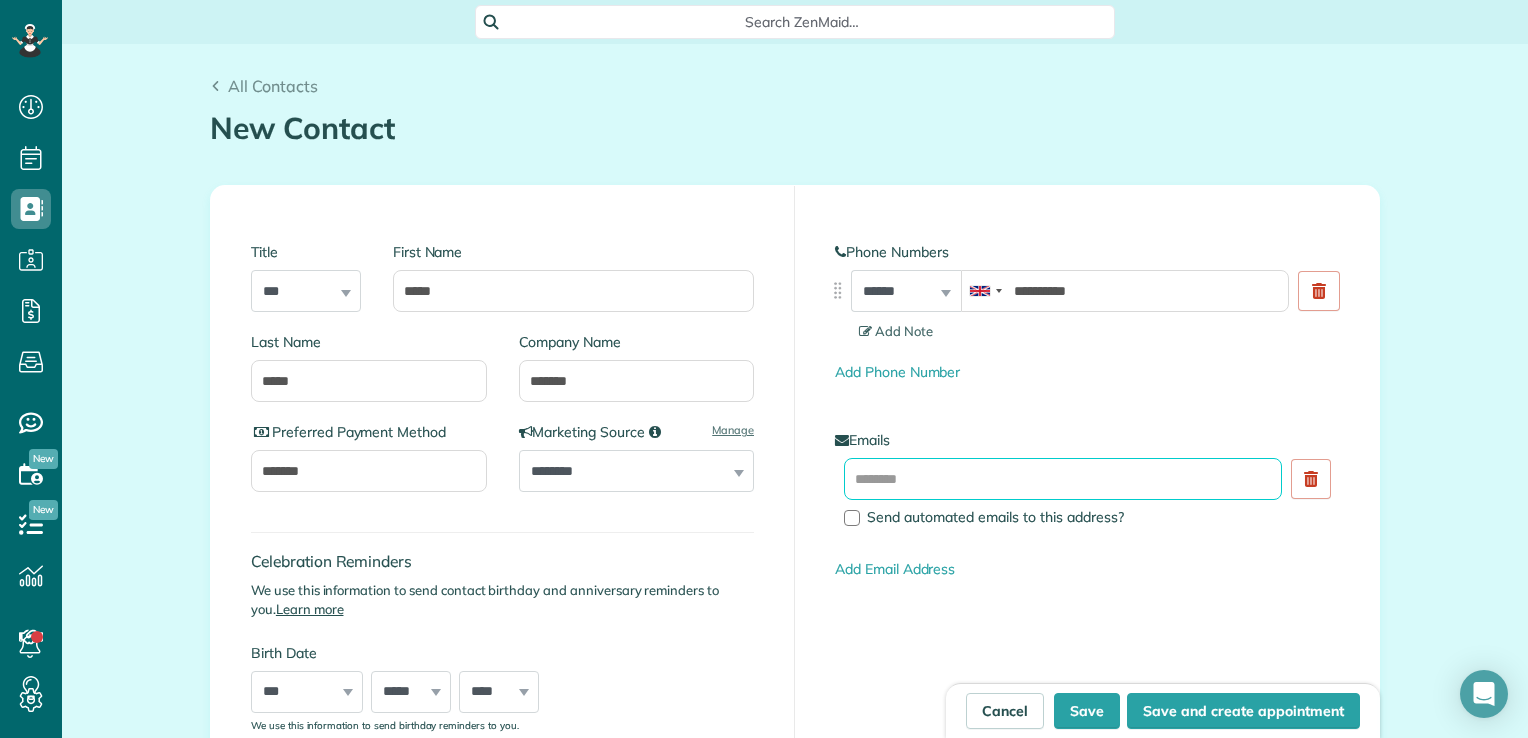 click at bounding box center (1063, 479) 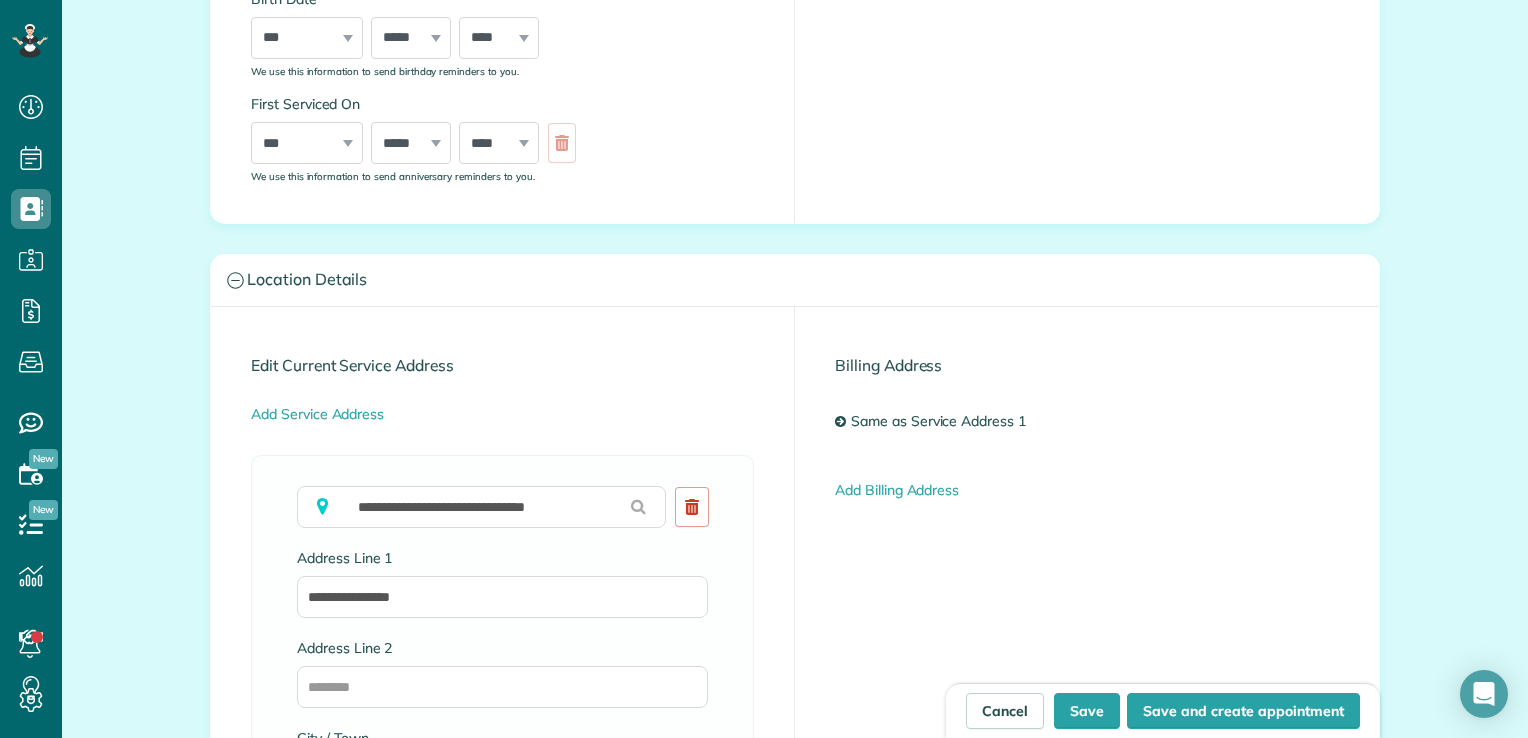 scroll, scrollTop: 655, scrollLeft: 0, axis: vertical 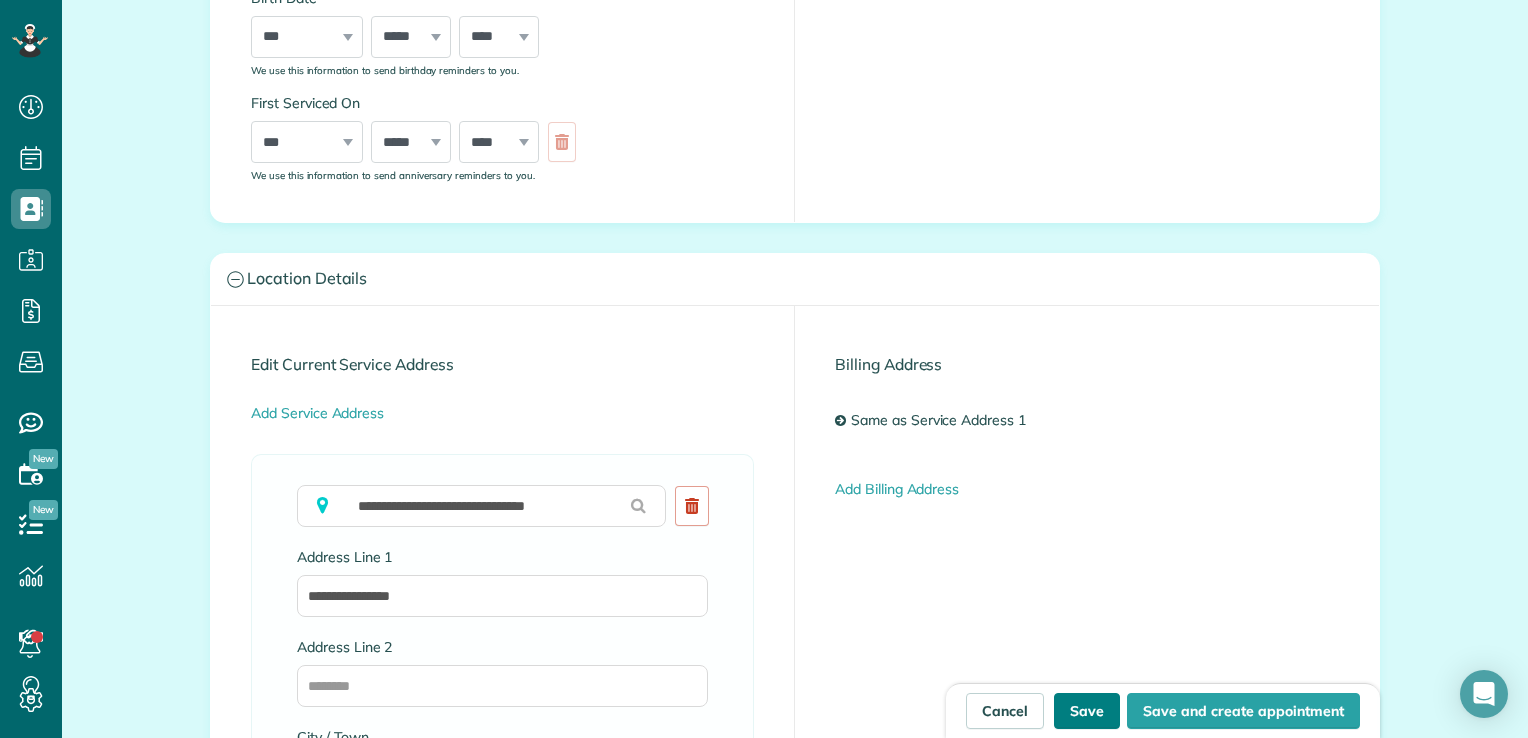 type on "**********" 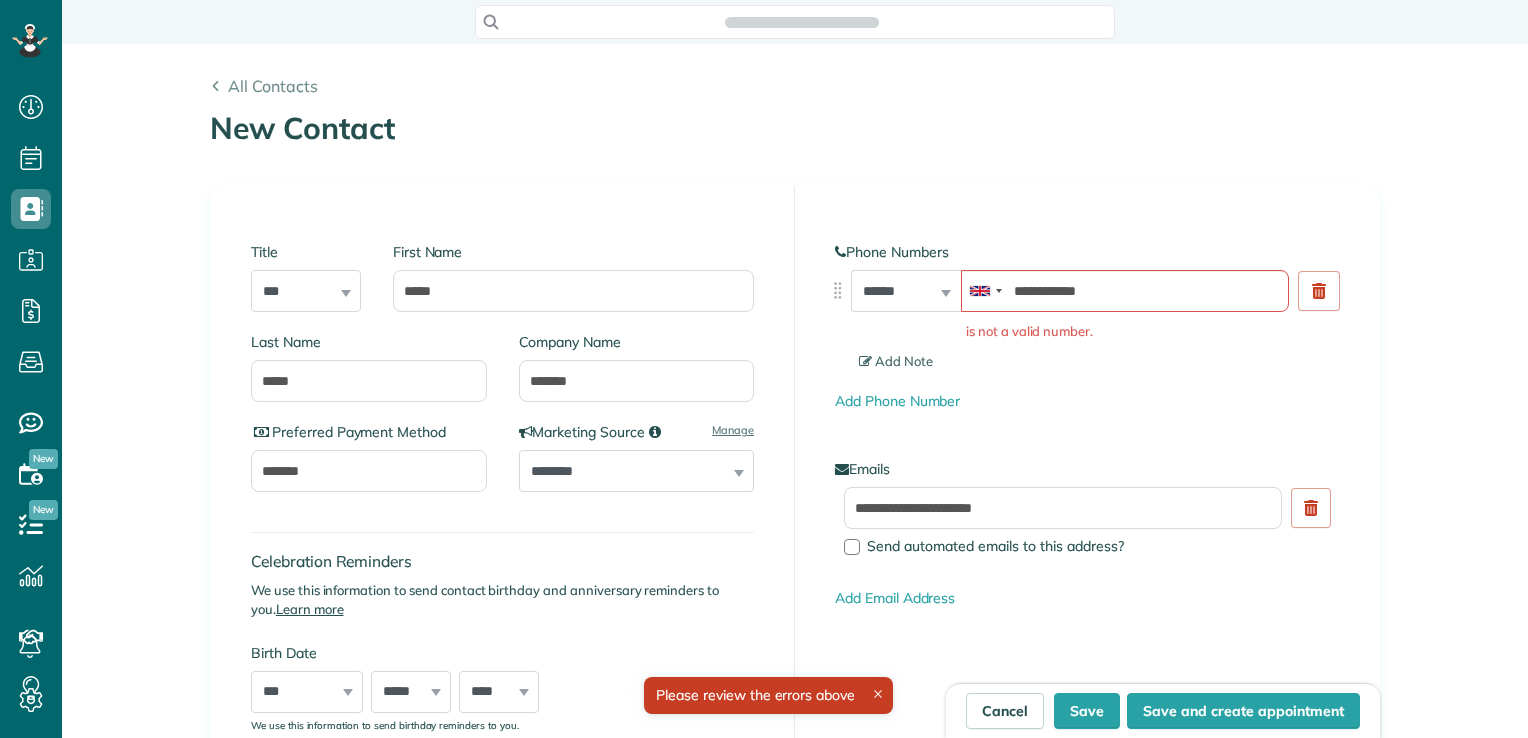 scroll, scrollTop: 0, scrollLeft: 0, axis: both 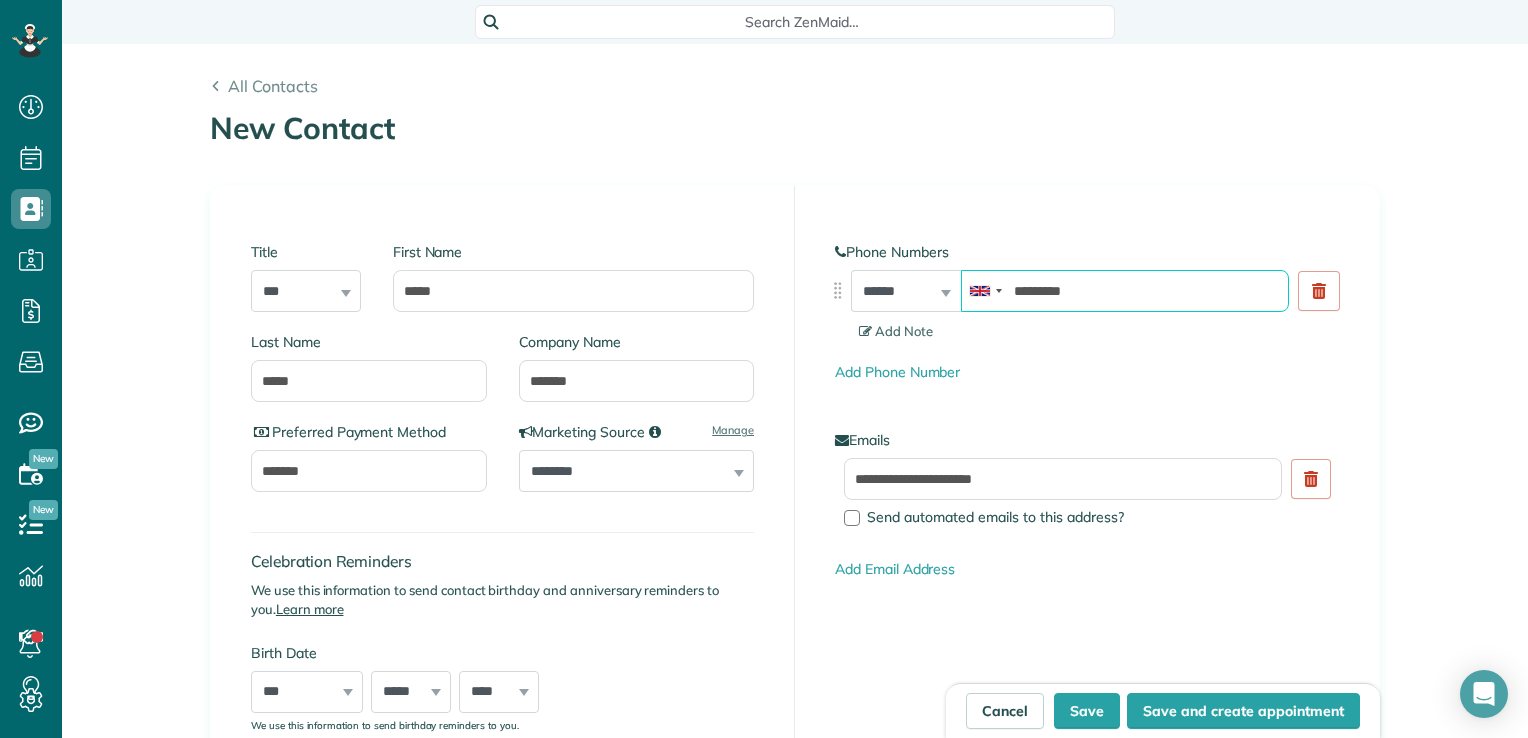click on "*********" at bounding box center (1125, 291) 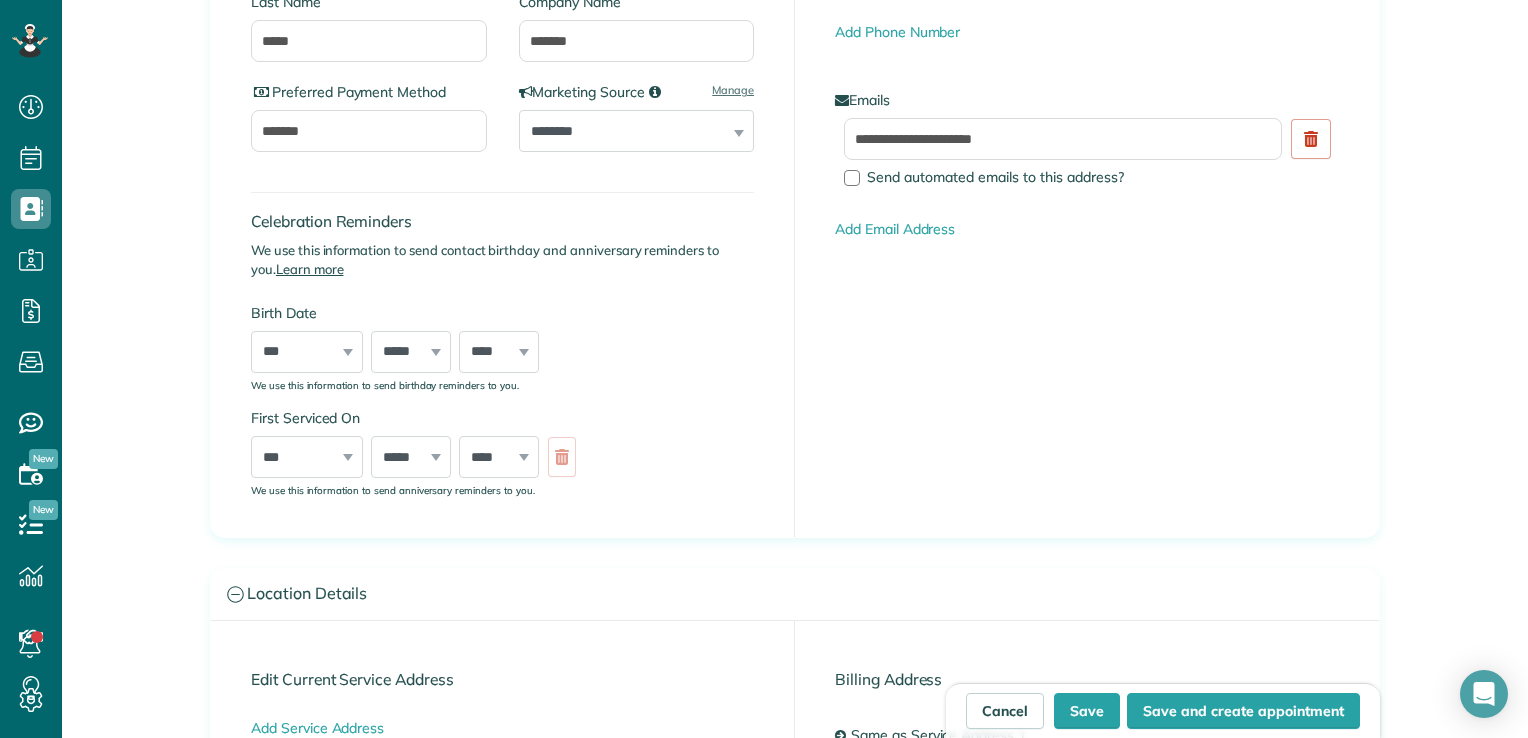 scroll, scrollTop: 338, scrollLeft: 0, axis: vertical 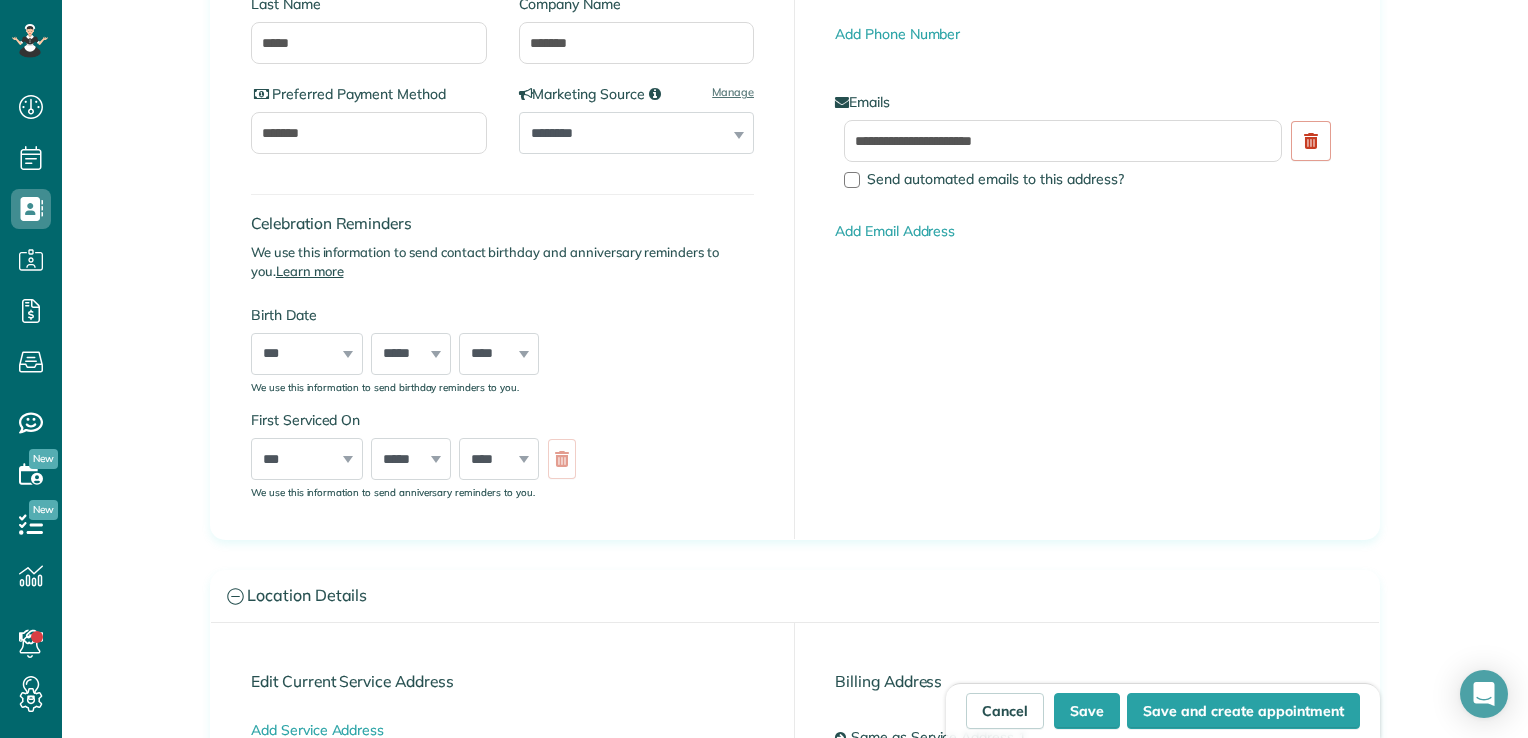 type on "**********" 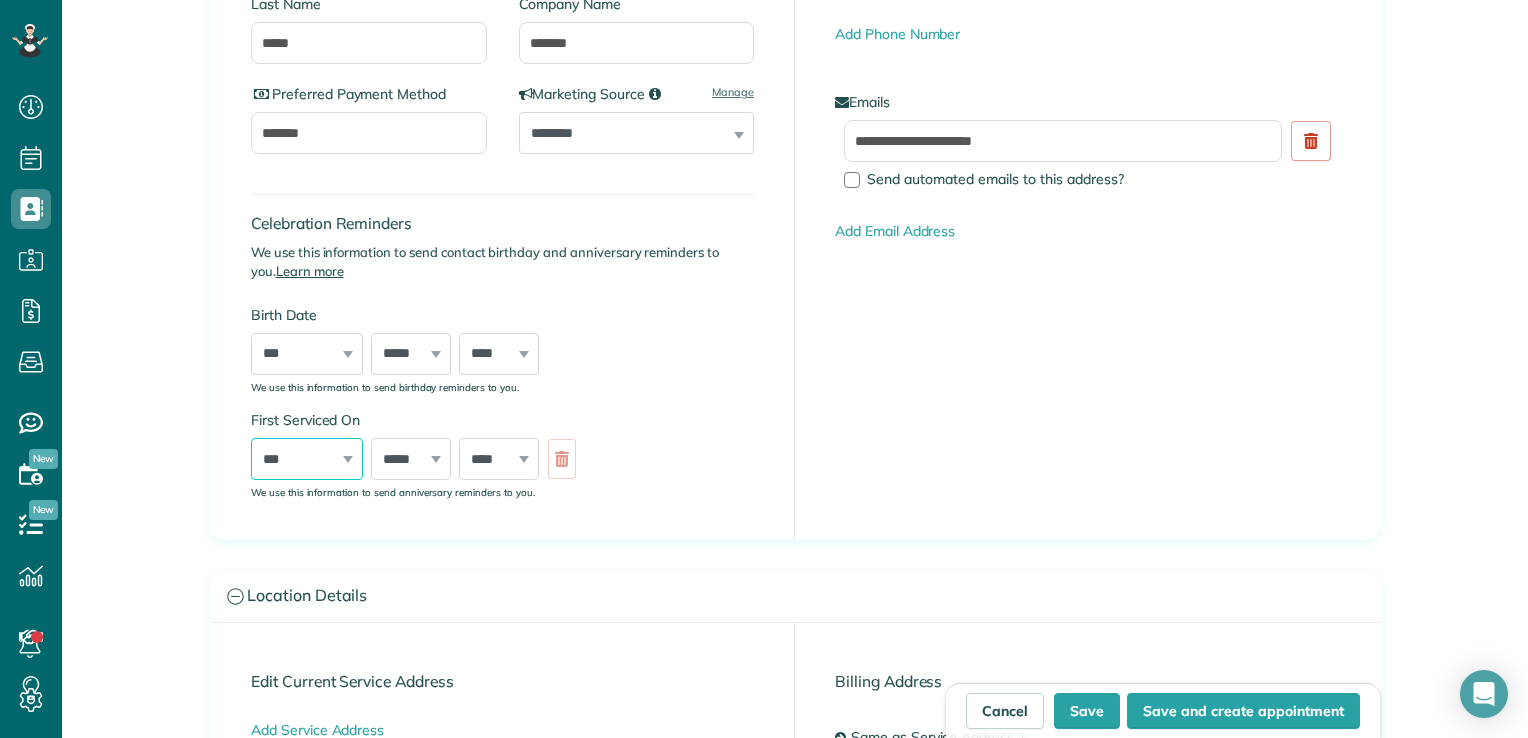 click on "***
*
*
*
*
*
*
*
*
*
**
**
**
**
**
**
**
**
**
**
**
**
**
**
**
**
**
**
**
**
**
**" at bounding box center (307, 459) 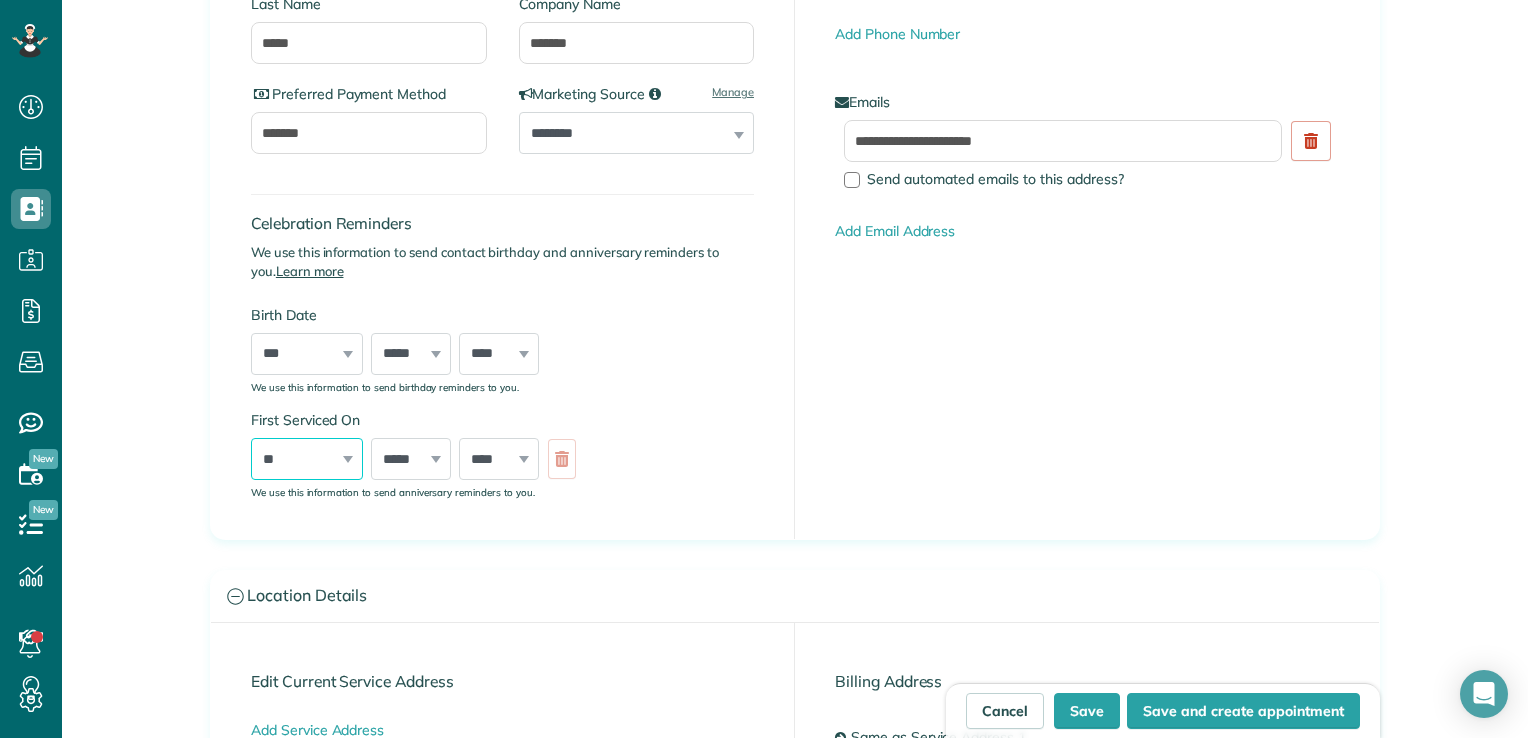click on "***
*
*
*
*
*
*
*
*
*
**
**
**
**
**
**
**
**
**
**
**
**
**
**
**
**
**
**
**
**
**
**" at bounding box center [307, 459] 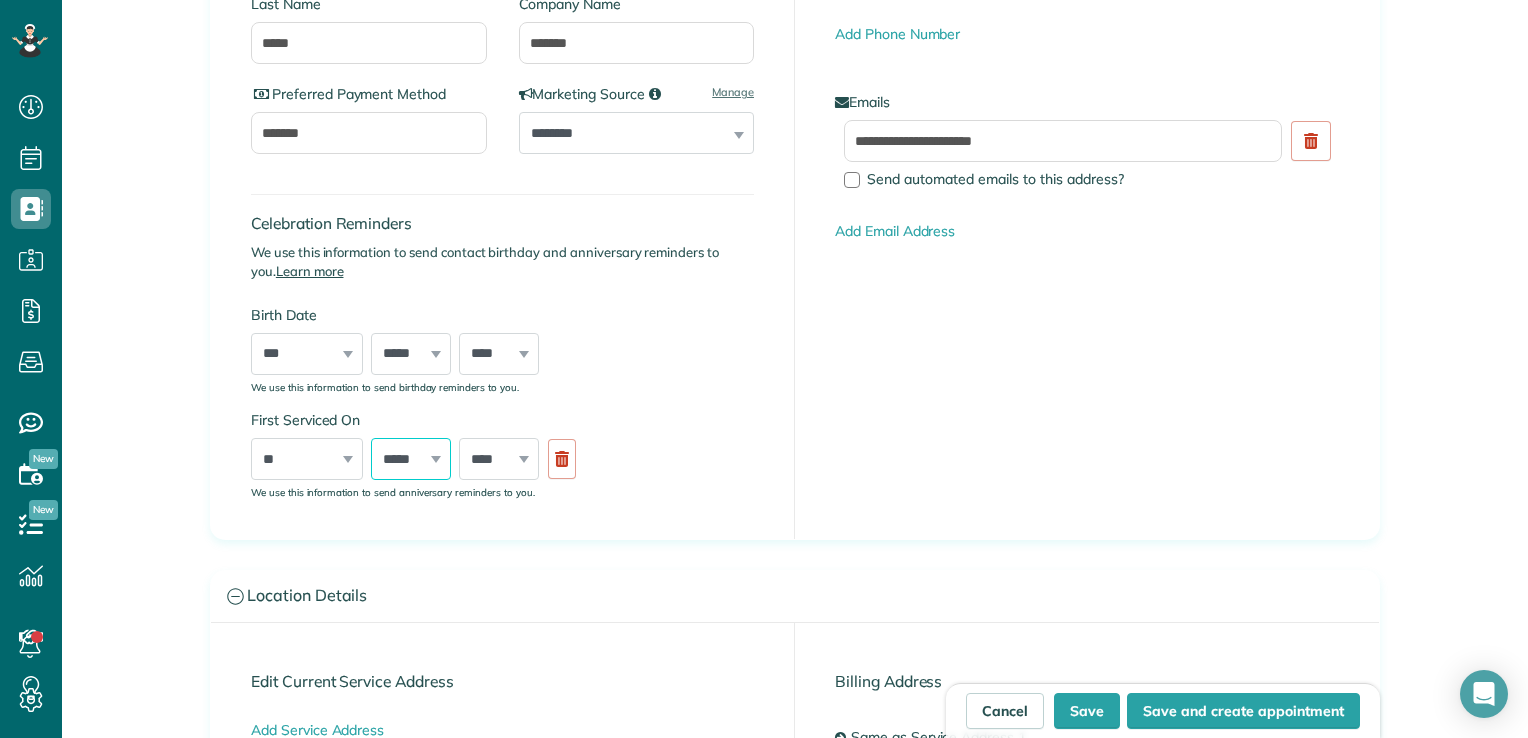 click on "*****
*******
********
*****
*****
***
****
****
******
*********
*******
********
********" at bounding box center (411, 459) 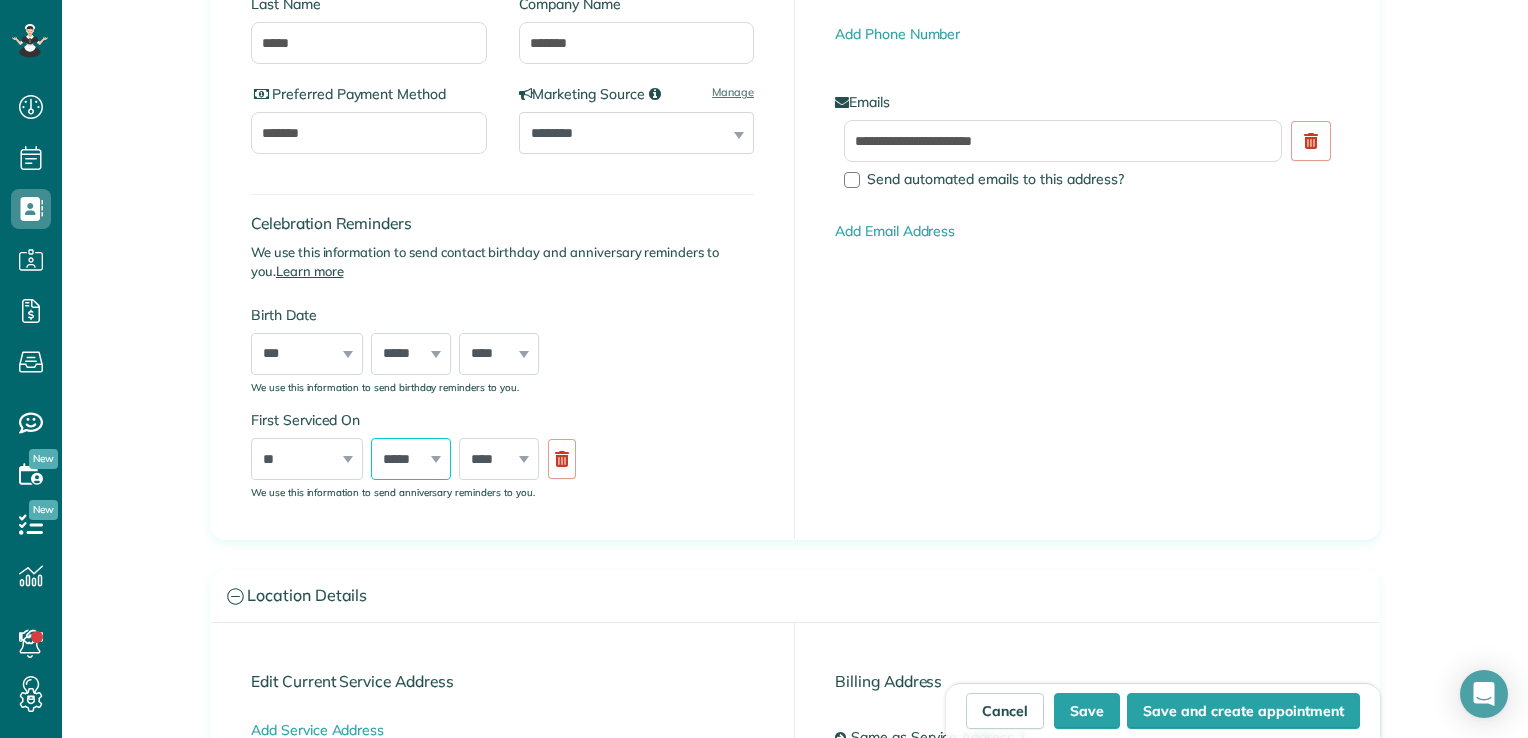 select on "*" 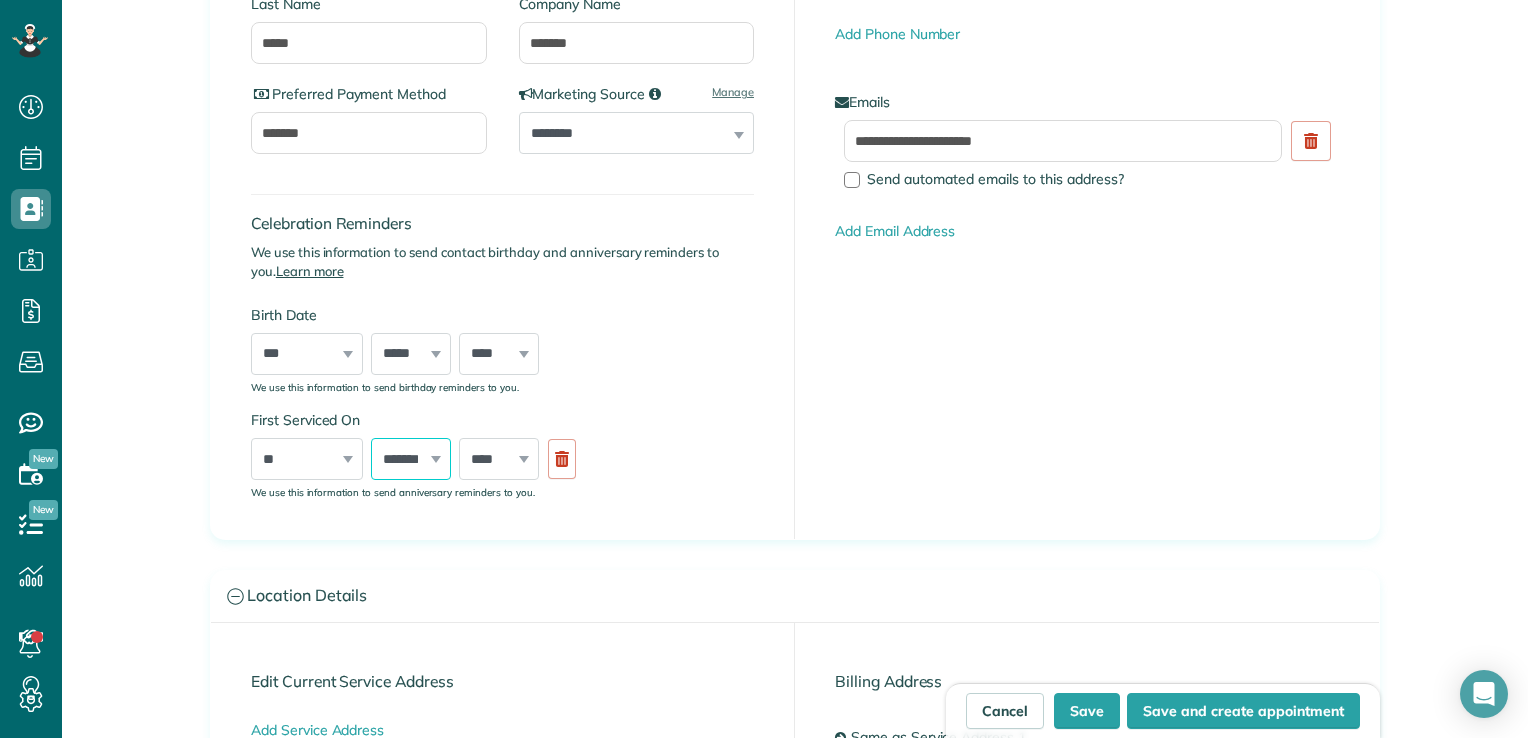click on "*****
*******
********
*****
*****
***
****
****
******
*********
*******
********
********" at bounding box center [411, 459] 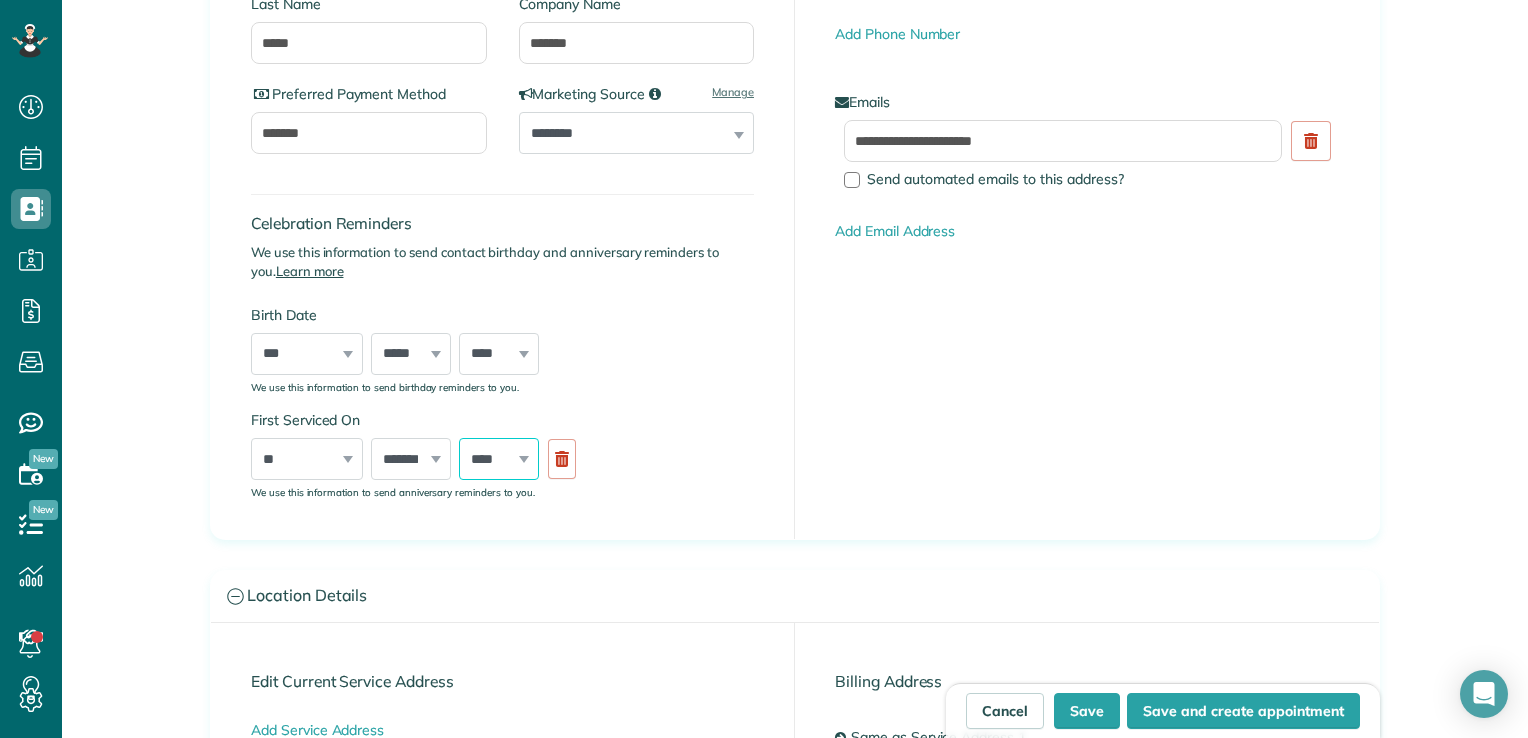 click on "****
****
****
****
****
****
****
****
****
****
****
****
****
****
****
****
****
****
****
****
****
****
****
****
****
****
****
****
****
****
****
****
****
****
****
****
****
****
****
****
****
****
****
****
****
****
****
****
****
****
****
****" at bounding box center (499, 459) 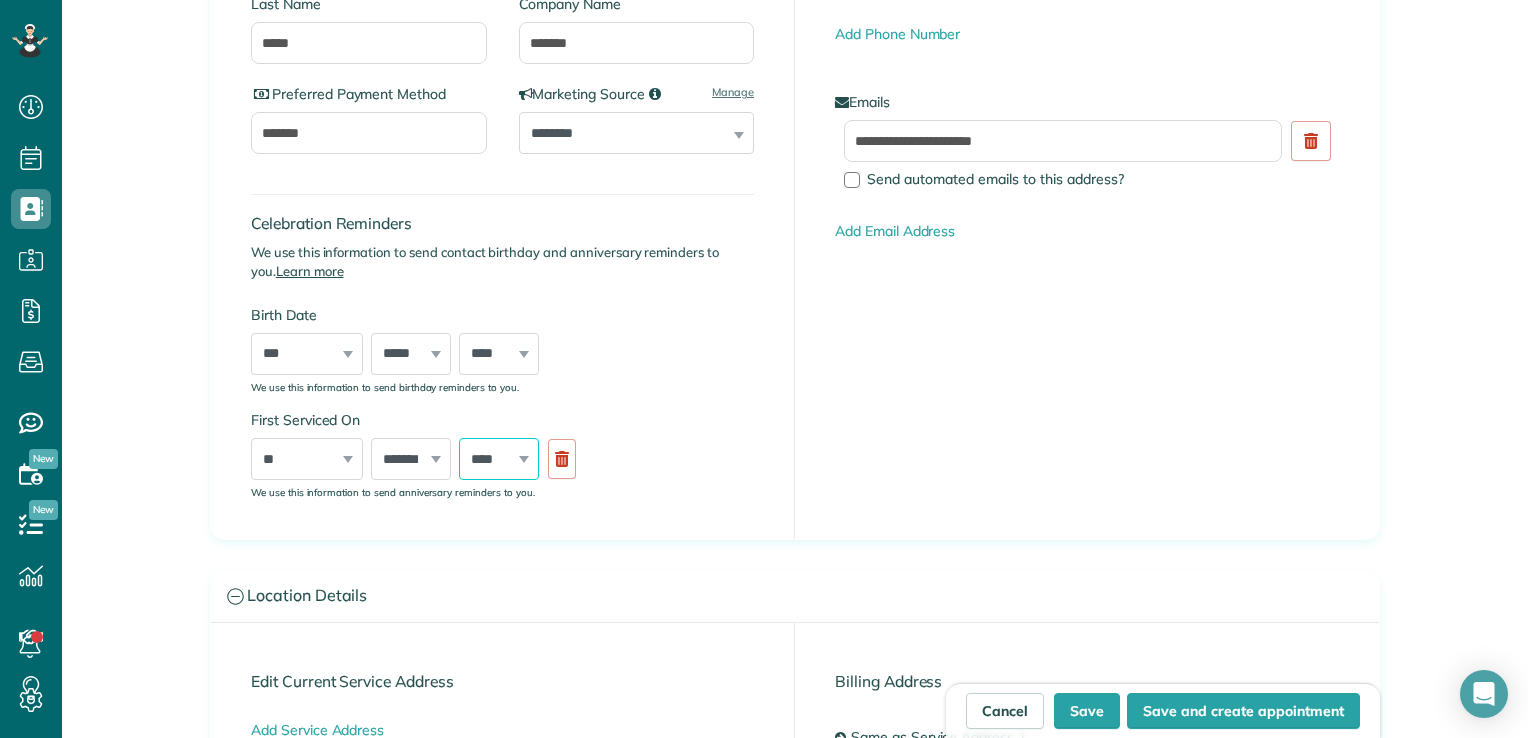 select on "****" 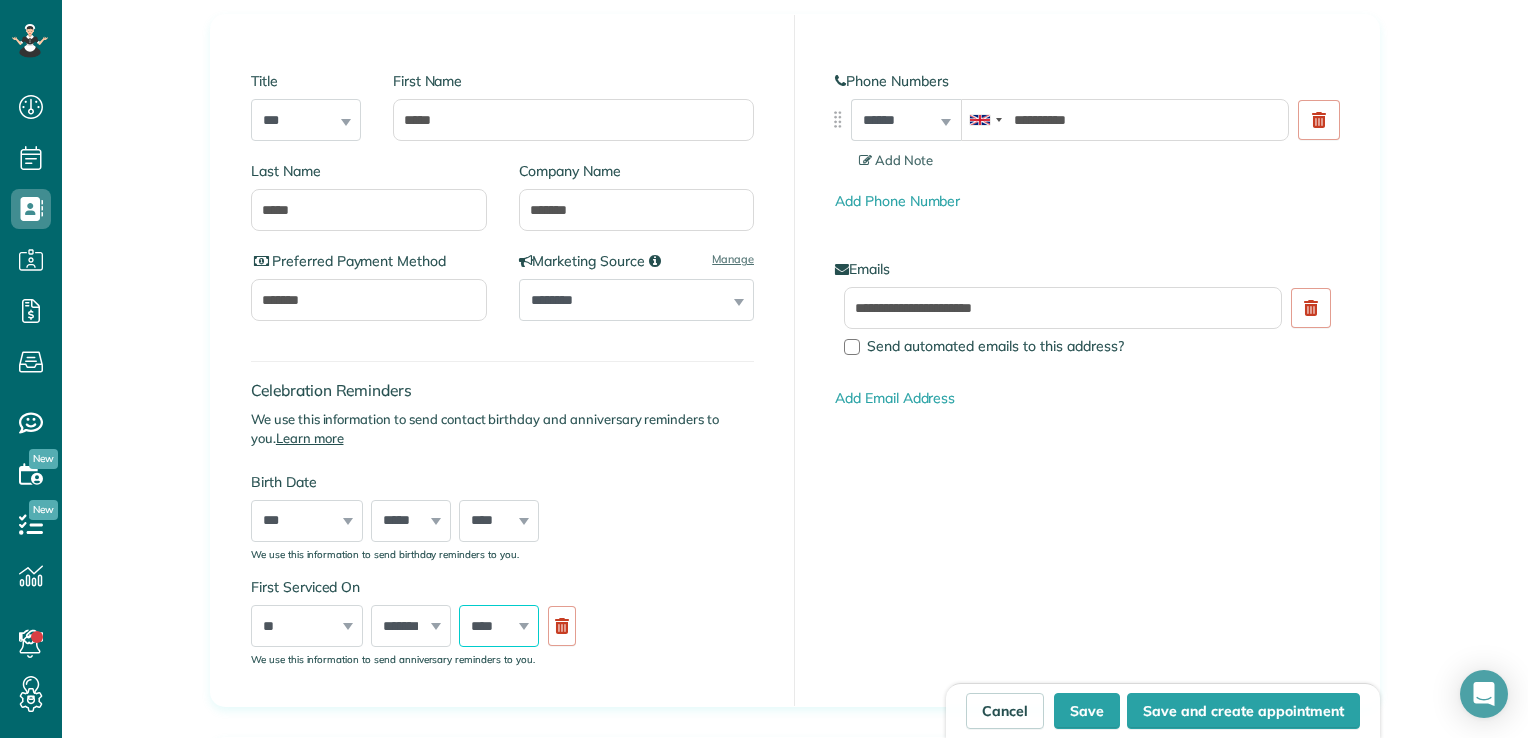 scroll, scrollTop: 222, scrollLeft: 0, axis: vertical 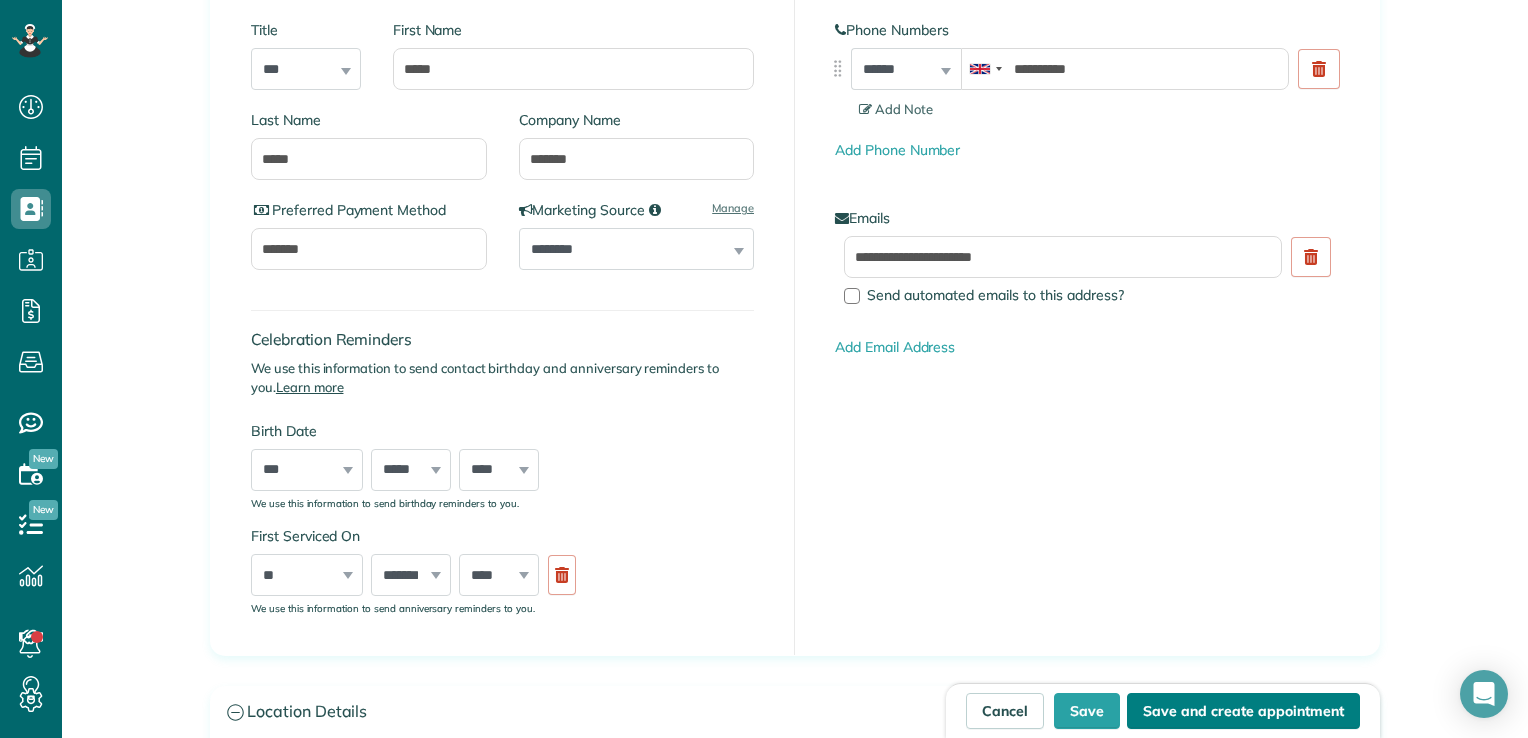 click on "Save and create appointment" at bounding box center [1243, 711] 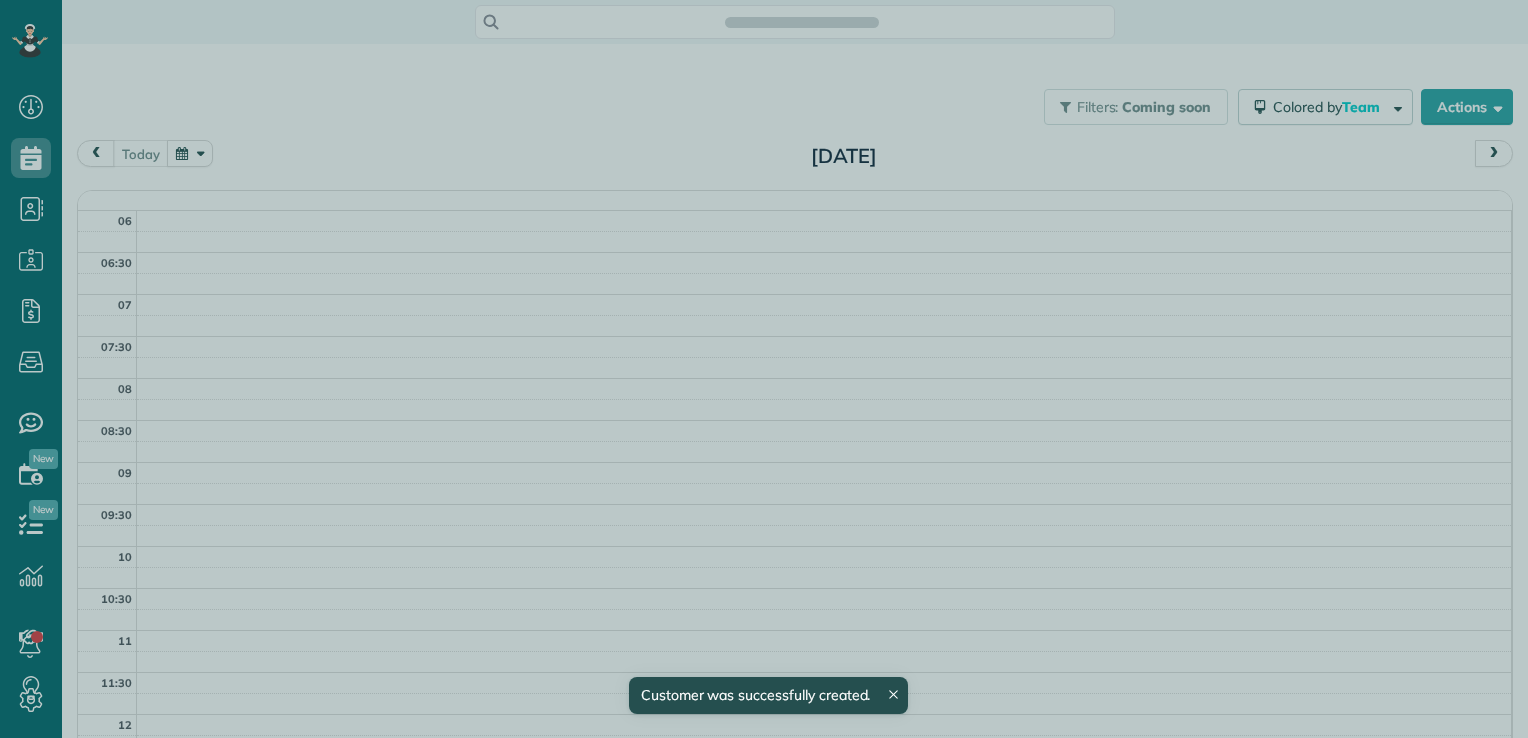 scroll, scrollTop: 0, scrollLeft: 0, axis: both 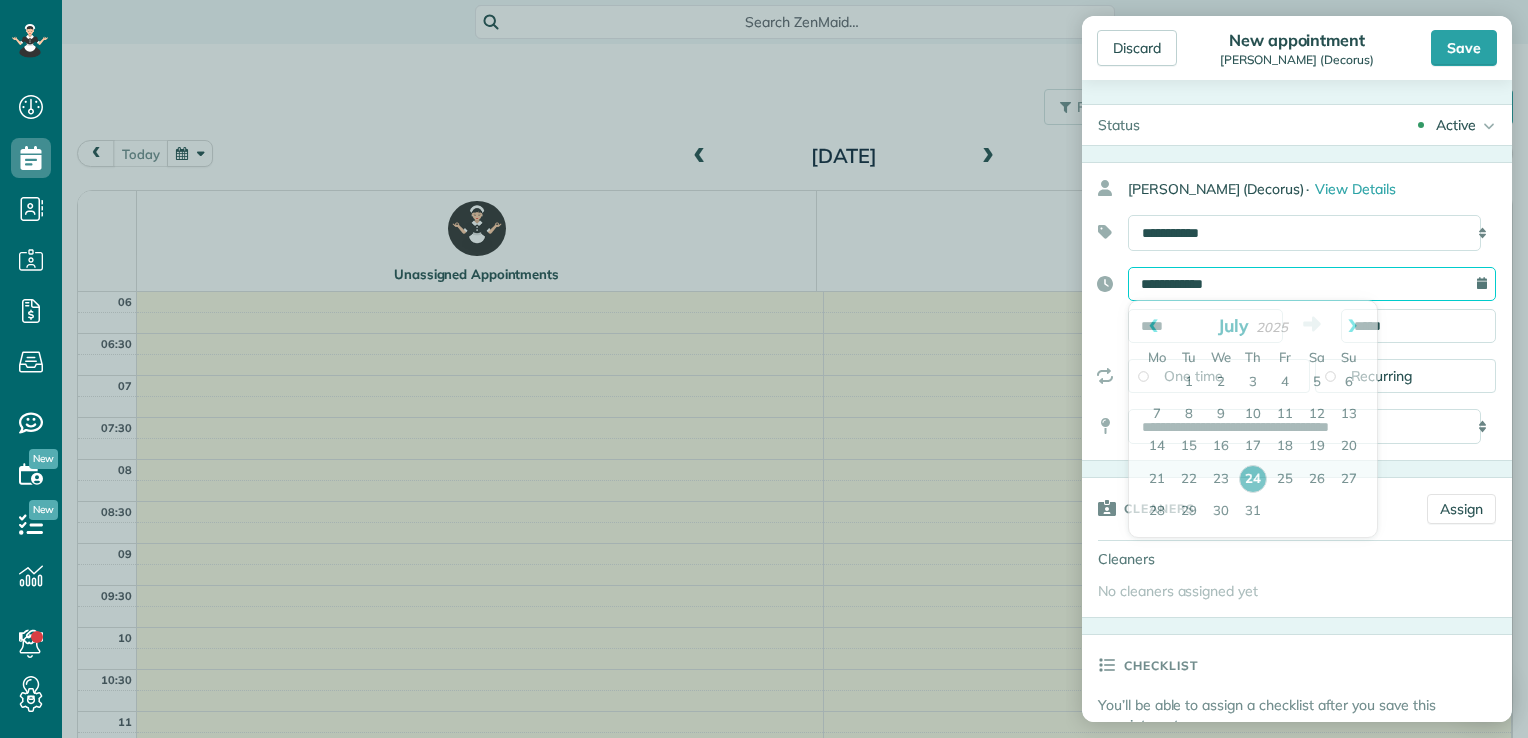 click on "**********" at bounding box center (1312, 284) 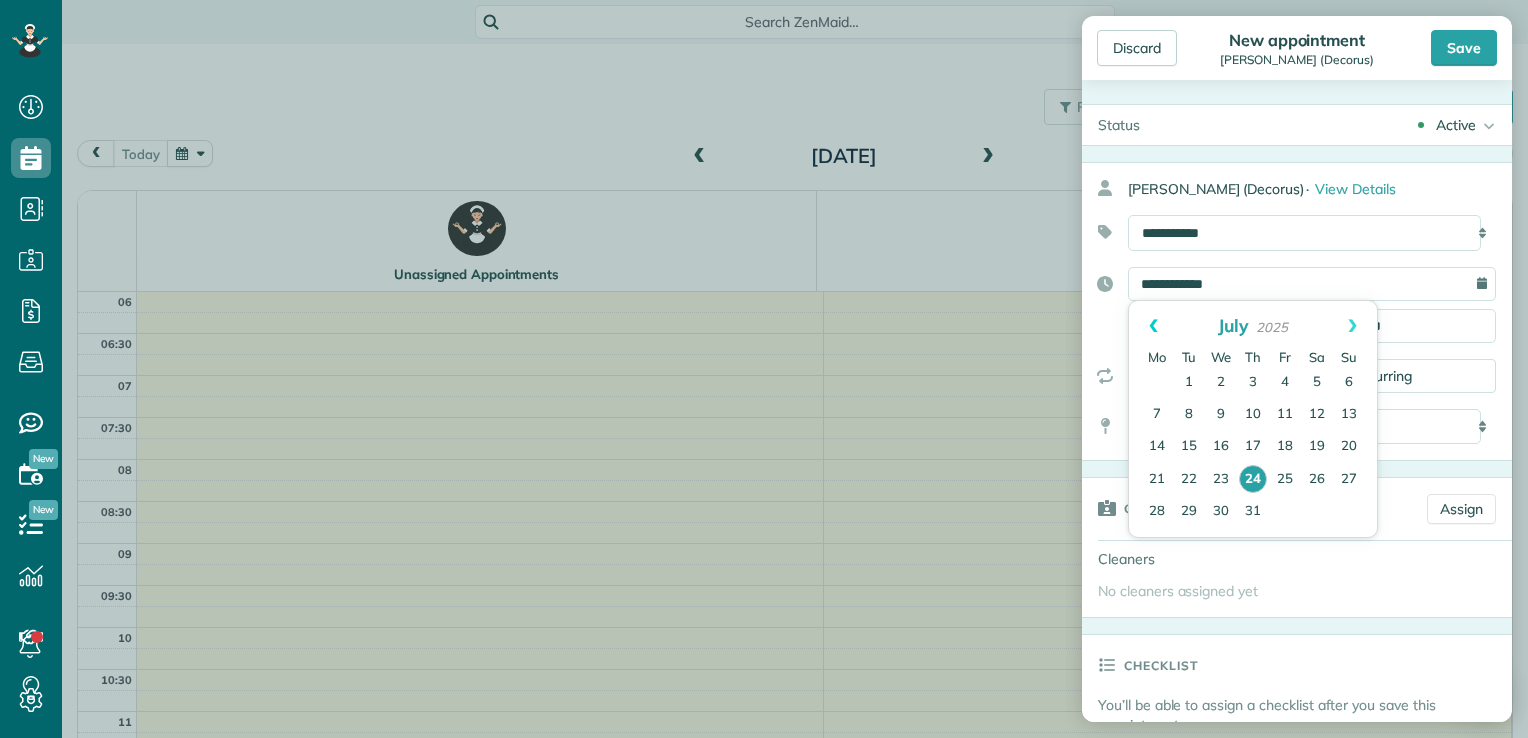 click on "Prev" at bounding box center [1153, 326] 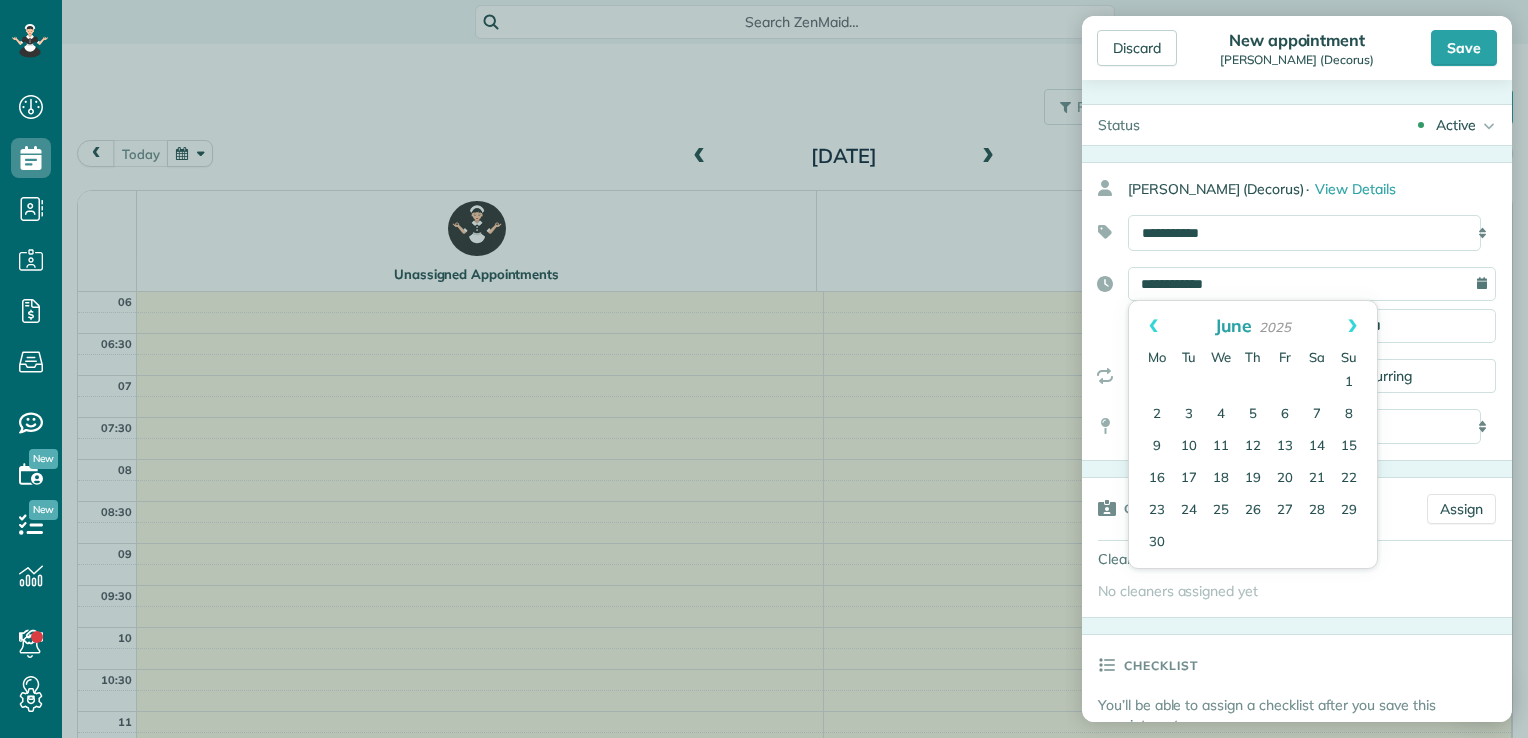 click on "Prev" at bounding box center (1153, 326) 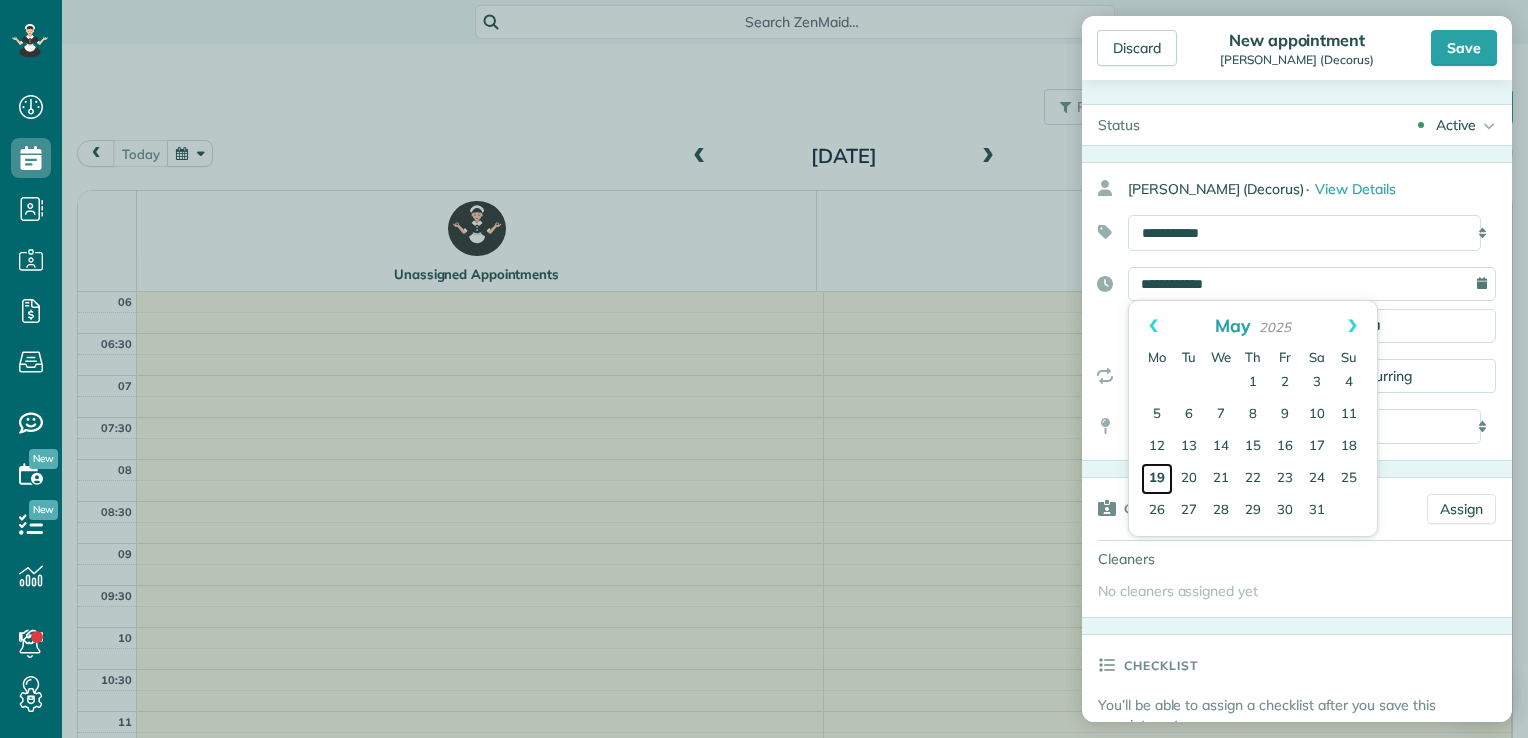click on "19" at bounding box center [1157, 479] 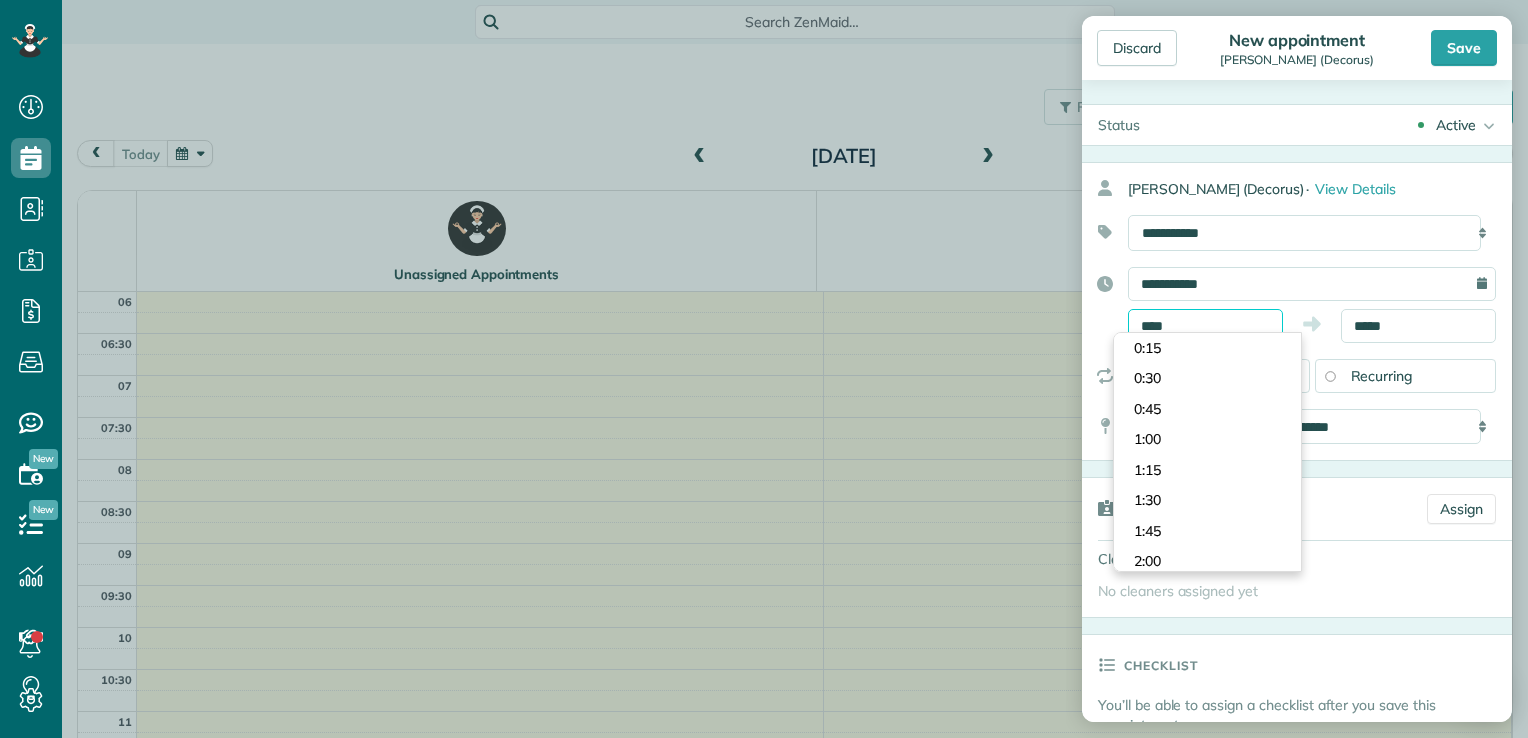 scroll, scrollTop: 1037, scrollLeft: 0, axis: vertical 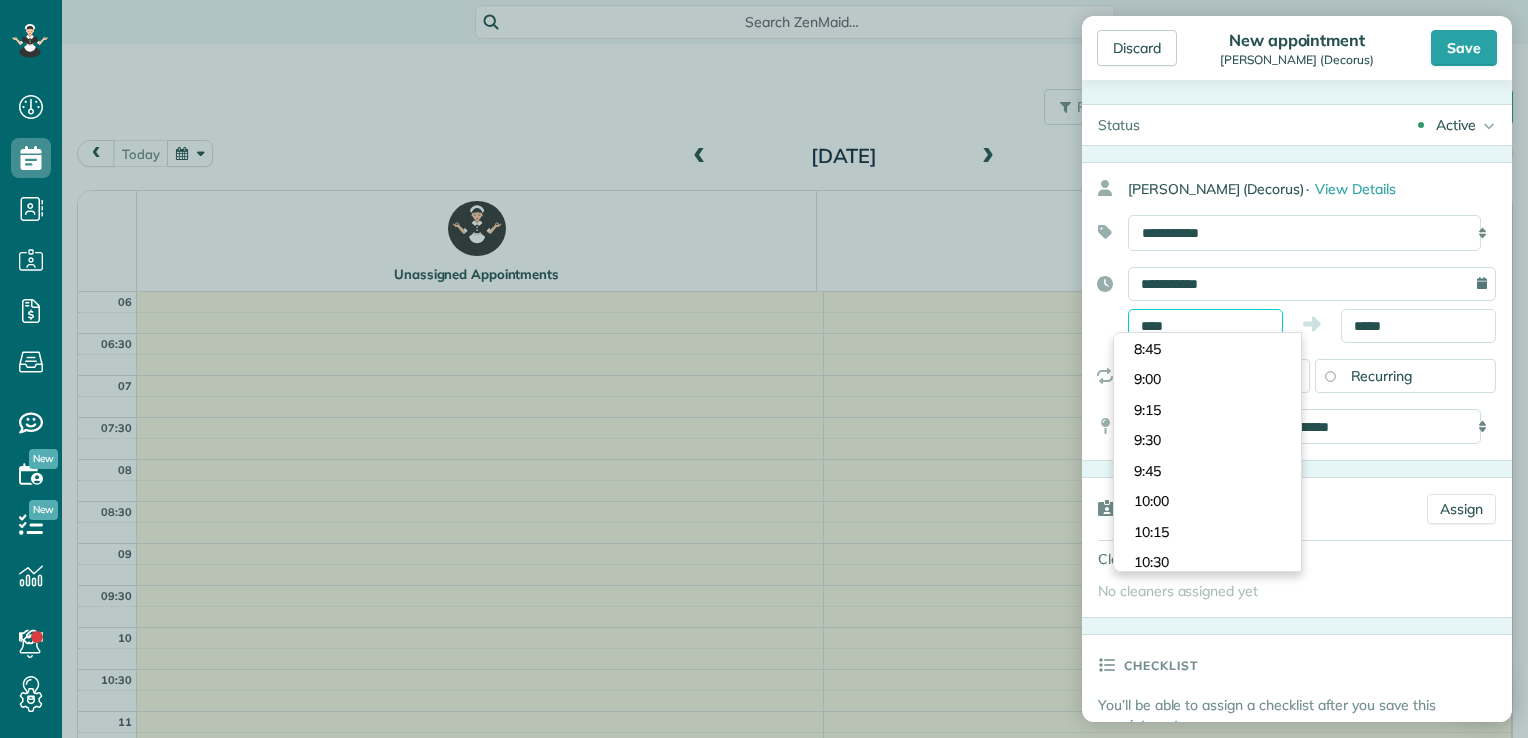 click on "****" at bounding box center [1205, 326] 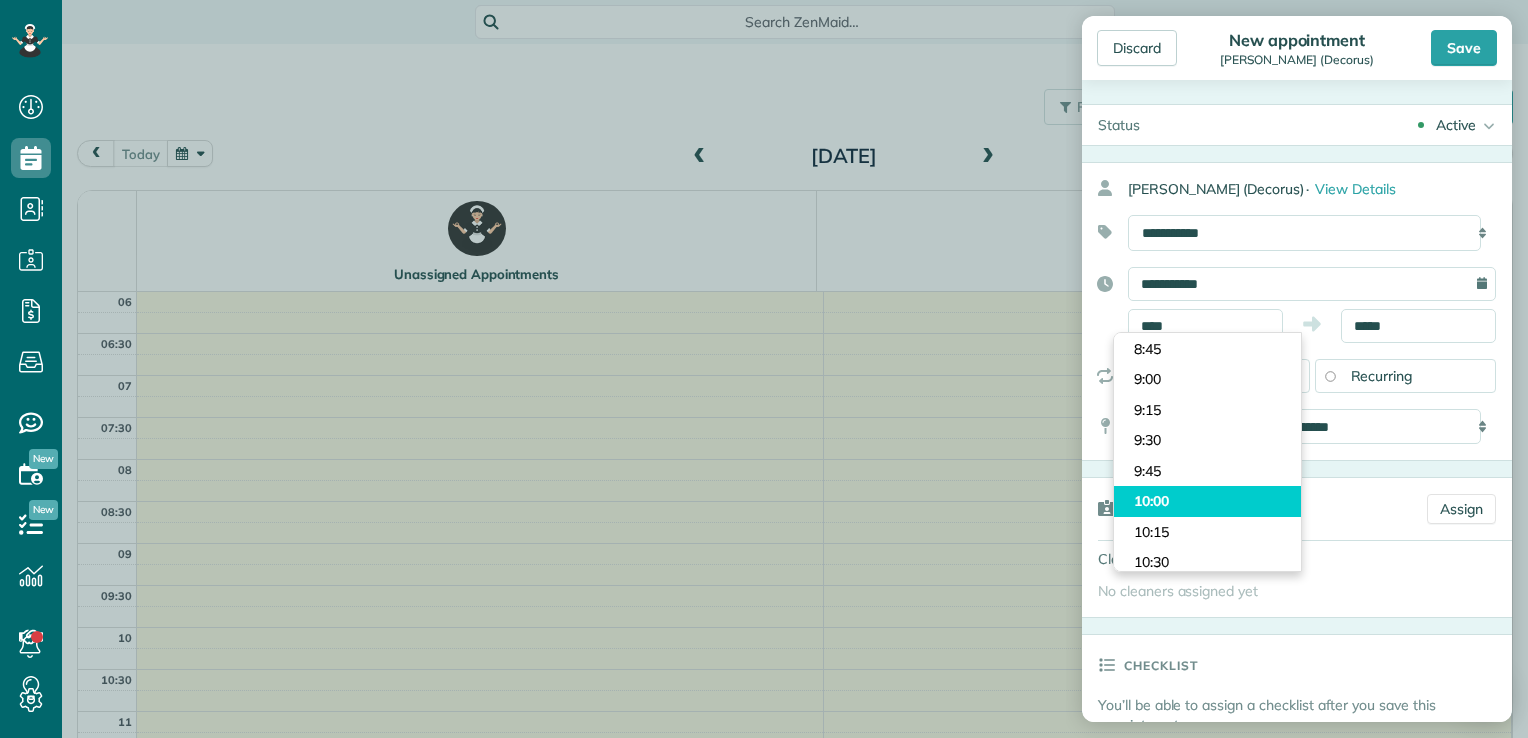 type on "*****" 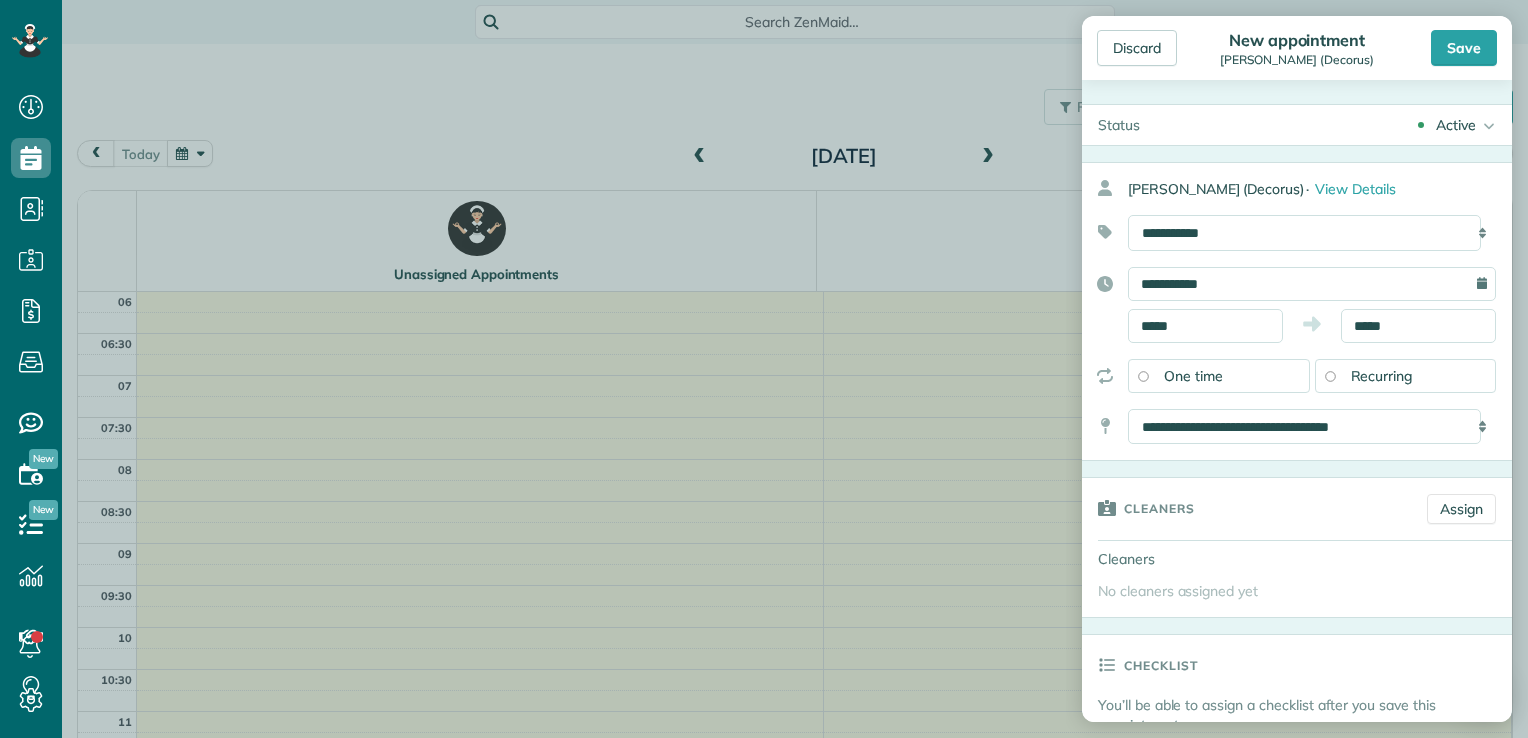 click on "Dashboard
Scheduling
Calendar View
List View
Dispatch View - Weekly scheduling (Beta)" at bounding box center [764, 369] 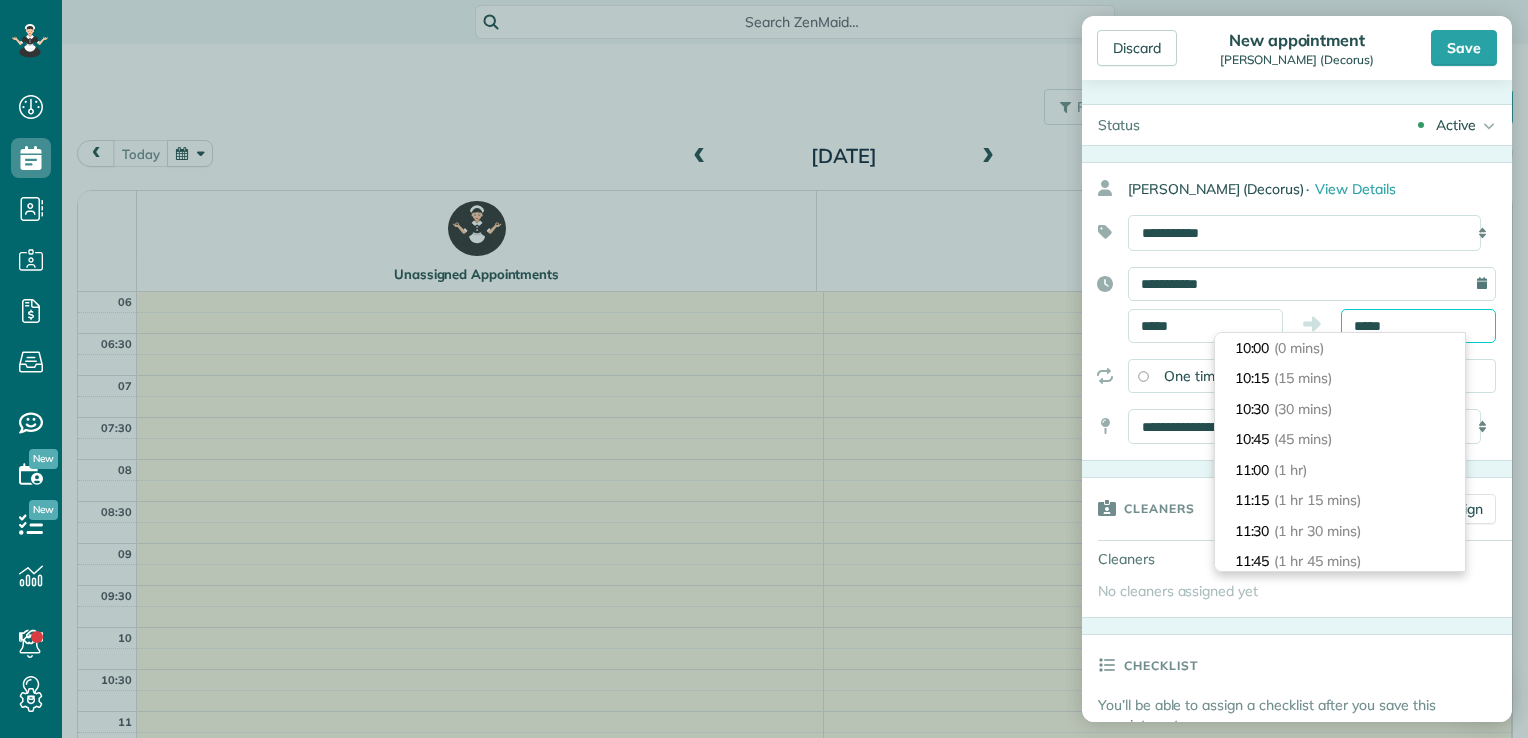 scroll, scrollTop: 91, scrollLeft: 0, axis: vertical 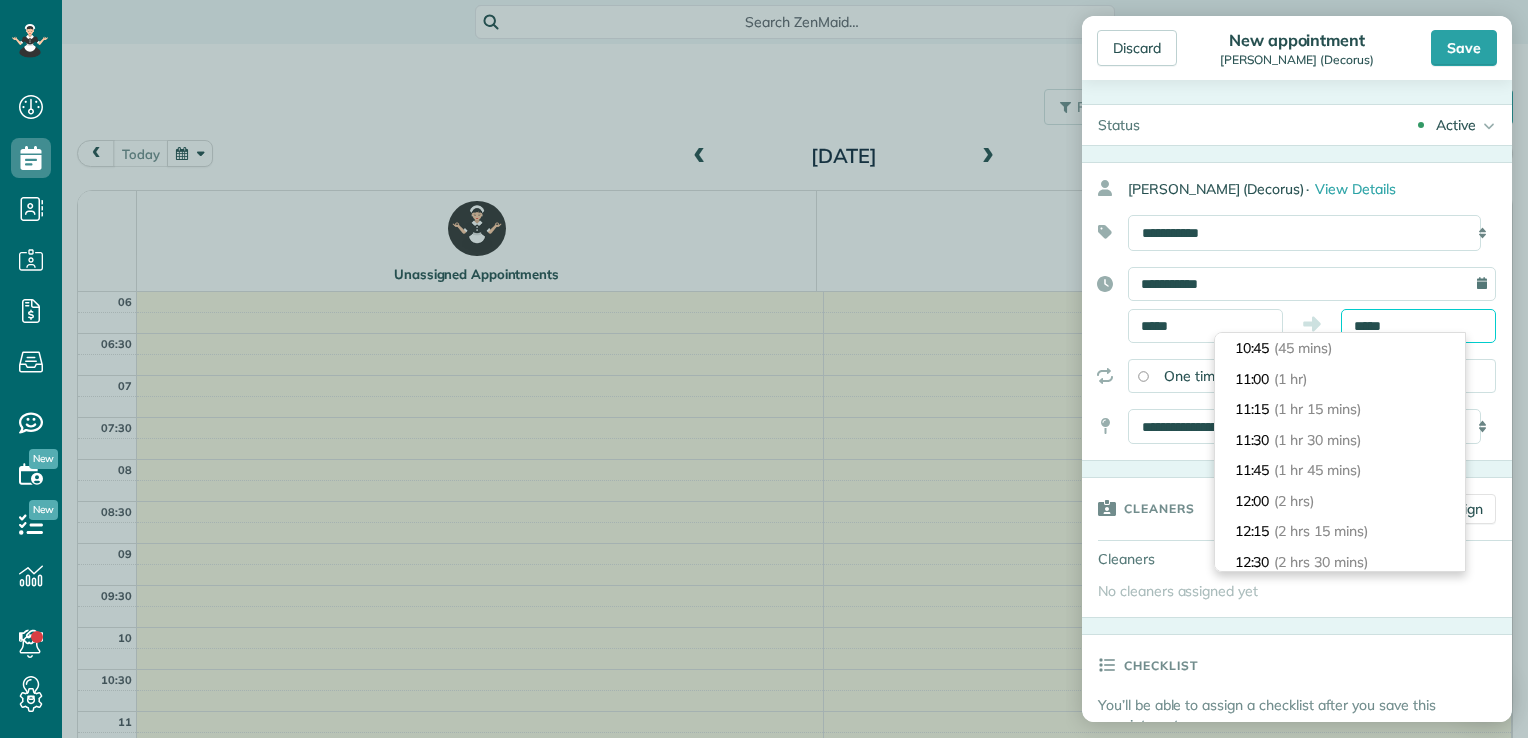 click on "*****" at bounding box center [1418, 326] 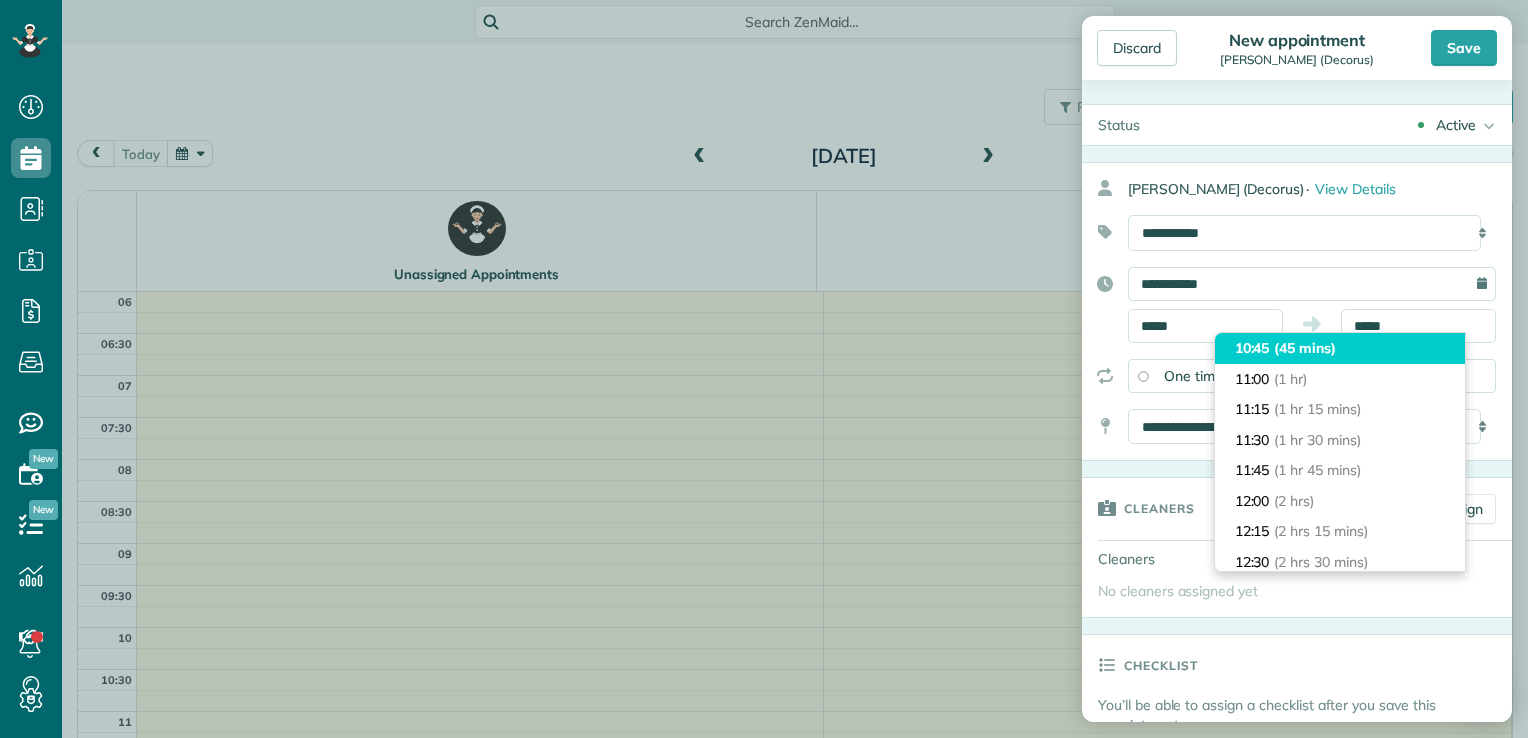 type on "*****" 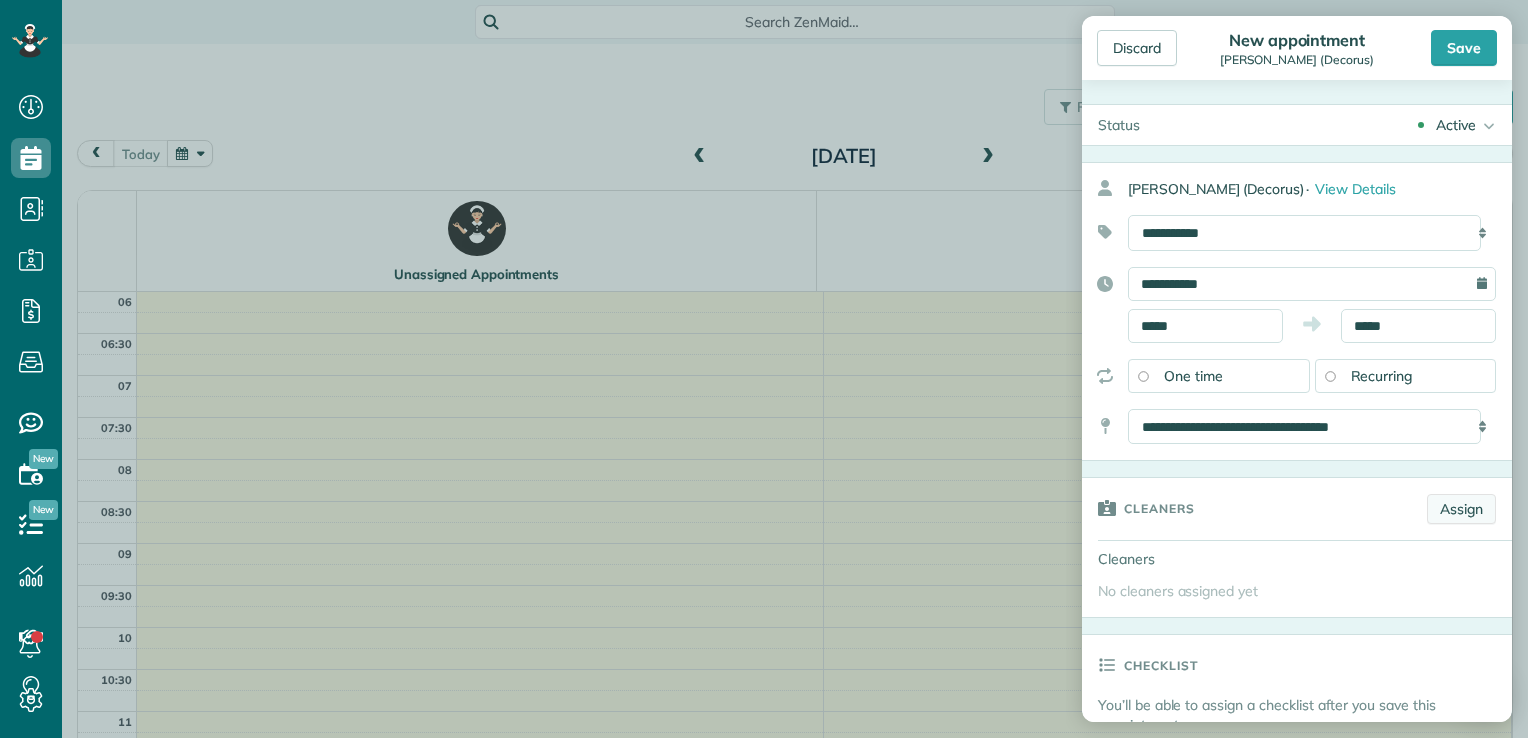 click on "Assign" at bounding box center [1461, 509] 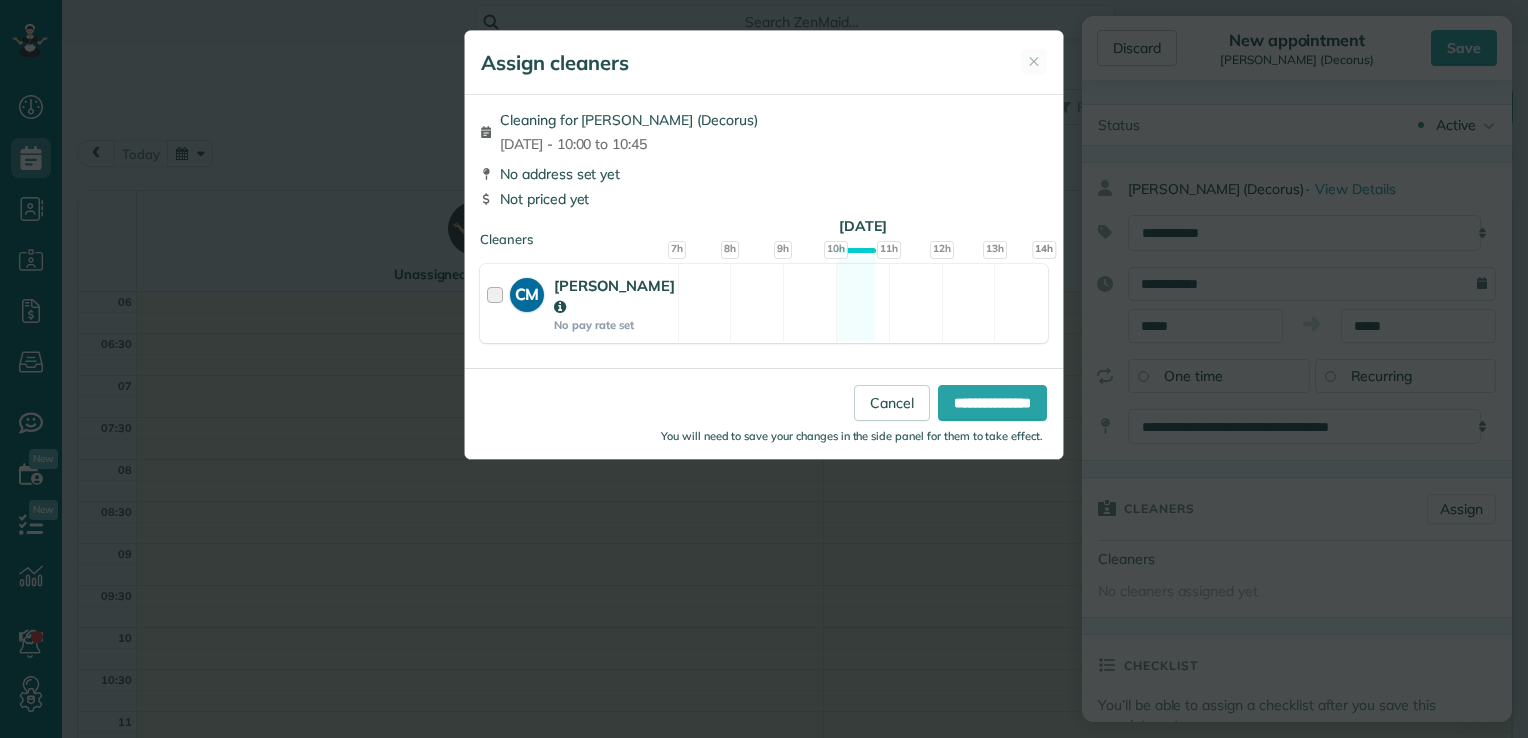 click at bounding box center (498, 303) 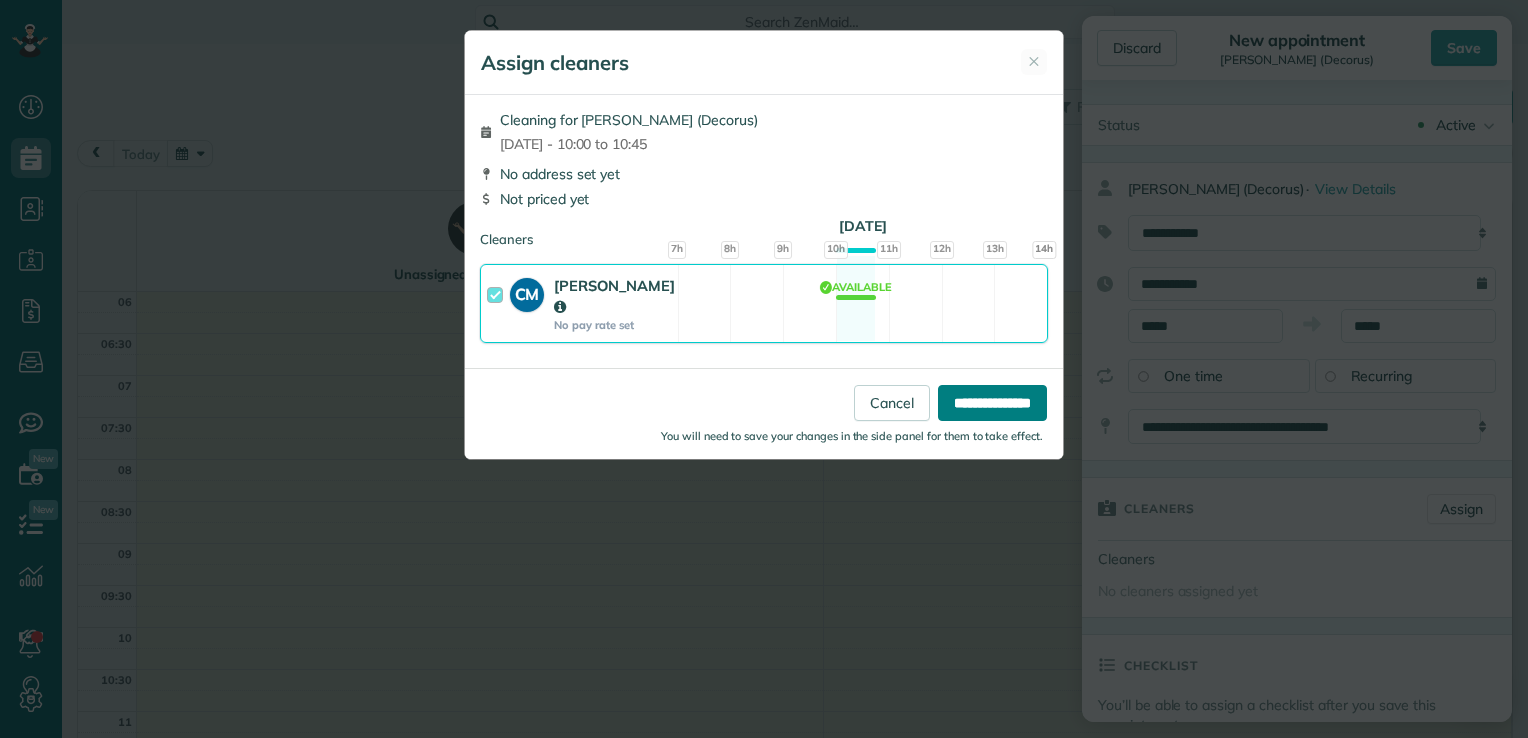 click on "**********" at bounding box center (992, 403) 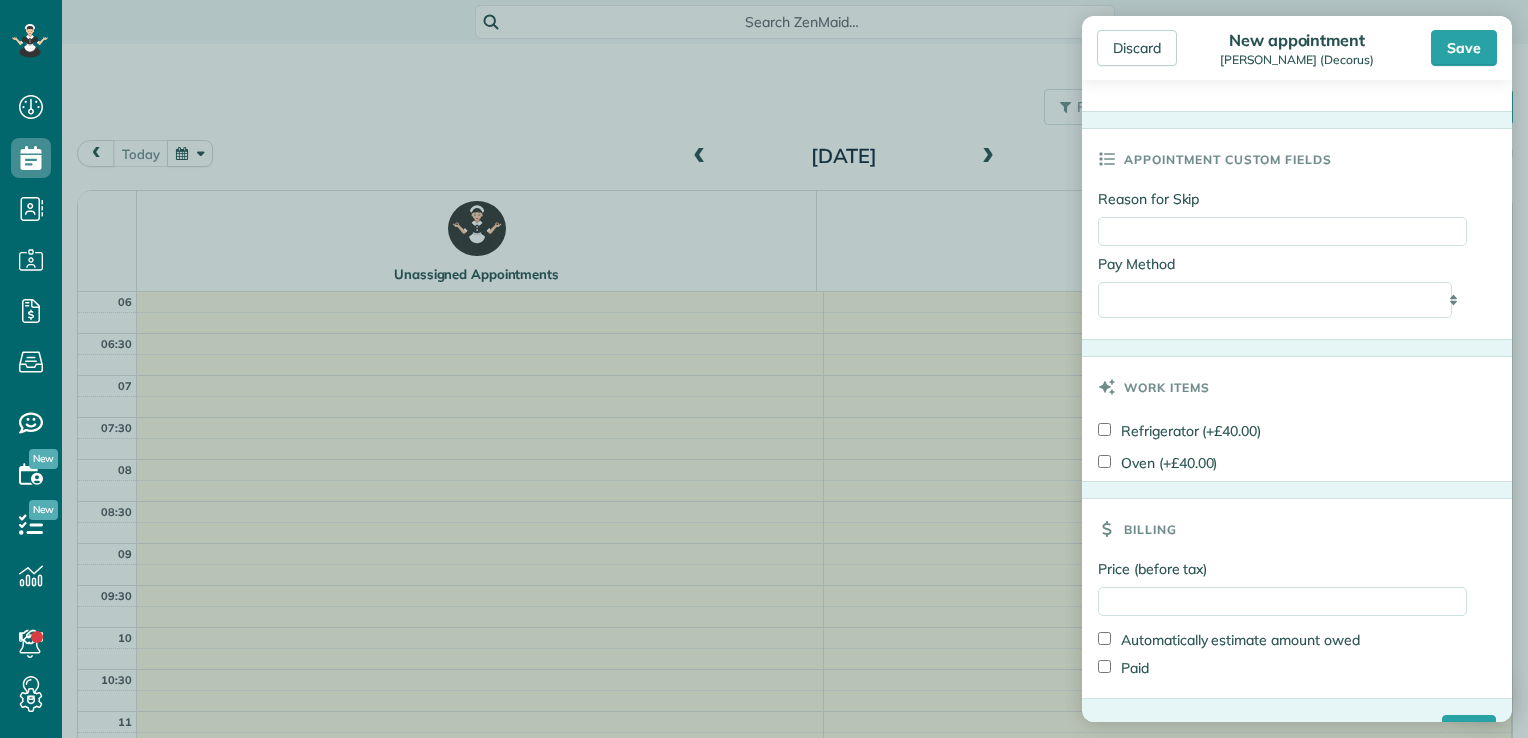 scroll, scrollTop: 1024, scrollLeft: 0, axis: vertical 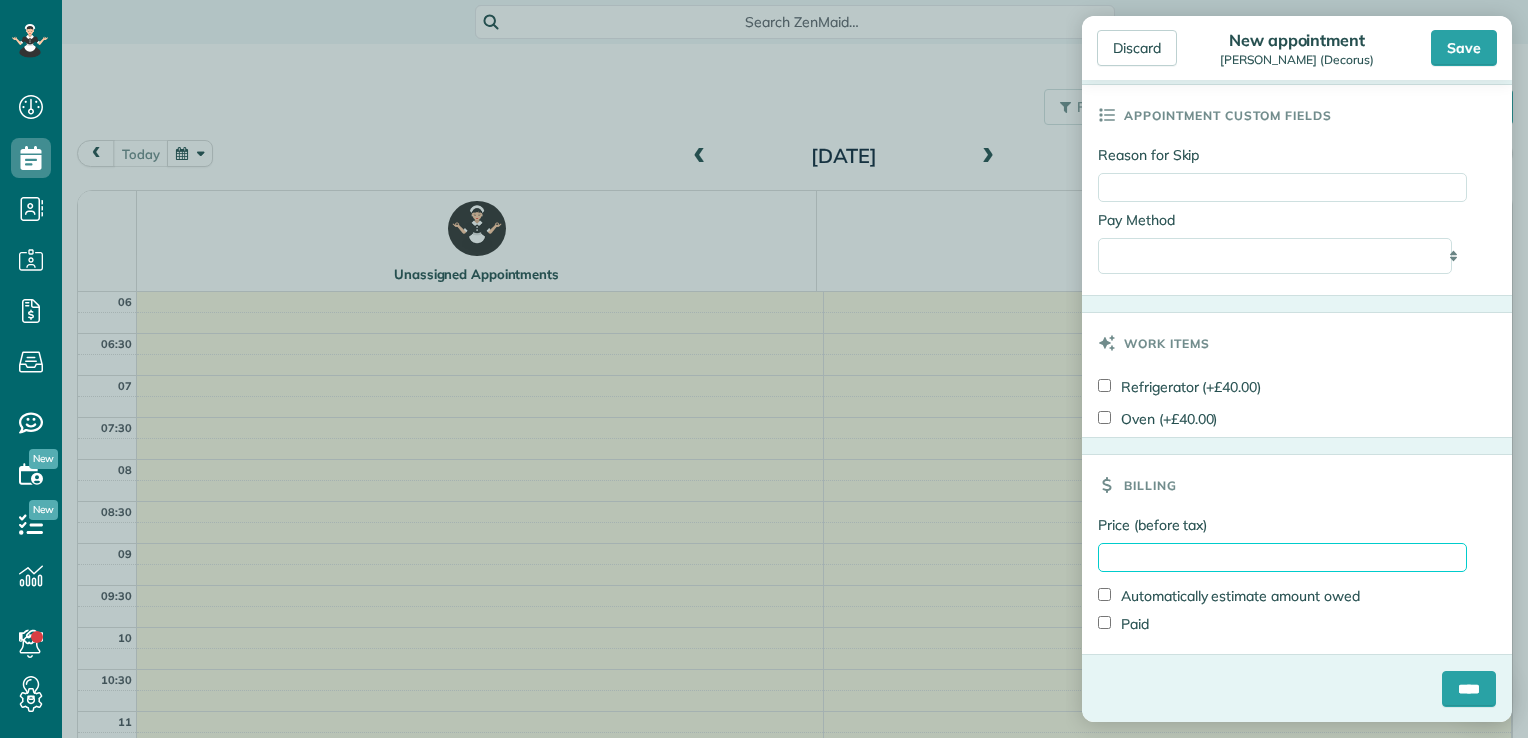 click on "Price (before tax)" at bounding box center [1282, 557] 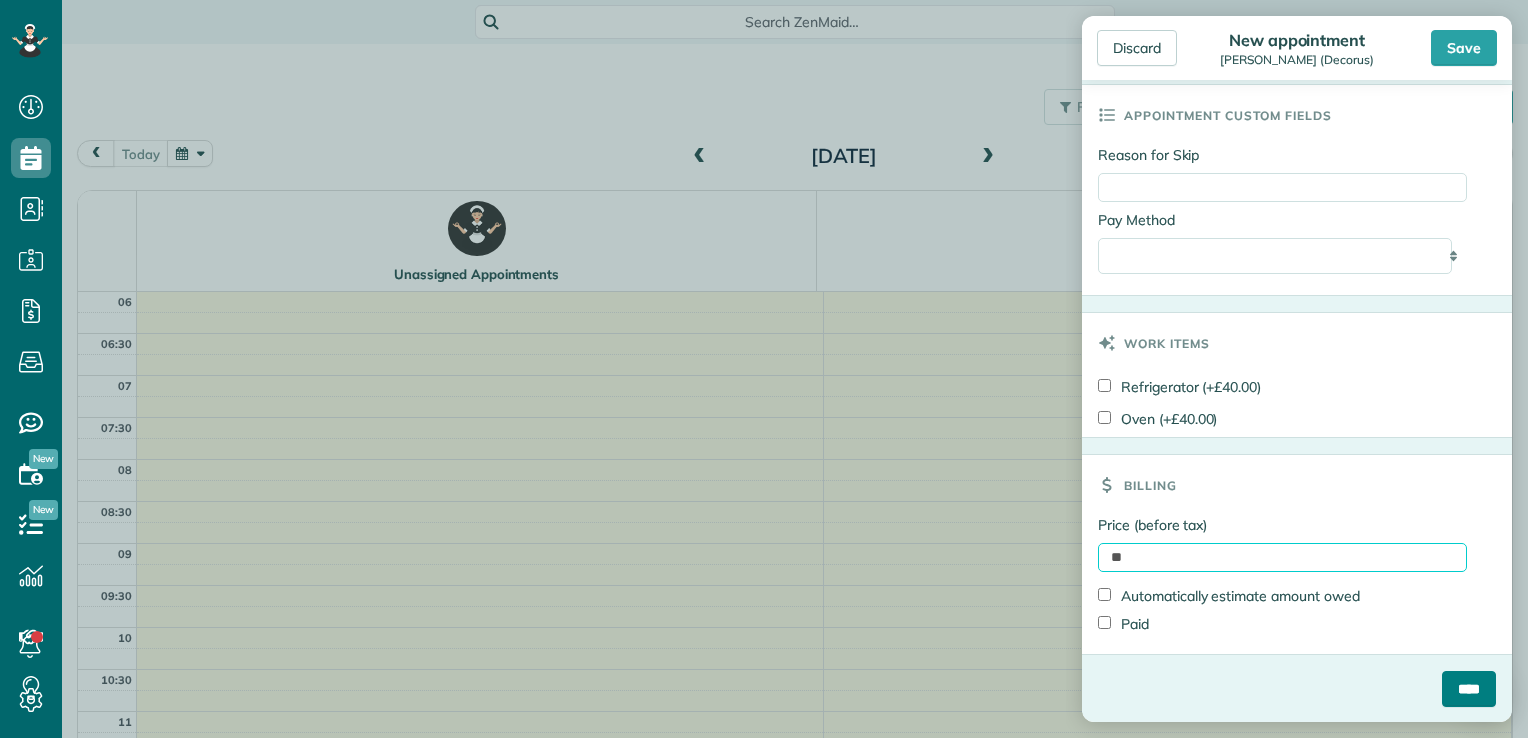 type on "**" 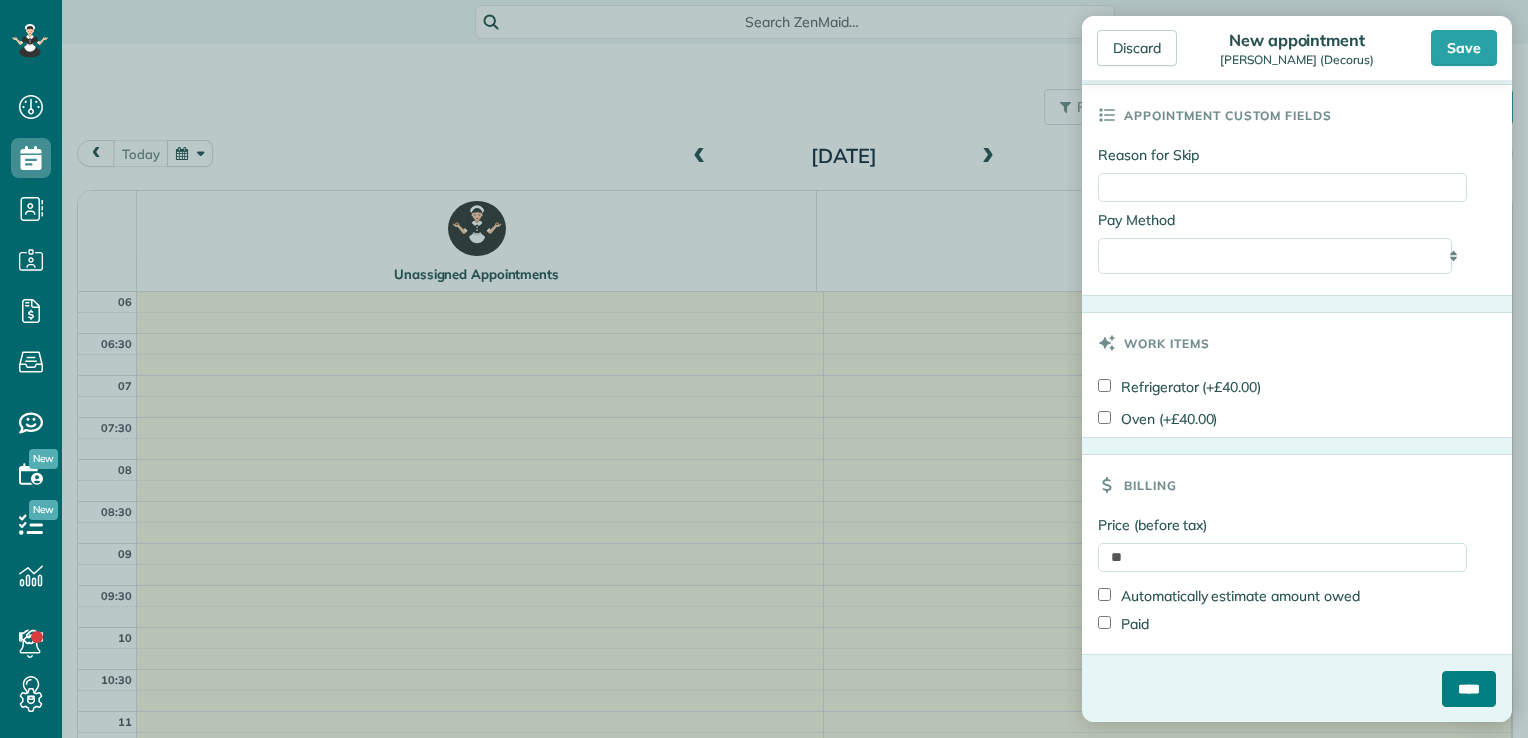 click on "****" at bounding box center [1469, 689] 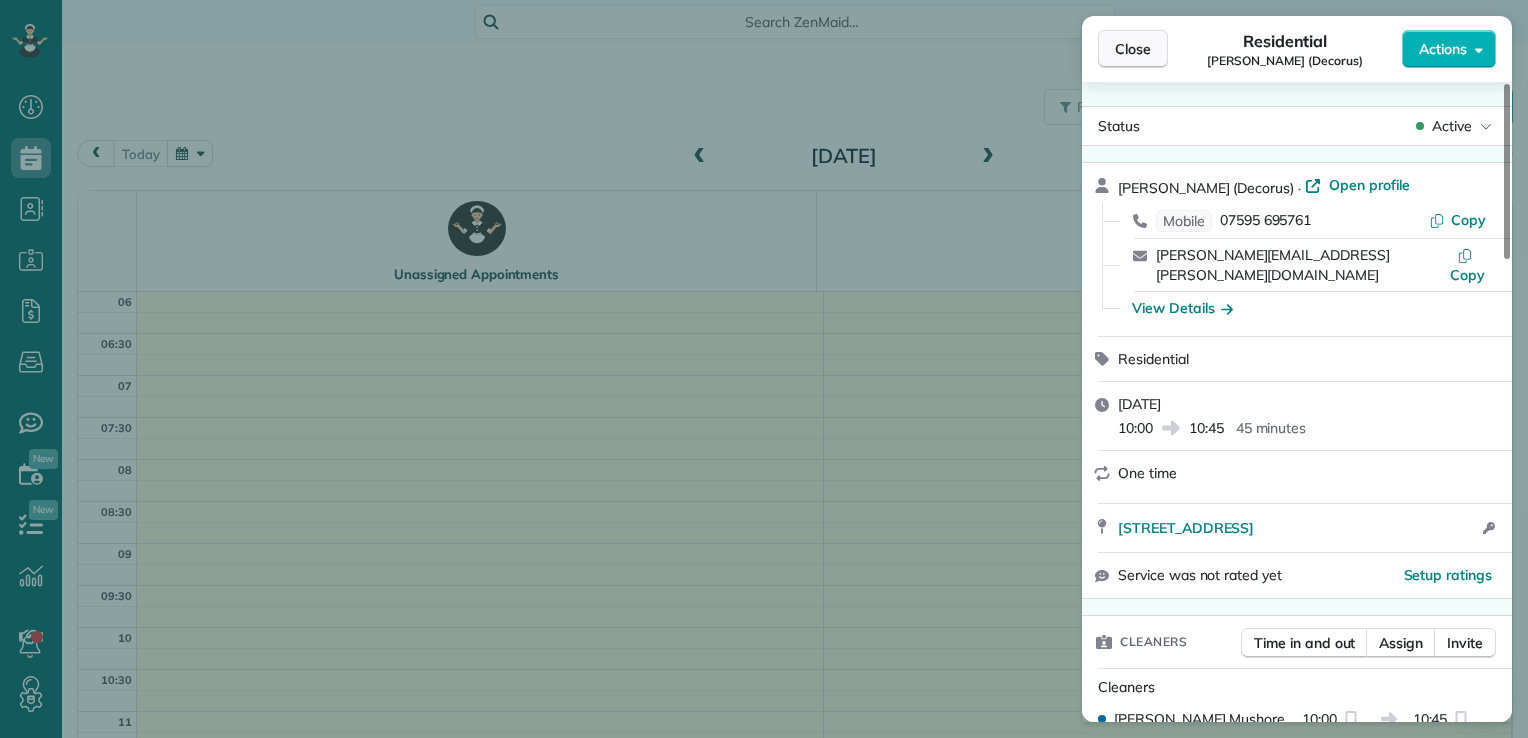 click on "Close" at bounding box center [1133, 49] 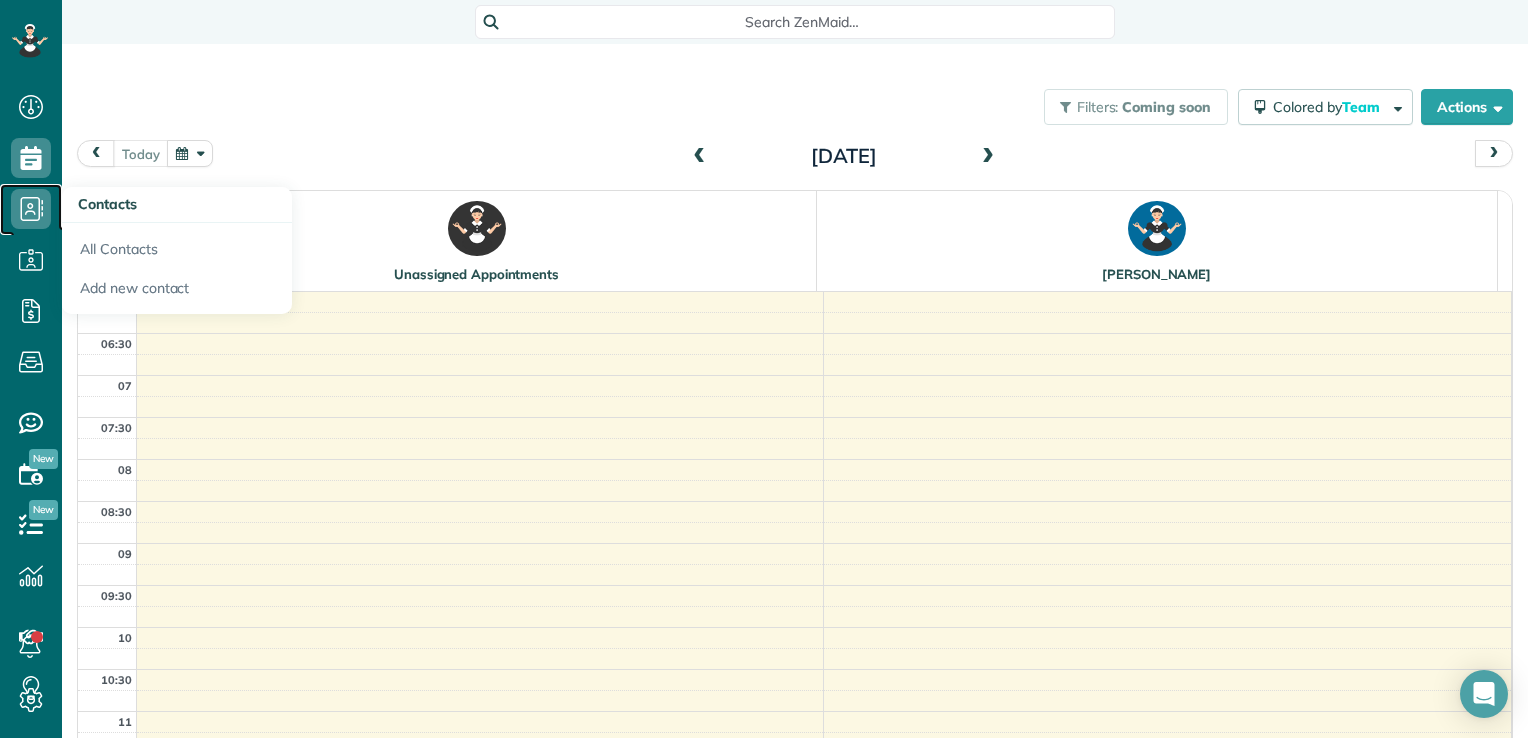 click 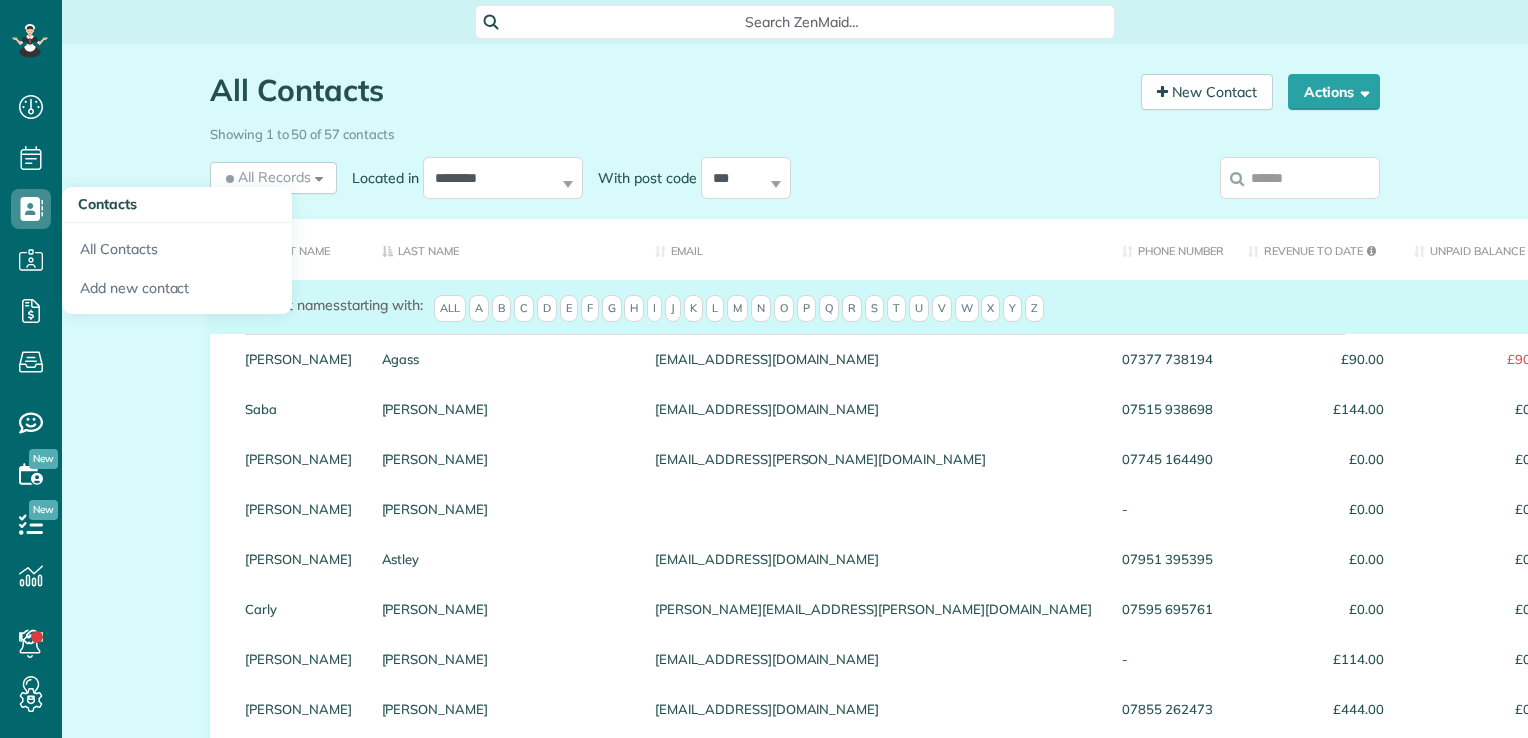 scroll, scrollTop: 0, scrollLeft: 0, axis: both 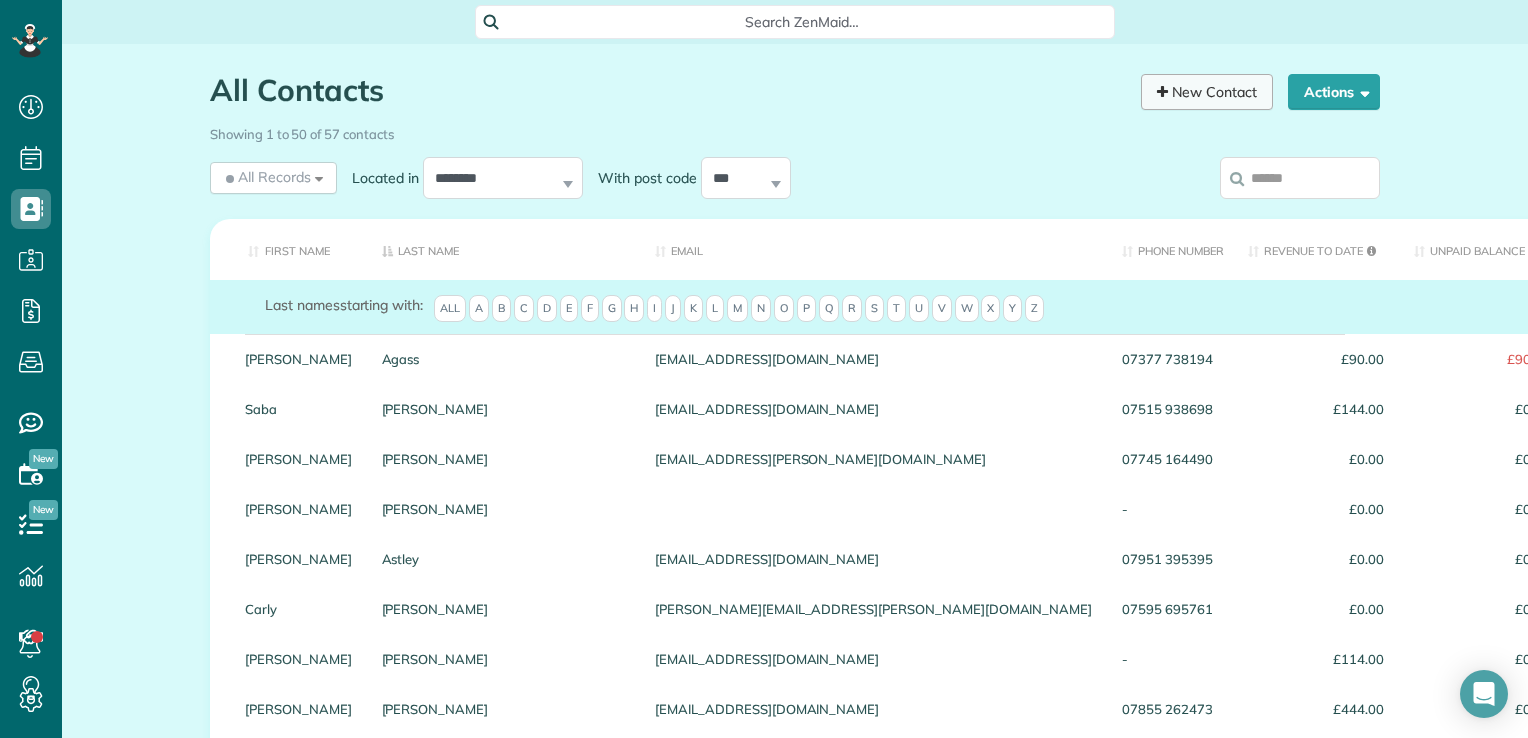 click on "New Contact" at bounding box center [1207, 92] 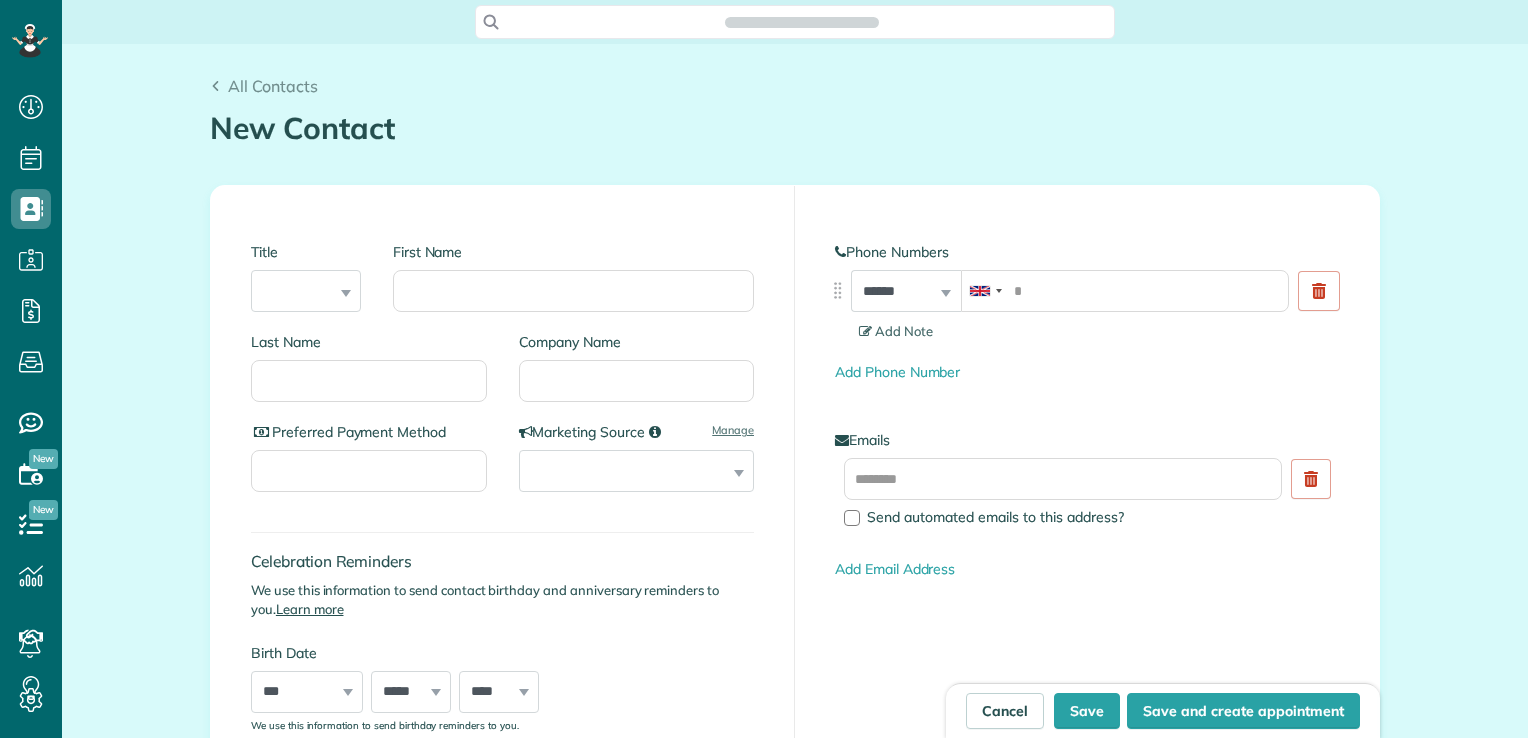 scroll, scrollTop: 0, scrollLeft: 0, axis: both 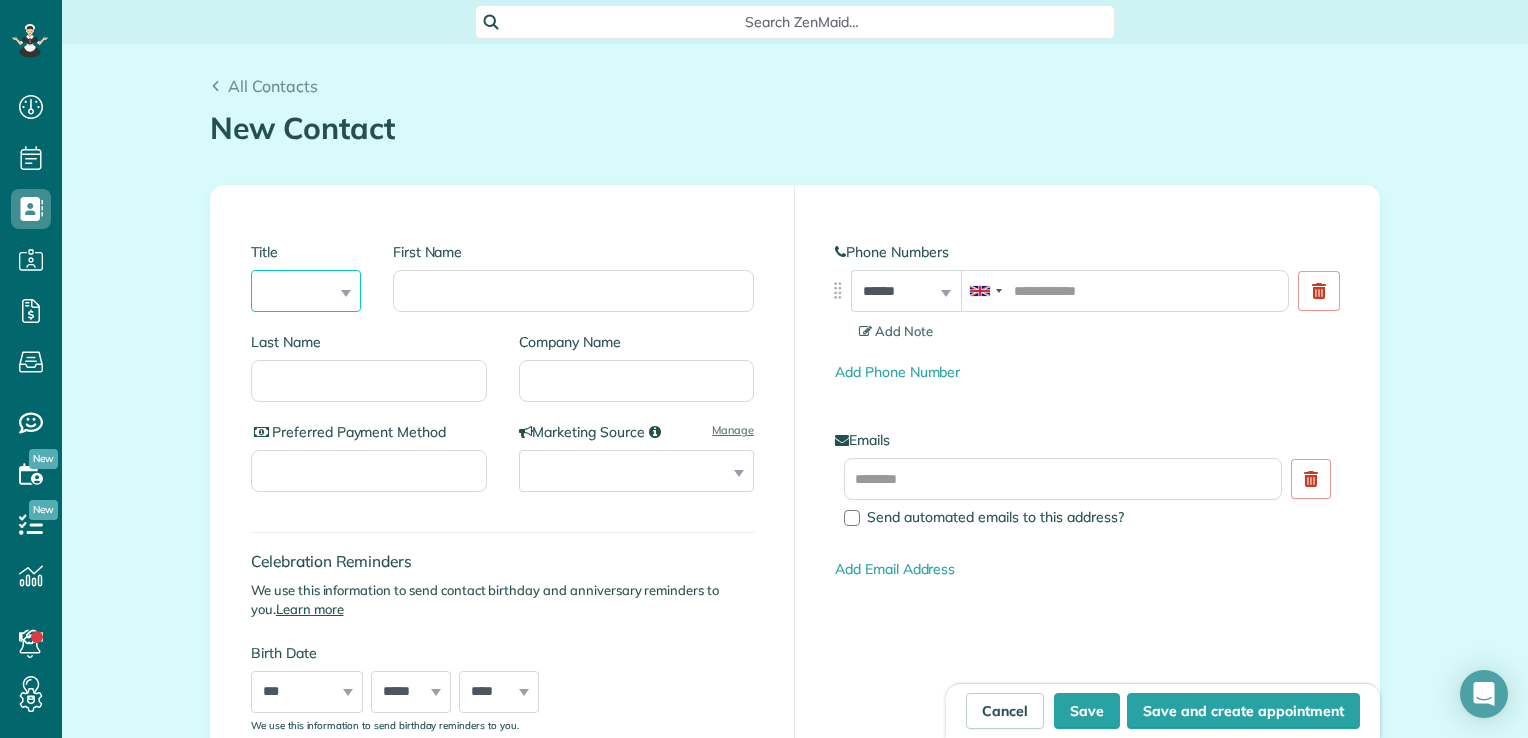 click on "***
****
***
***" at bounding box center (306, 291) 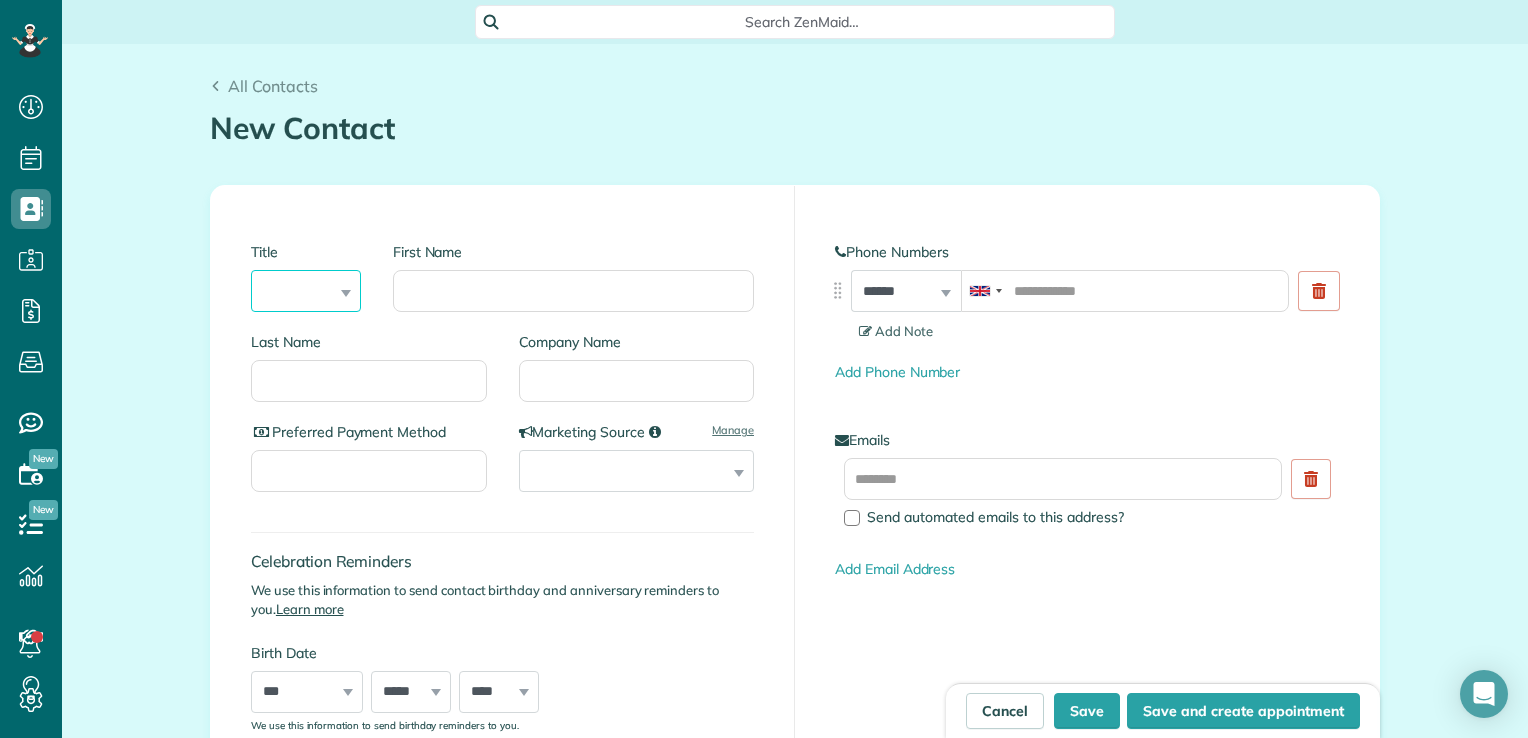select on "***" 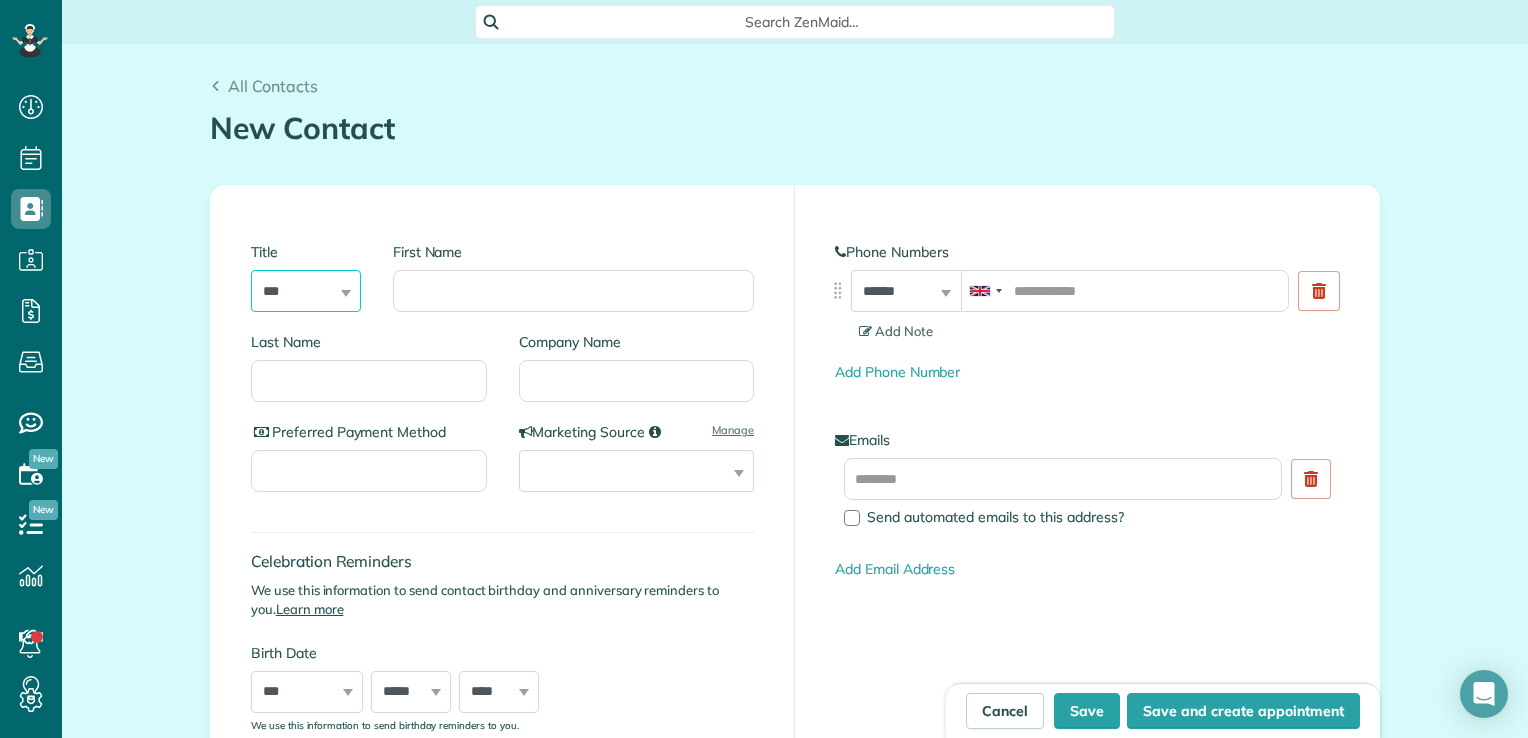 click on "***
****
***
***" at bounding box center (306, 291) 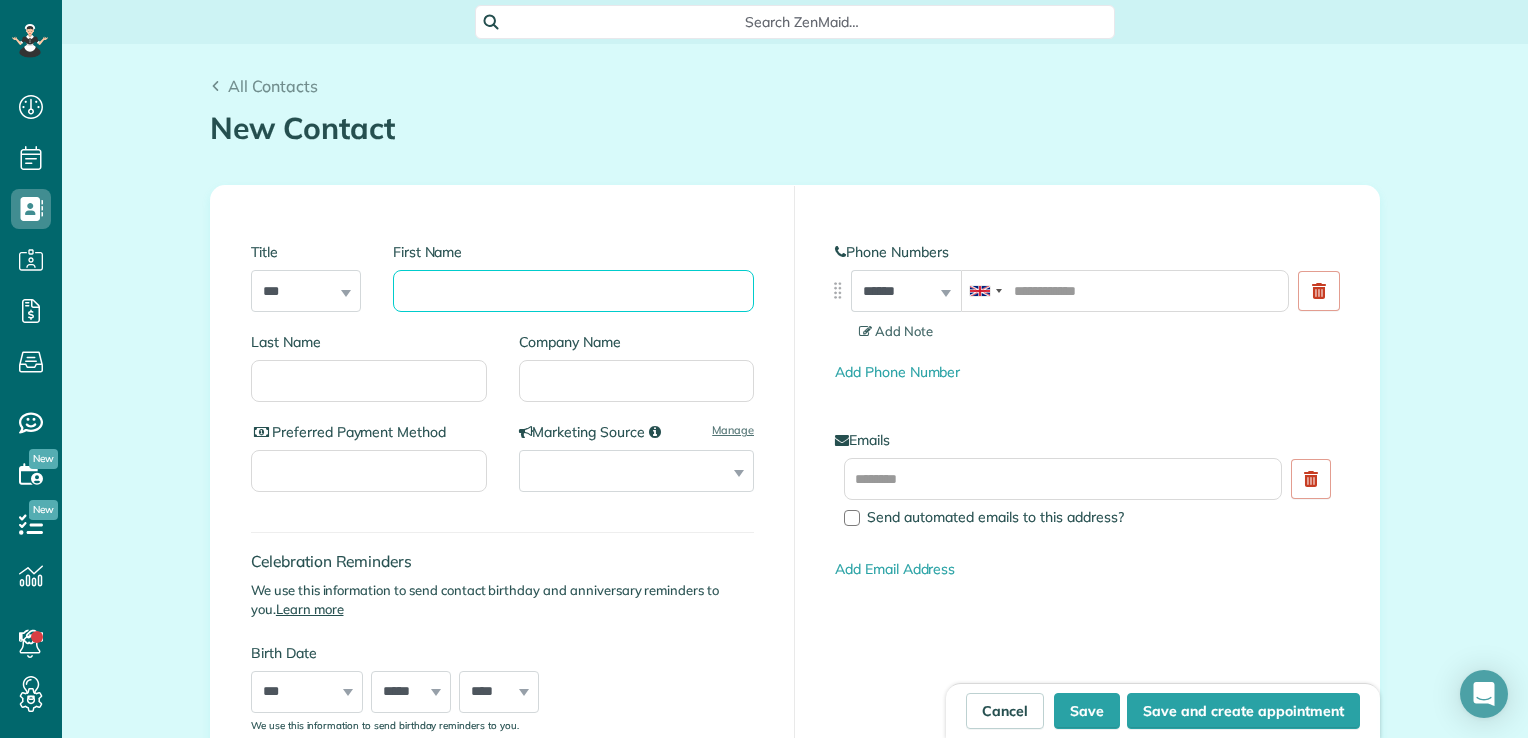 click on "First Name" at bounding box center (573, 291) 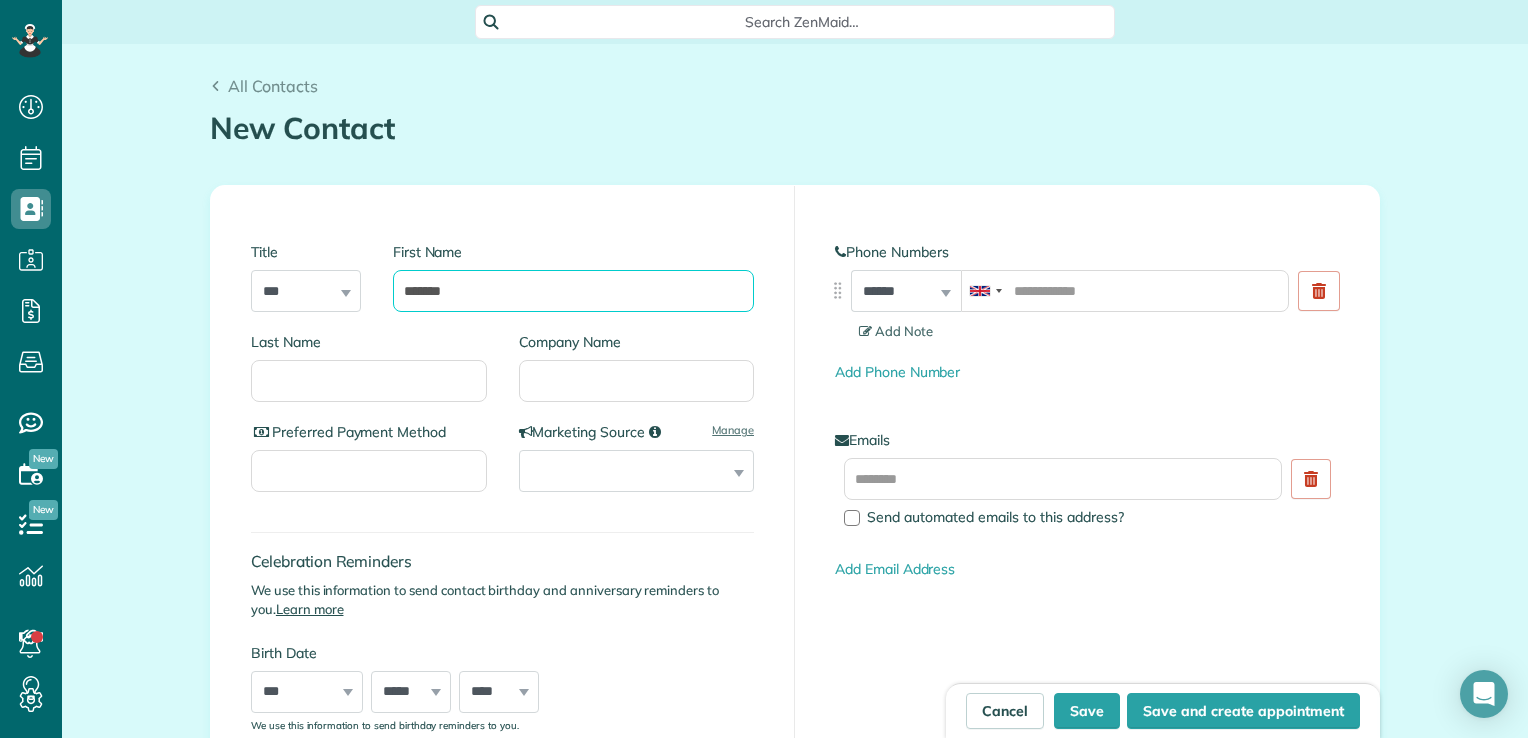 type on "*******" 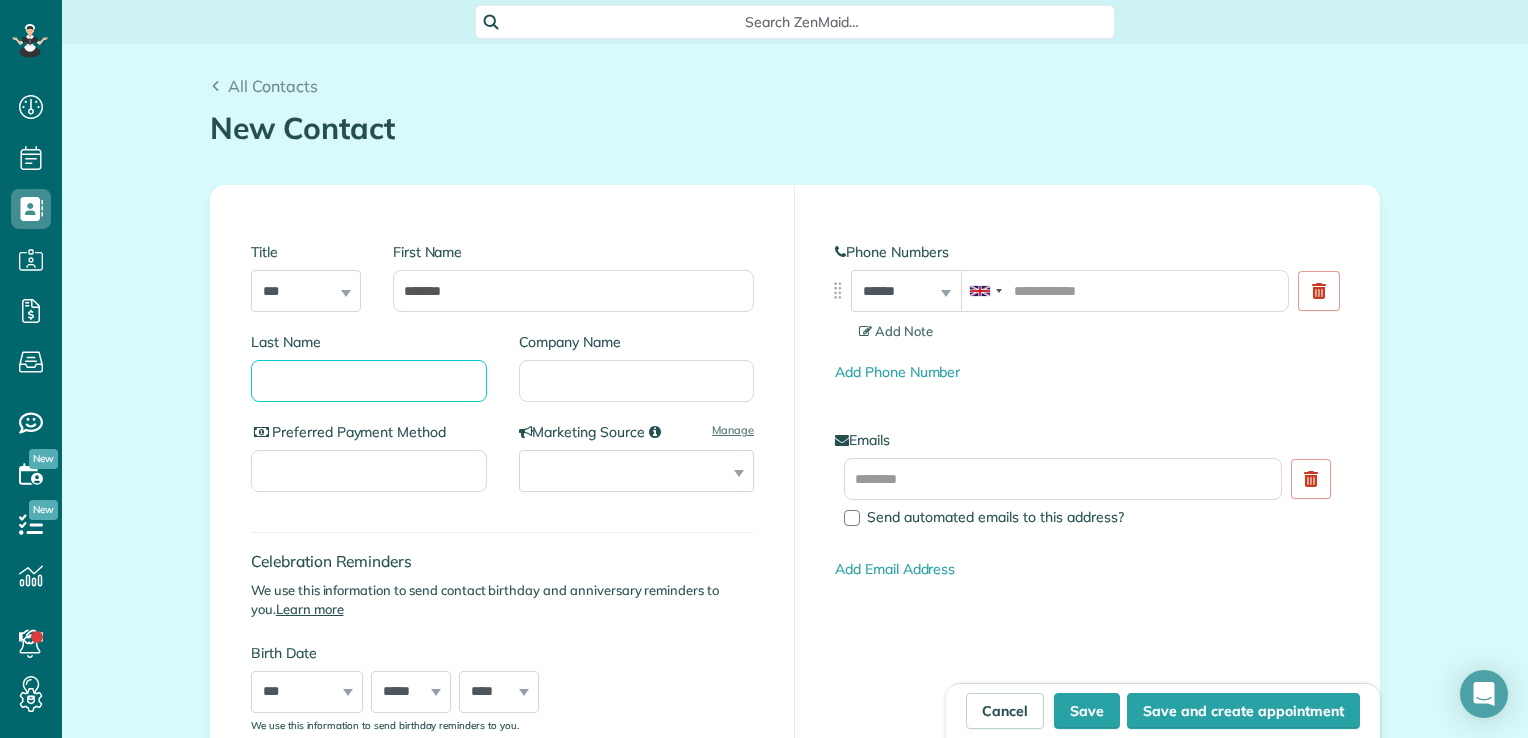 click on "Last Name" at bounding box center (369, 381) 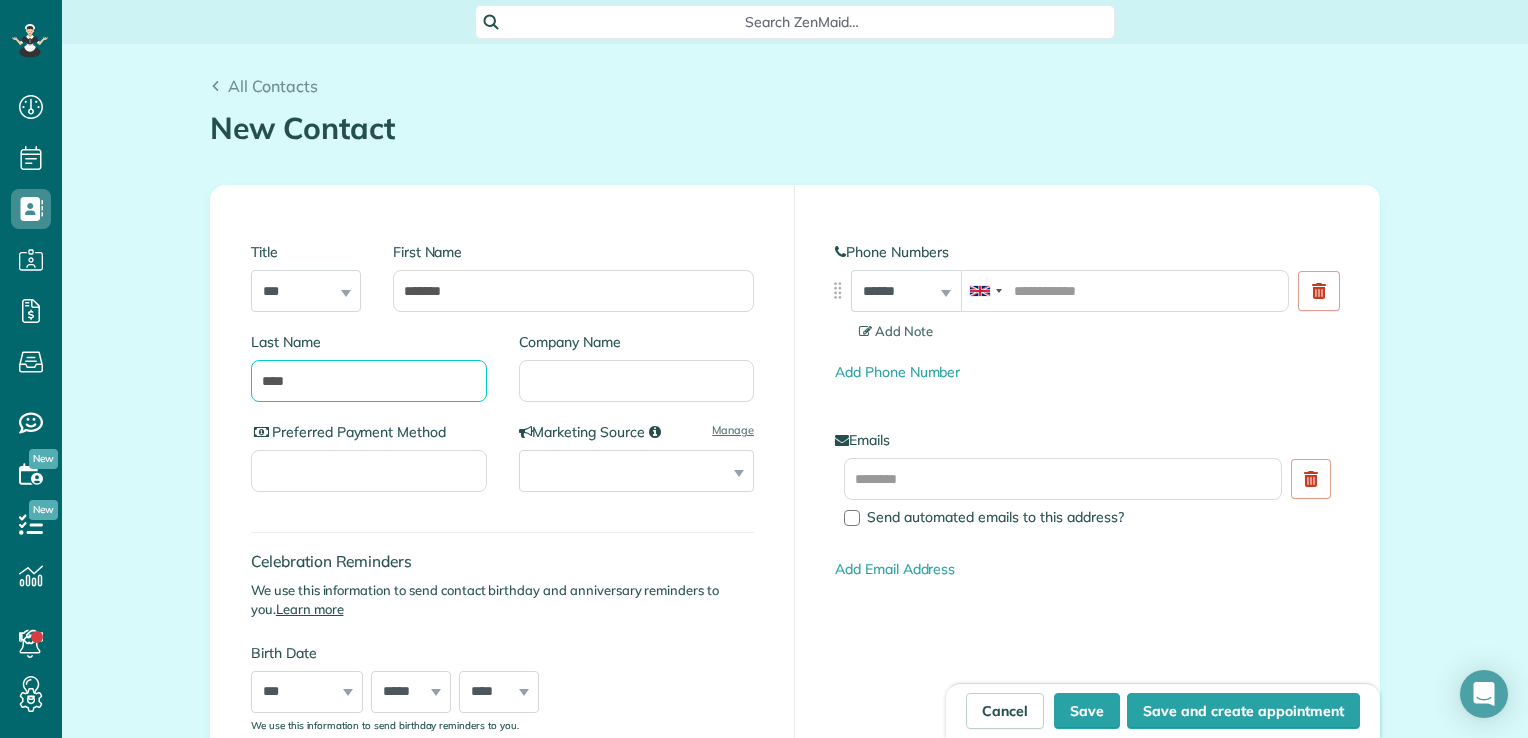 type on "****" 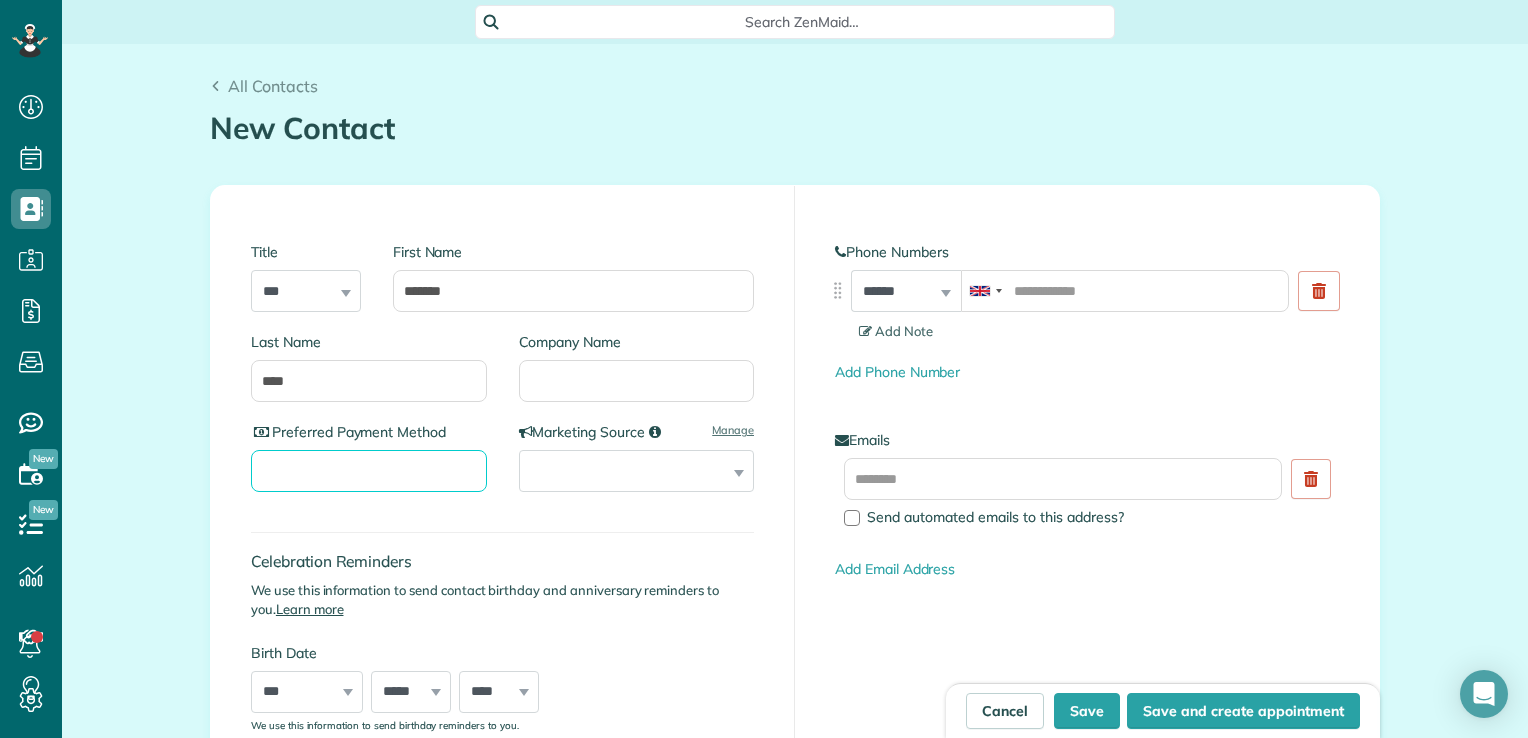 click on "Preferred Payment Method" at bounding box center [369, 471] 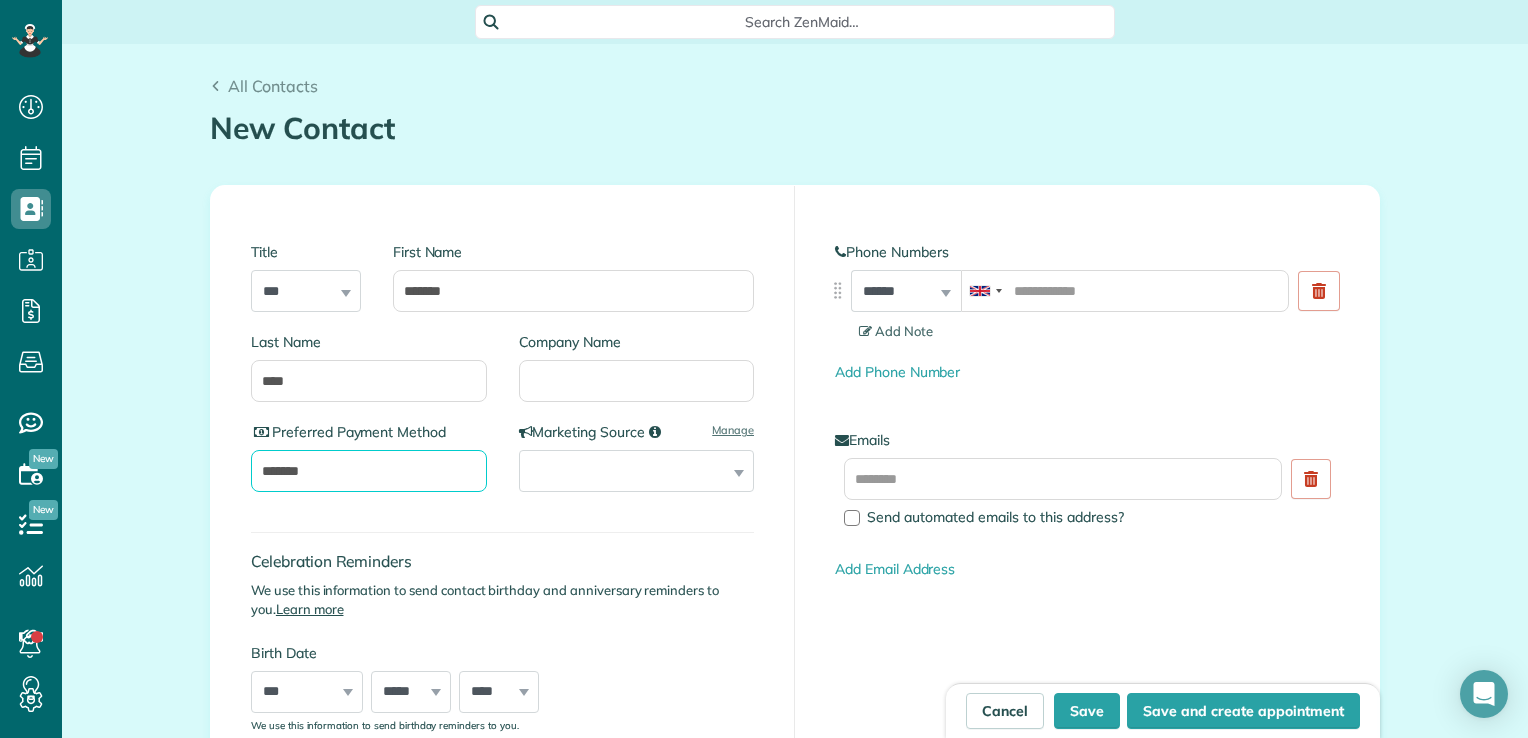 type on "*******" 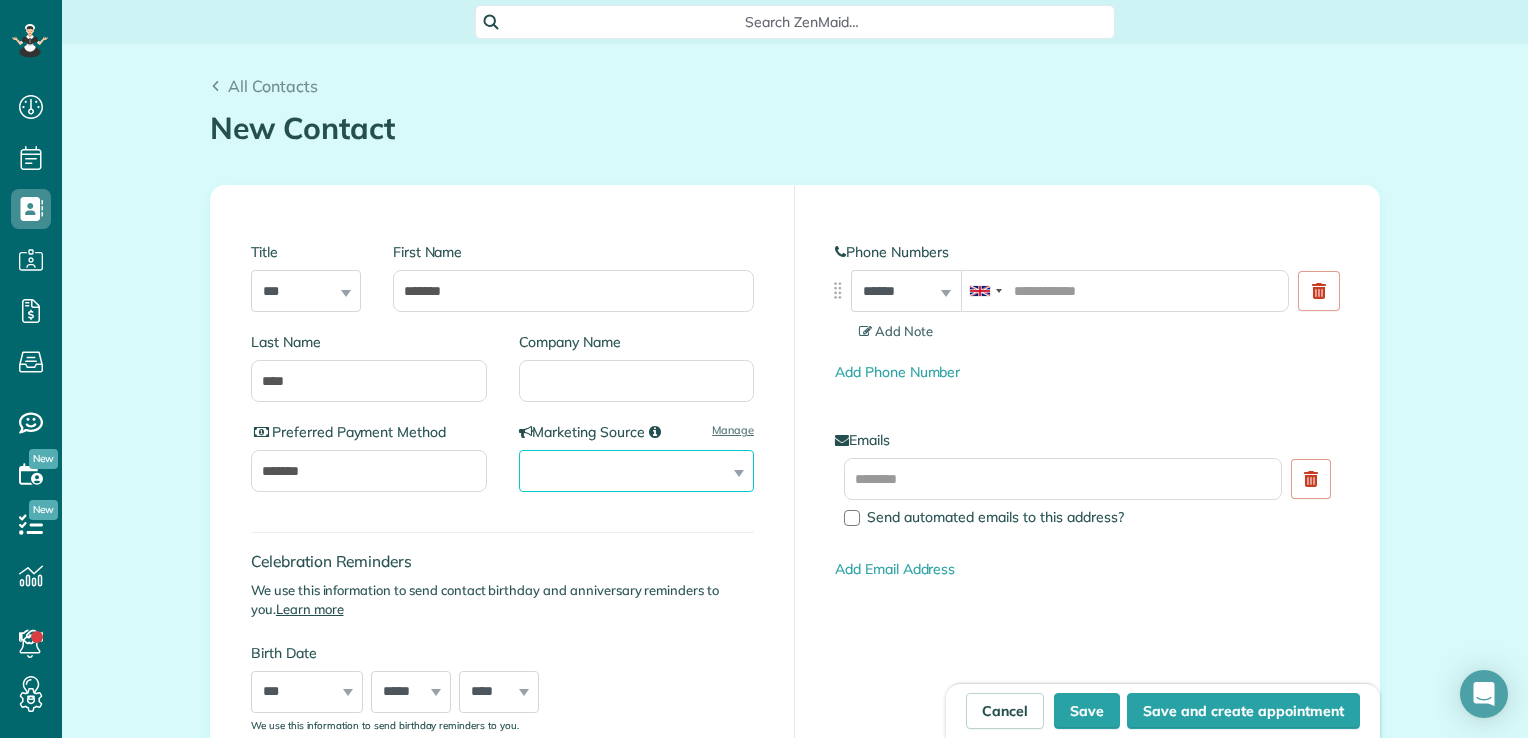 click on "**********" at bounding box center (637, 471) 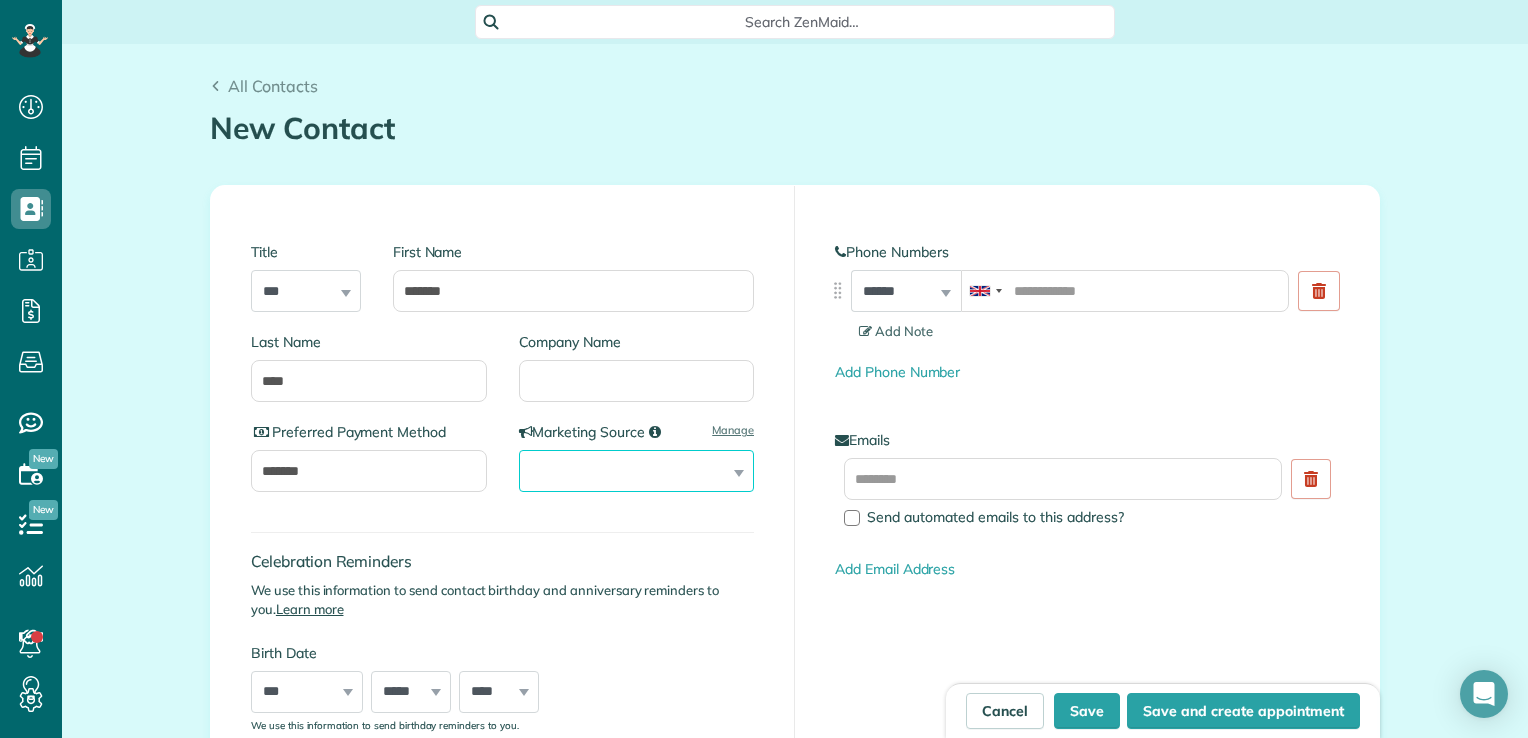select on "******" 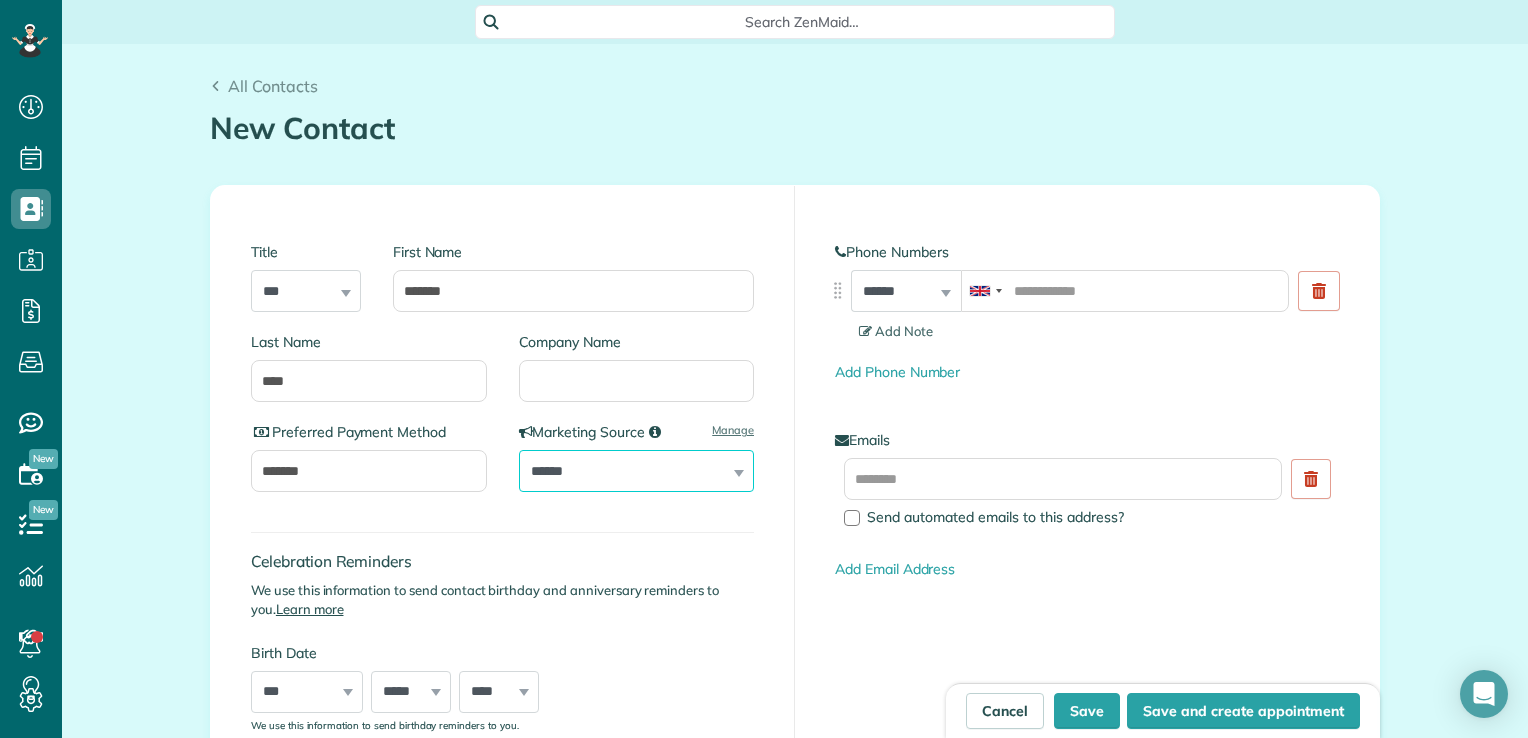 click on "**********" at bounding box center [637, 471] 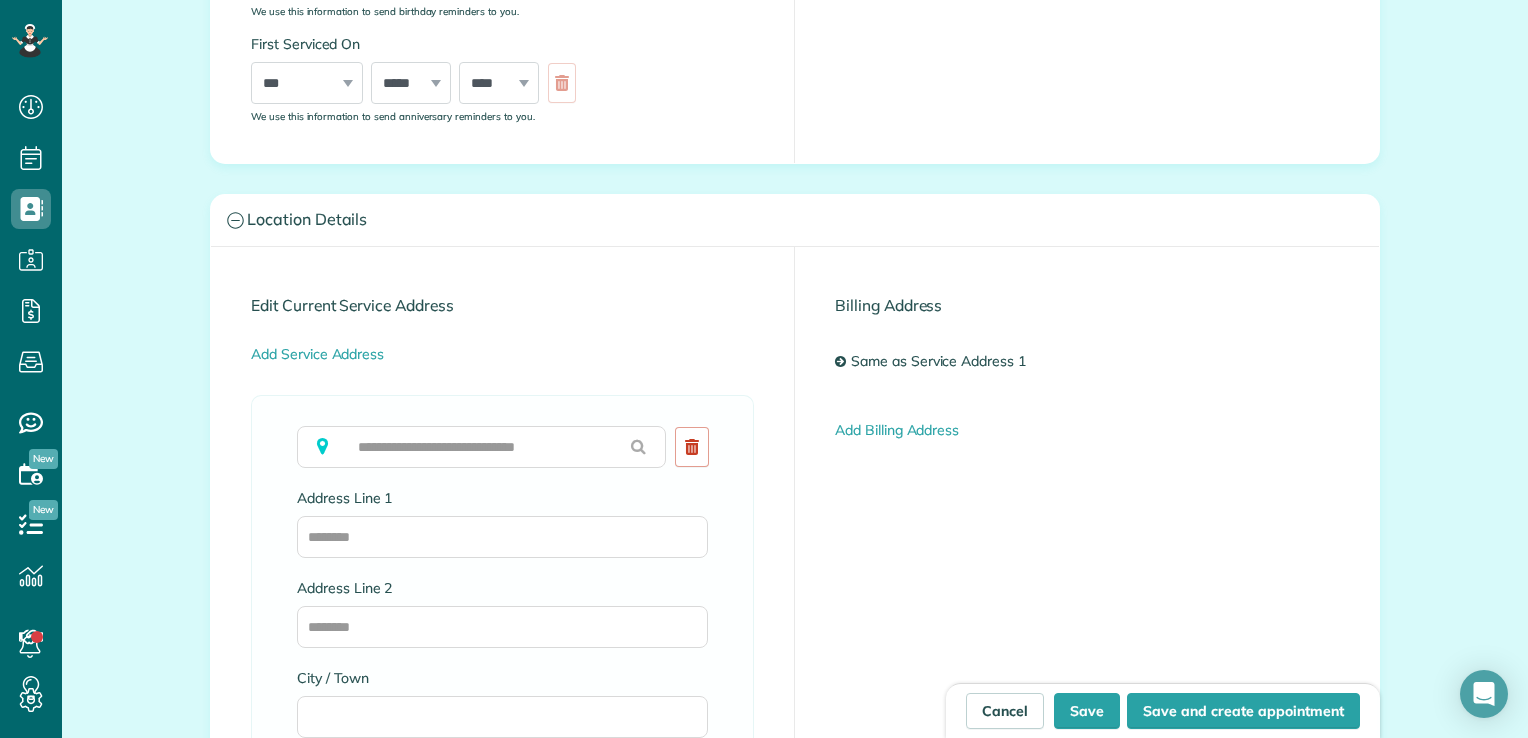 scroll, scrollTop: 712, scrollLeft: 0, axis: vertical 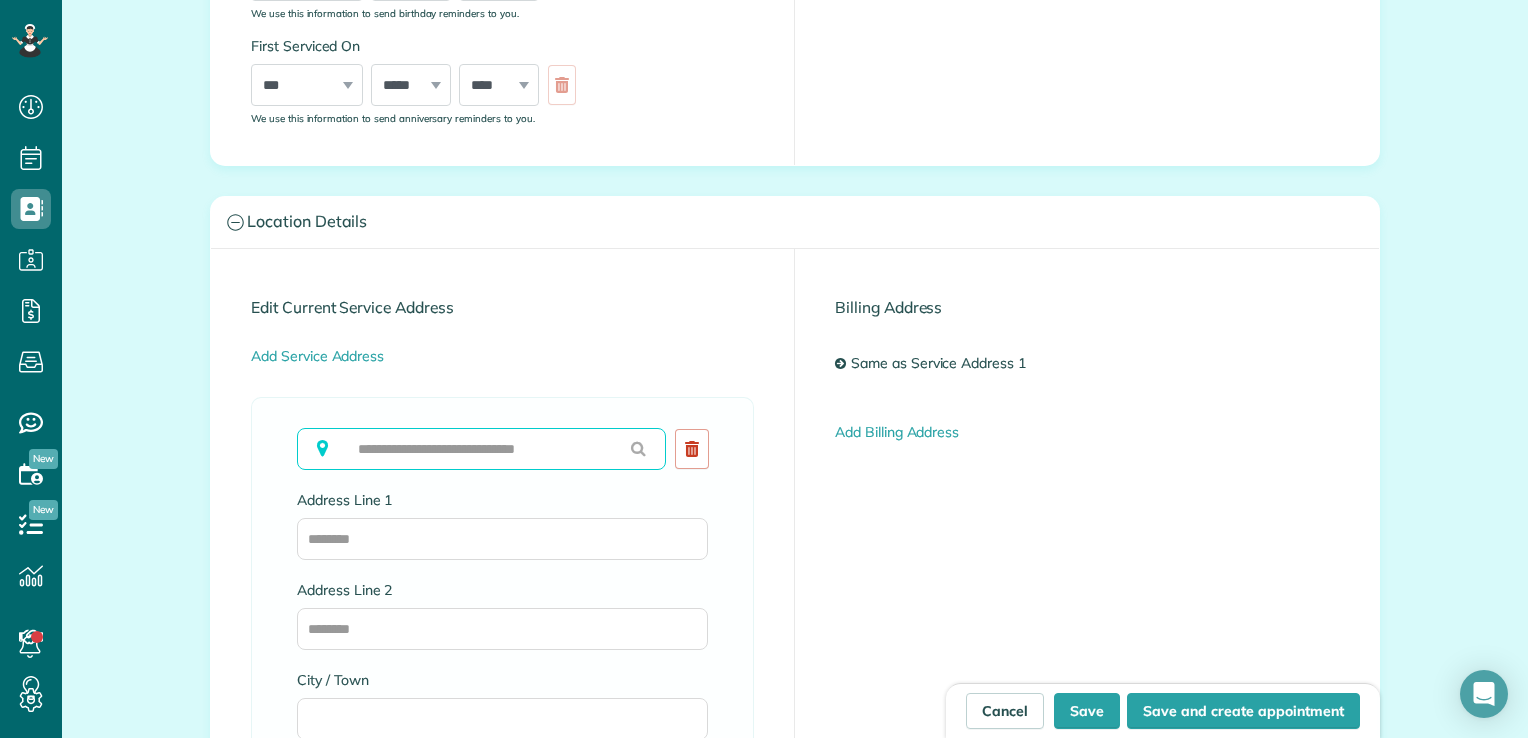 click at bounding box center (481, 449) 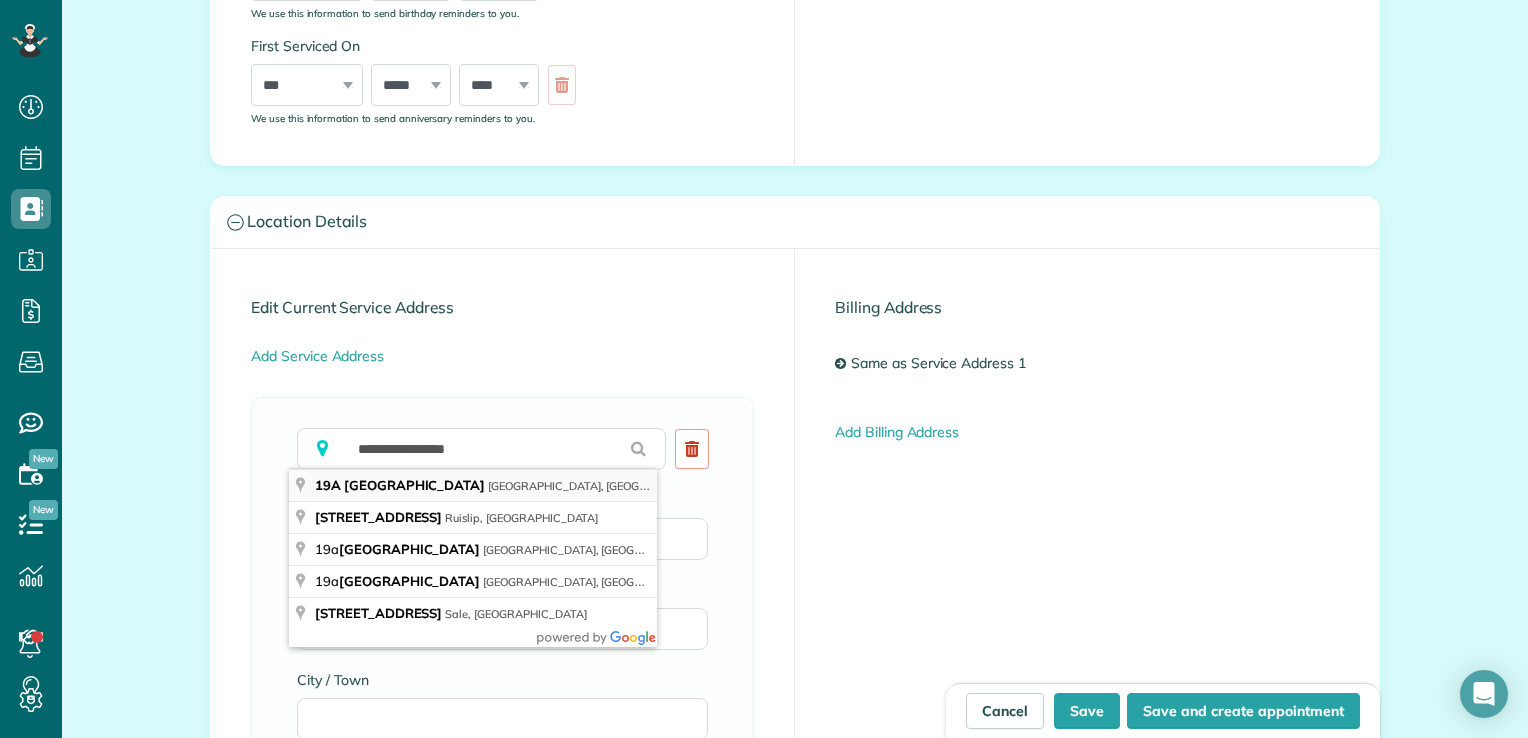 type on "**********" 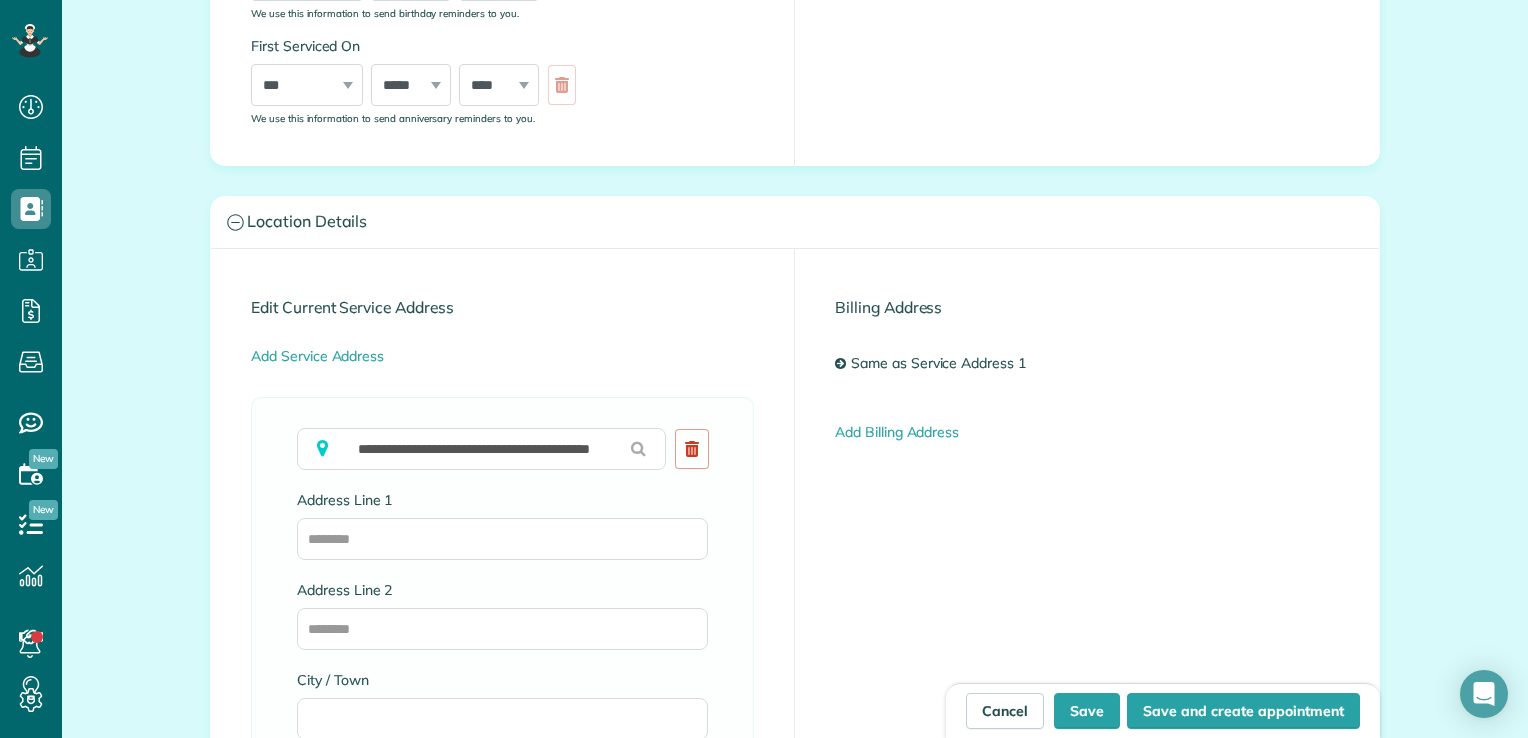 type on "**********" 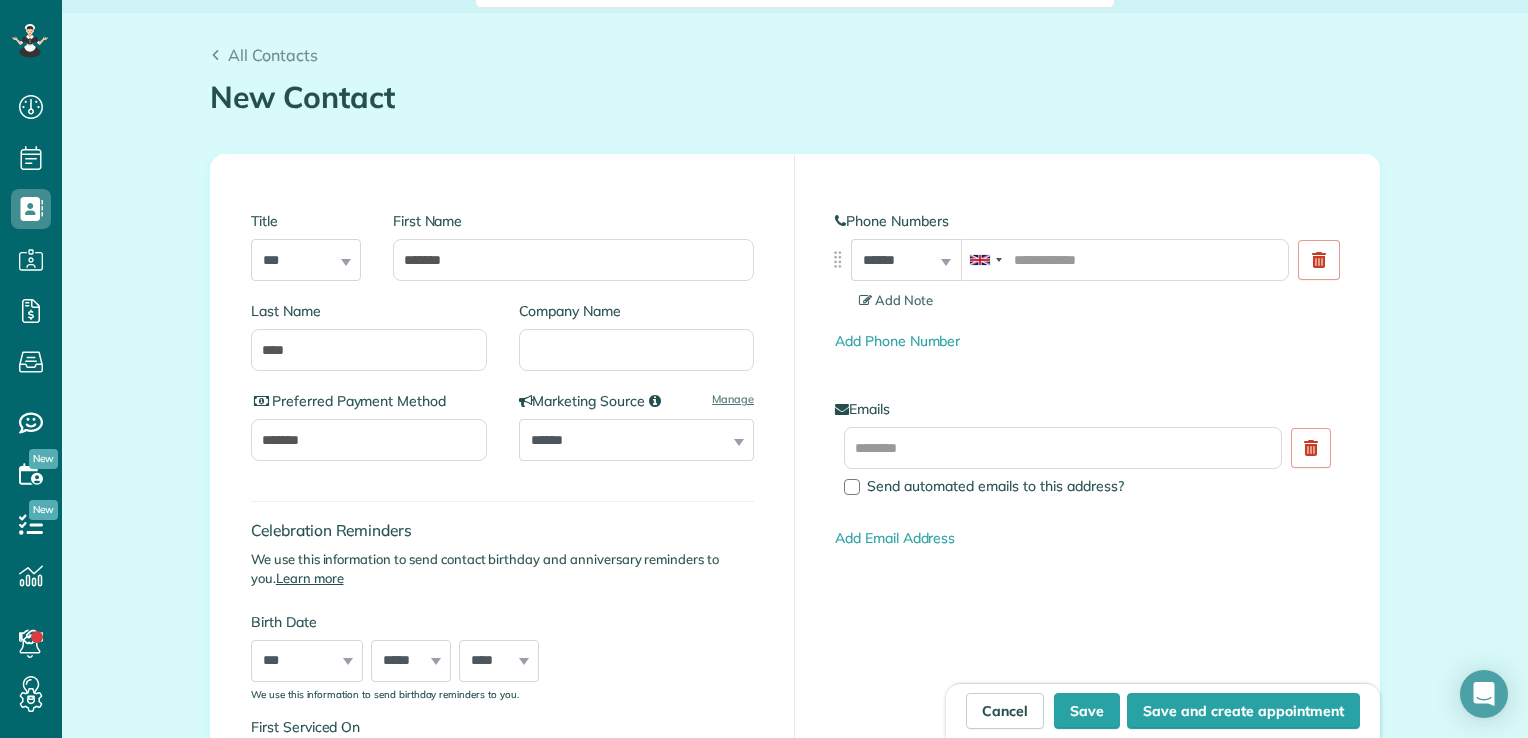 scroll, scrollTop: 30, scrollLeft: 0, axis: vertical 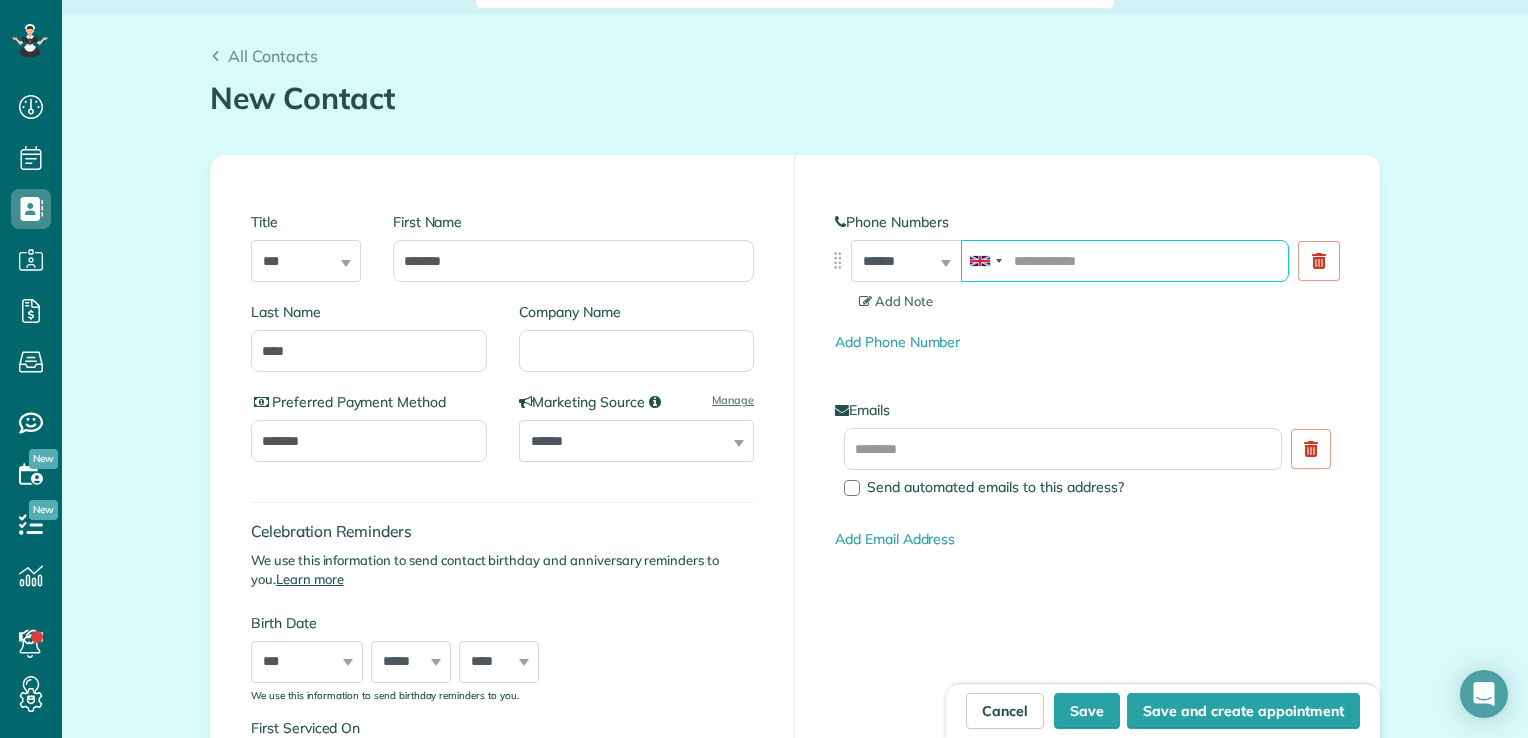 click at bounding box center (1125, 261) 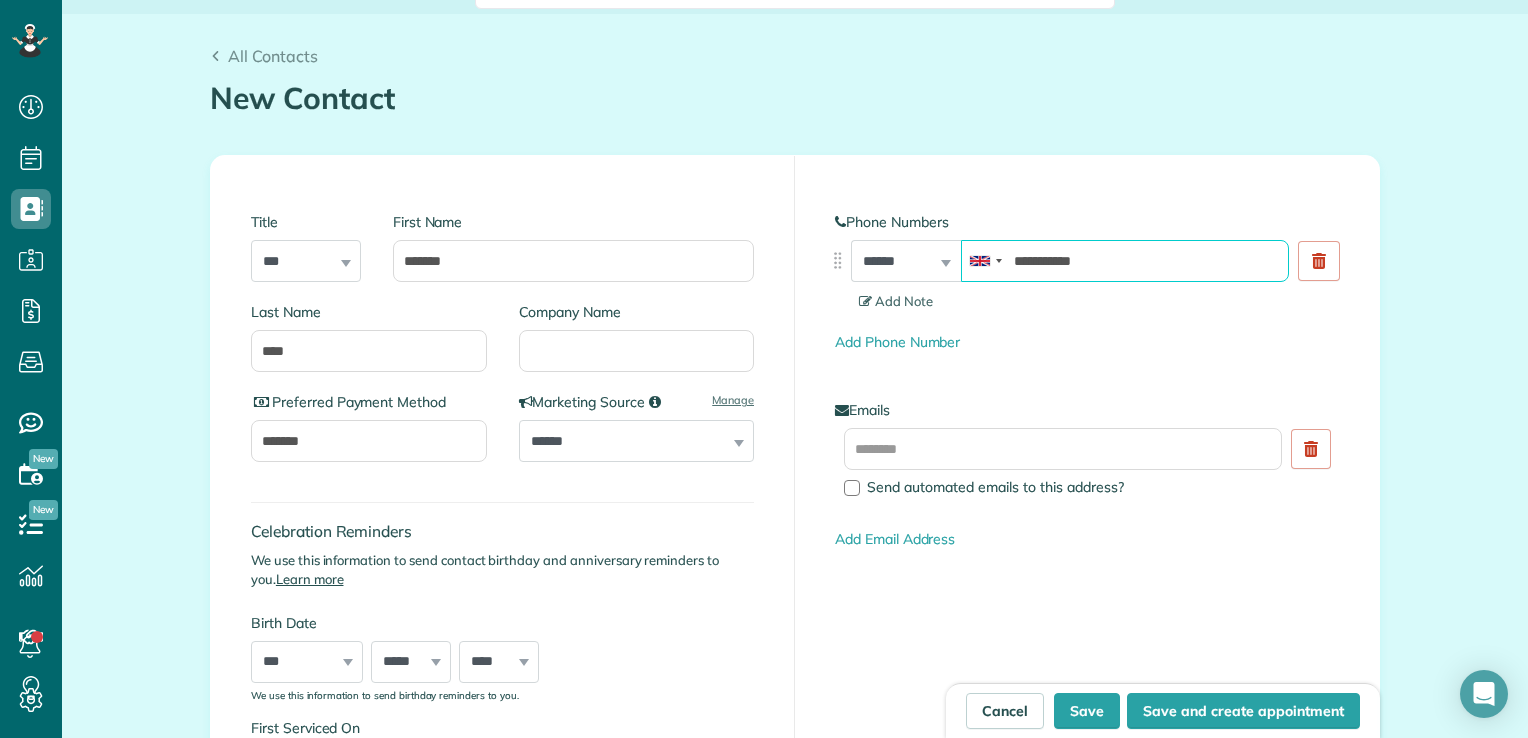 type on "**********" 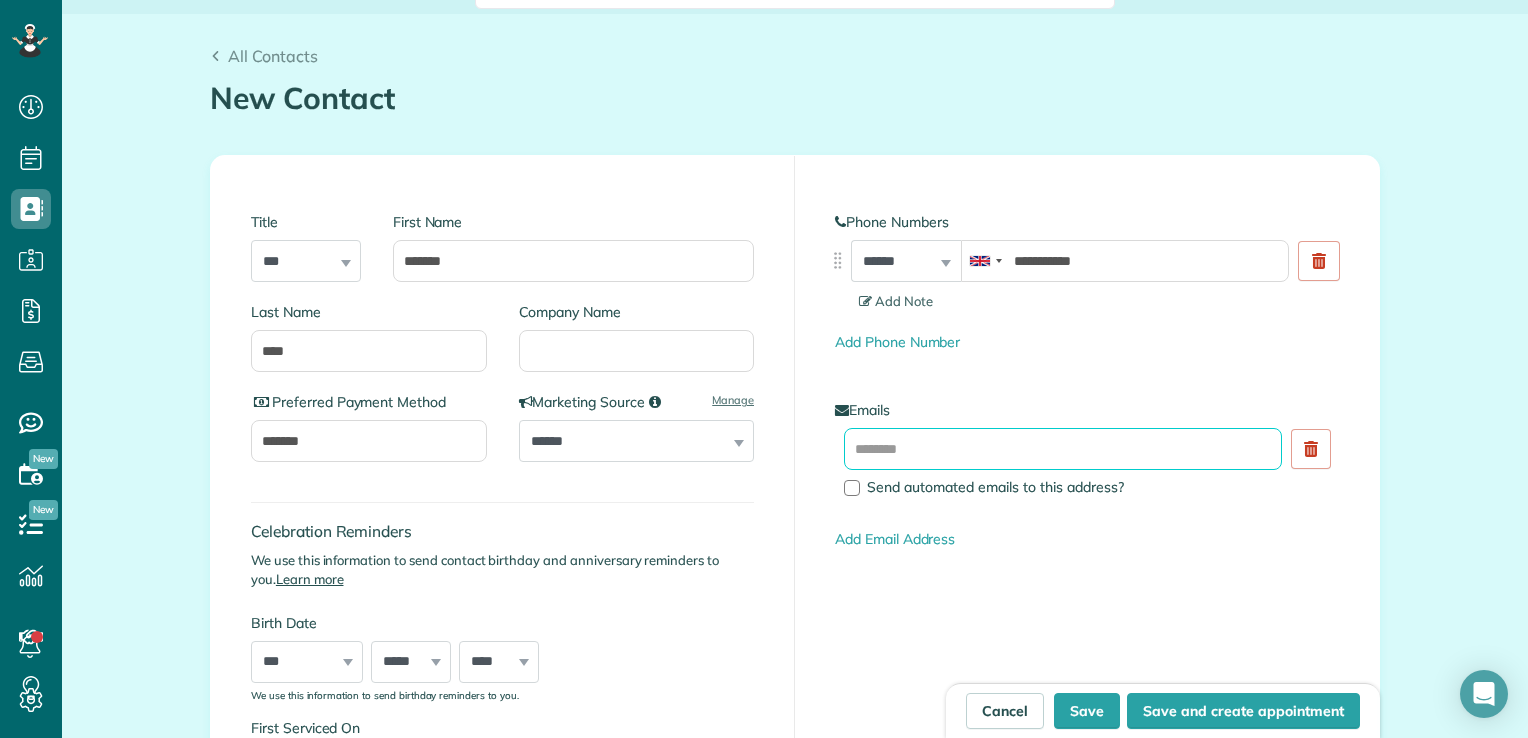 click at bounding box center (1063, 449) 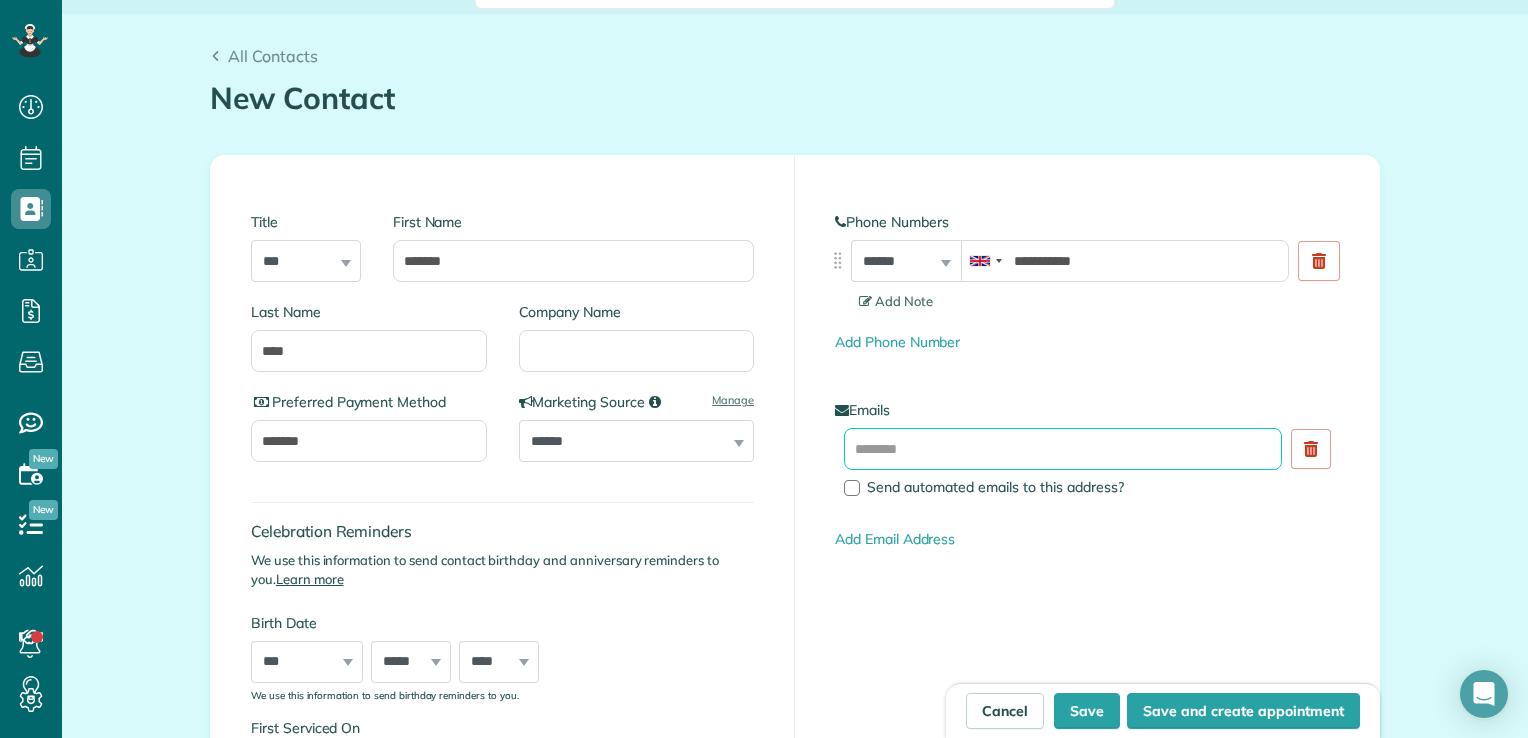 paste on "**********" 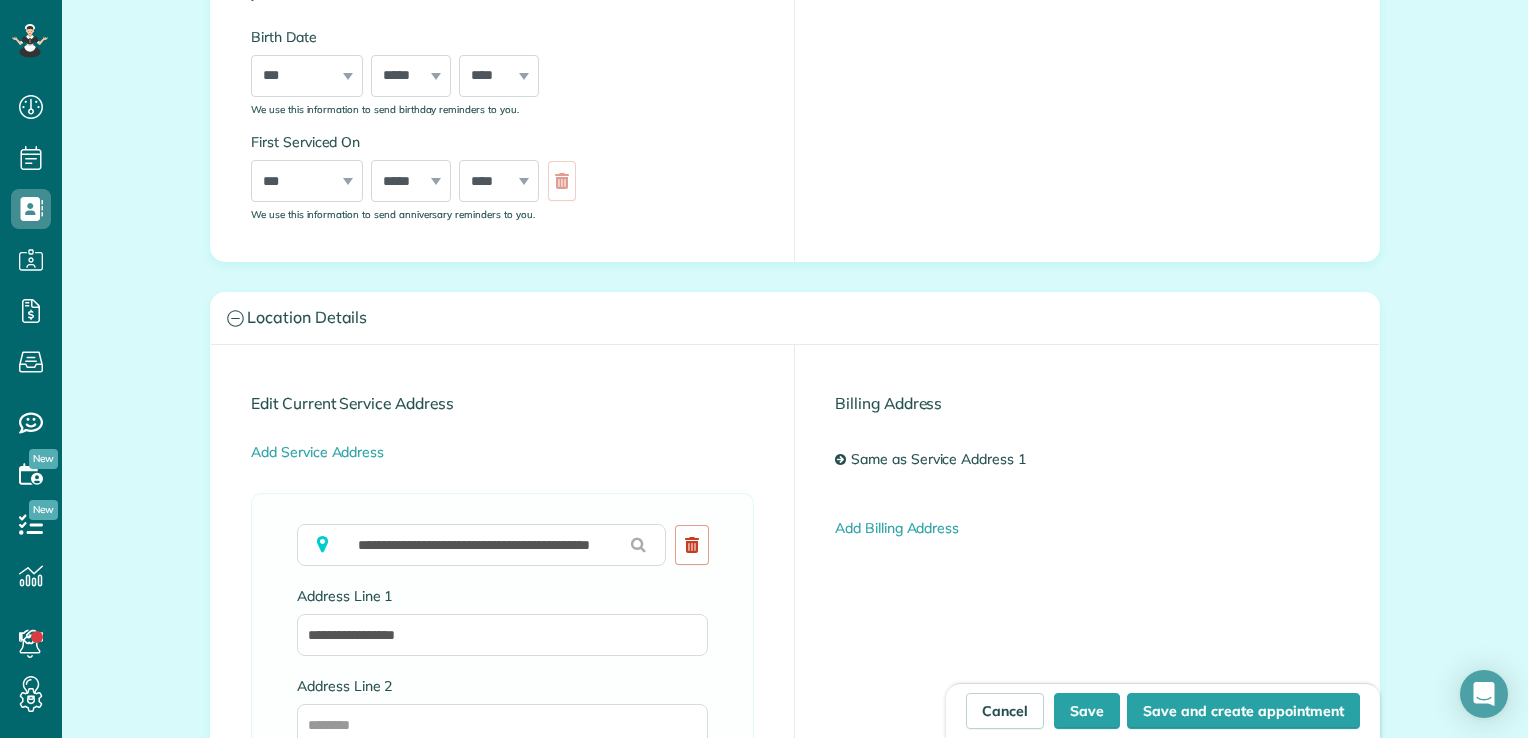 scroll, scrollTop: 623, scrollLeft: 0, axis: vertical 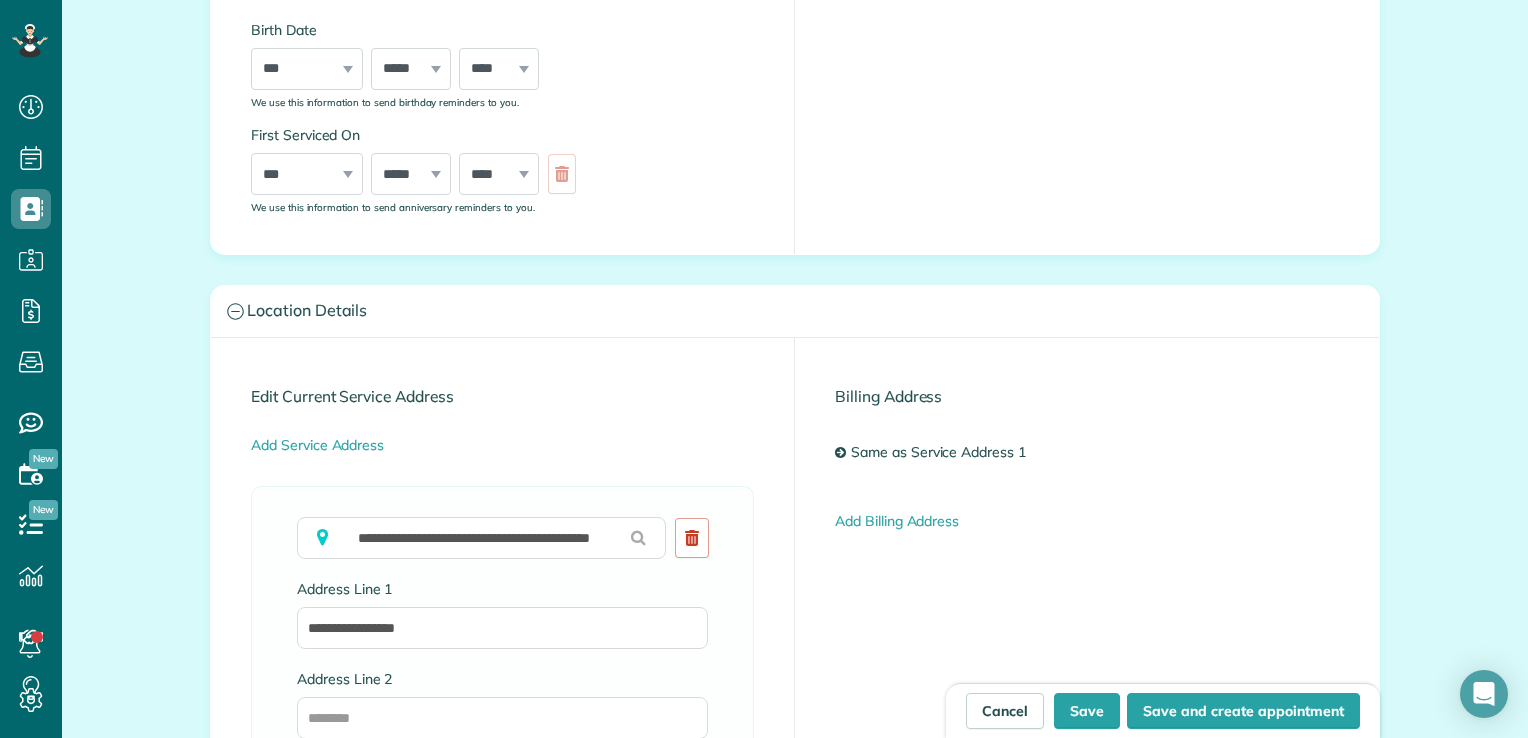 type on "**********" 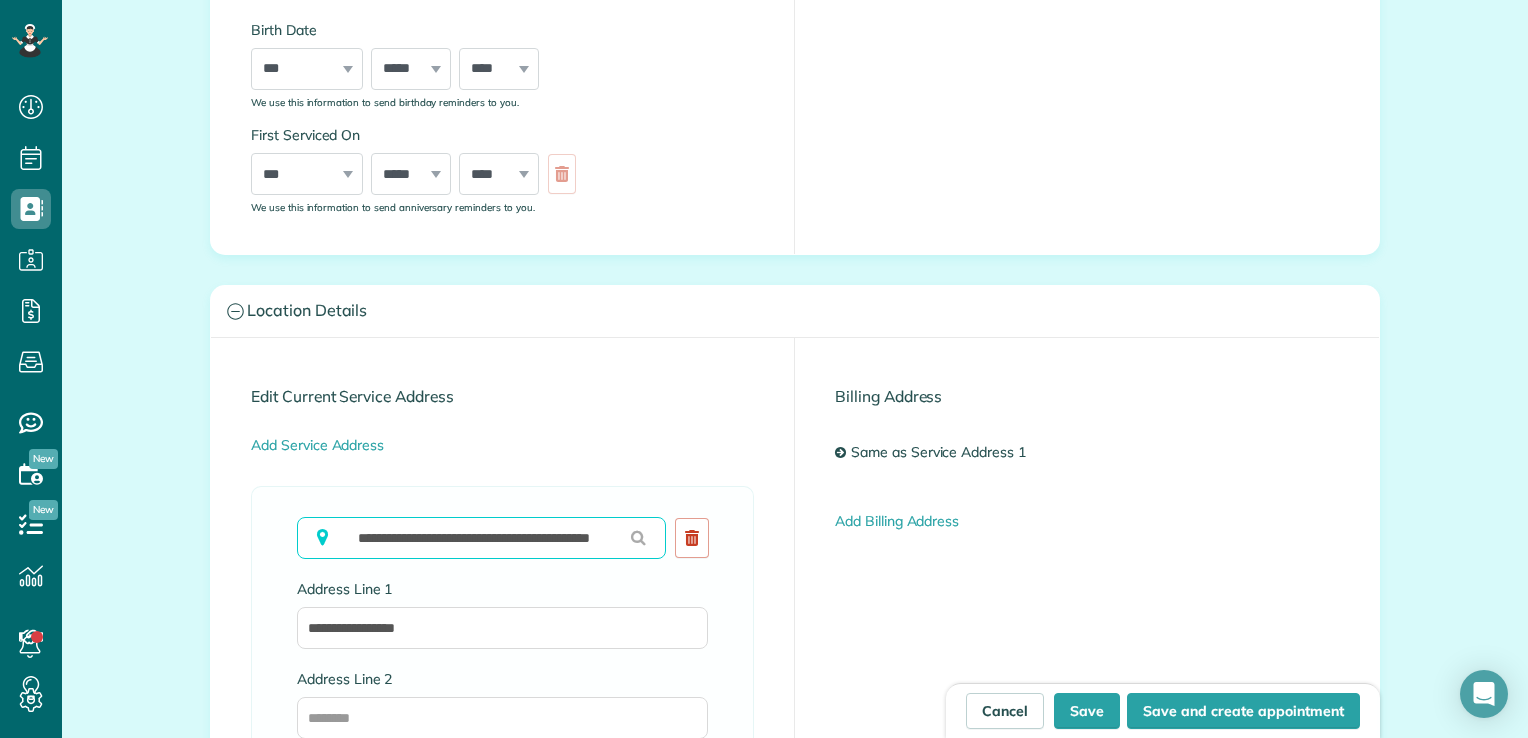 click on "**********" at bounding box center (481, 538) 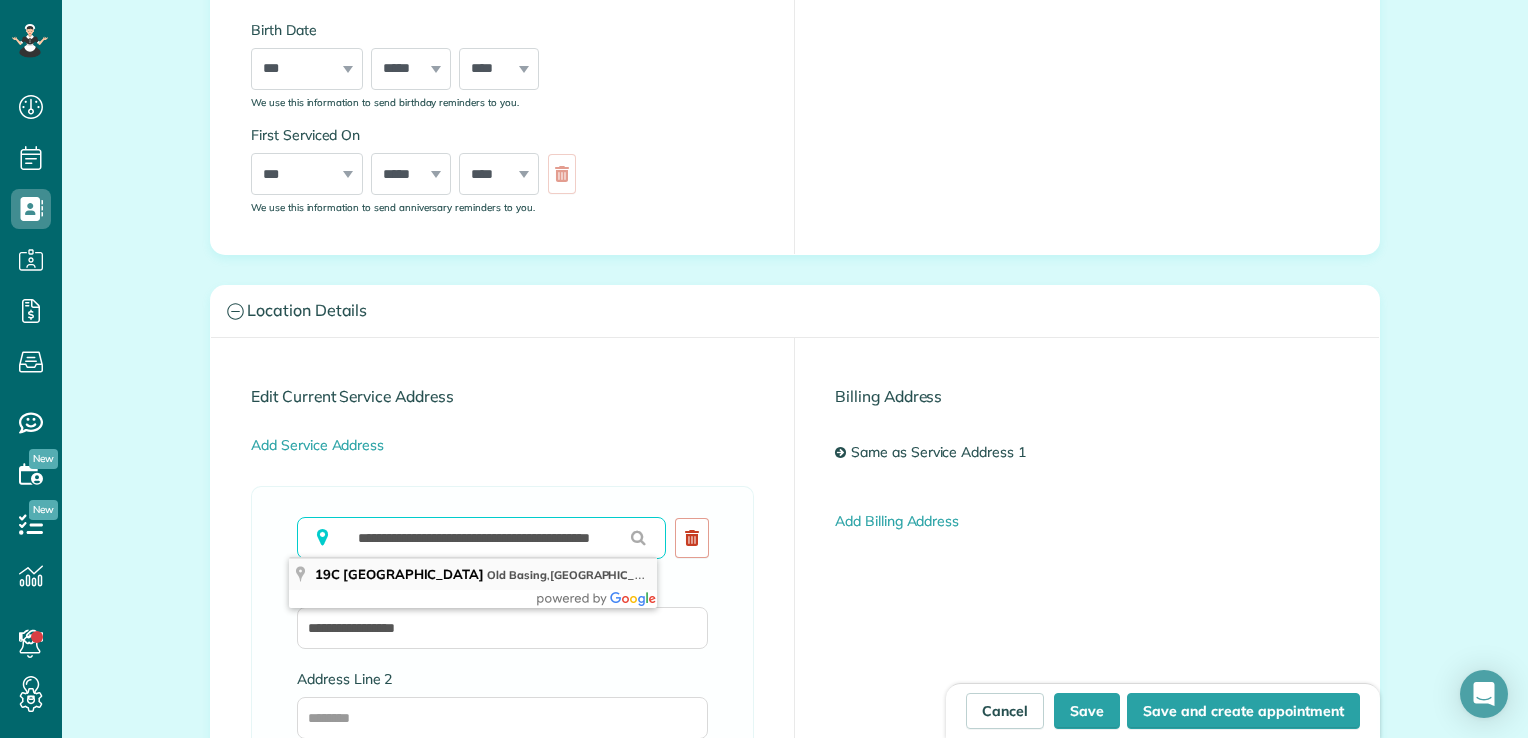 type on "**********" 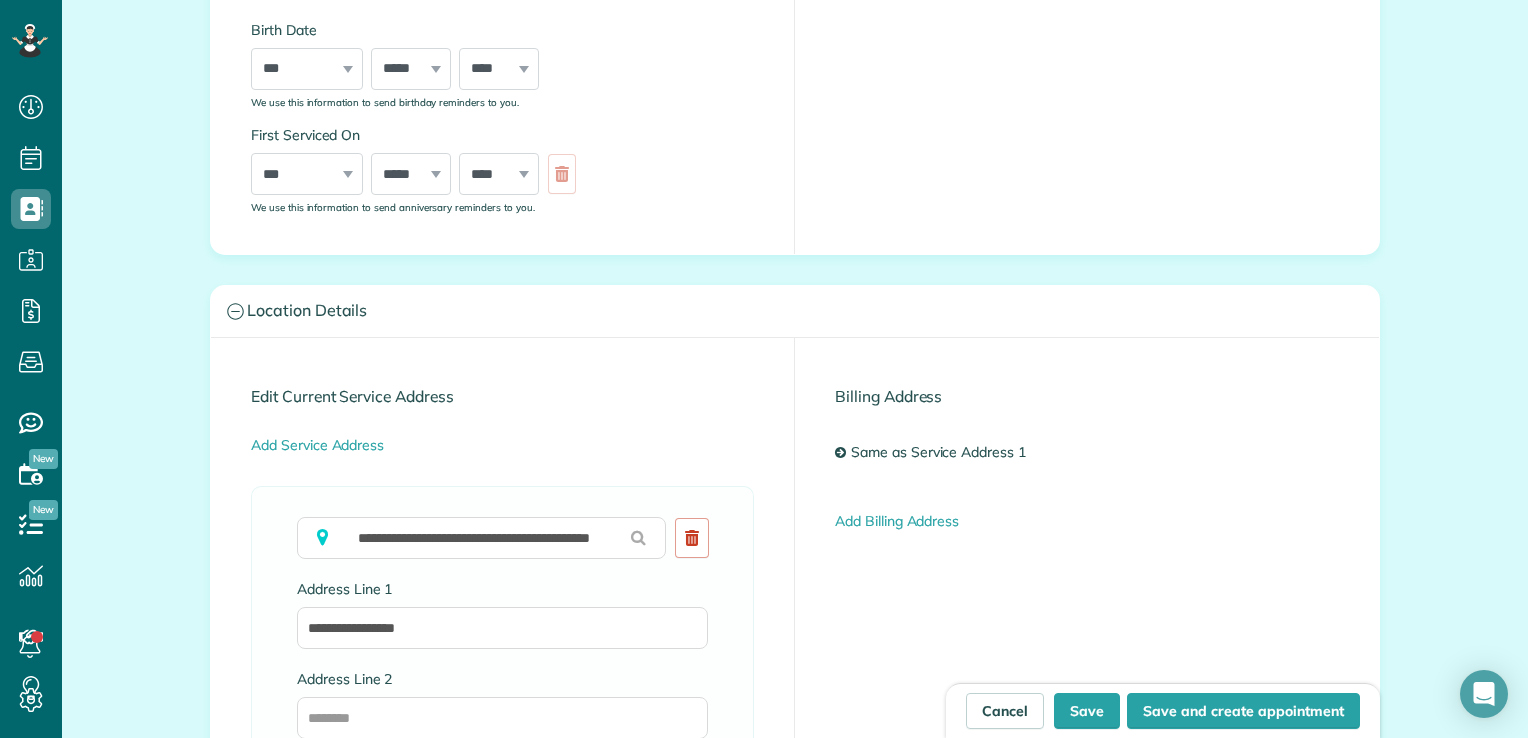 type on "**********" 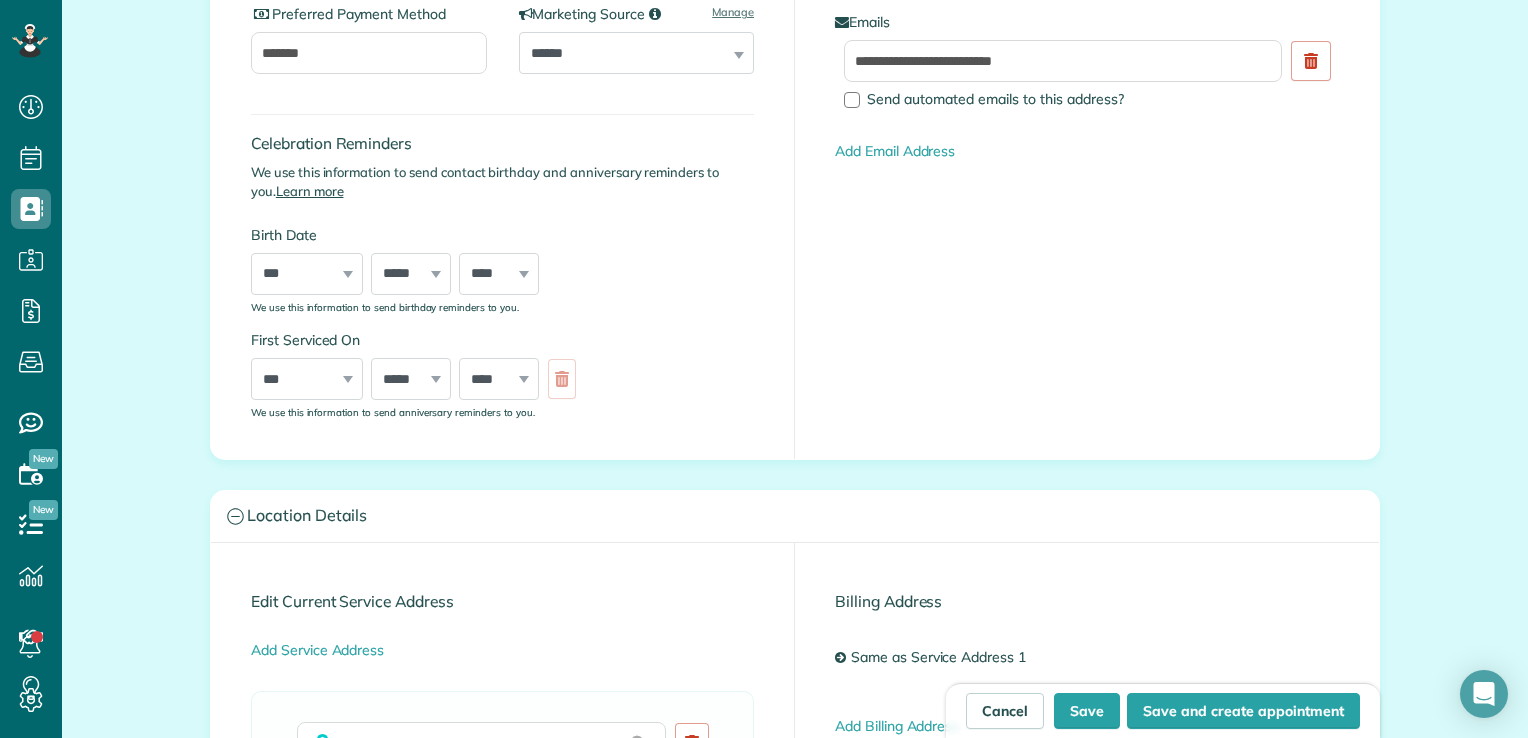 scroll, scrollTop: 419, scrollLeft: 0, axis: vertical 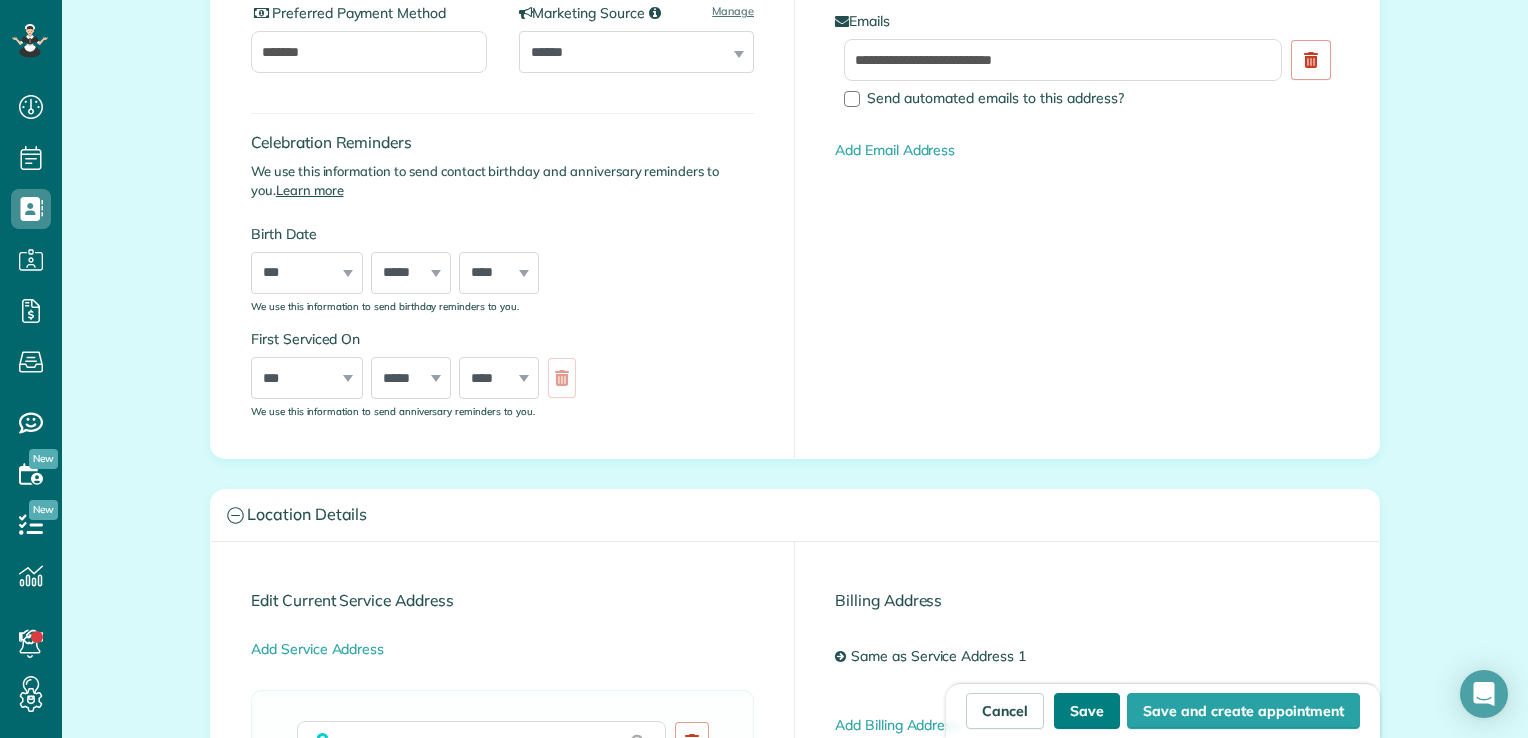 click on "Save" at bounding box center [1087, 711] 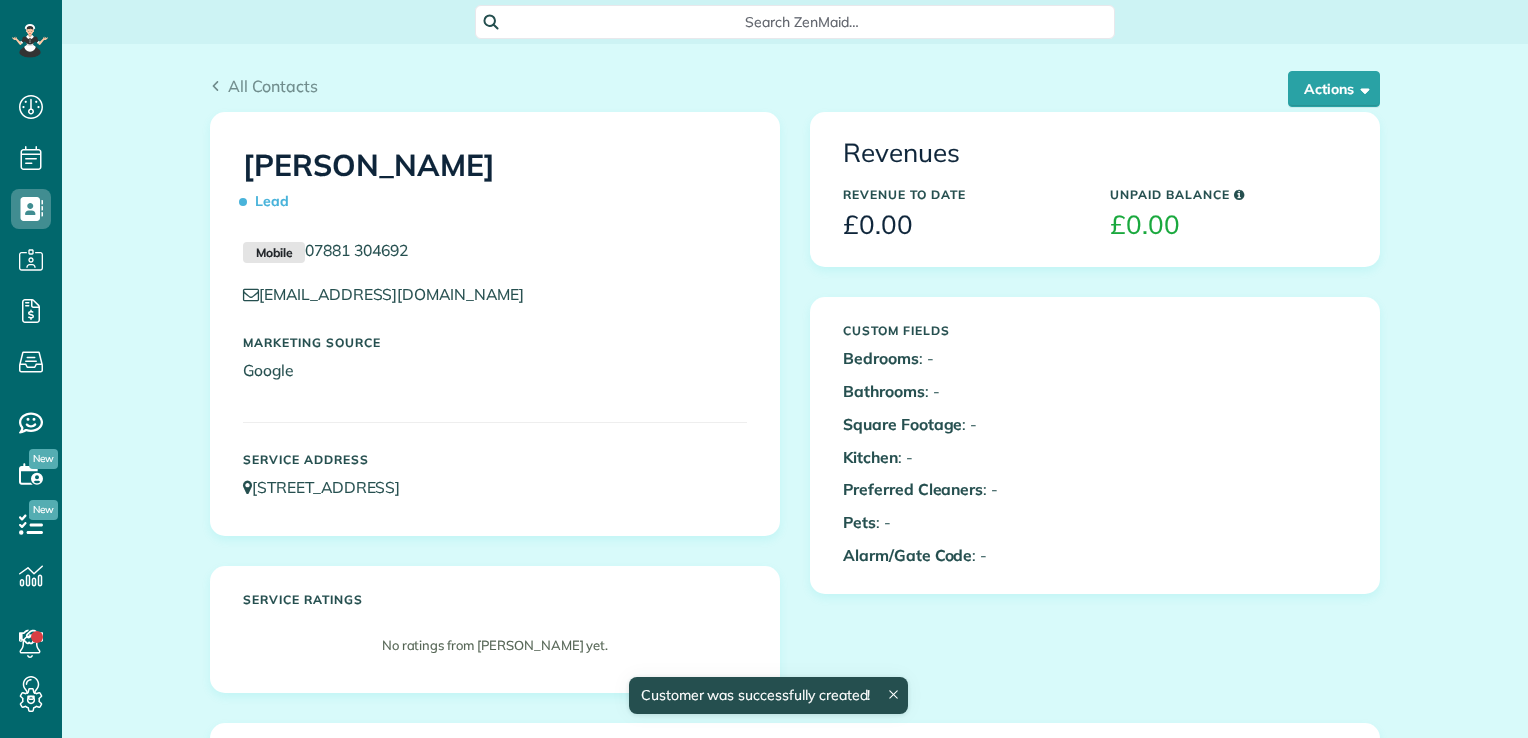 scroll, scrollTop: 0, scrollLeft: 0, axis: both 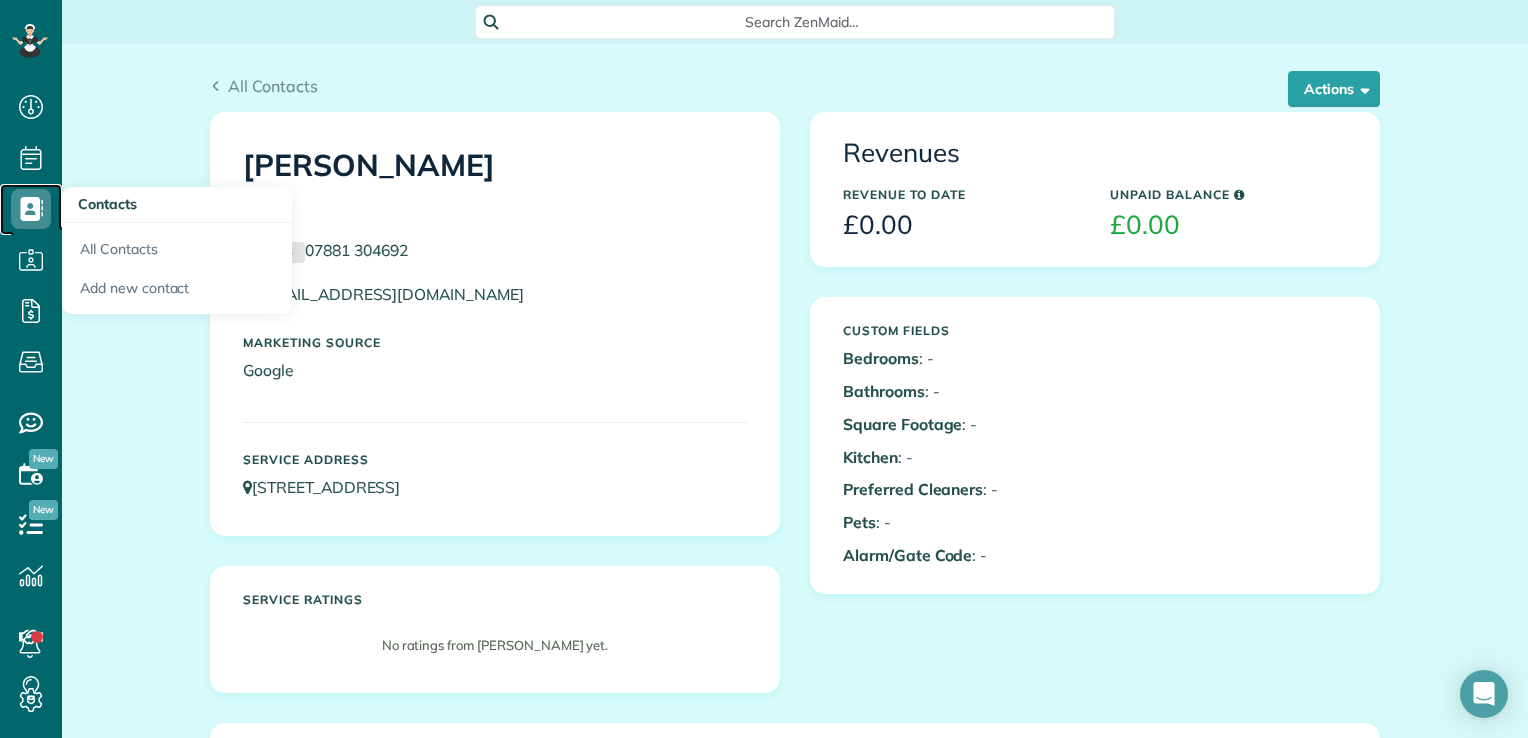 click 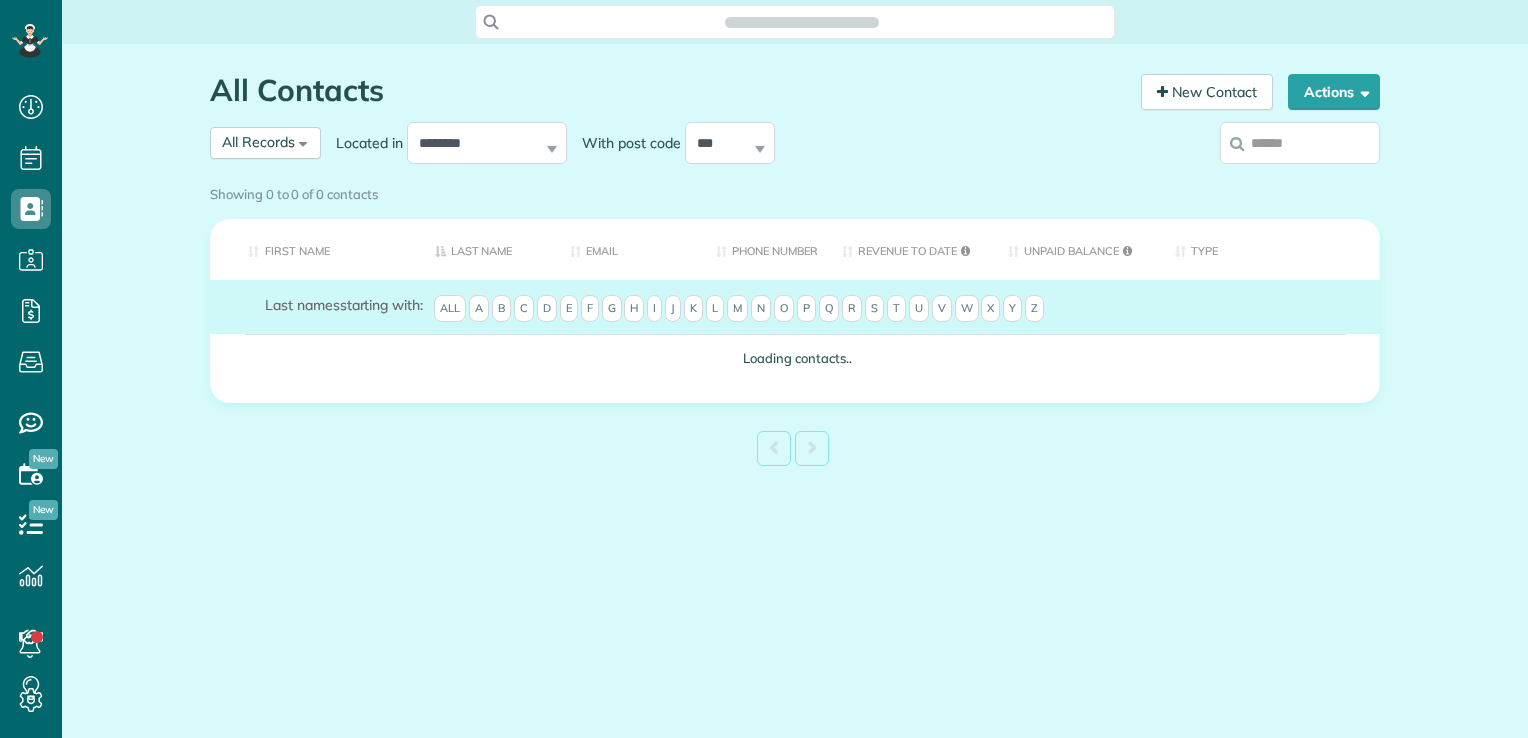 scroll, scrollTop: 0, scrollLeft: 0, axis: both 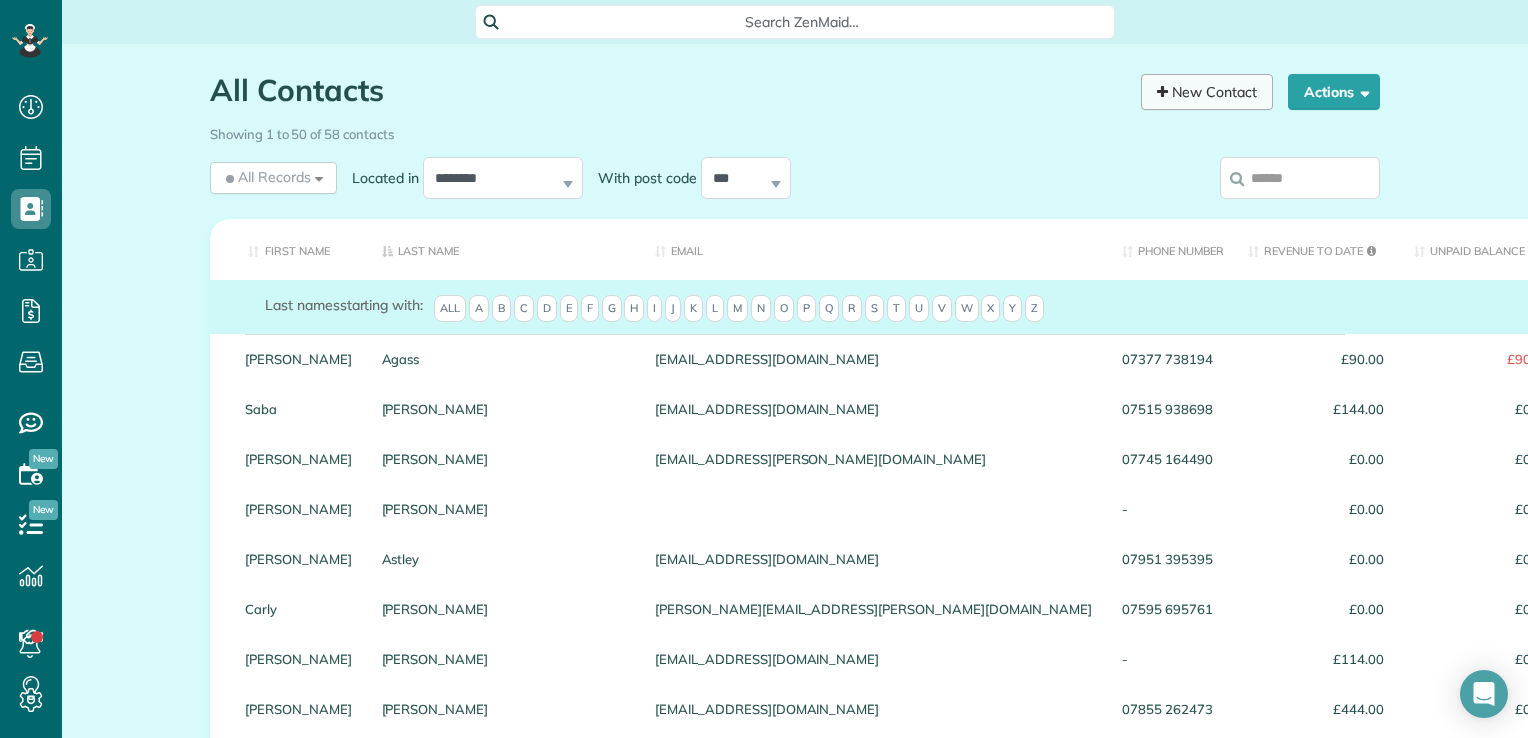 click on "New Contact" at bounding box center [1207, 92] 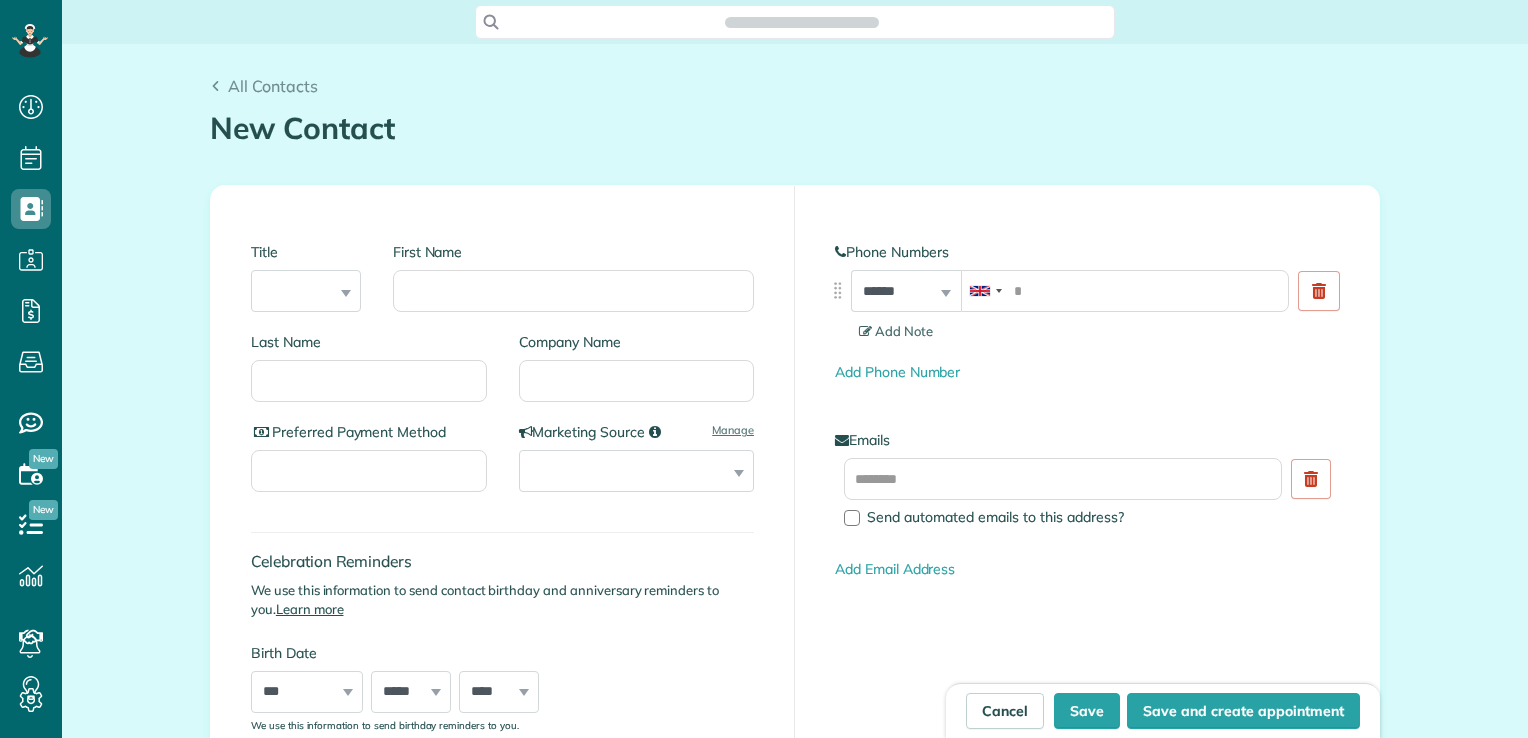 scroll, scrollTop: 0, scrollLeft: 0, axis: both 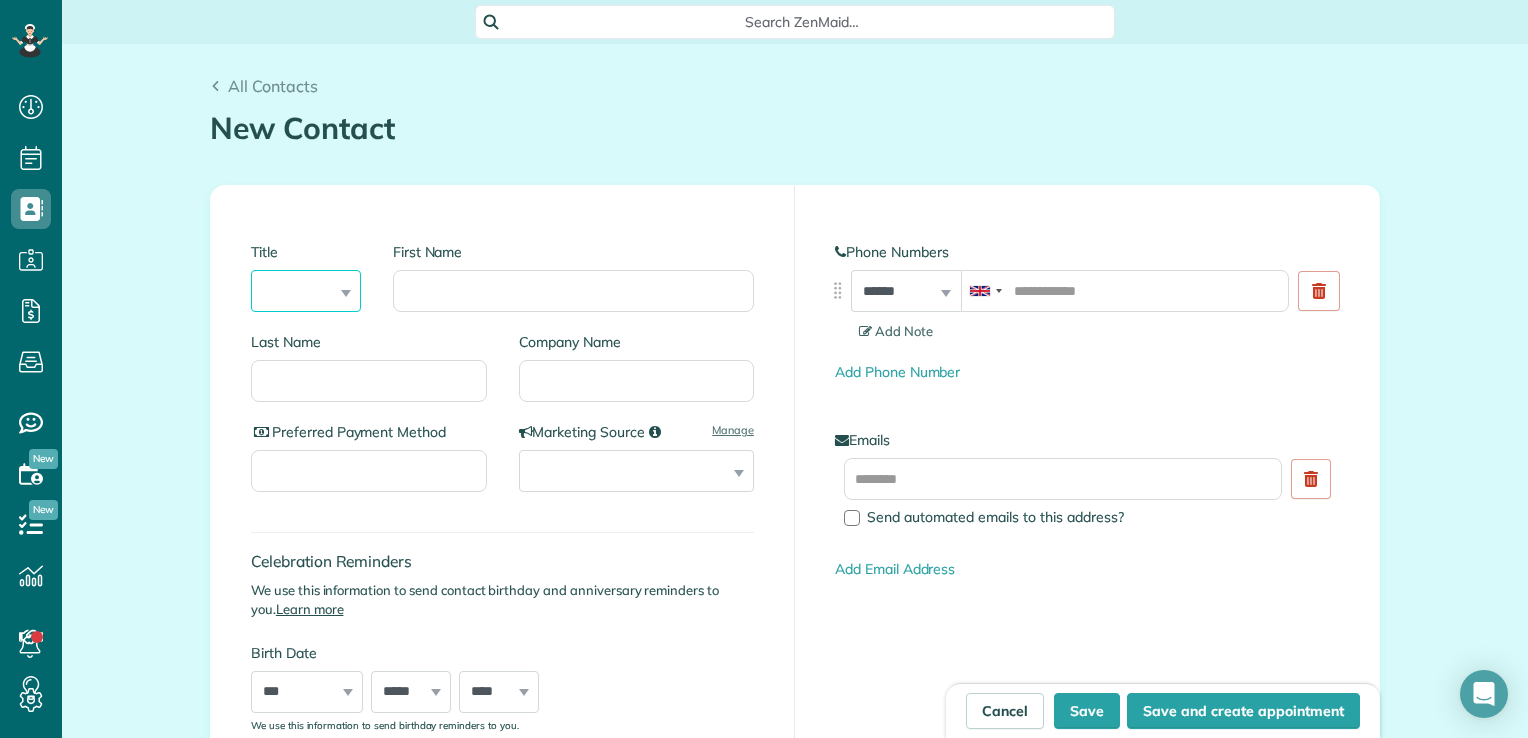 click on "***
****
***
***" at bounding box center (306, 291) 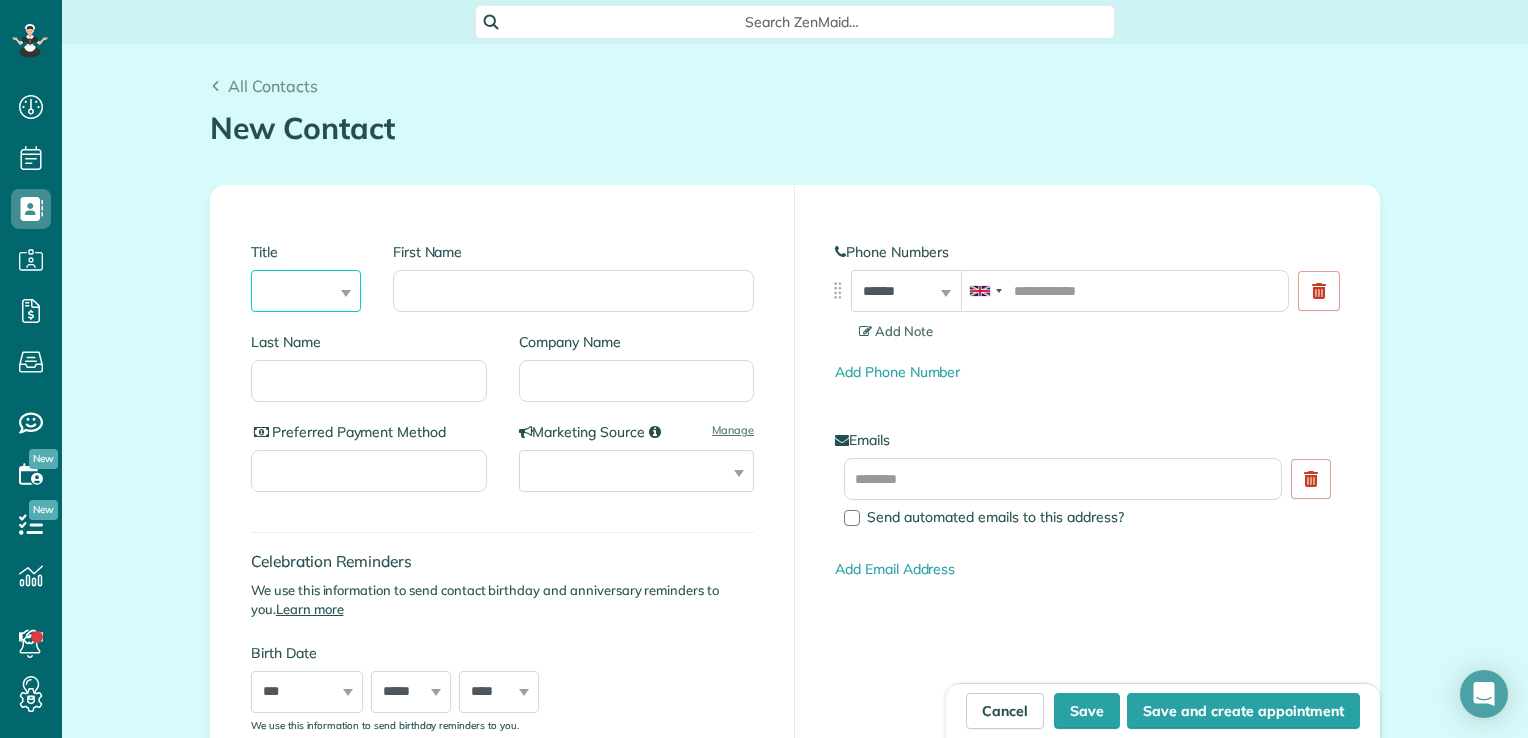 select on "***" 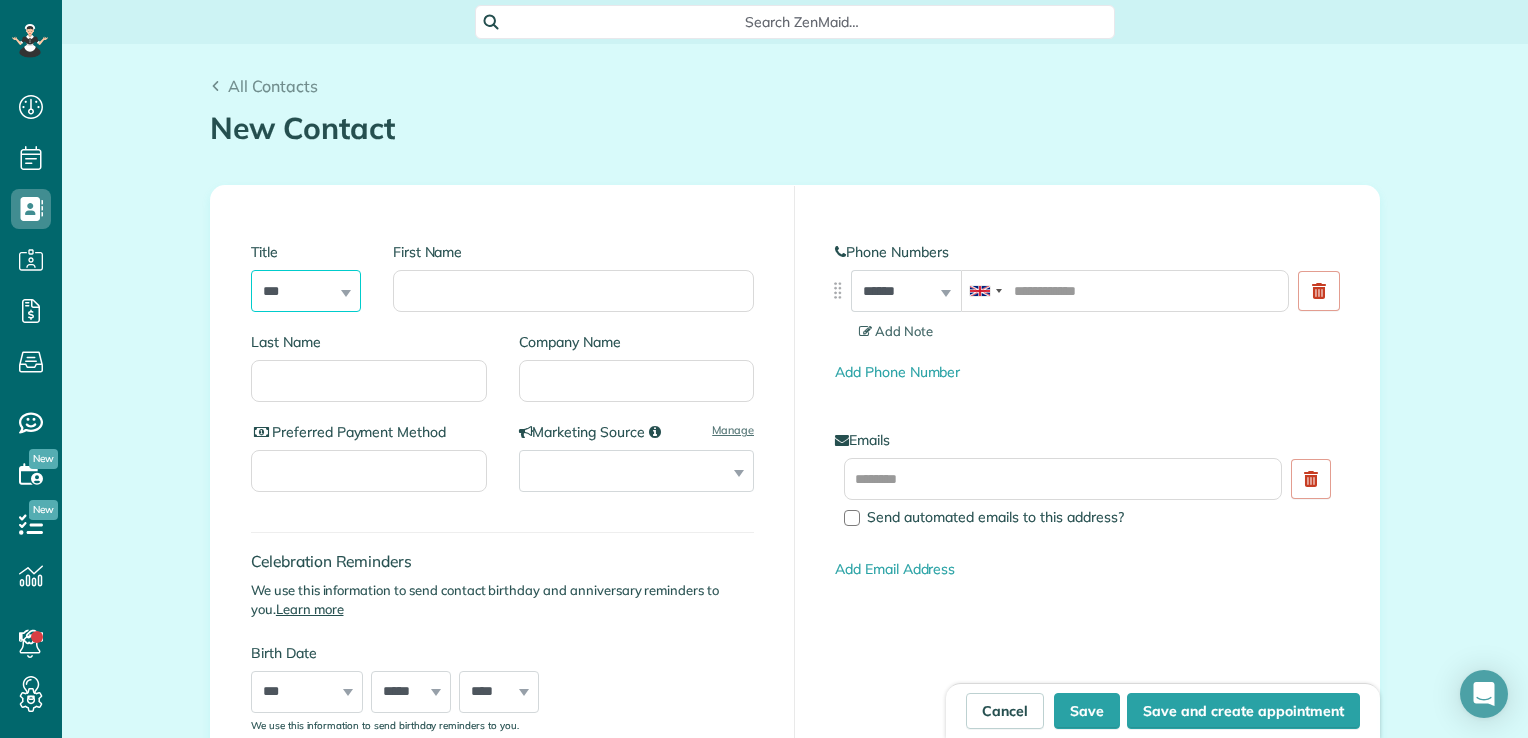 click on "***
****
***
***" at bounding box center [306, 291] 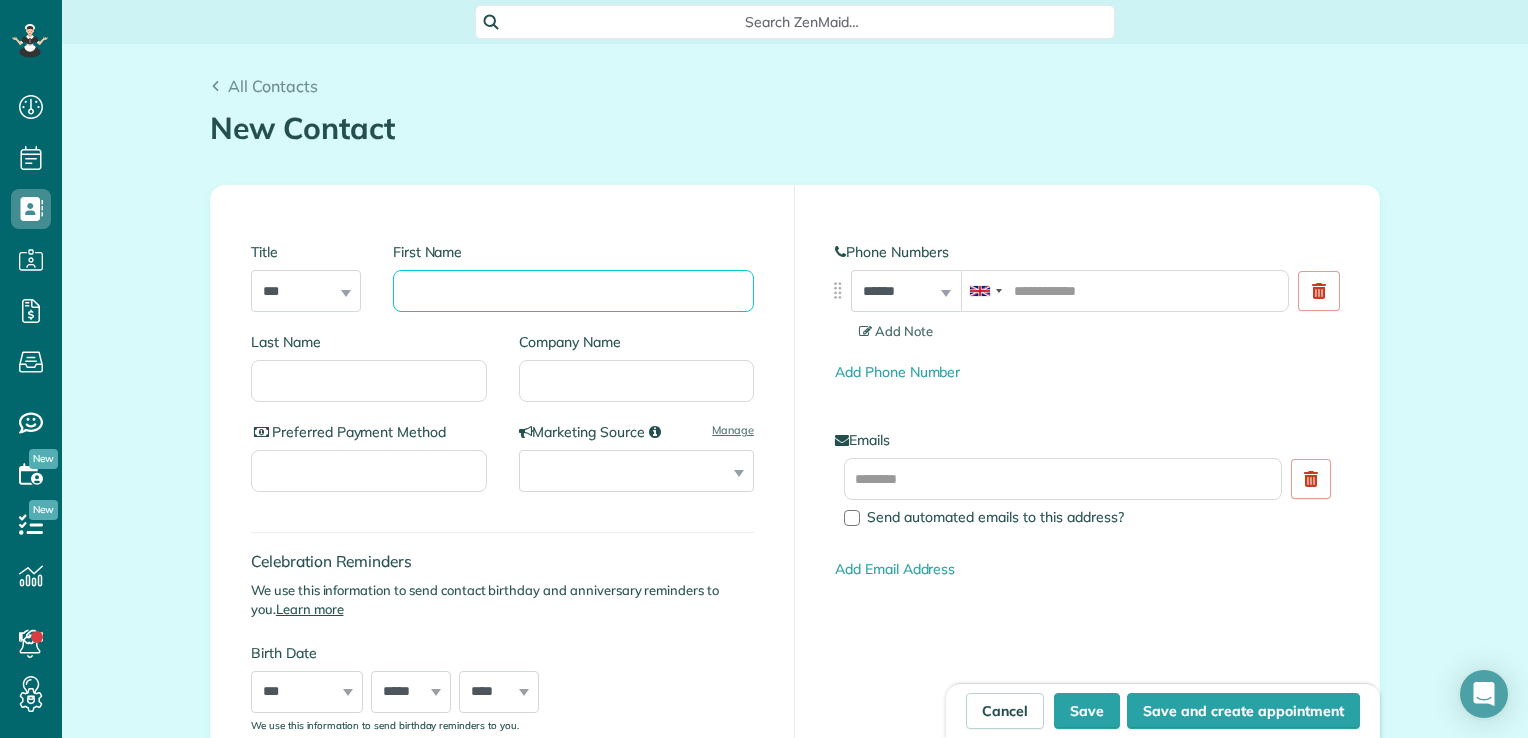 click on "First Name" at bounding box center (573, 291) 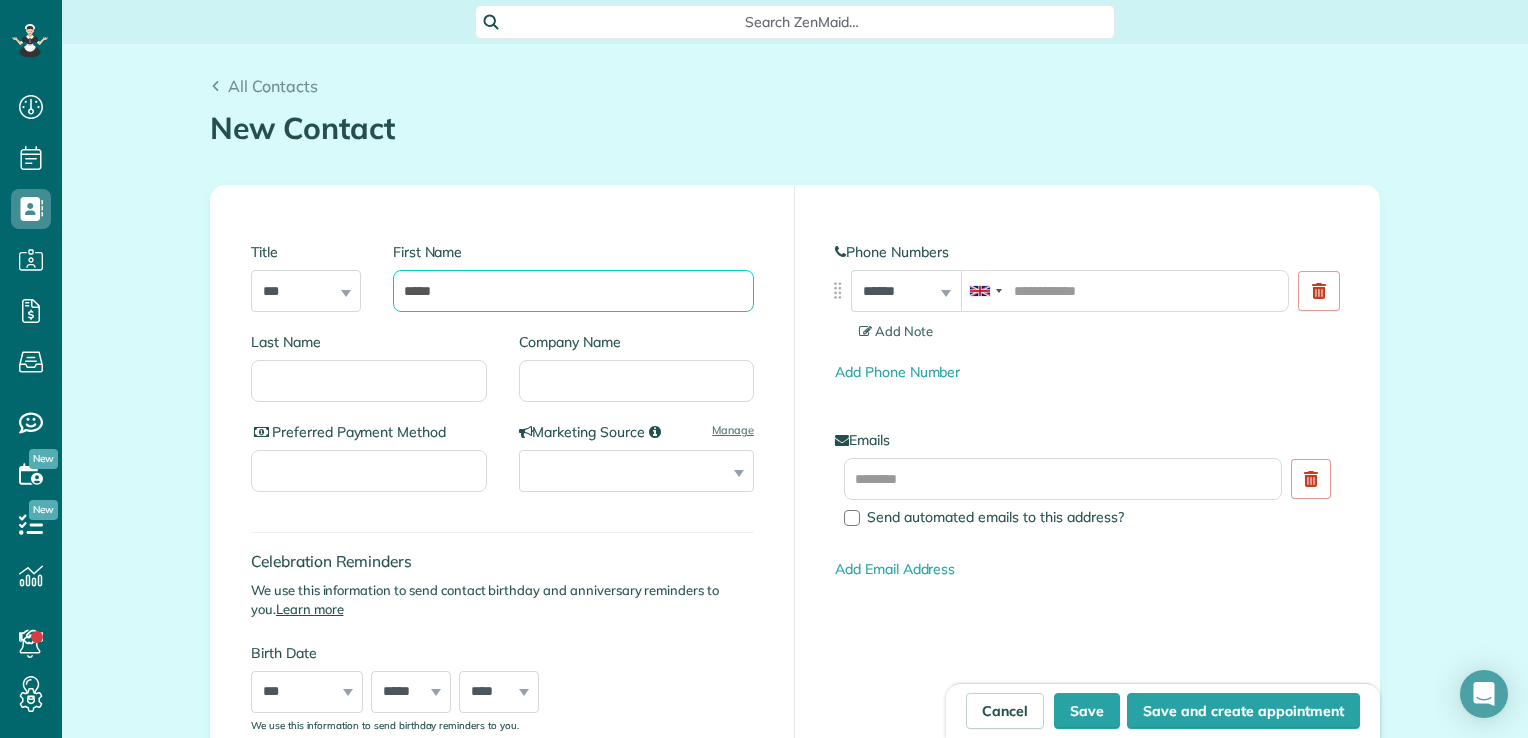 type on "*****" 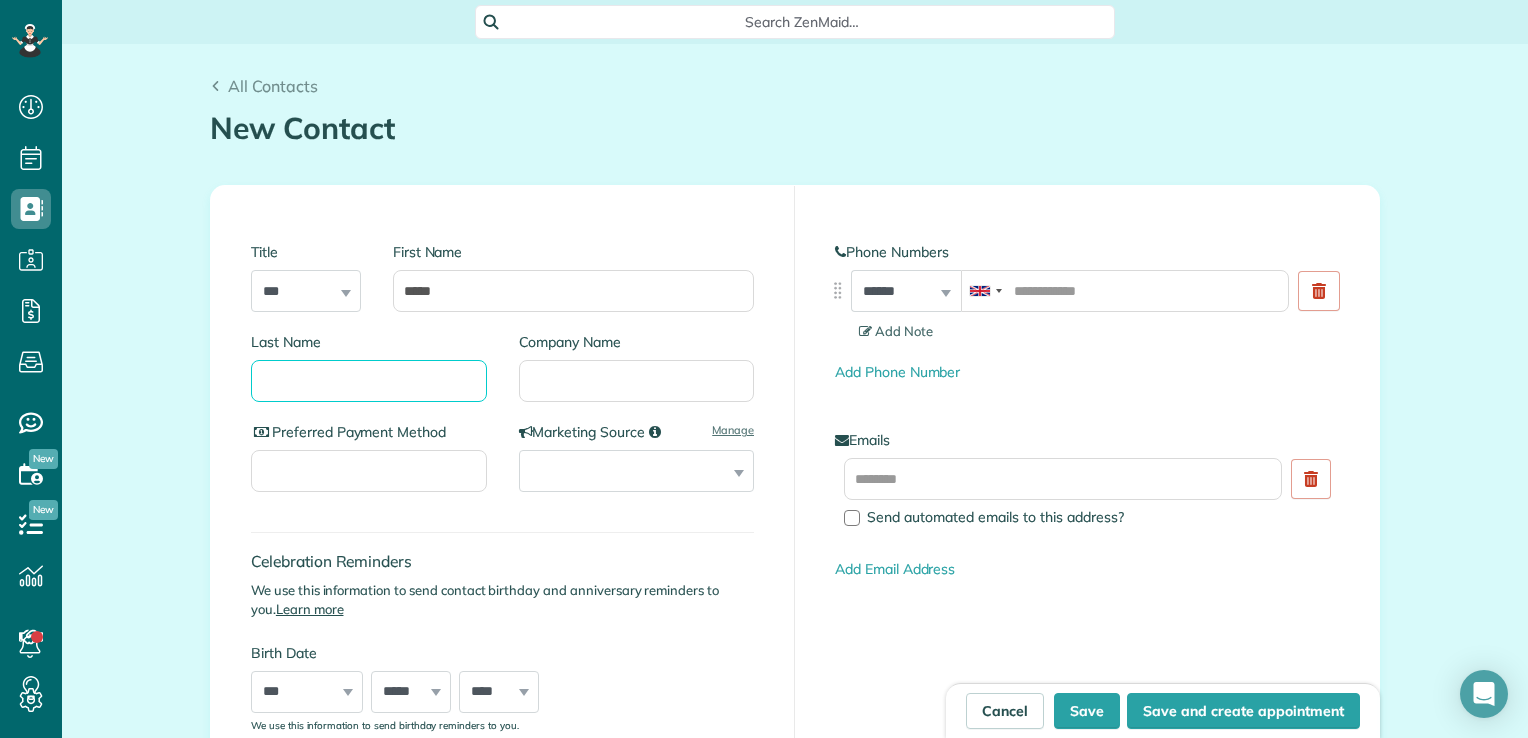 click on "Last Name" at bounding box center [369, 381] 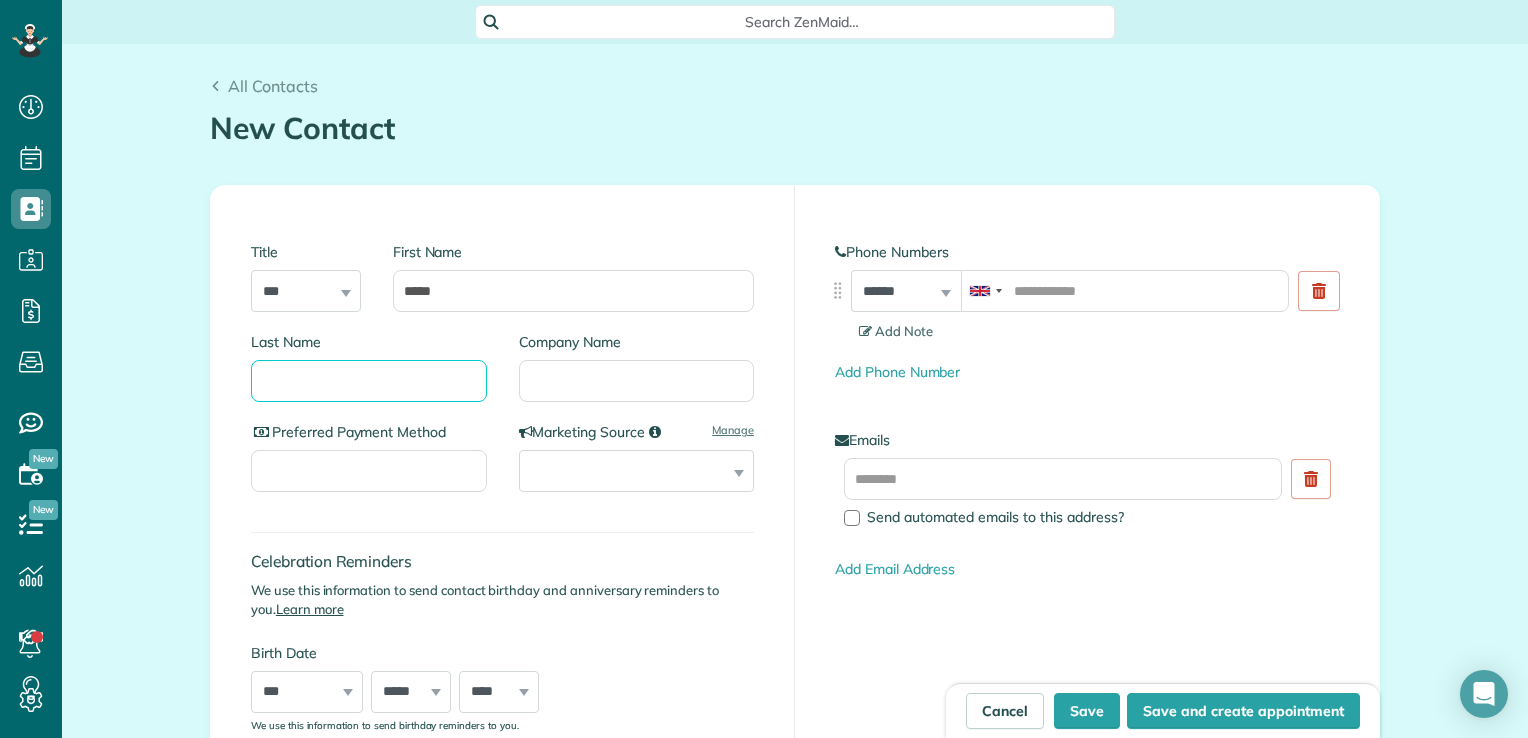 paste on "********" 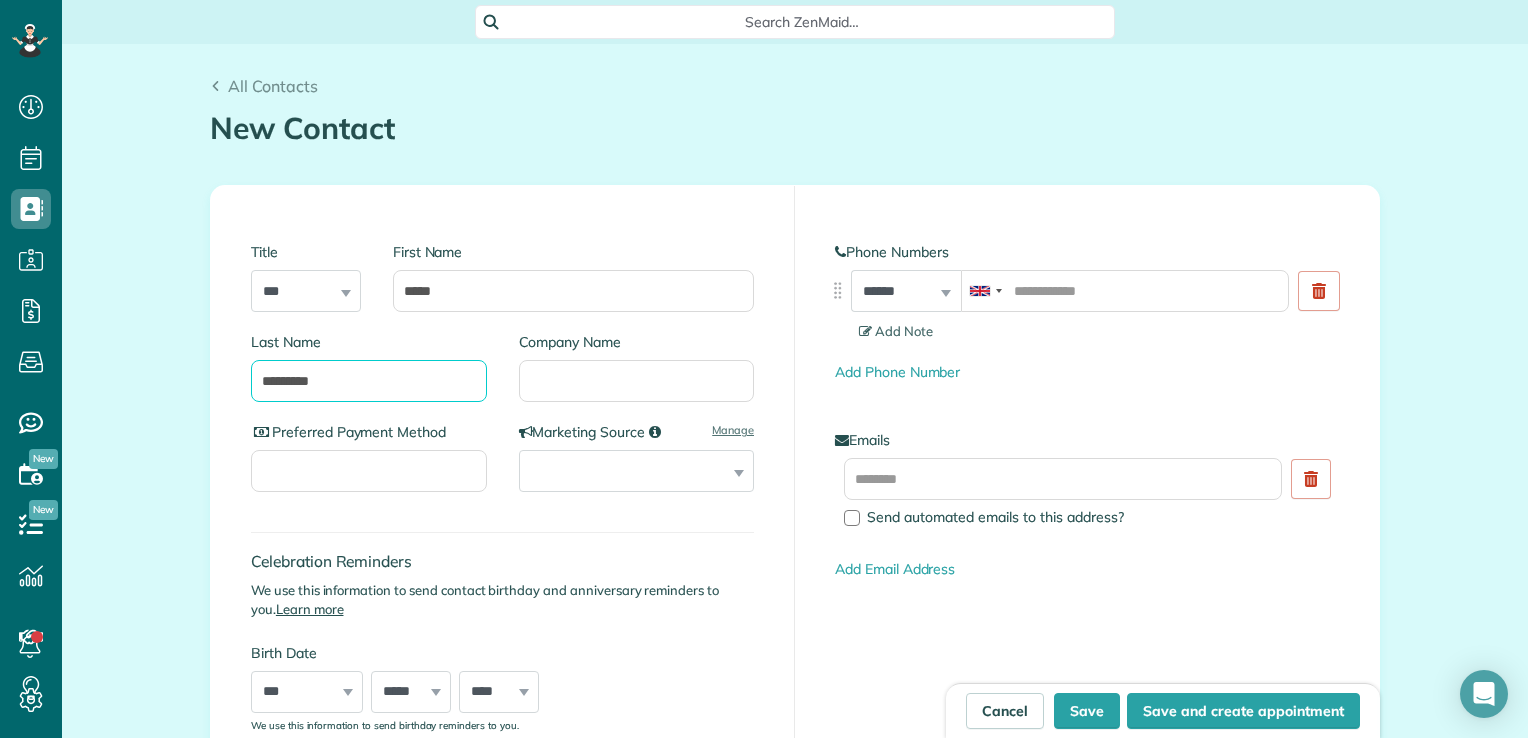 type on "********" 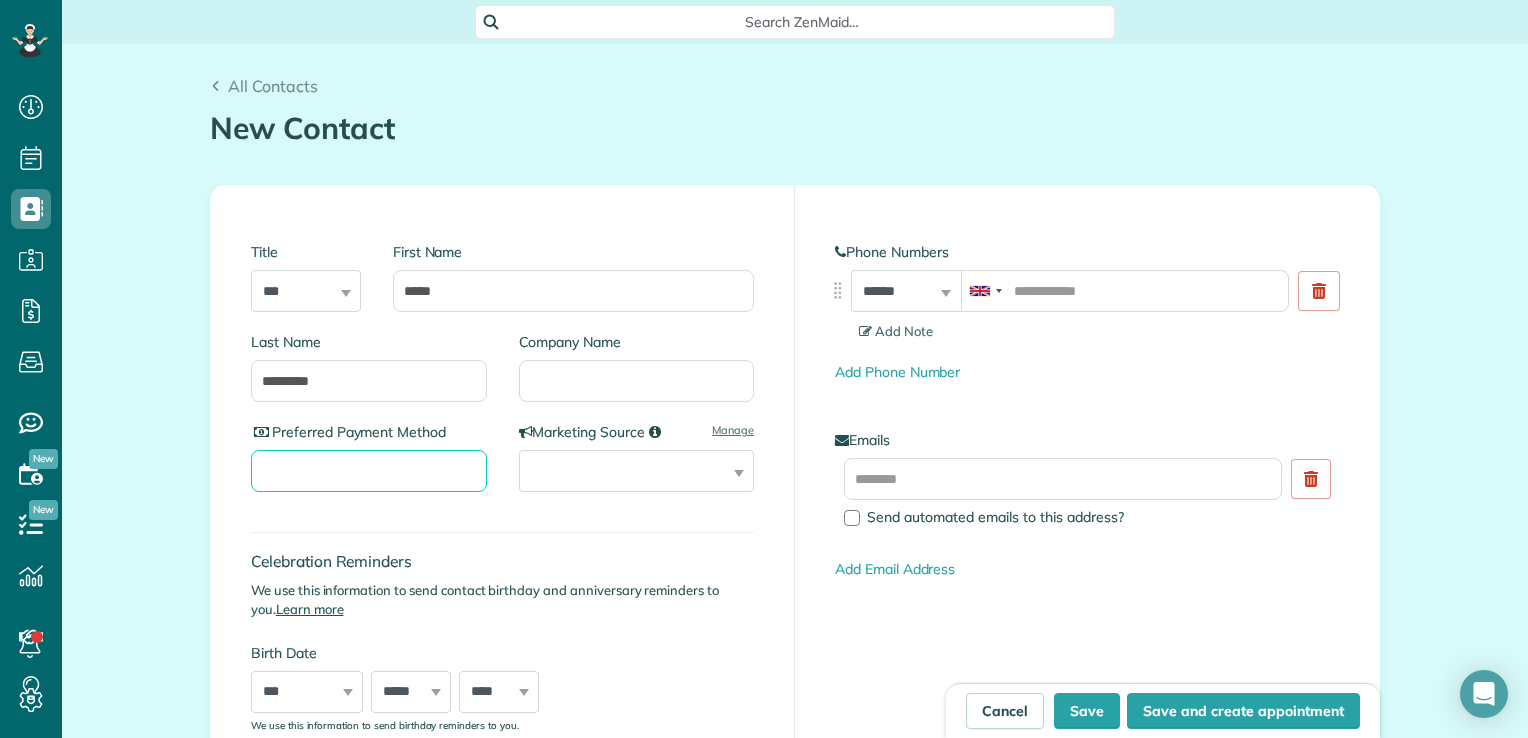 click on "Preferred Payment Method" at bounding box center (369, 471) 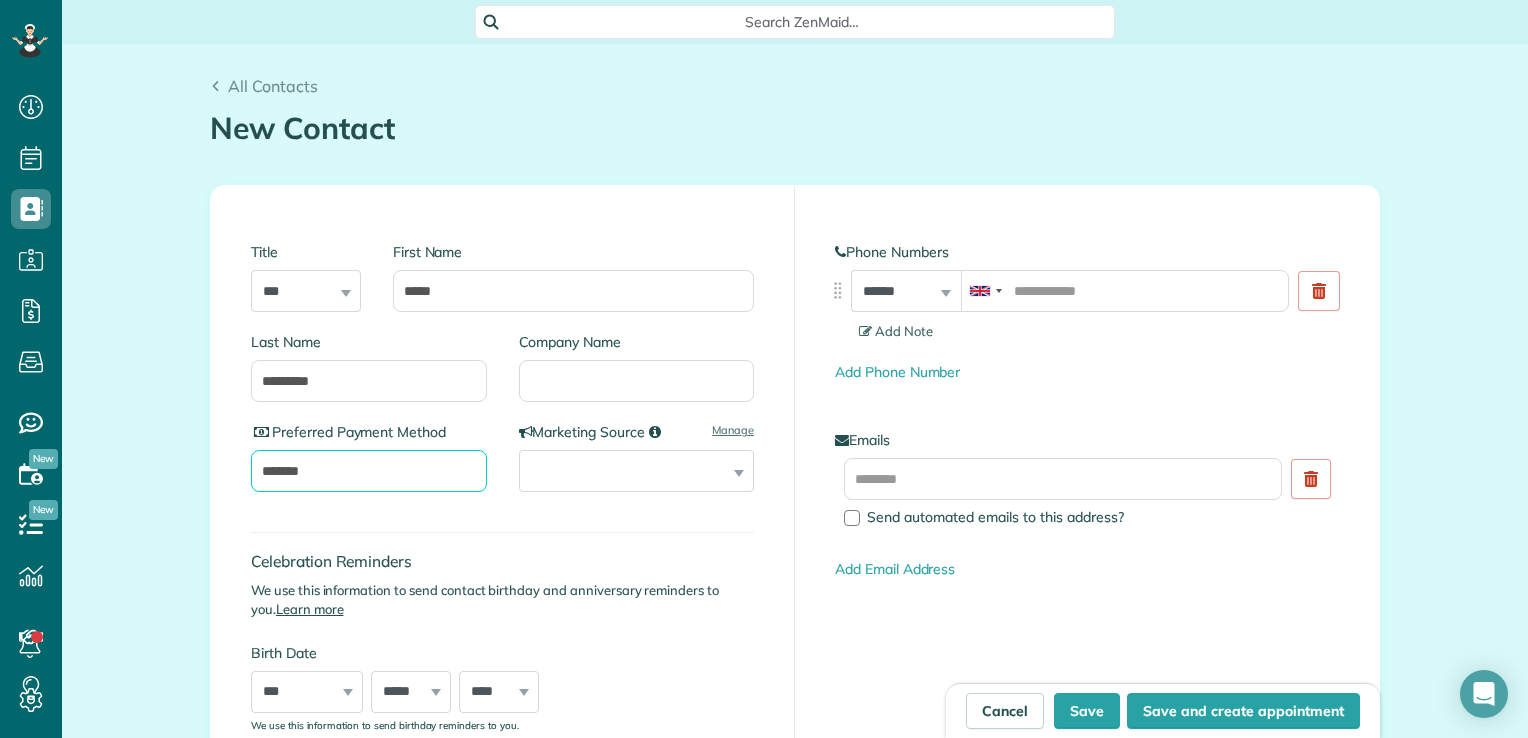 type on "*******" 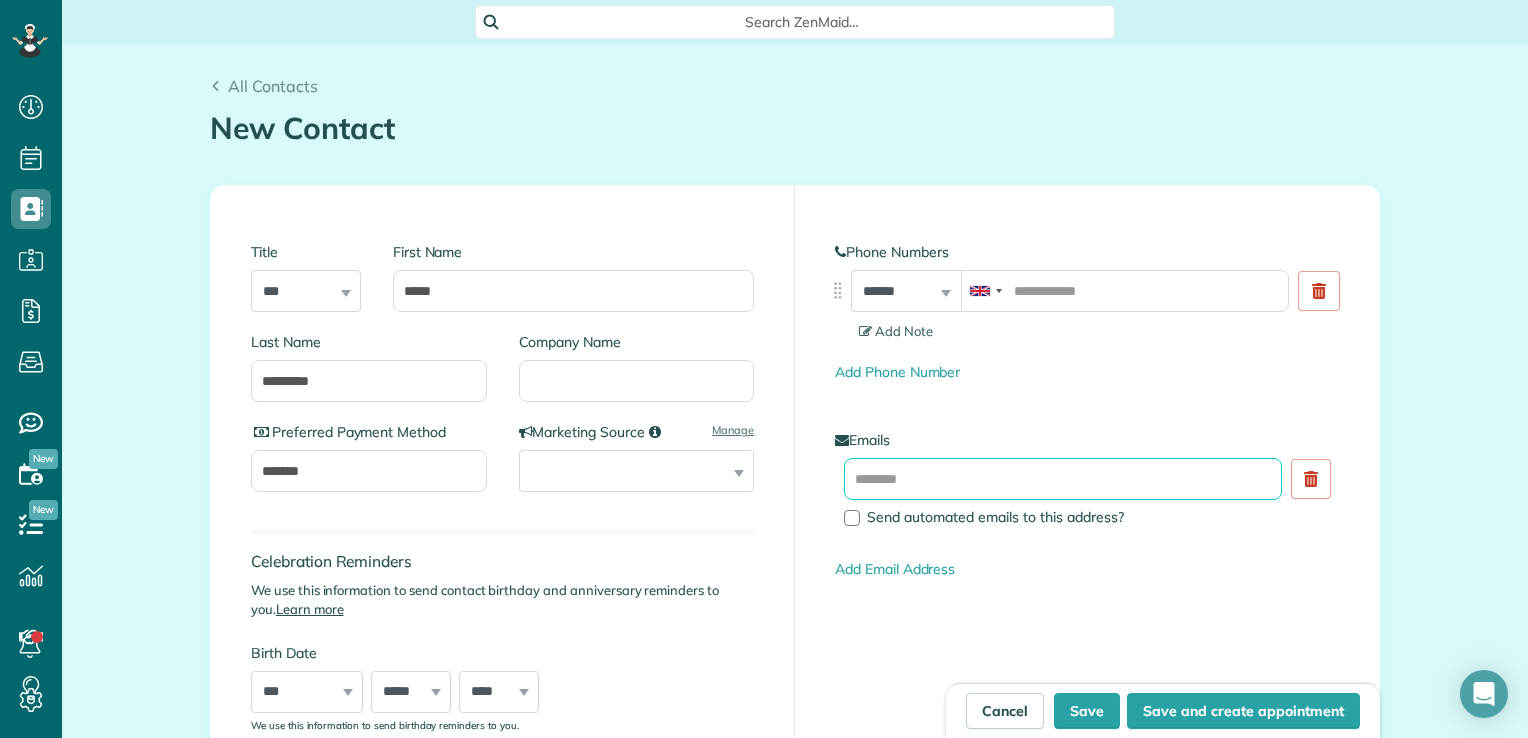 click at bounding box center [1063, 479] 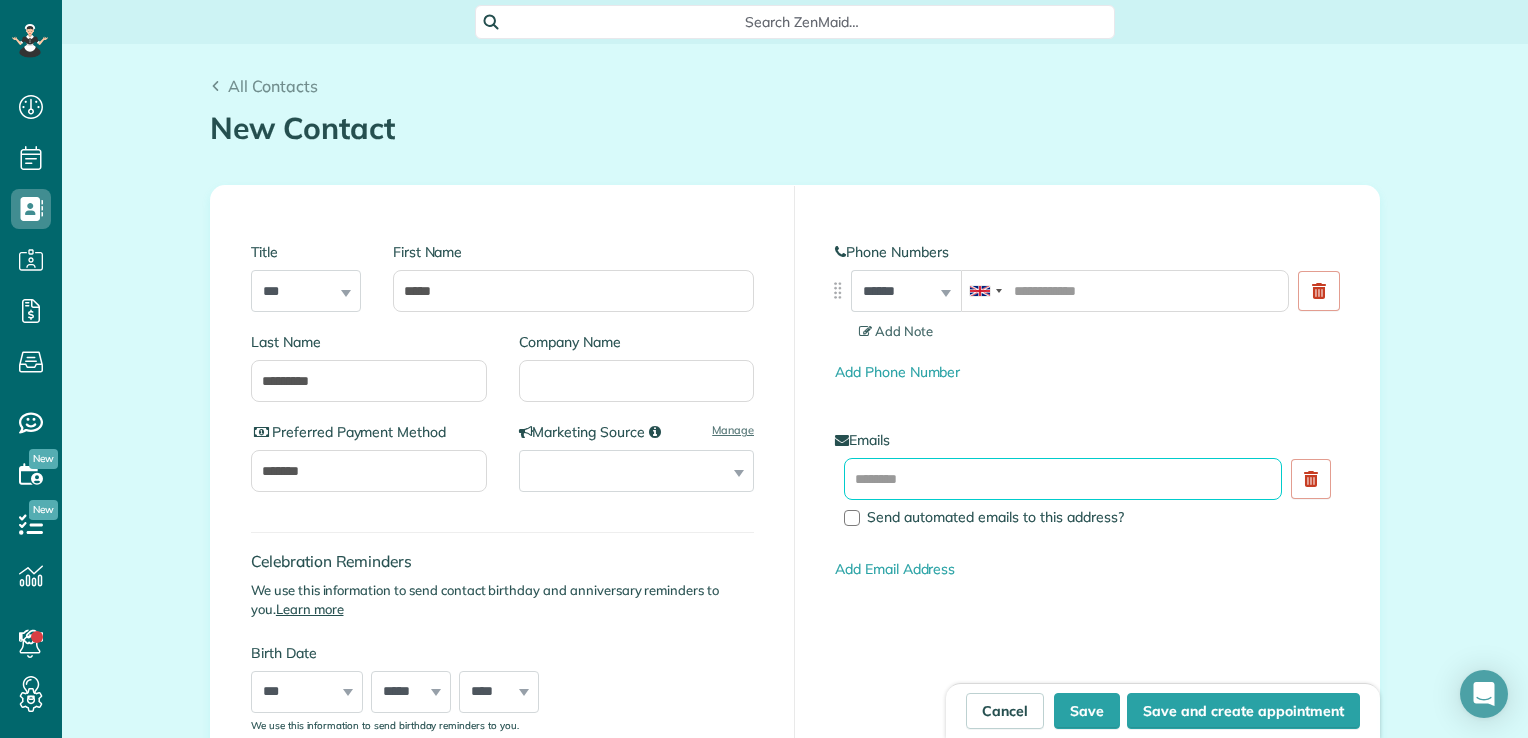 paste on "**********" 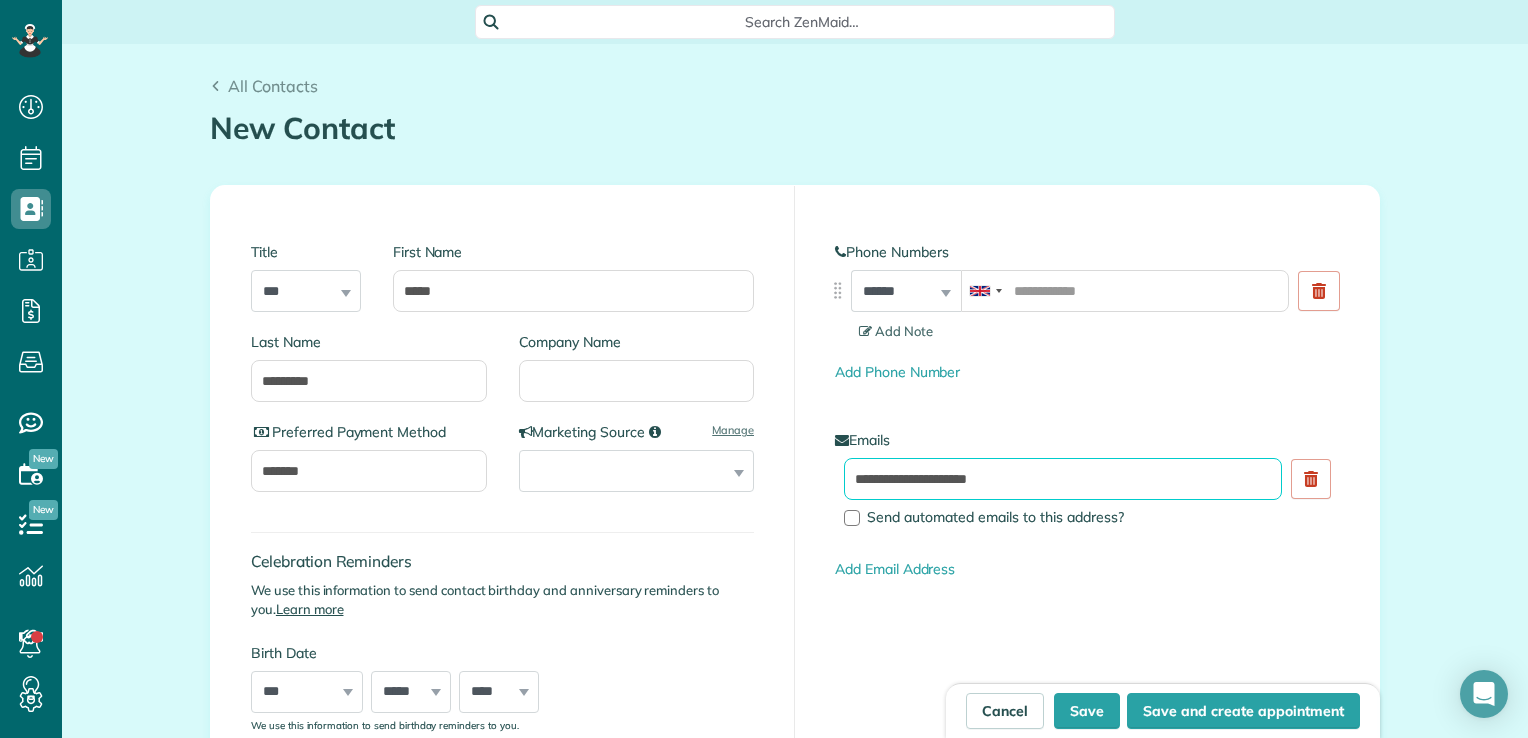 type on "**********" 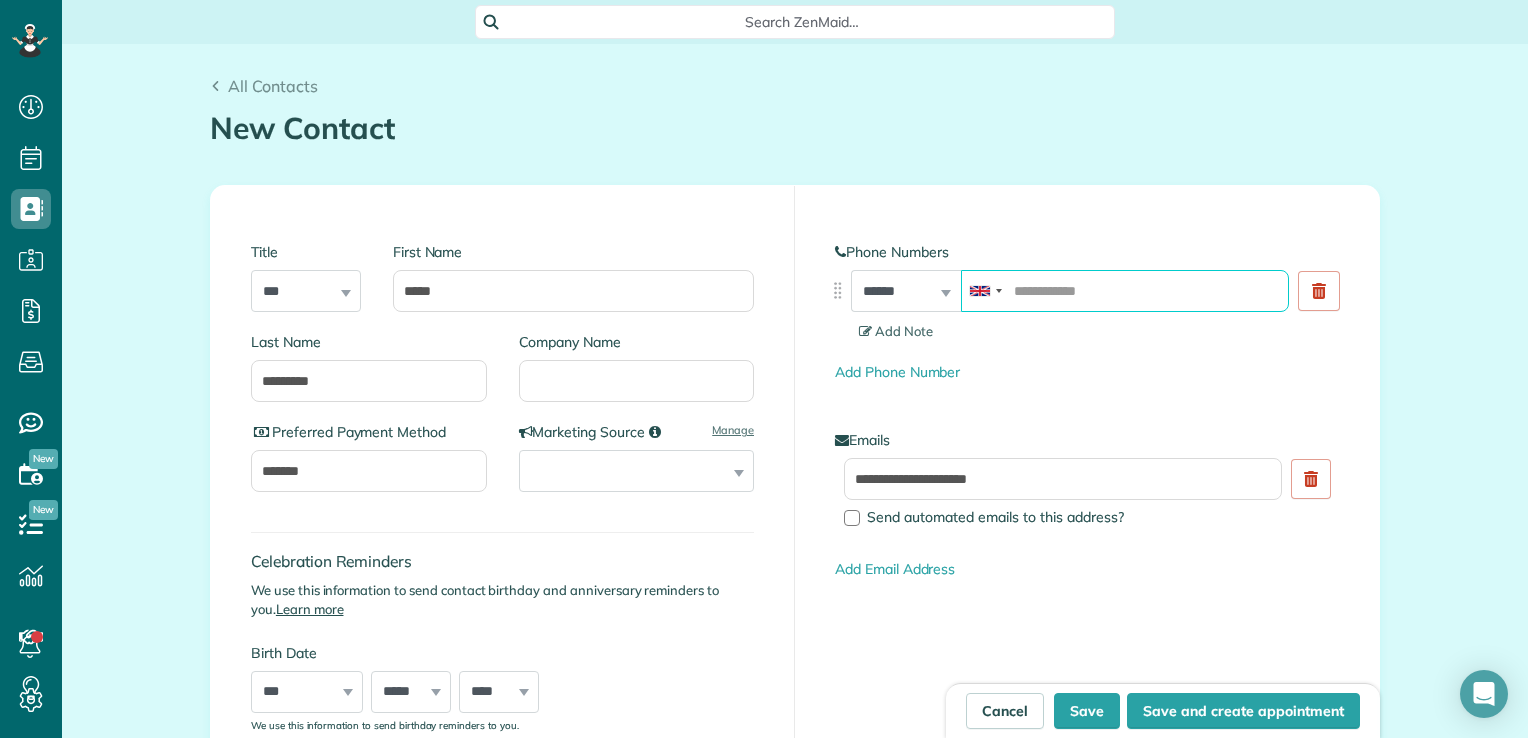 click at bounding box center [1125, 291] 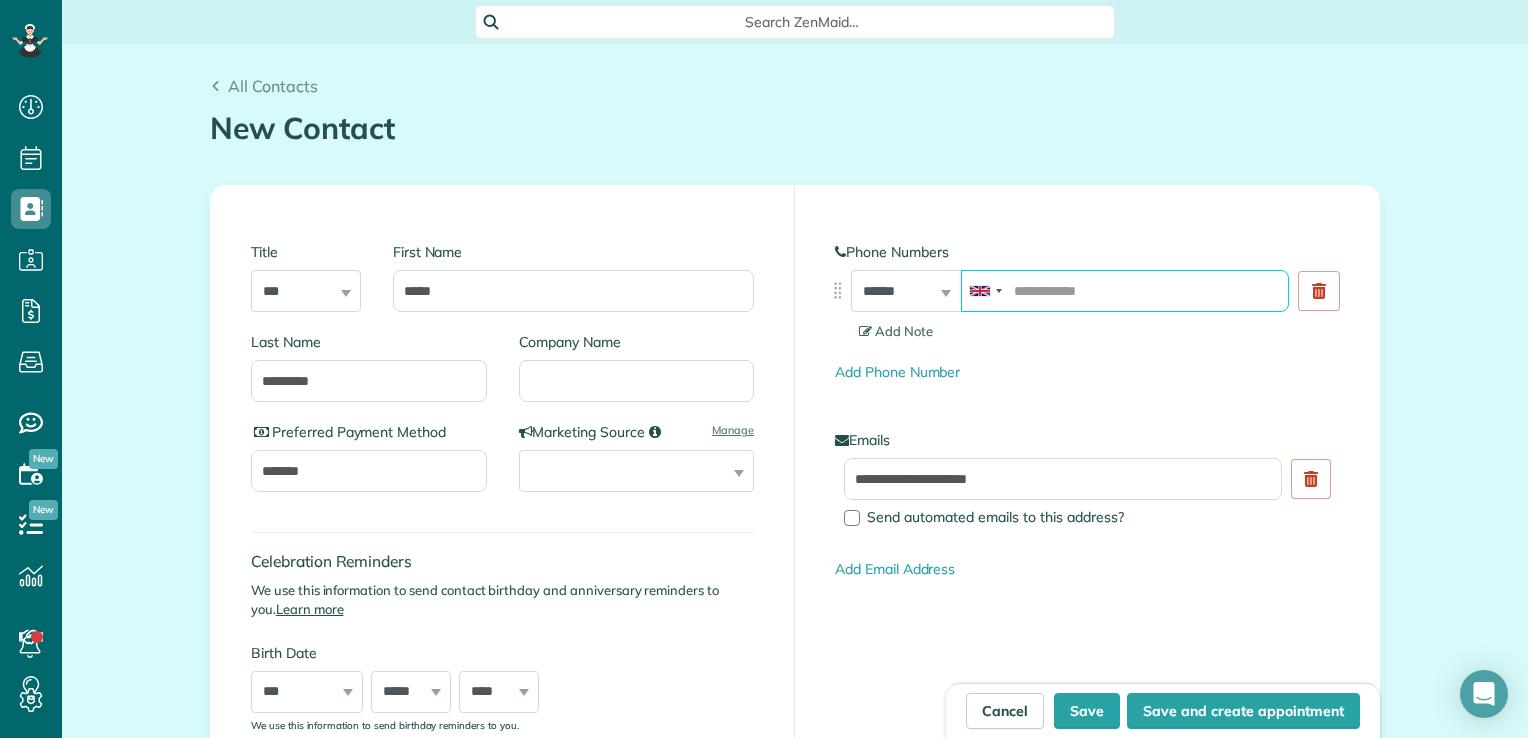 paste on "**********" 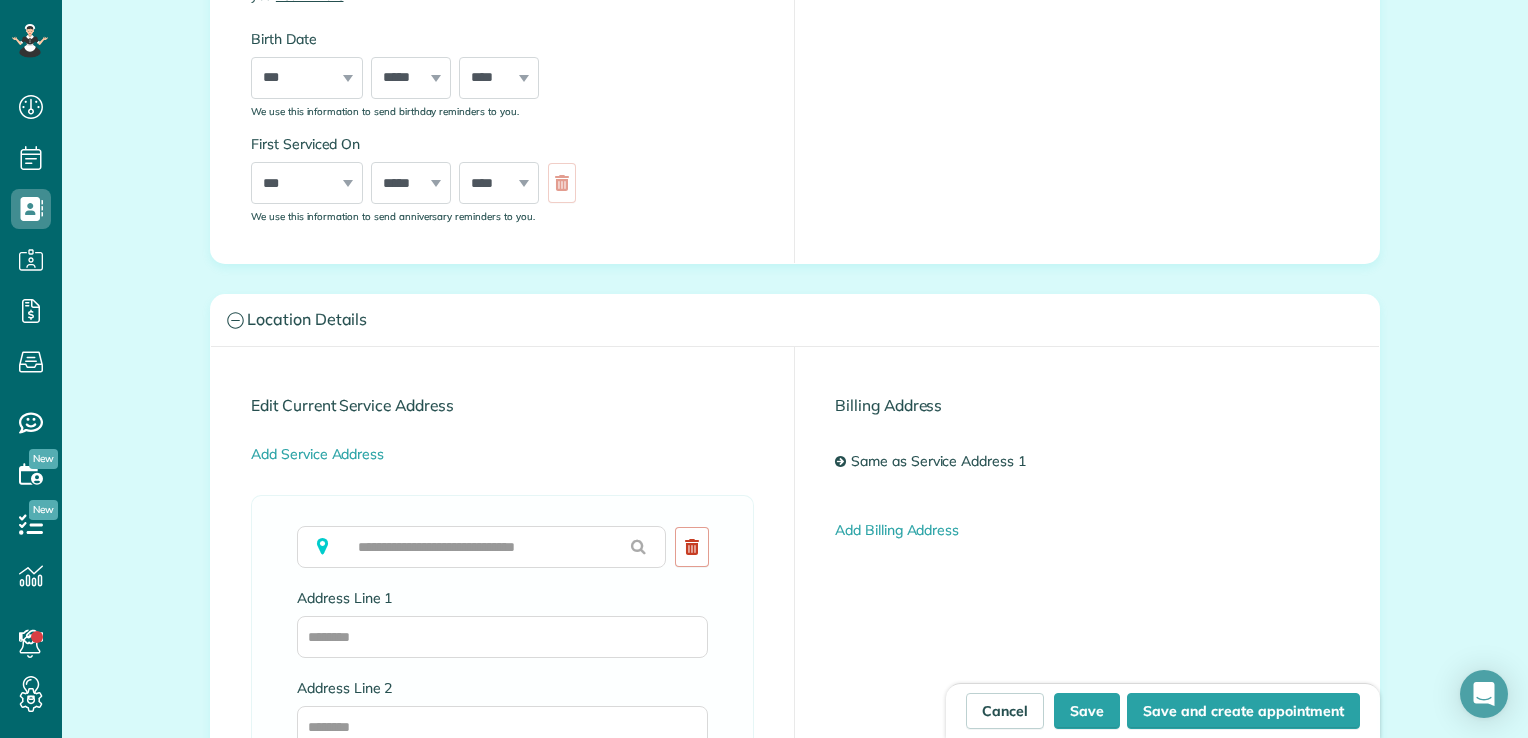 scroll, scrollTop: 630, scrollLeft: 0, axis: vertical 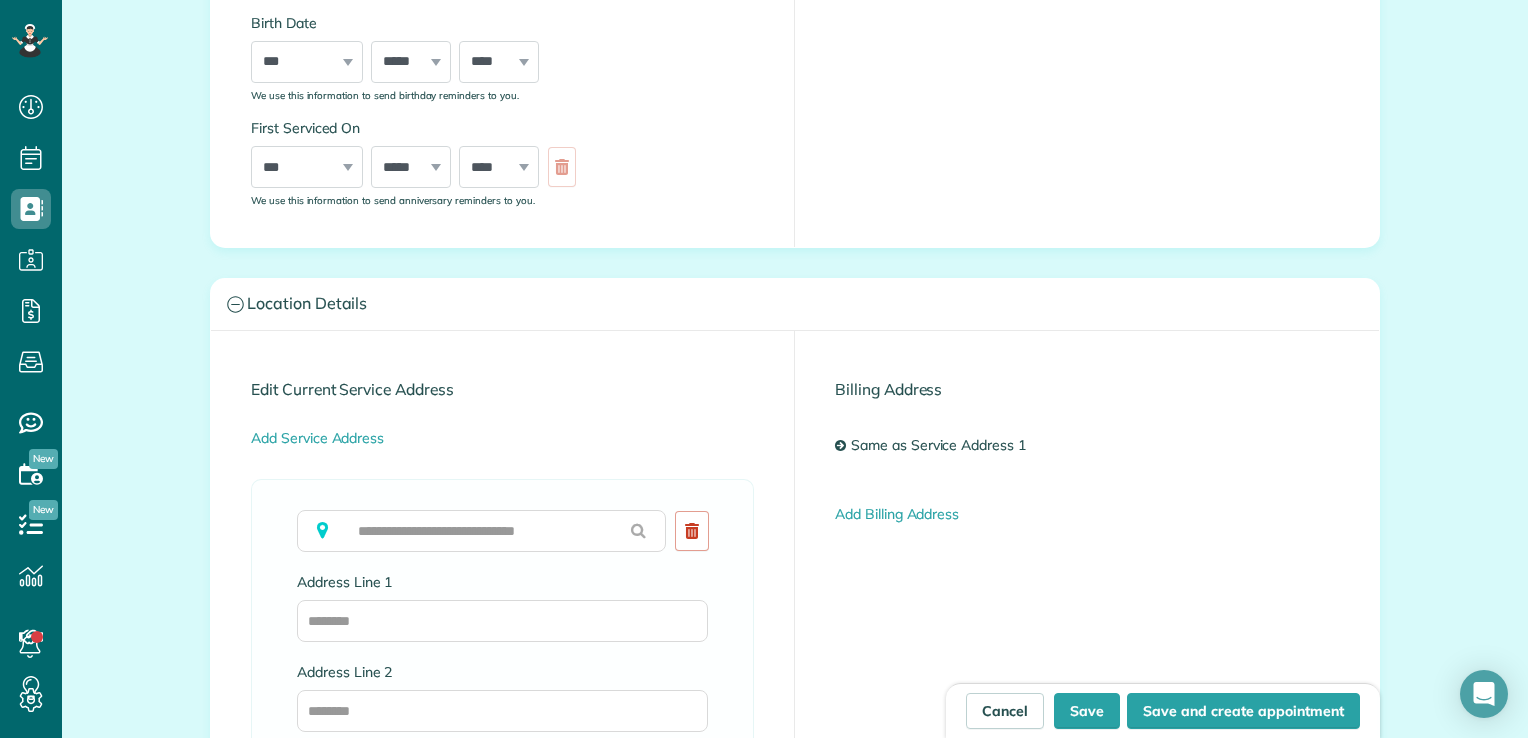 type on "**********" 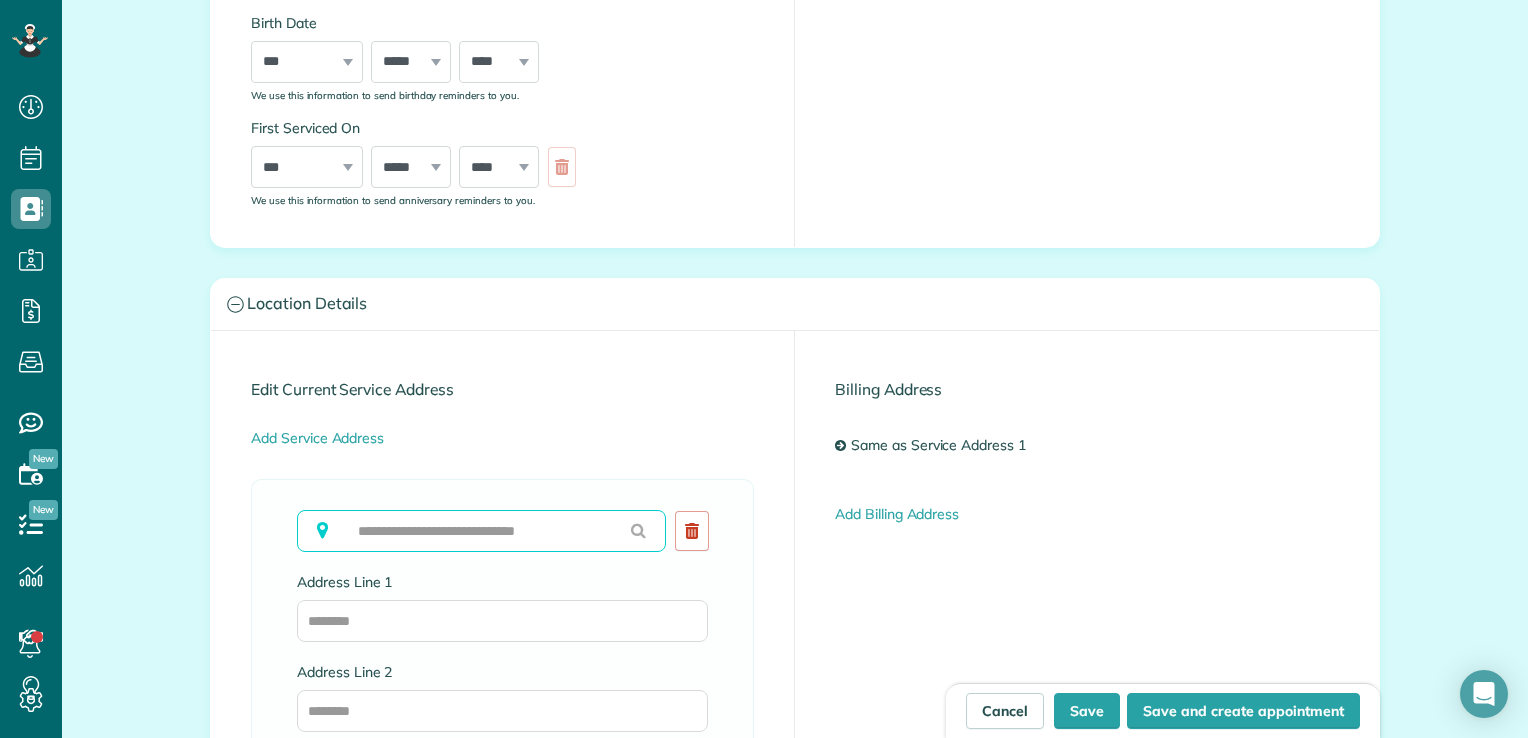 click at bounding box center (481, 531) 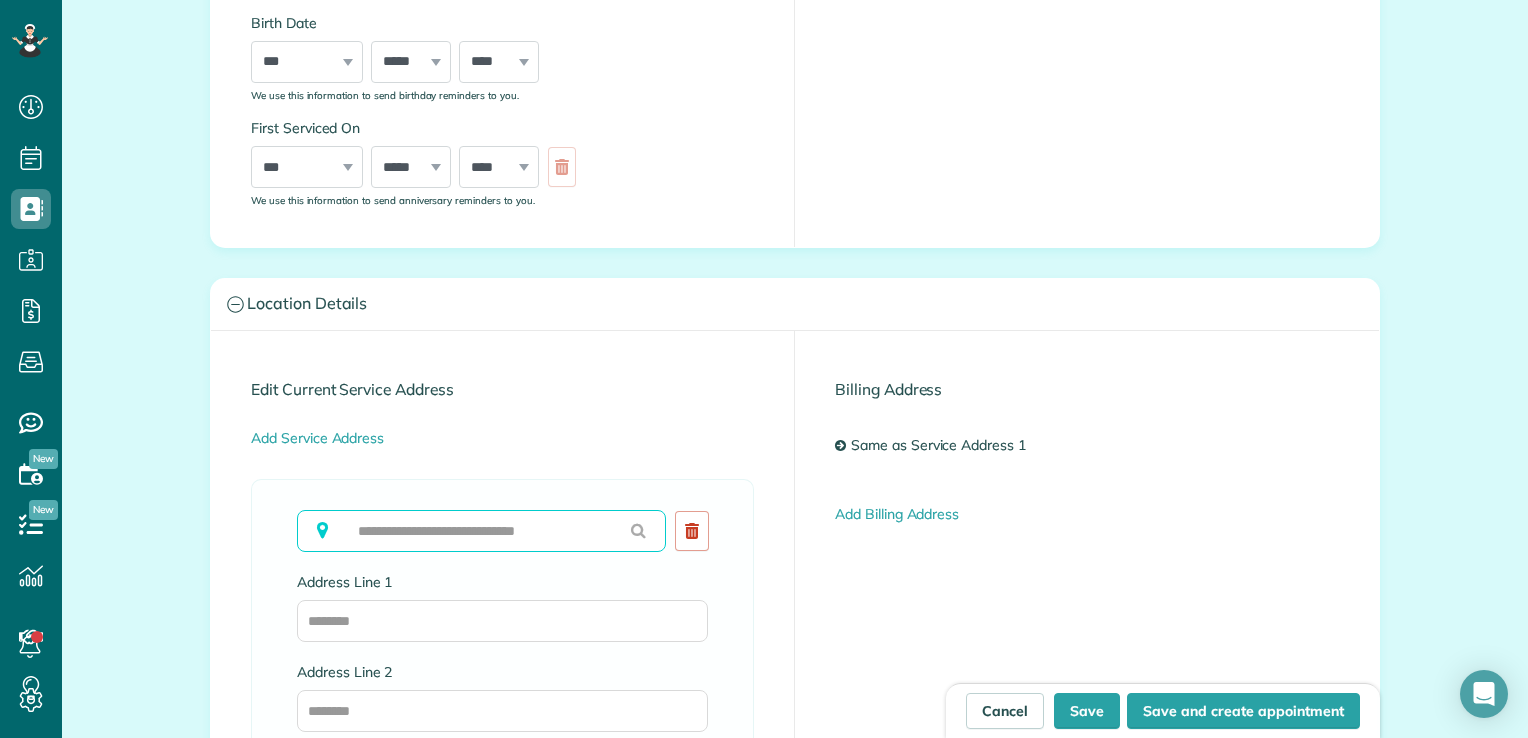 paste on "**********" 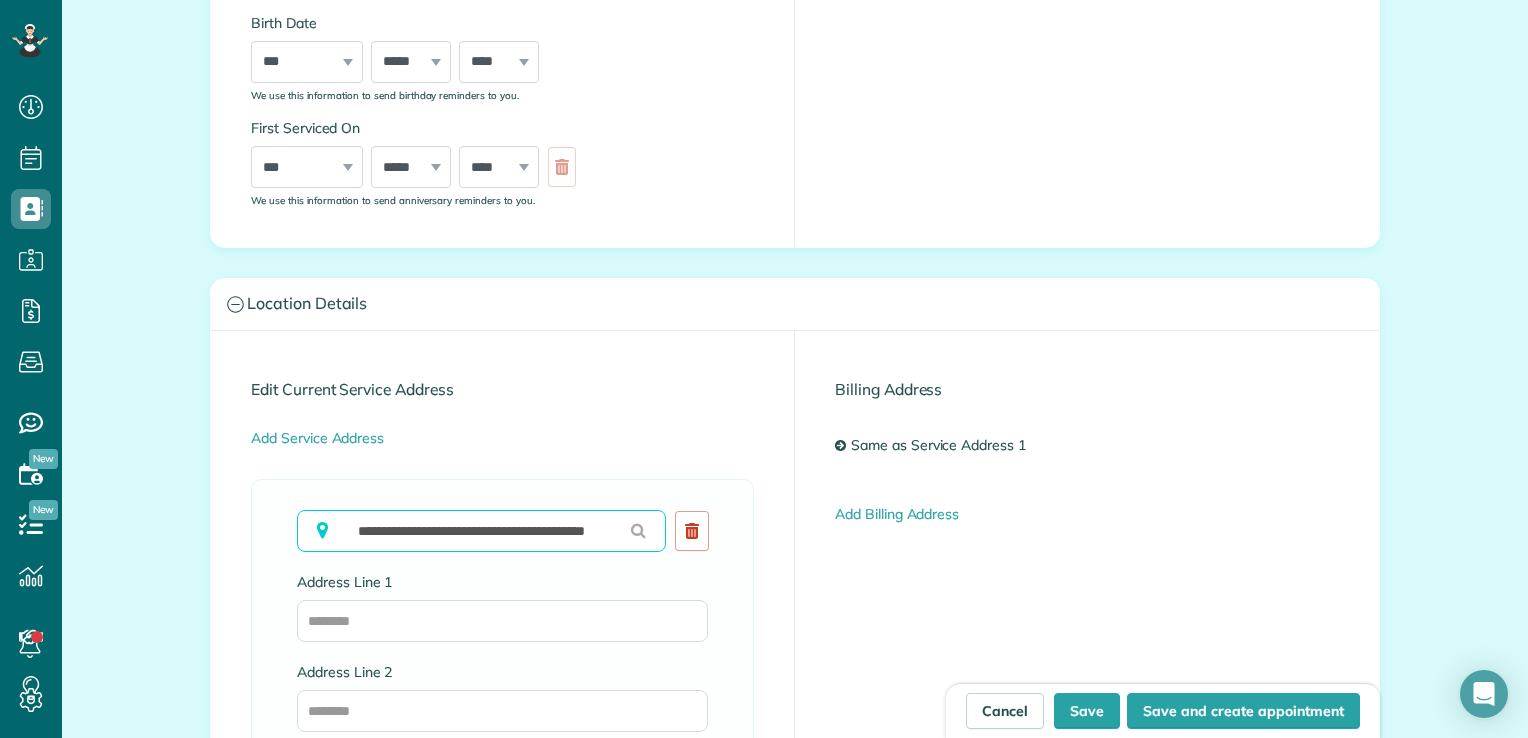 scroll, scrollTop: 0, scrollLeft: 24, axis: horizontal 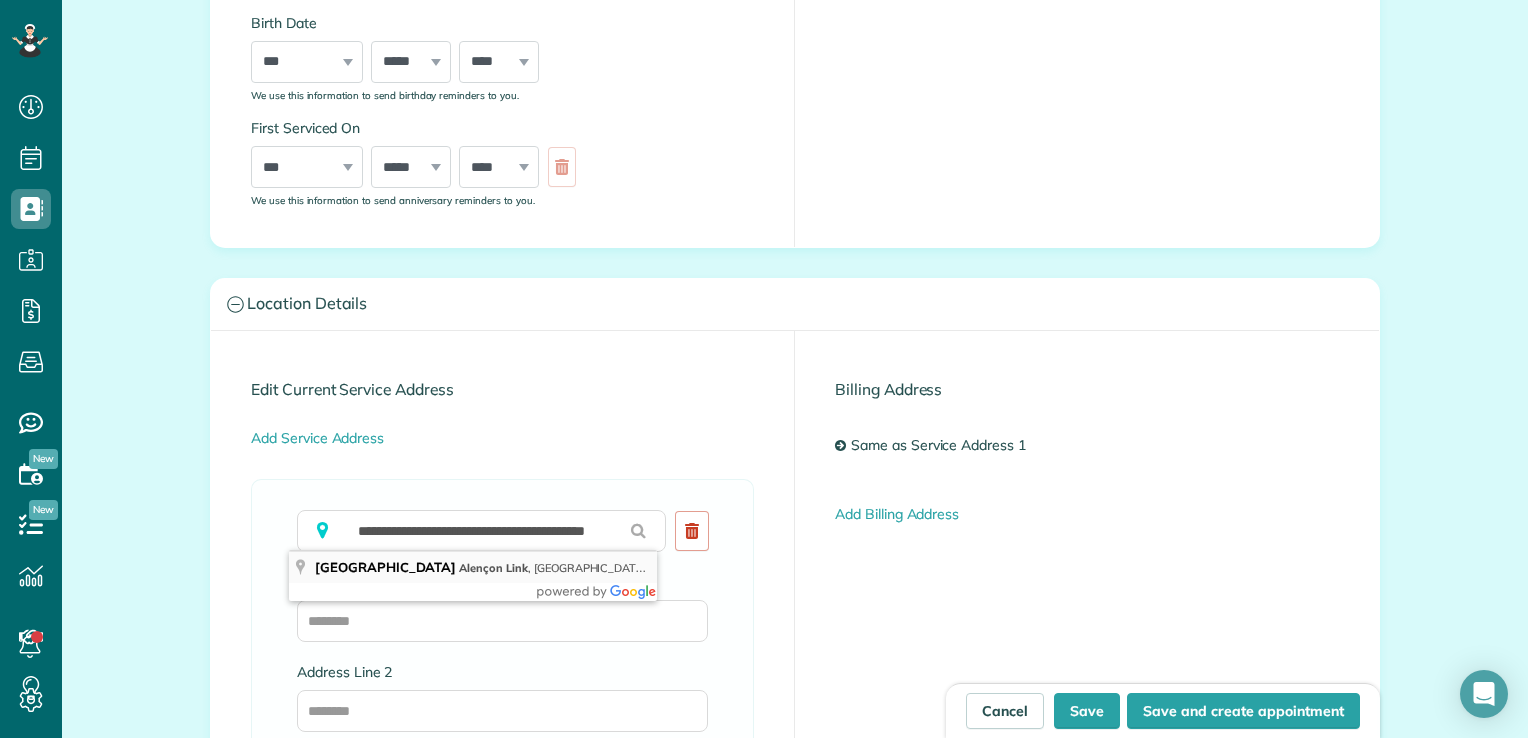 type on "**********" 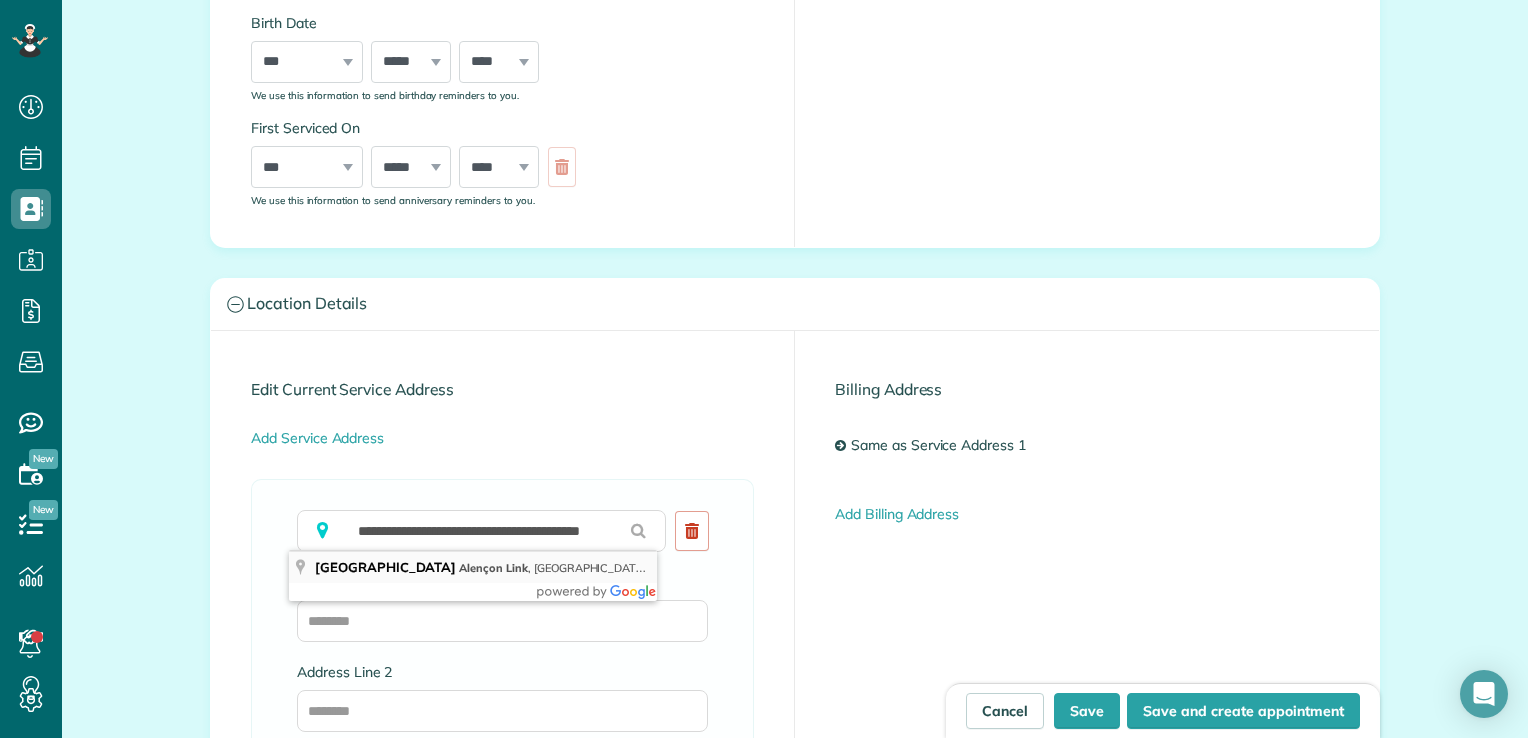type on "**********" 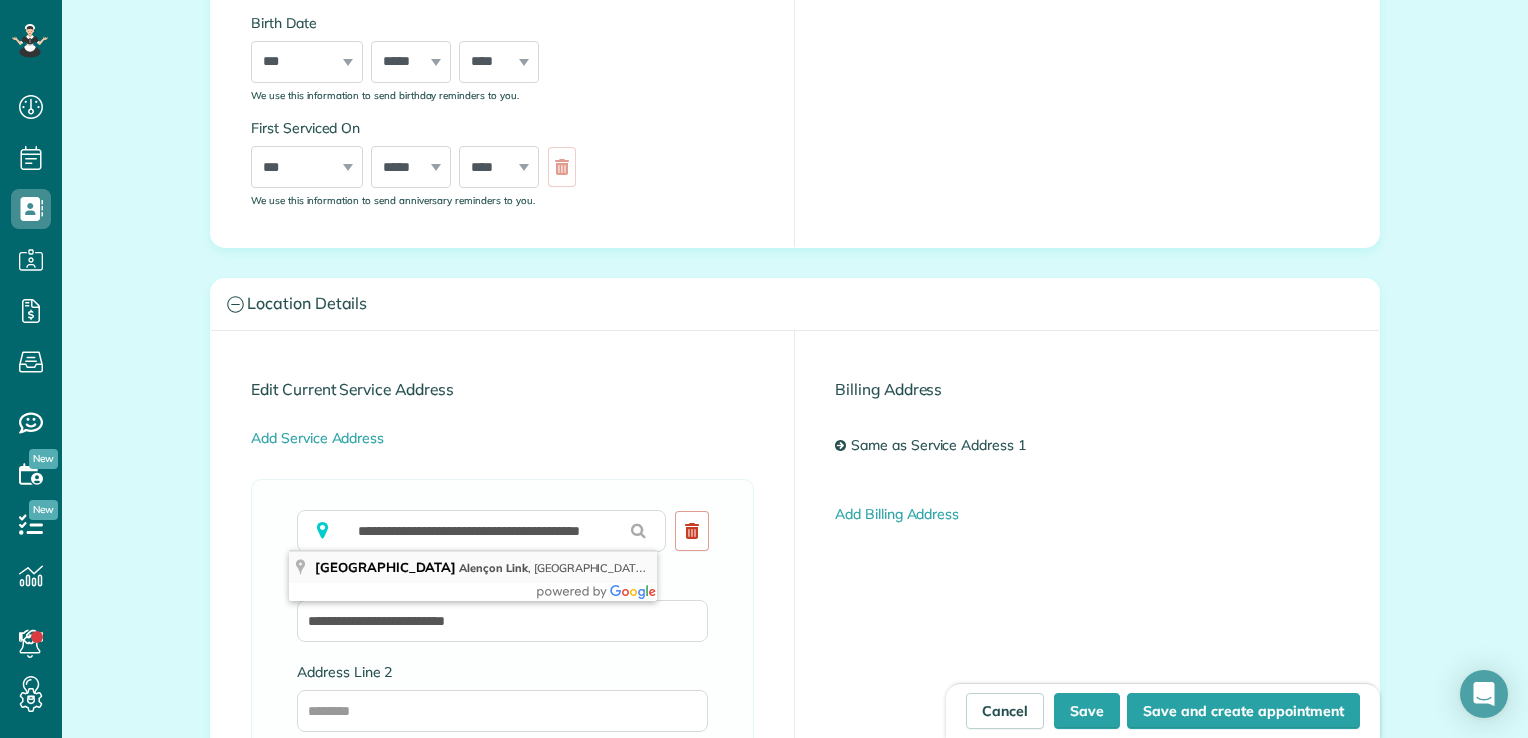 scroll, scrollTop: 0, scrollLeft: 0, axis: both 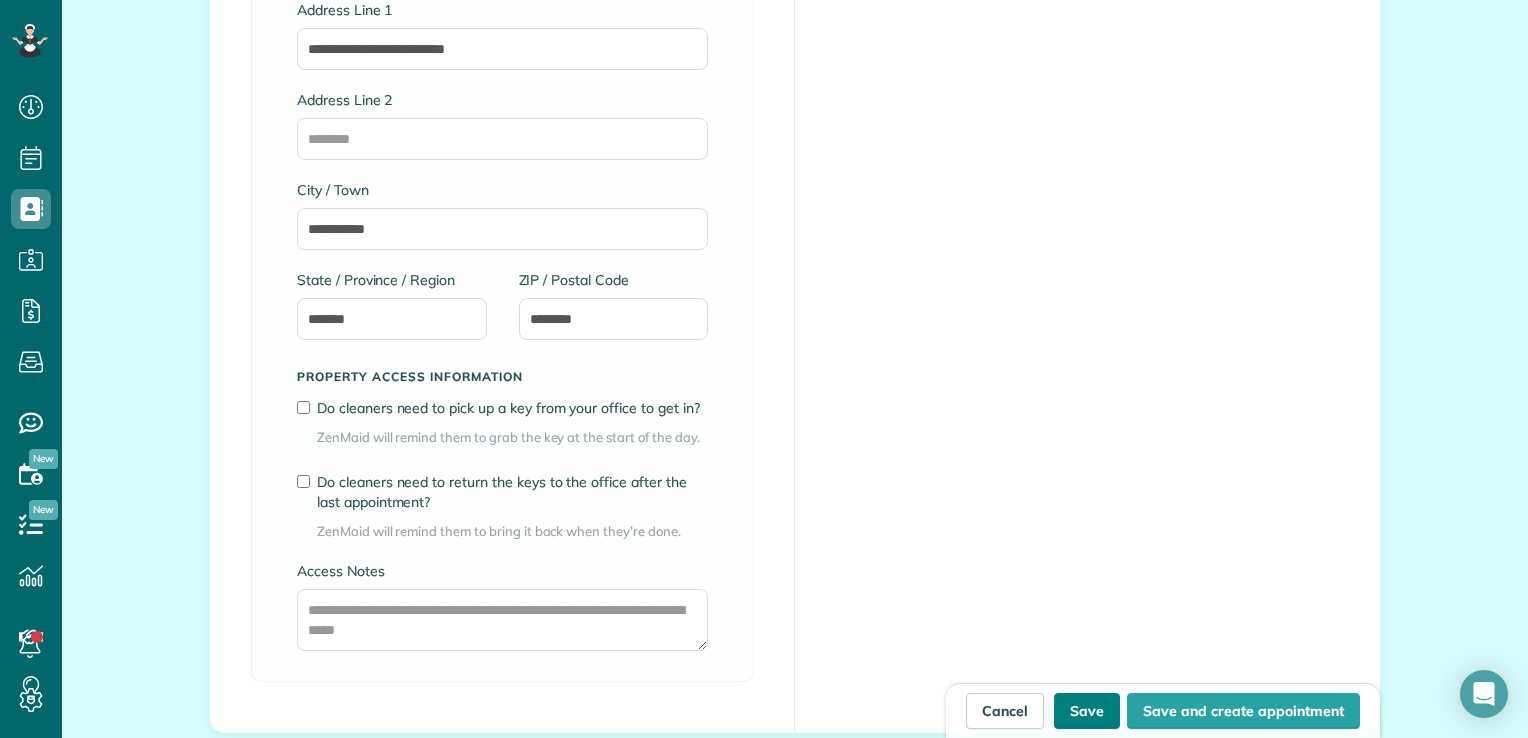 click on "Save" at bounding box center [1087, 711] 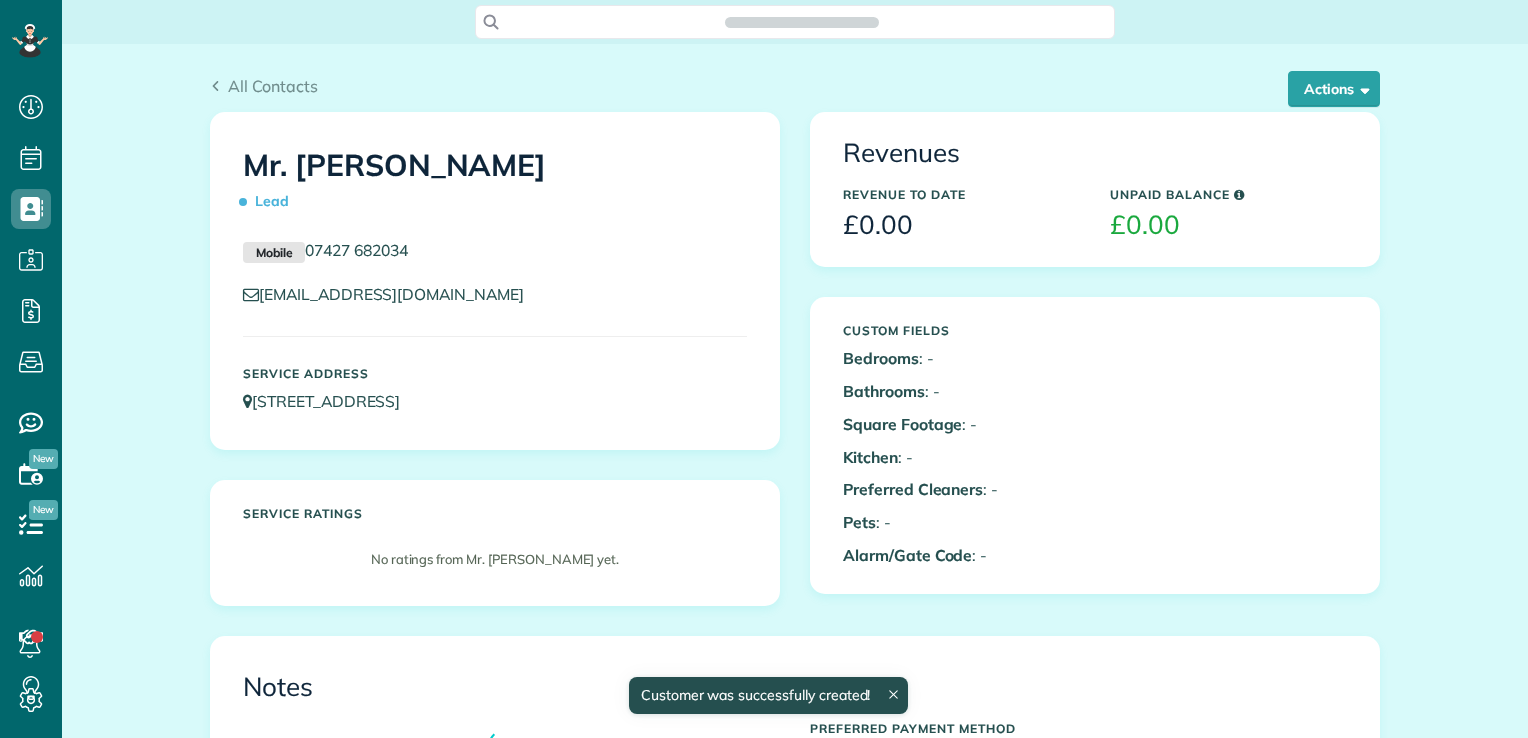 scroll, scrollTop: 0, scrollLeft: 0, axis: both 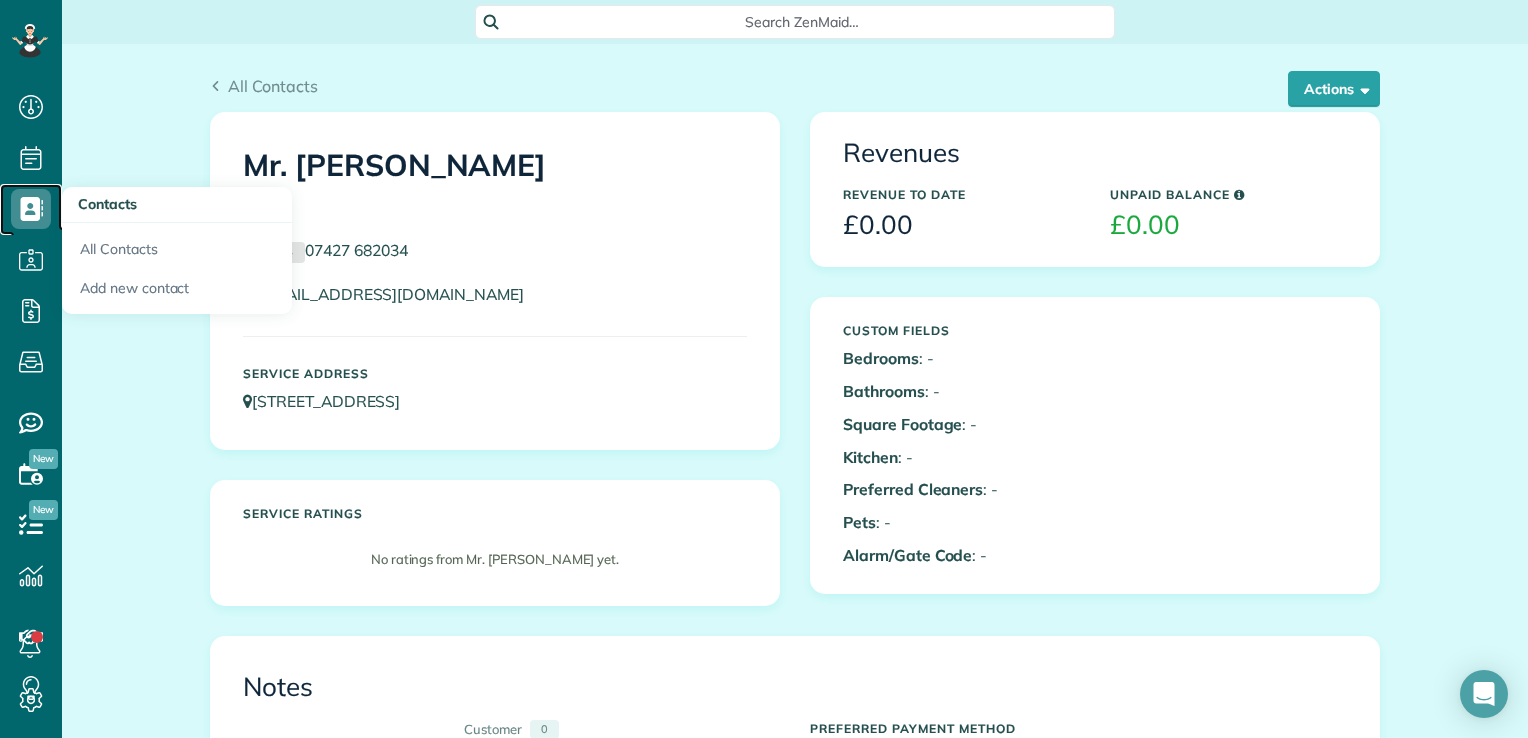 click 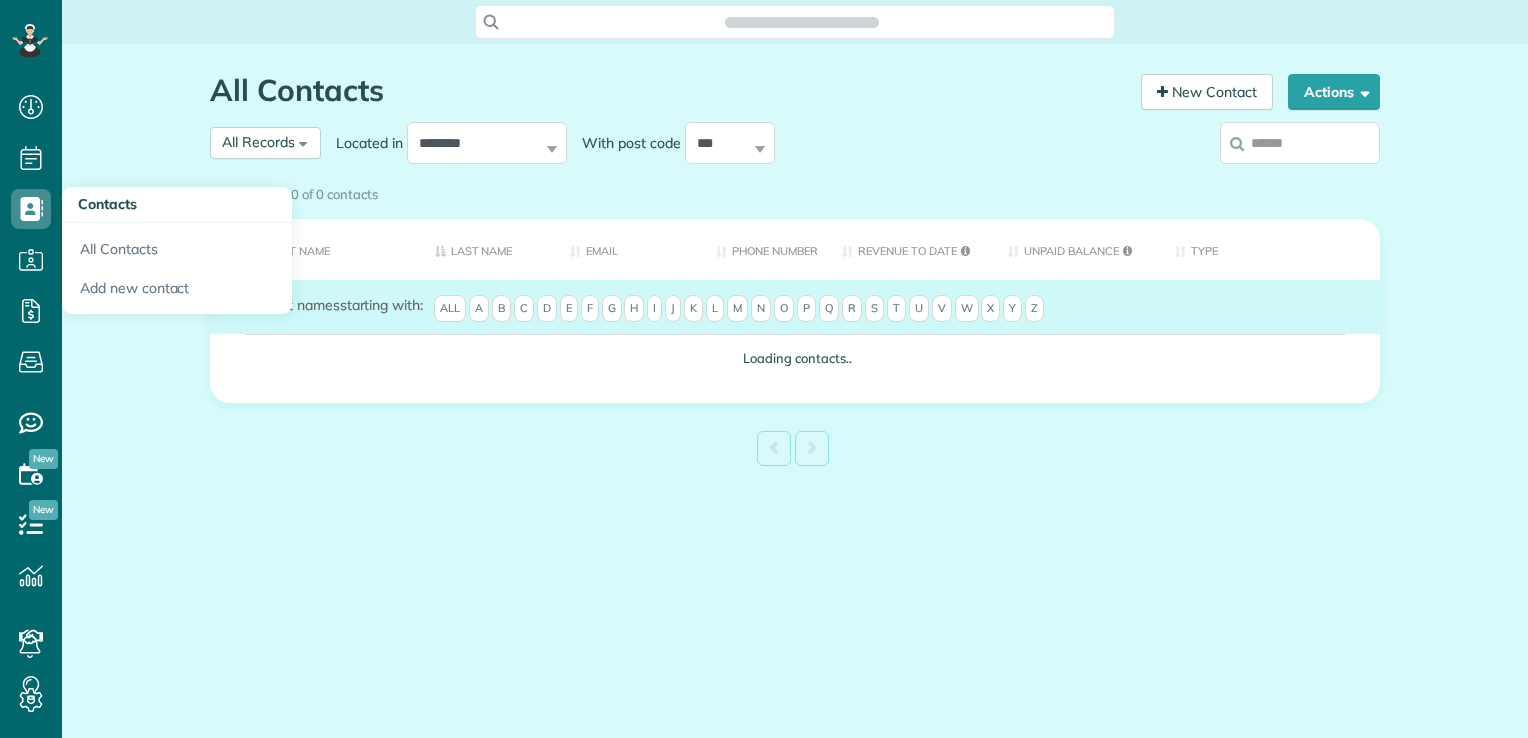 scroll, scrollTop: 0, scrollLeft: 0, axis: both 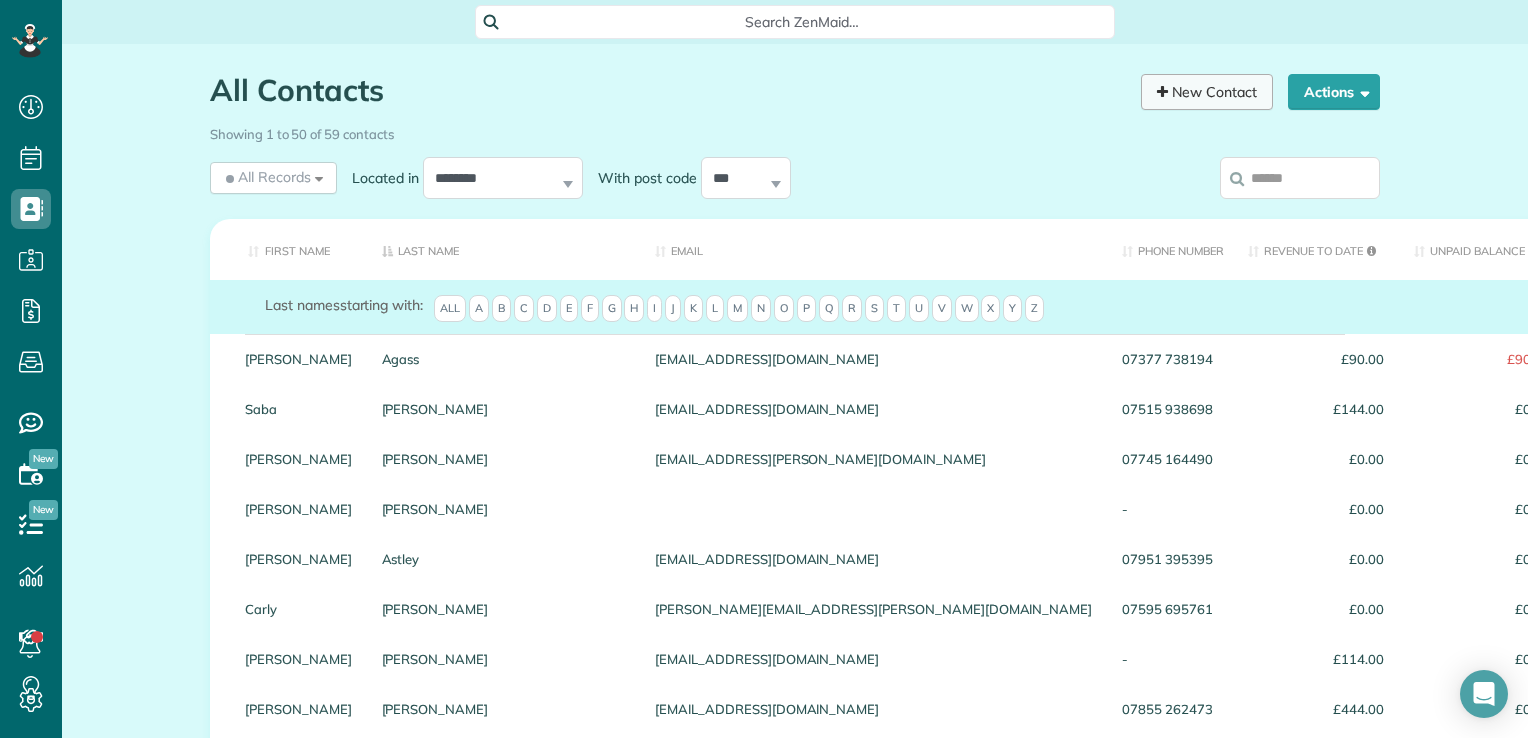click on "New Contact" at bounding box center [1207, 92] 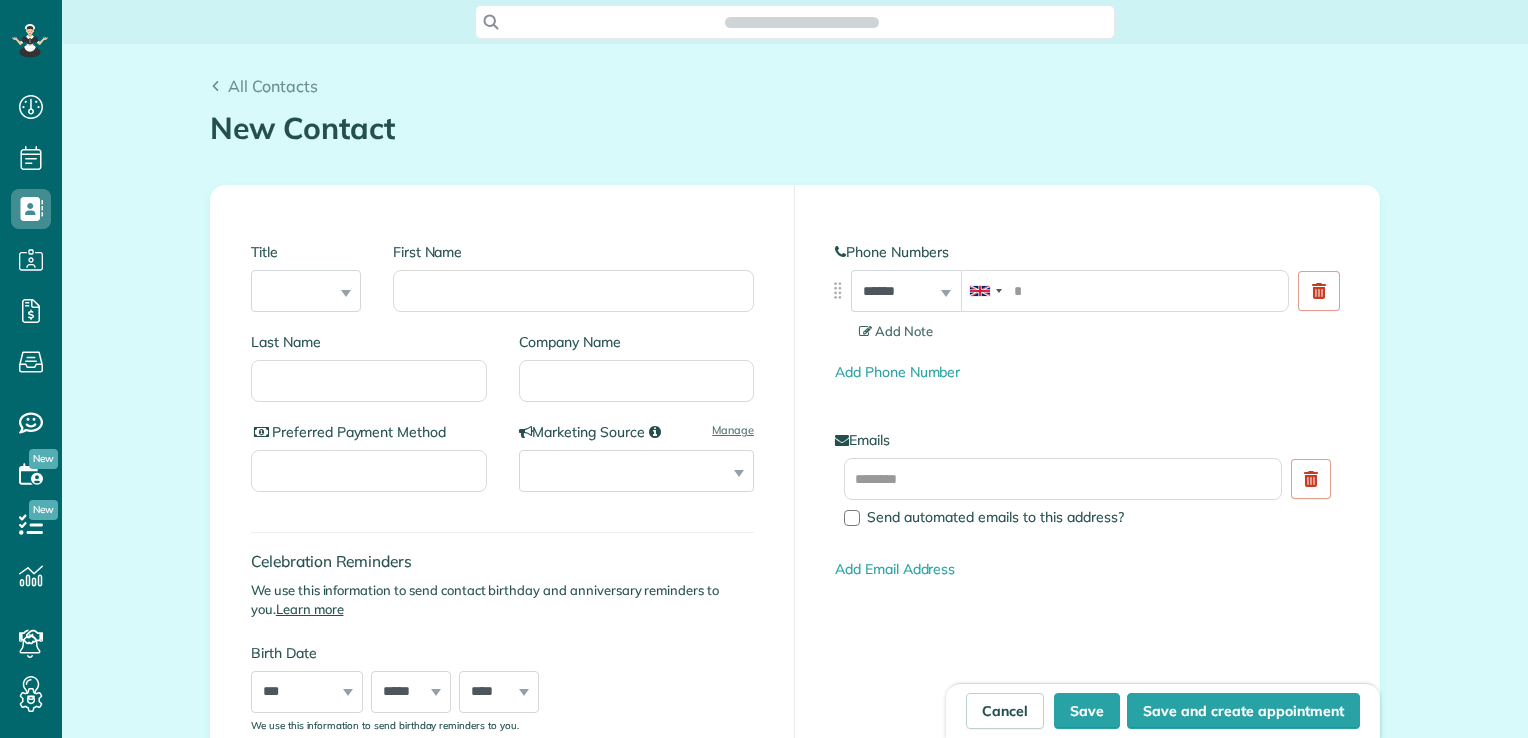 scroll, scrollTop: 0, scrollLeft: 0, axis: both 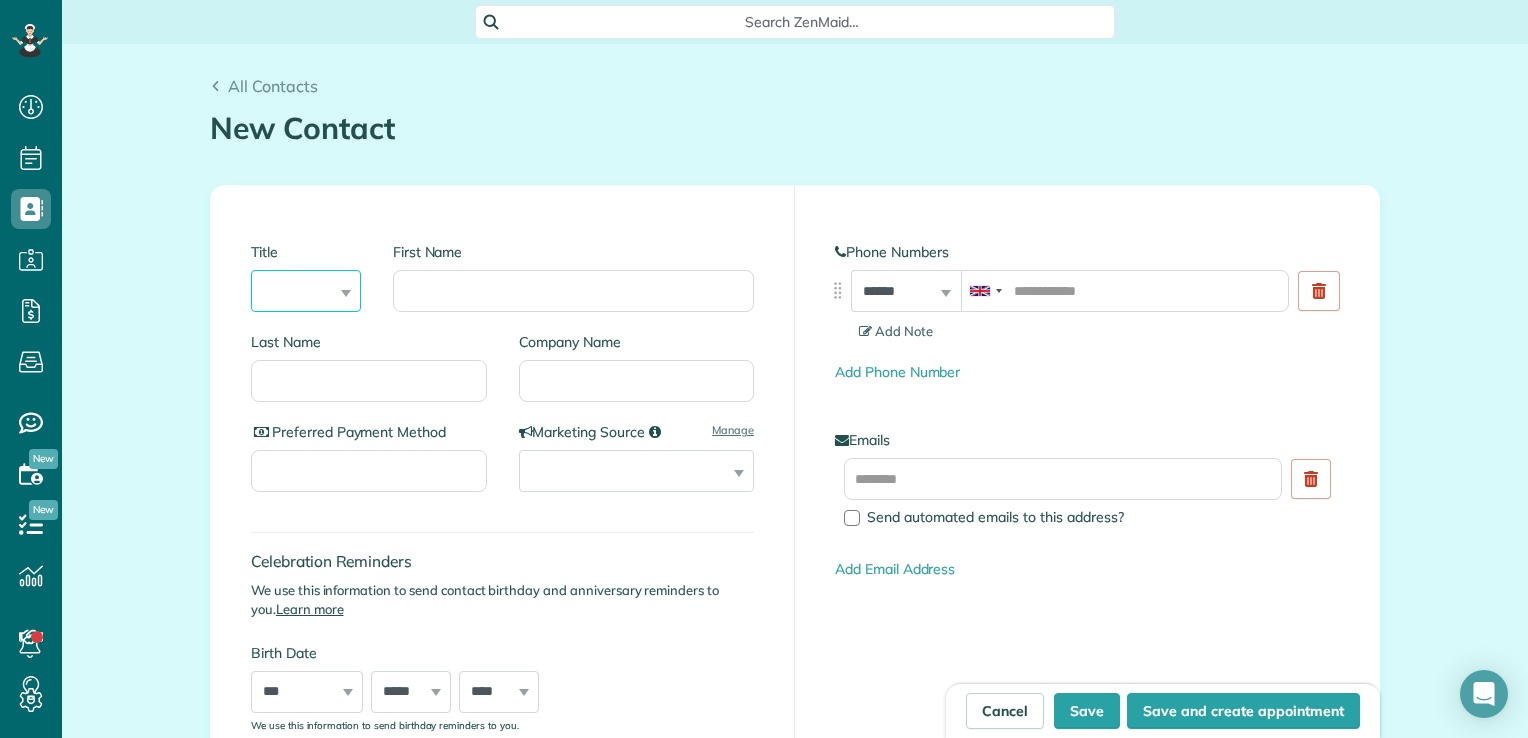 click on "***
****
***
***" at bounding box center (306, 291) 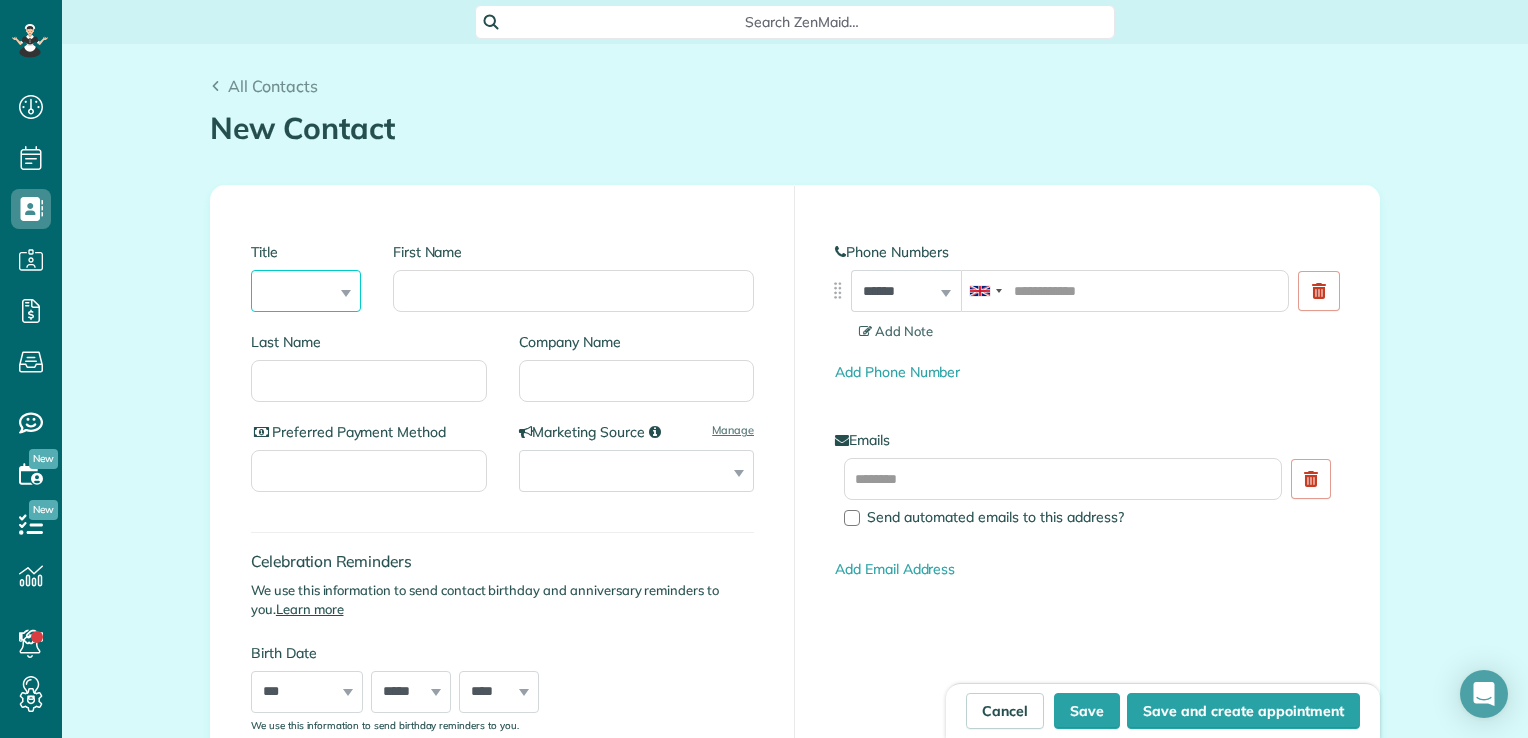 select on "***" 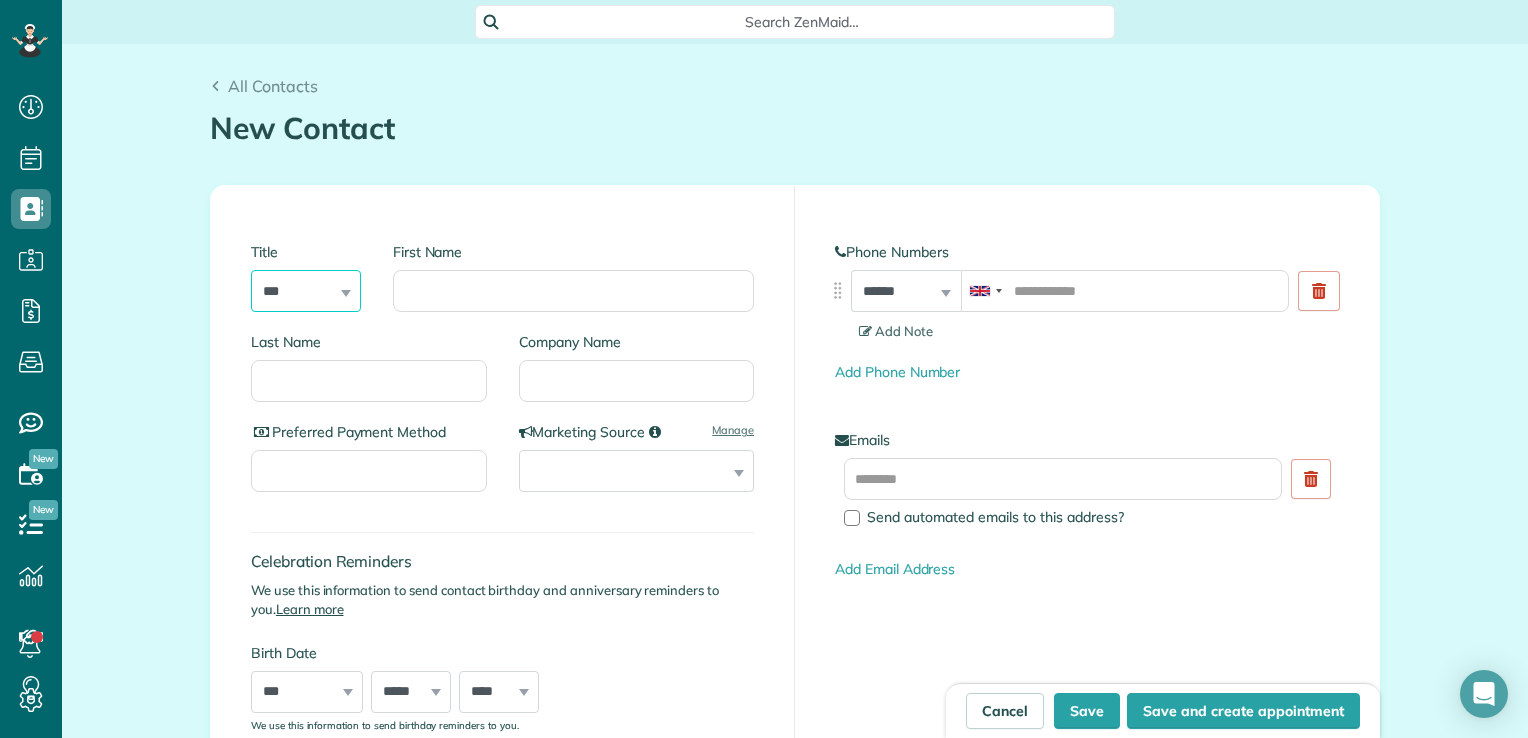 click on "***
****
***
***" at bounding box center (306, 291) 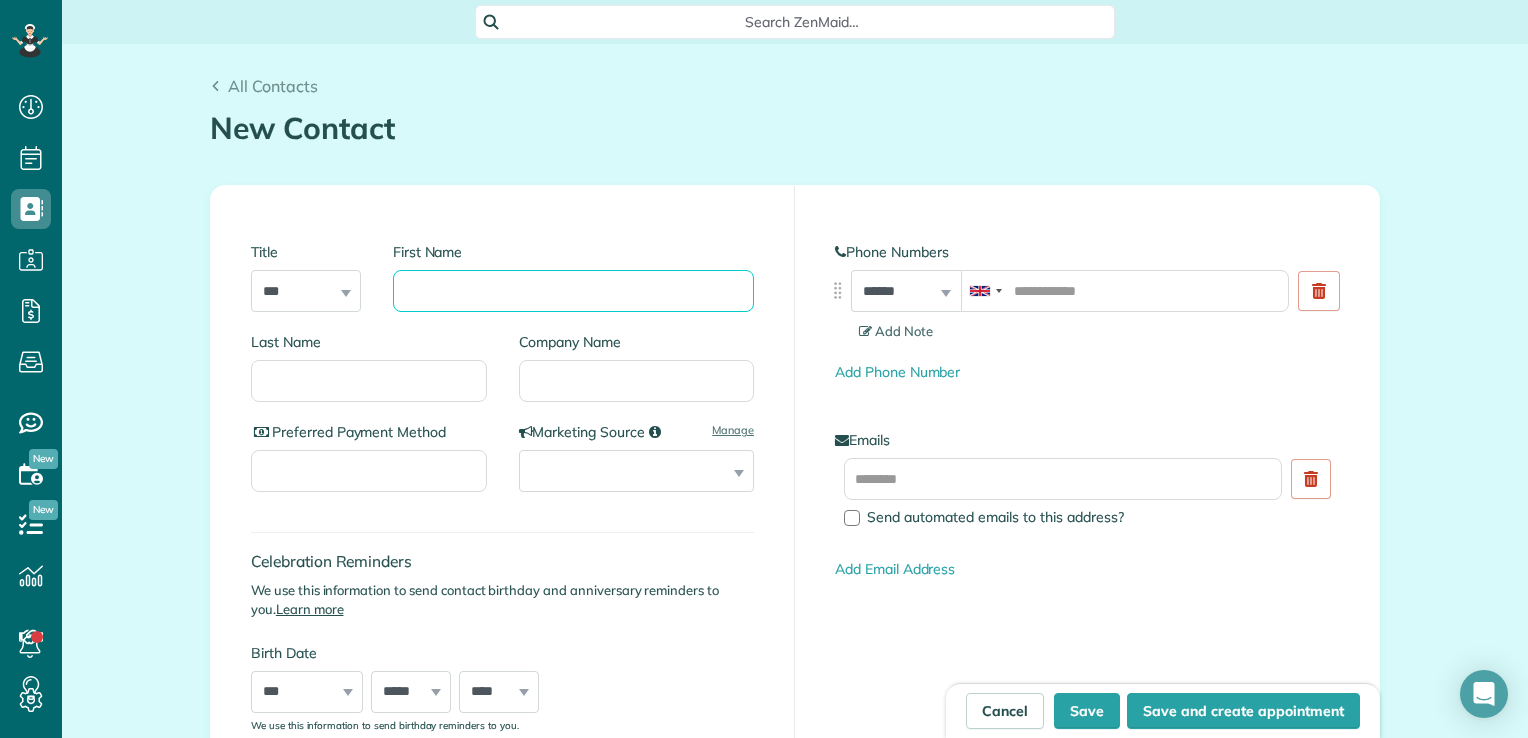 click on "First Name" at bounding box center (573, 291) 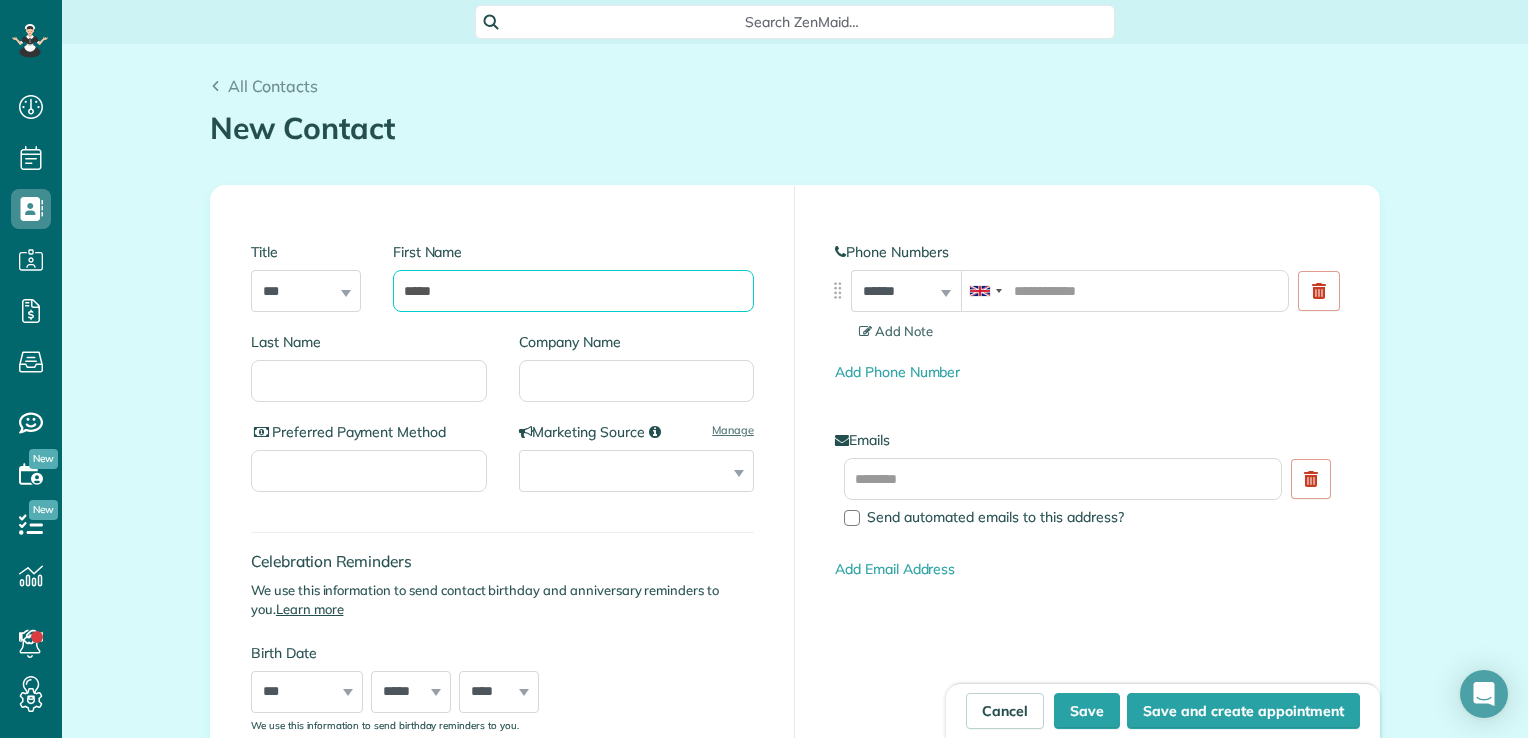 type on "*****" 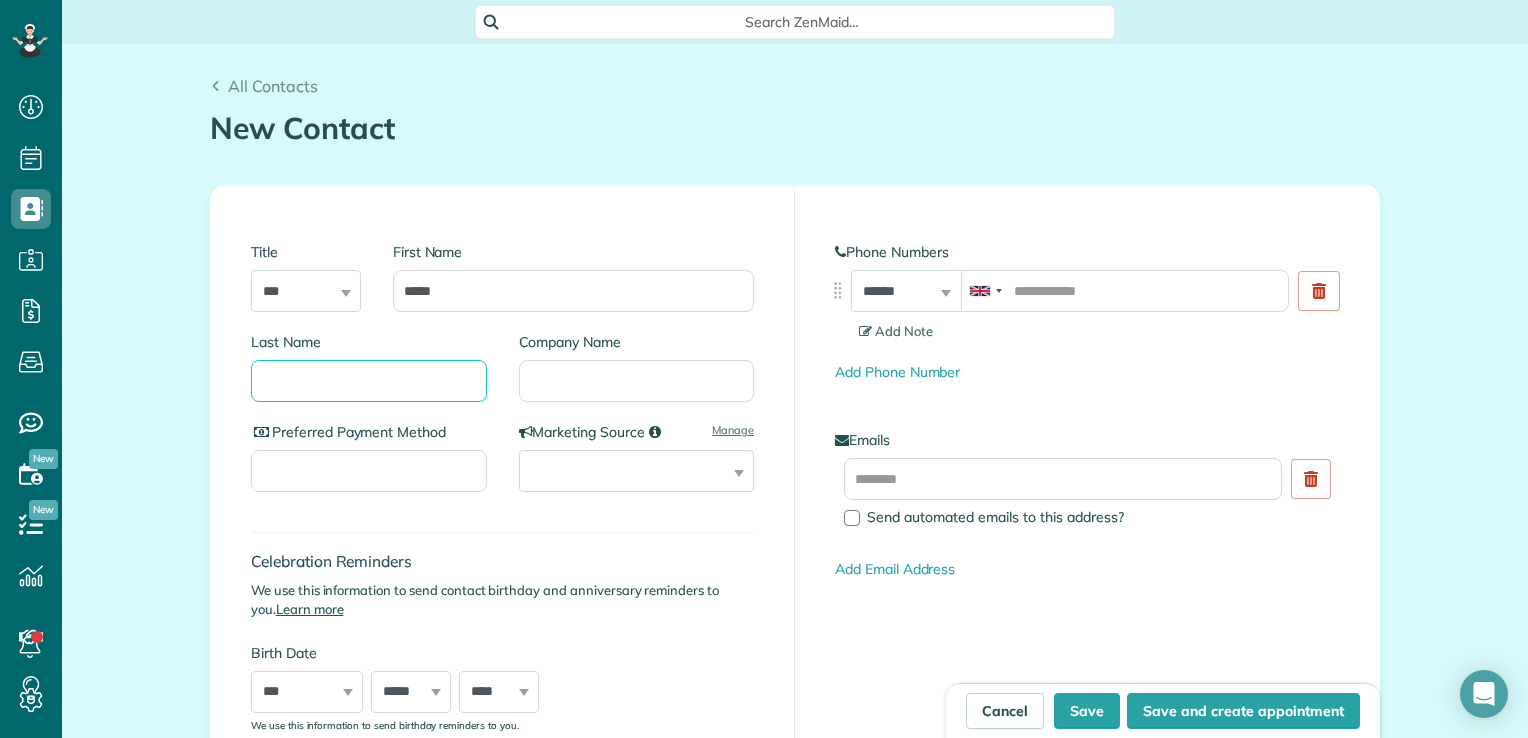 click on "Last Name" at bounding box center [369, 381] 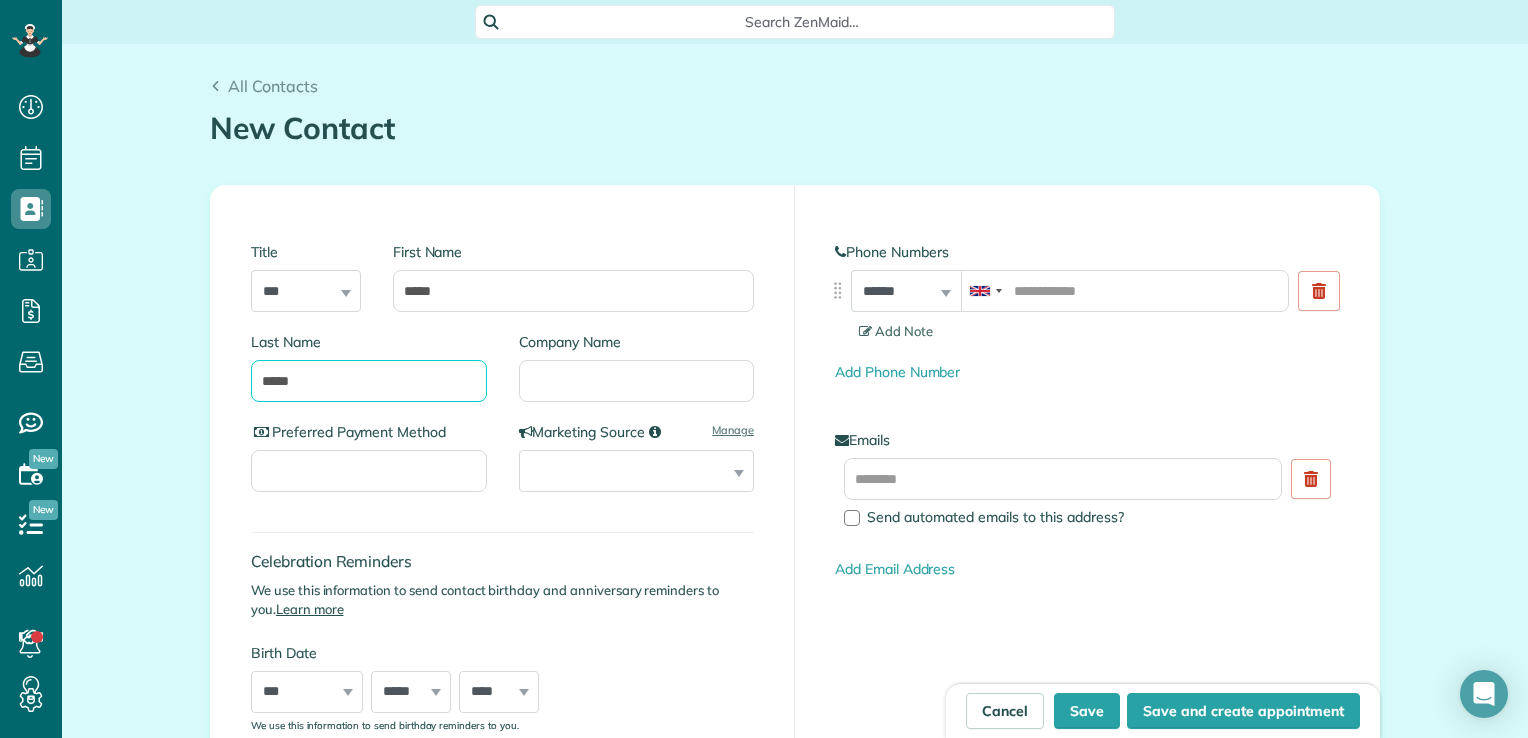 type on "*****" 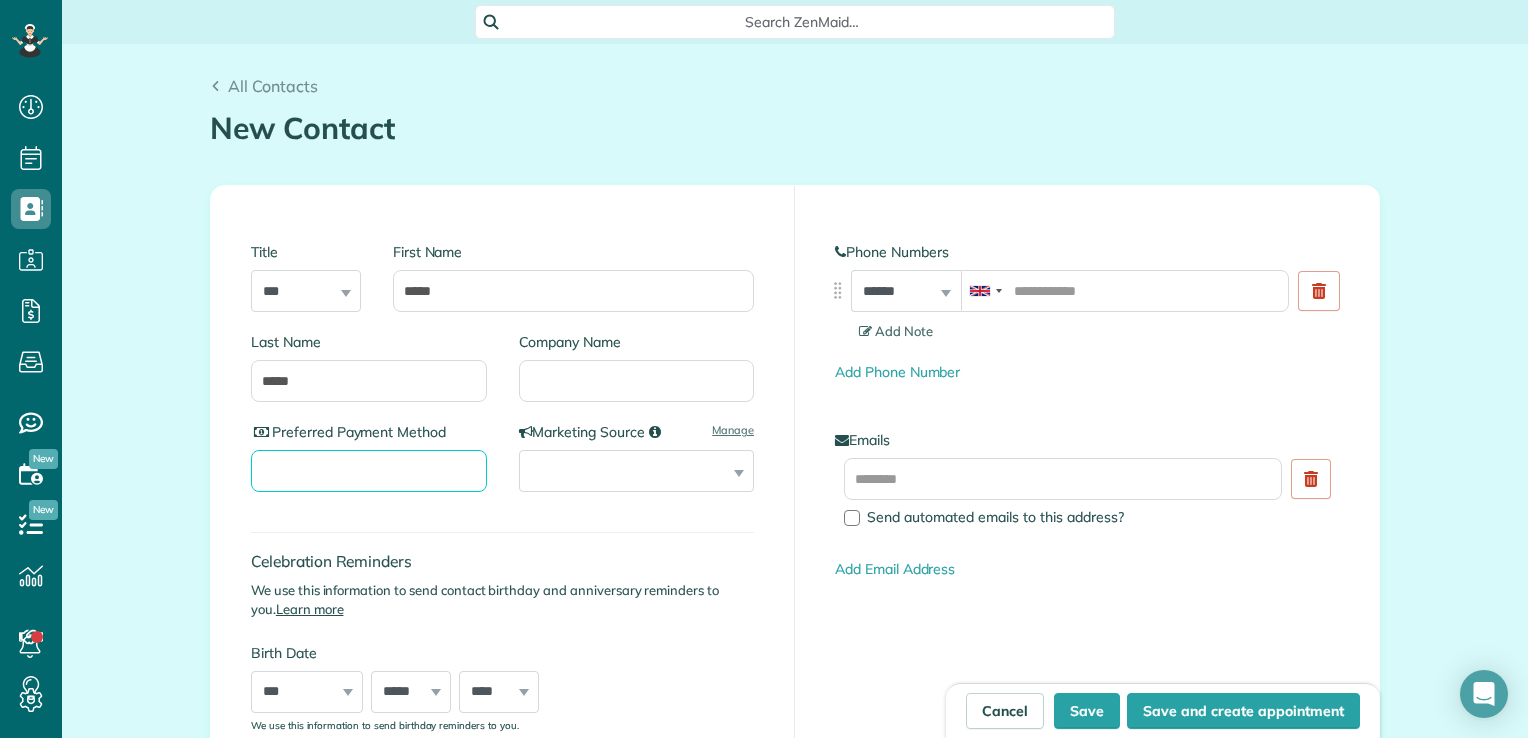 click on "Preferred Payment Method" at bounding box center (369, 471) 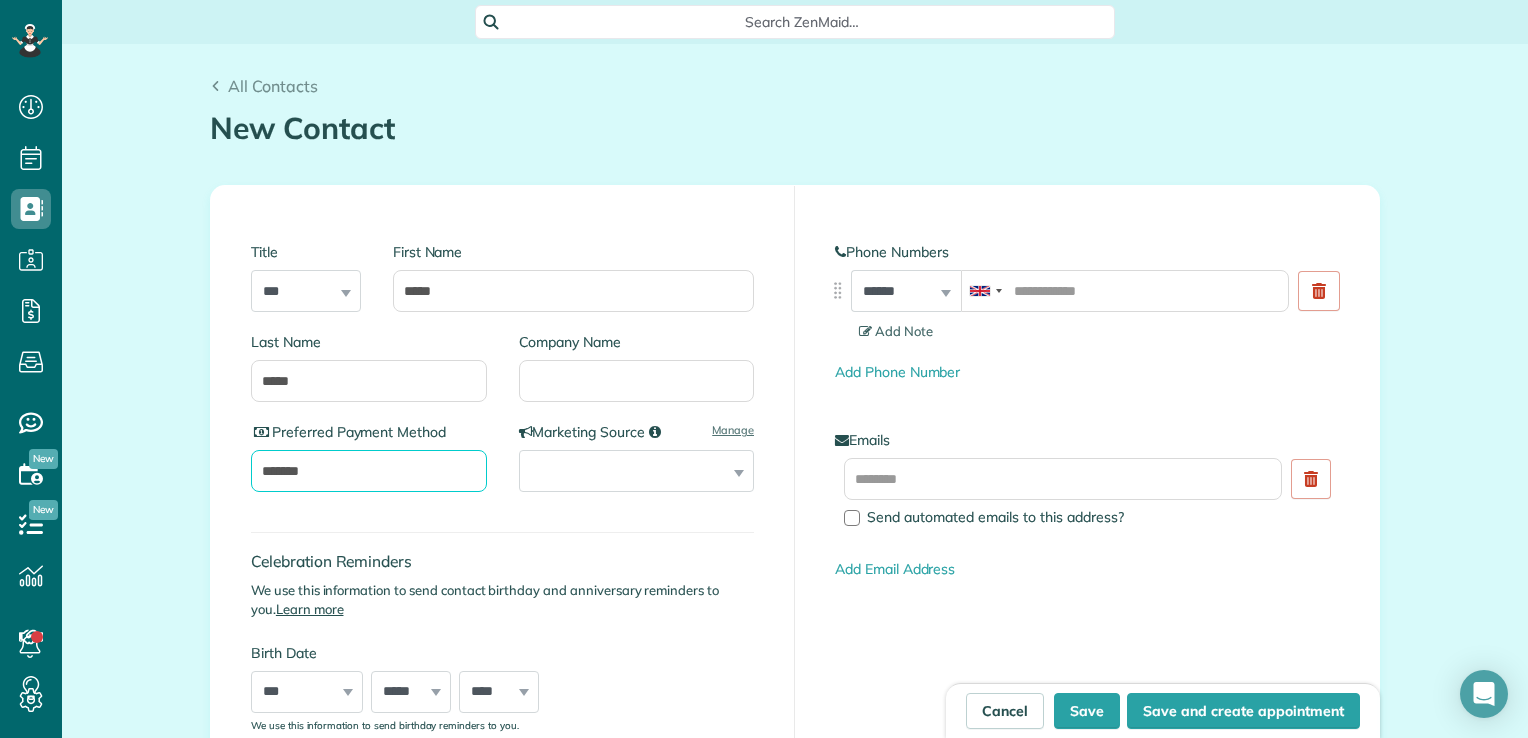 type on "*******" 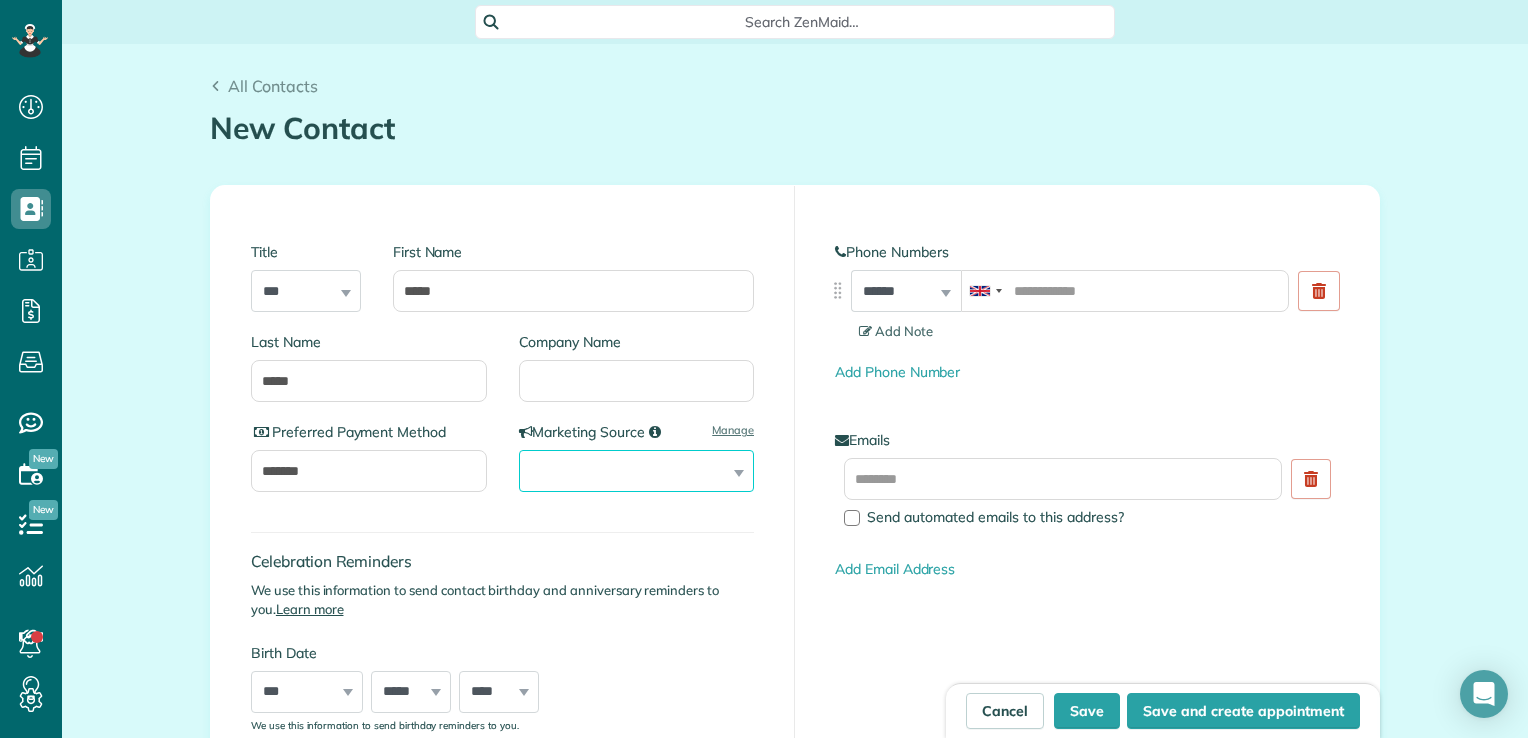 click on "**********" at bounding box center (637, 471) 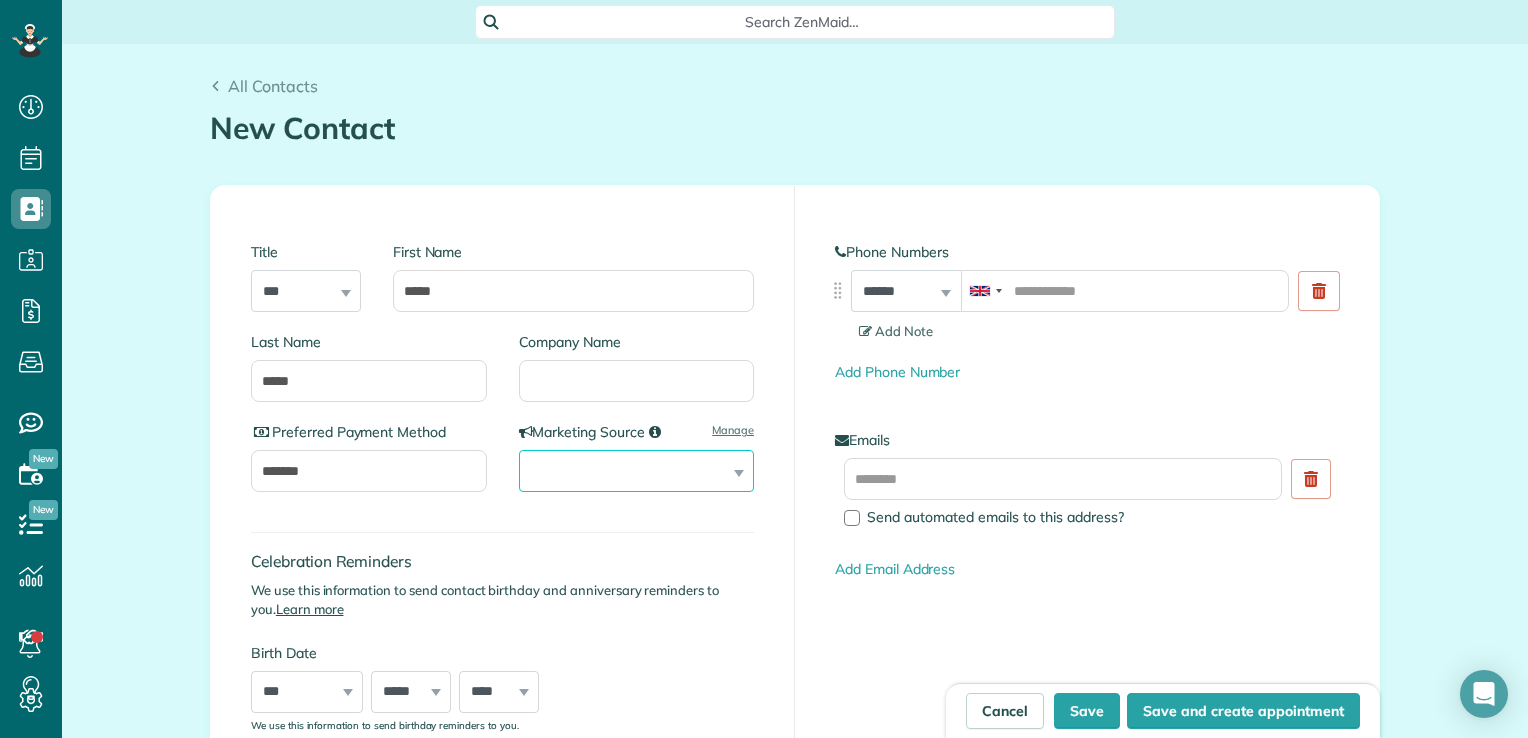 select on "******" 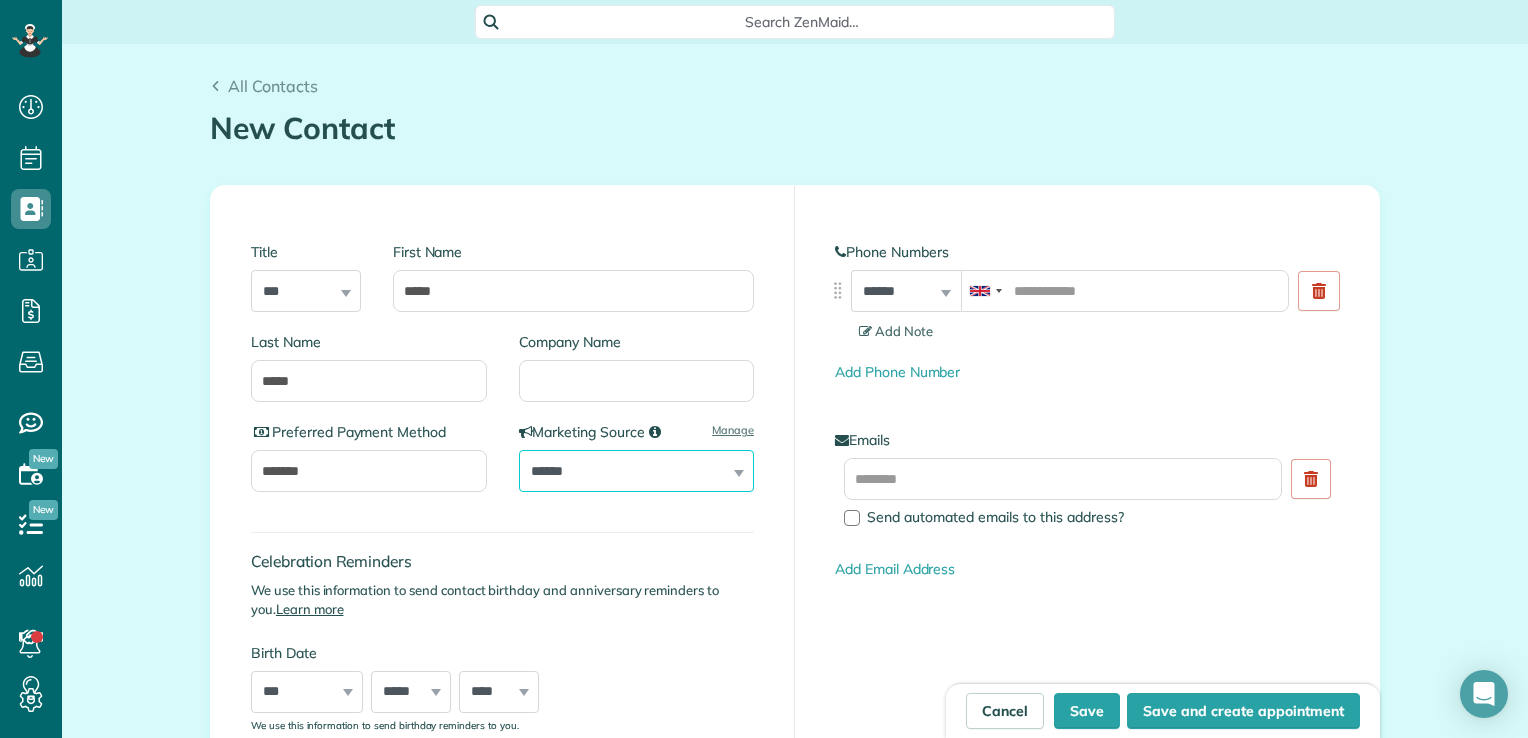 click on "**********" at bounding box center (637, 471) 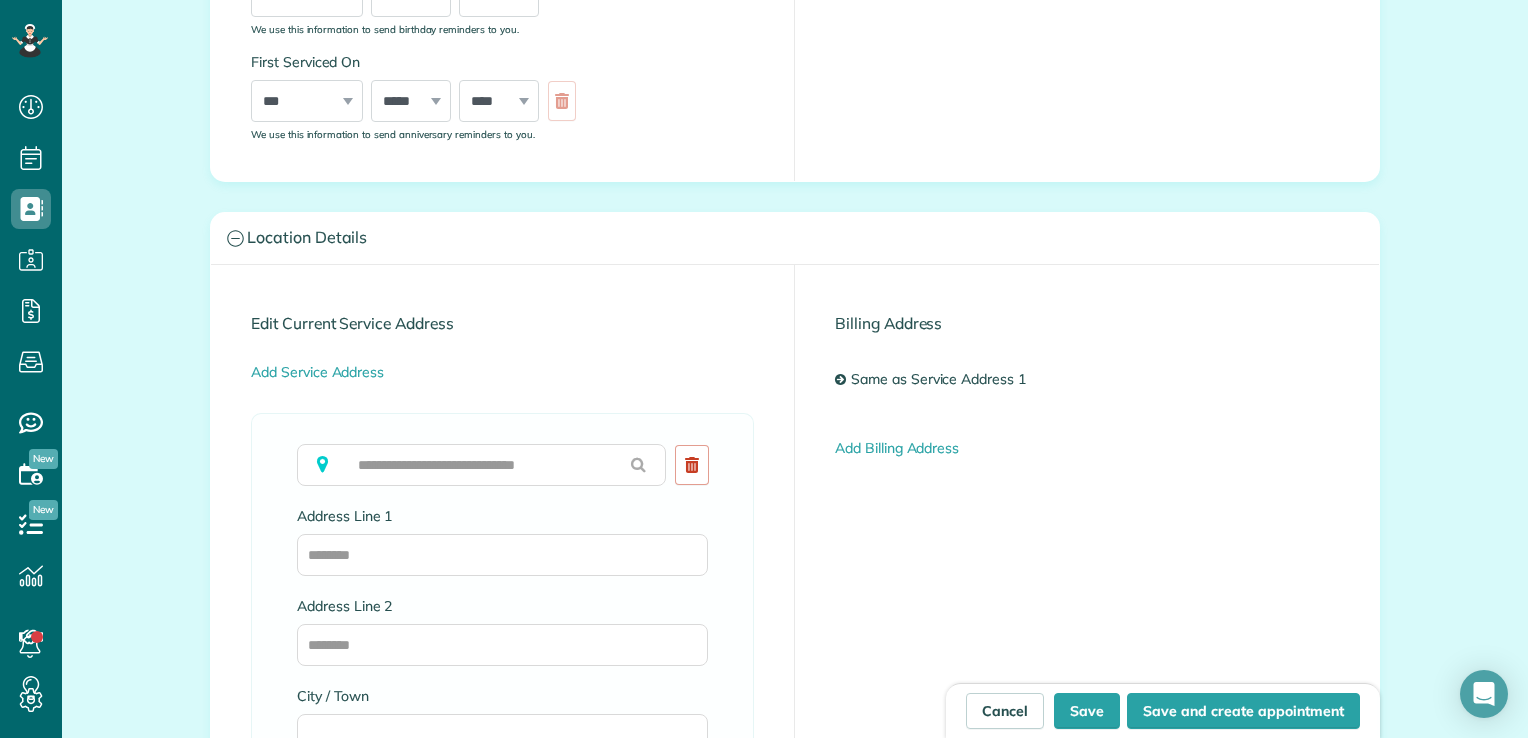 scroll, scrollTop: 719, scrollLeft: 0, axis: vertical 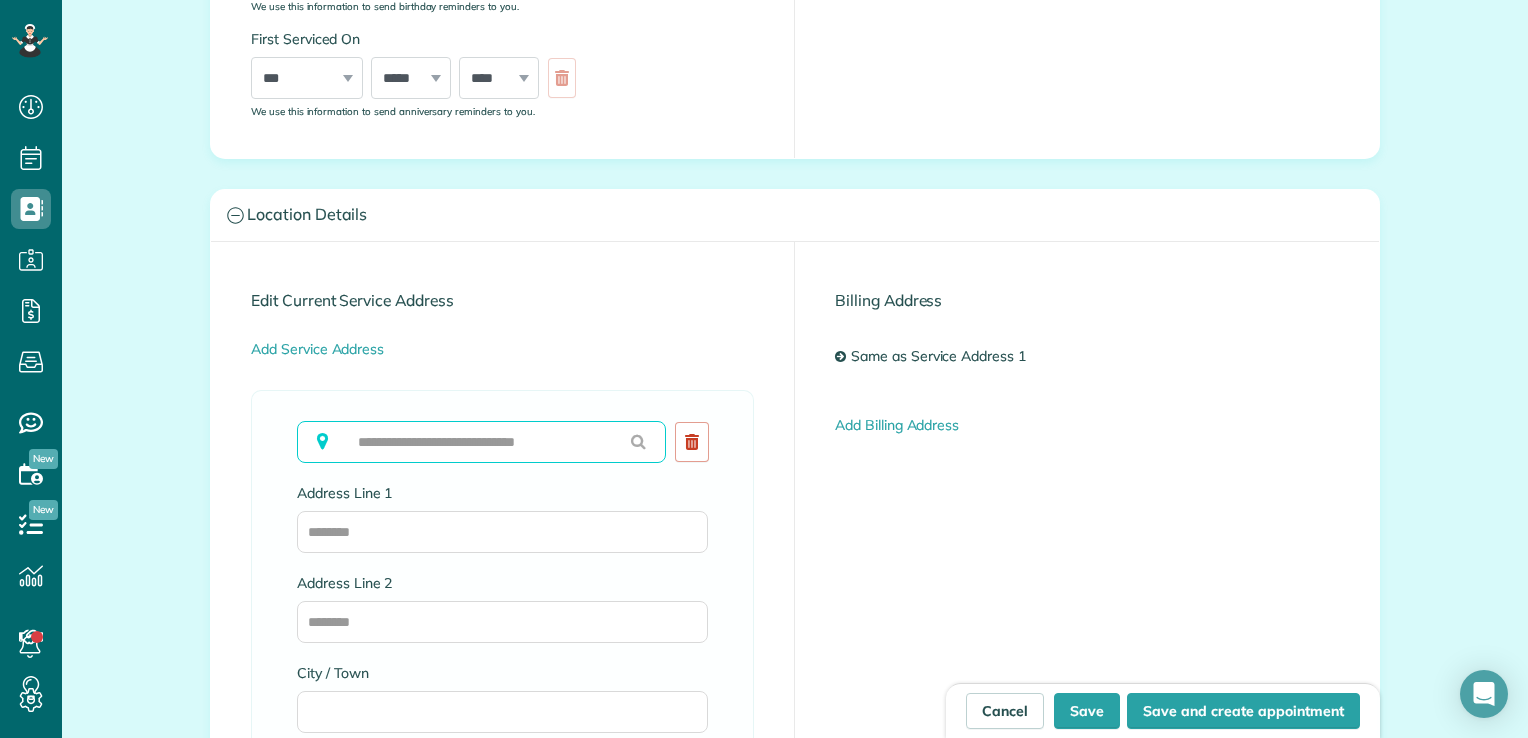 click at bounding box center (481, 442) 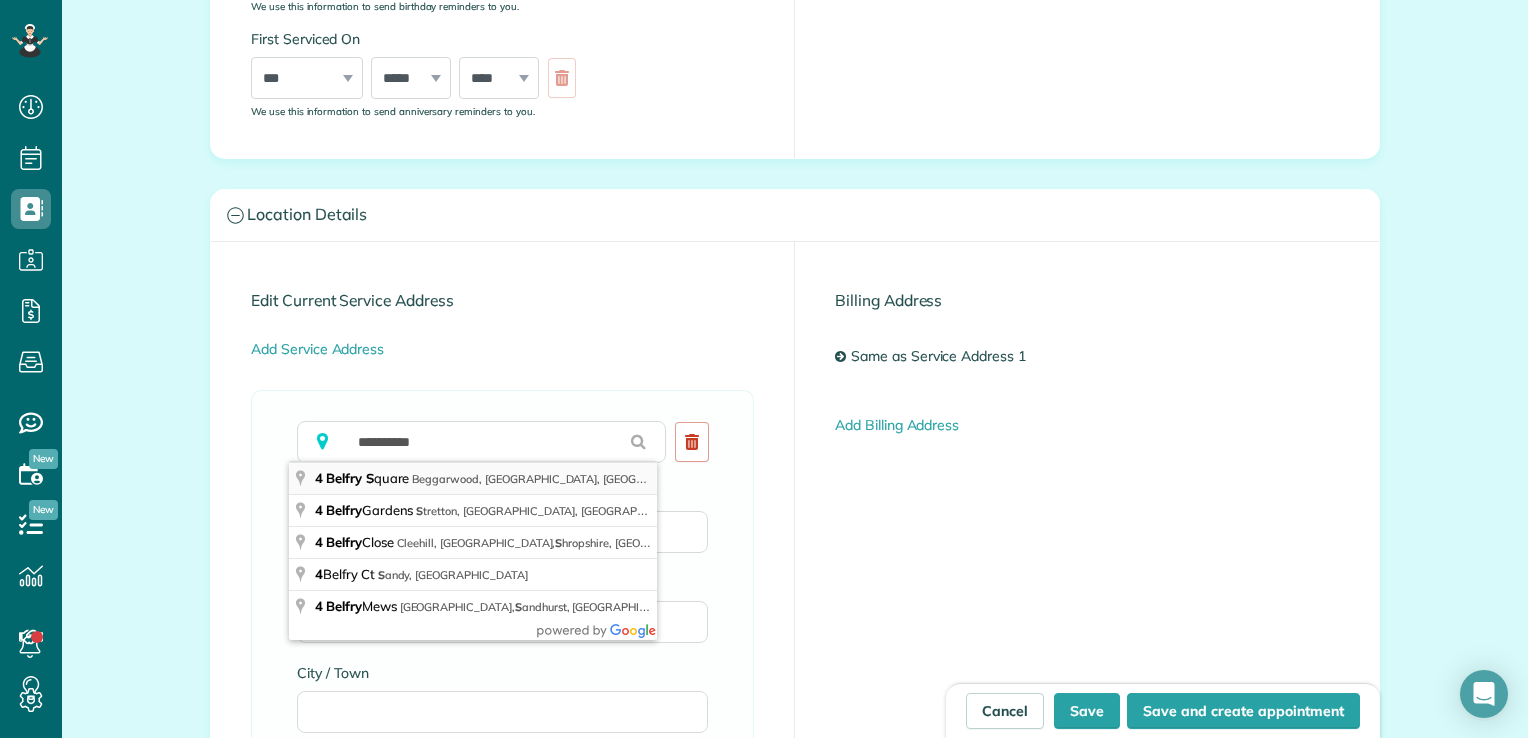 type on "**********" 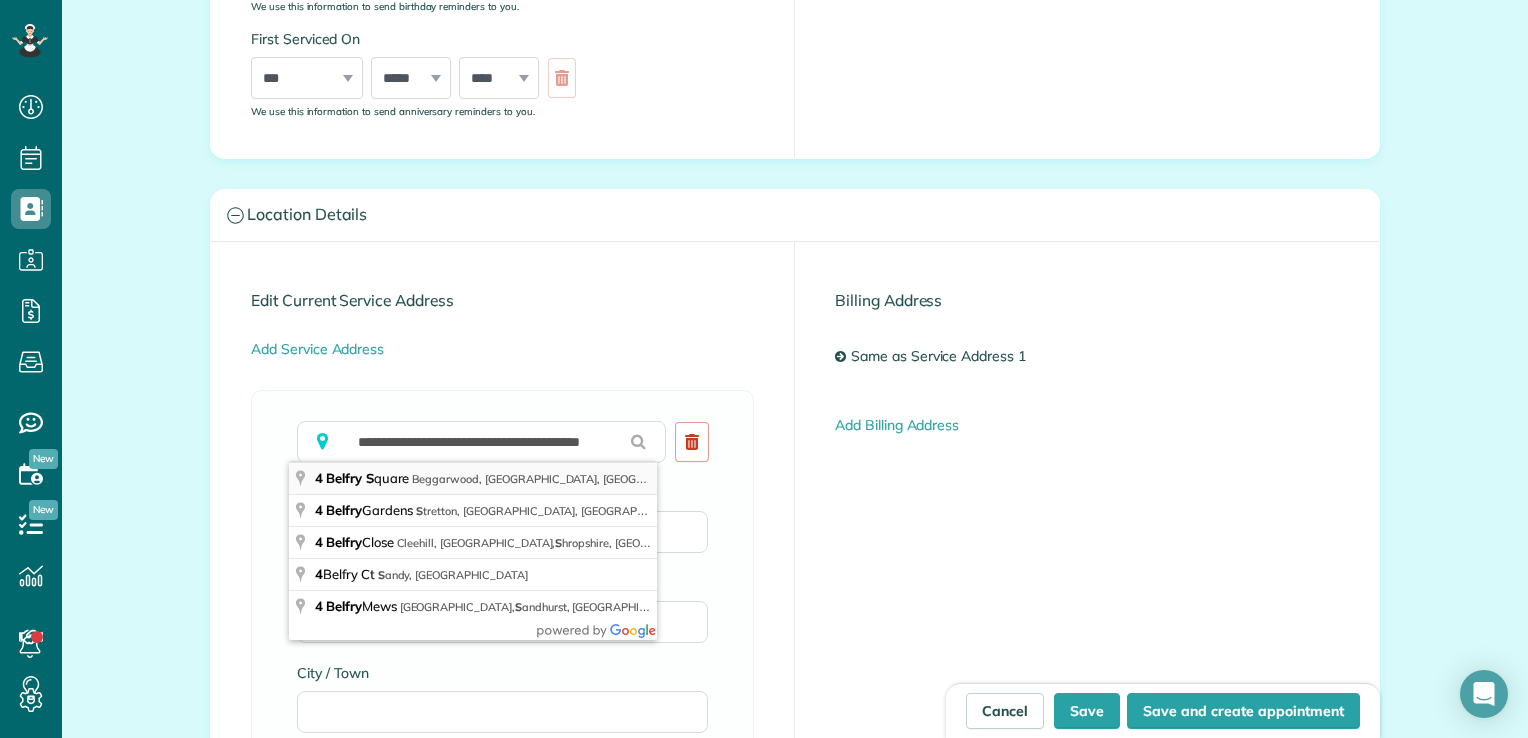 type on "**********" 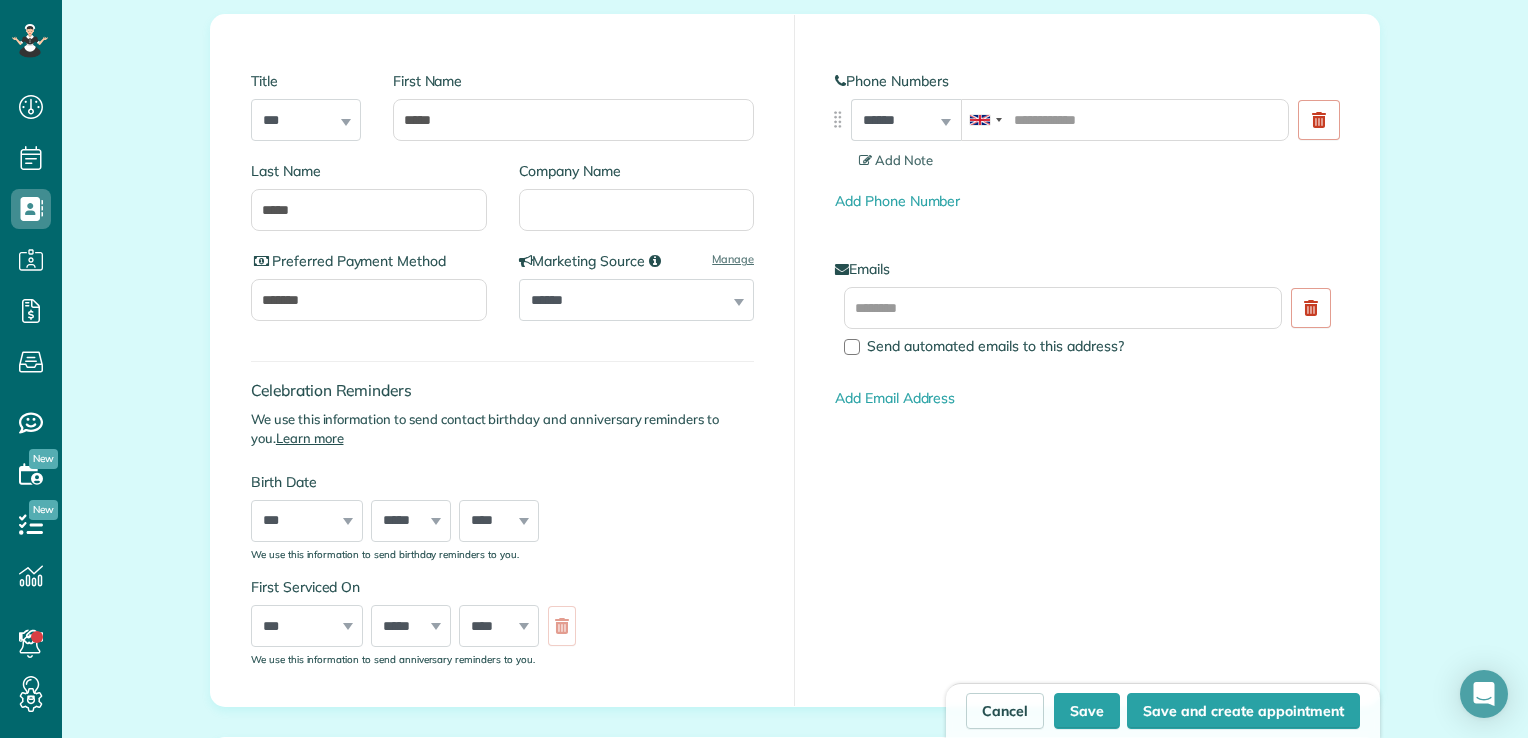 scroll, scrollTop: 0, scrollLeft: 0, axis: both 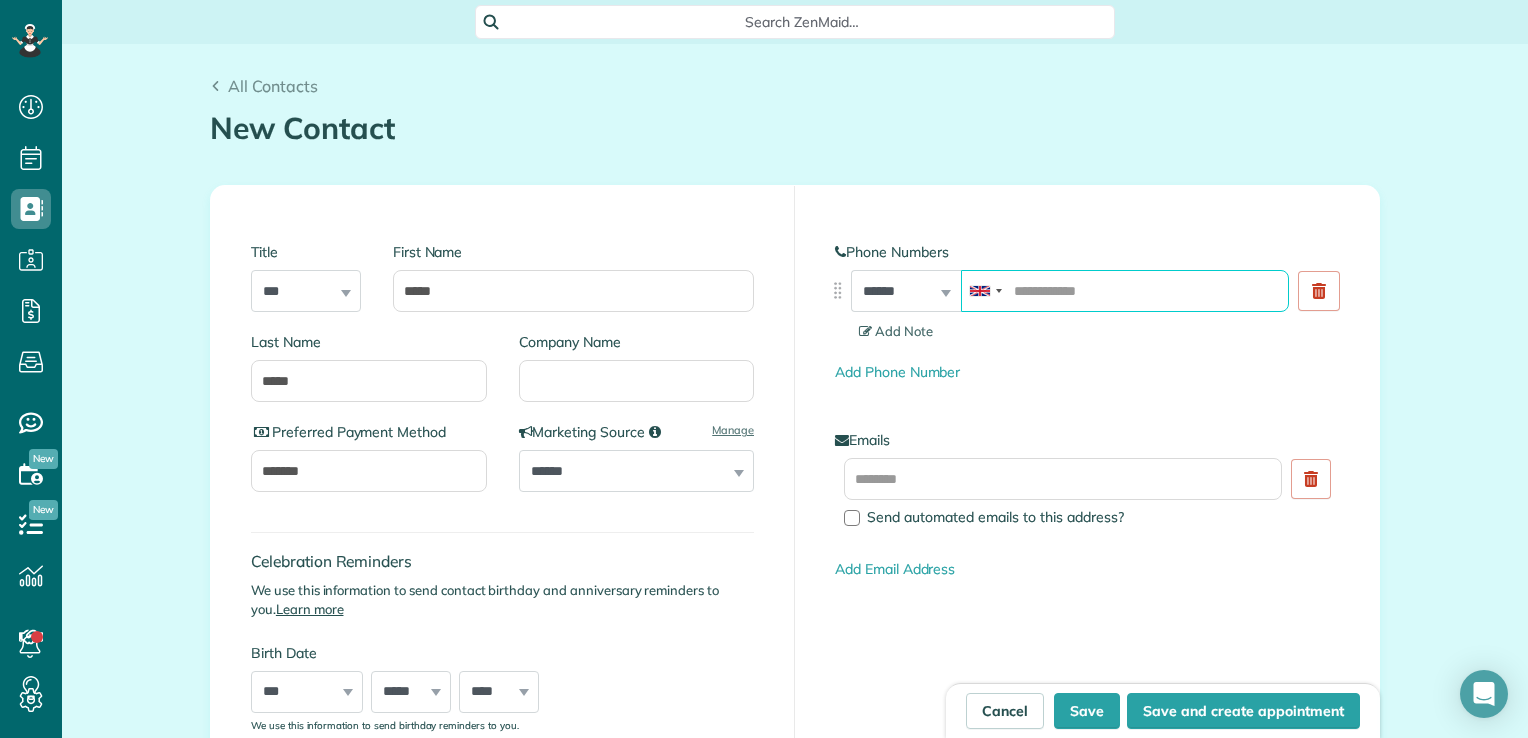 click at bounding box center [1125, 291] 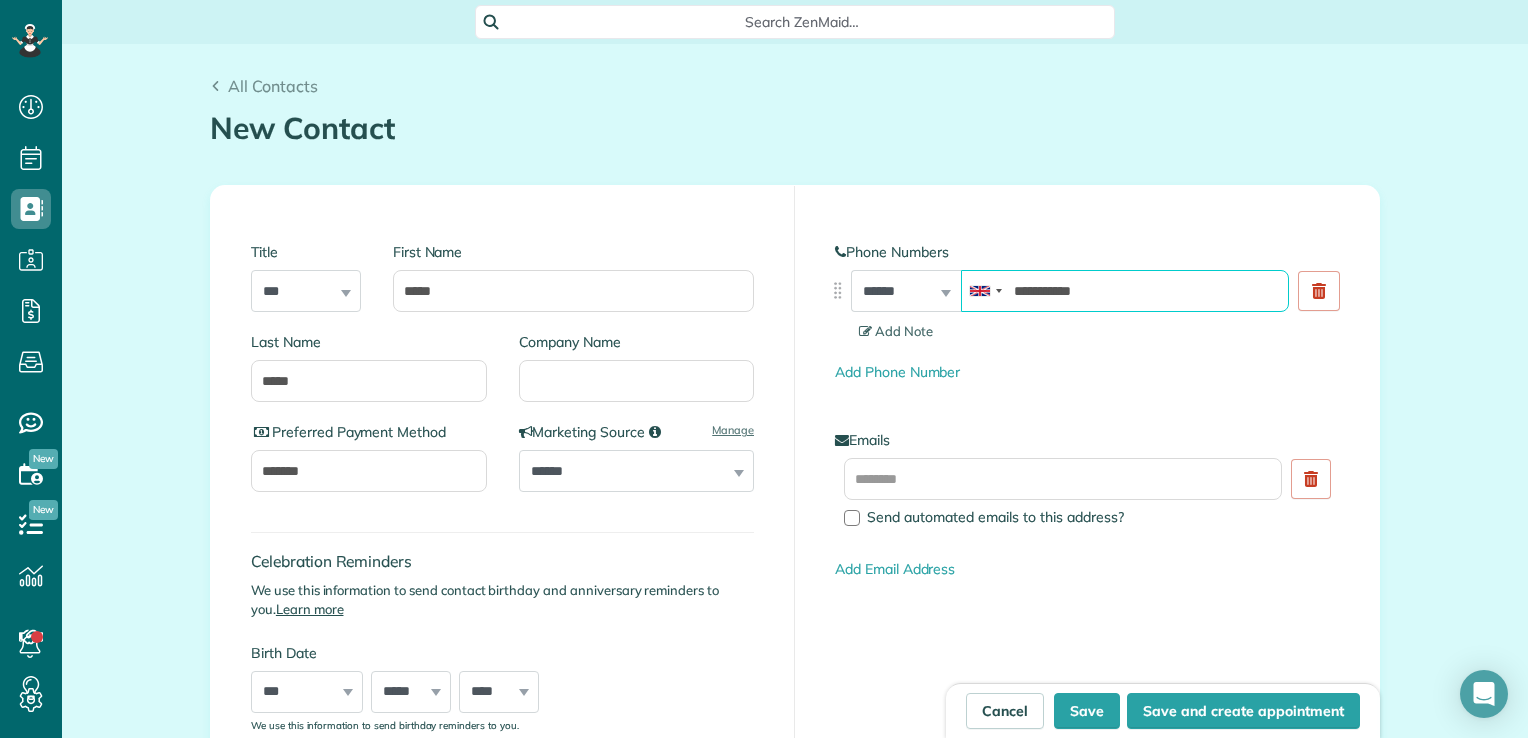 type on "**********" 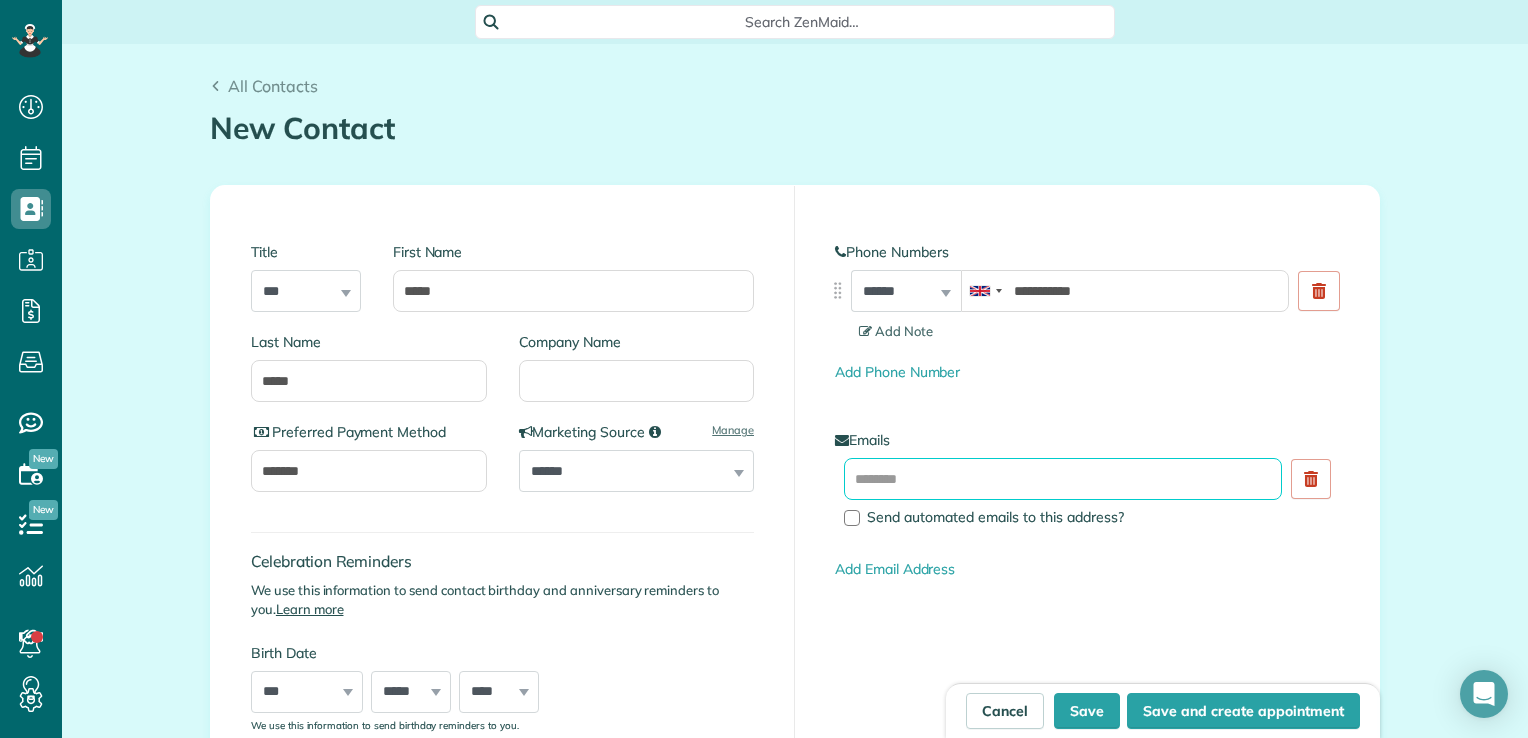 click at bounding box center [1063, 479] 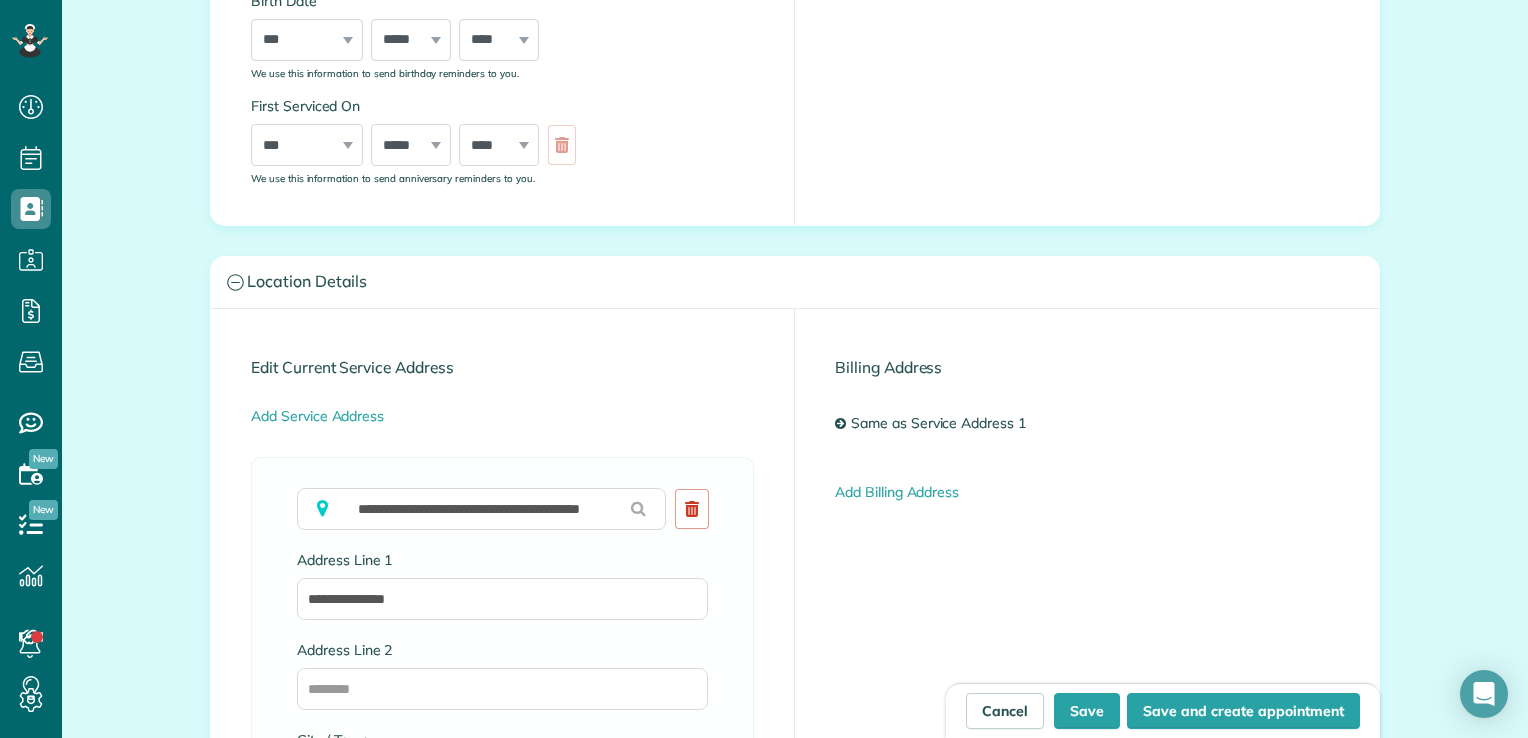 scroll, scrollTop: 654, scrollLeft: 0, axis: vertical 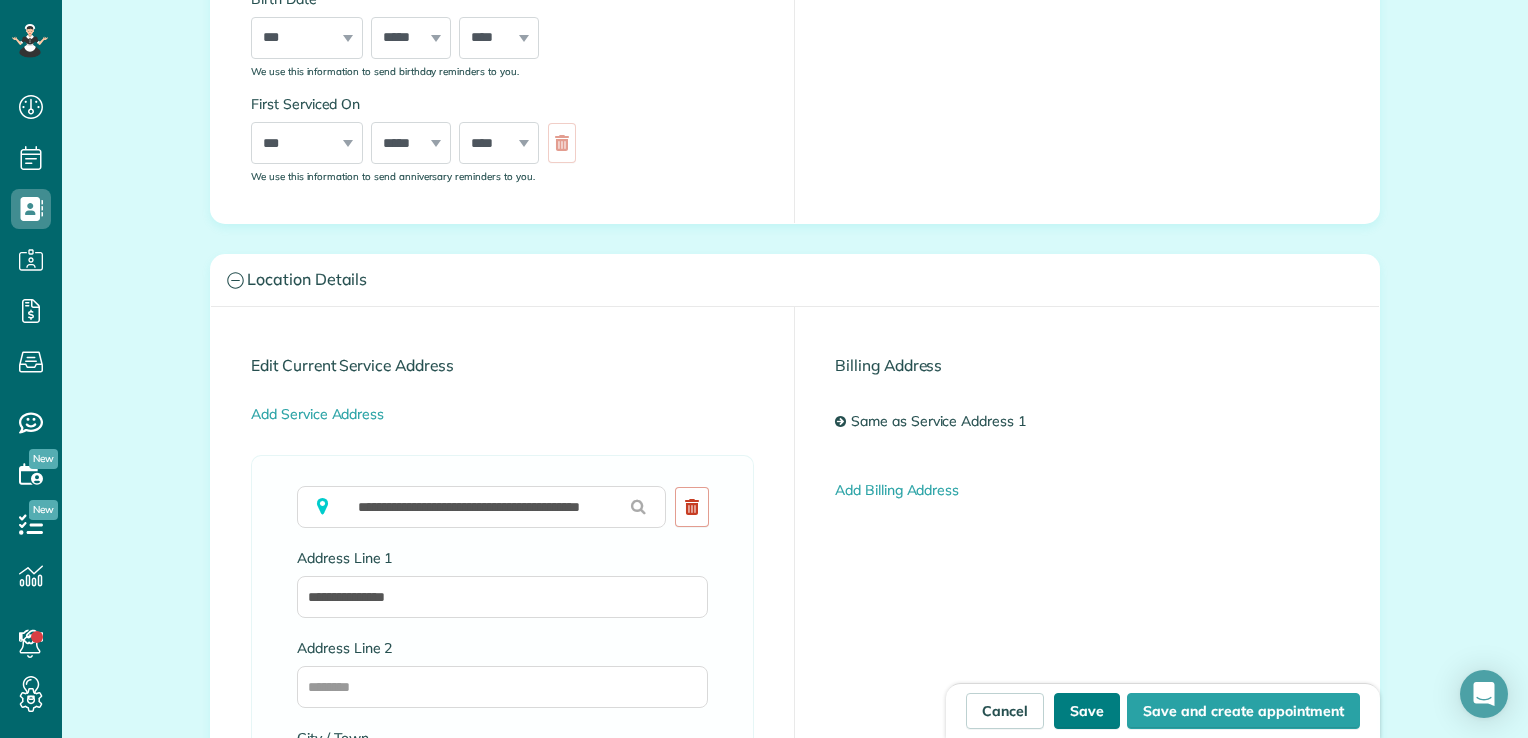 type on "**********" 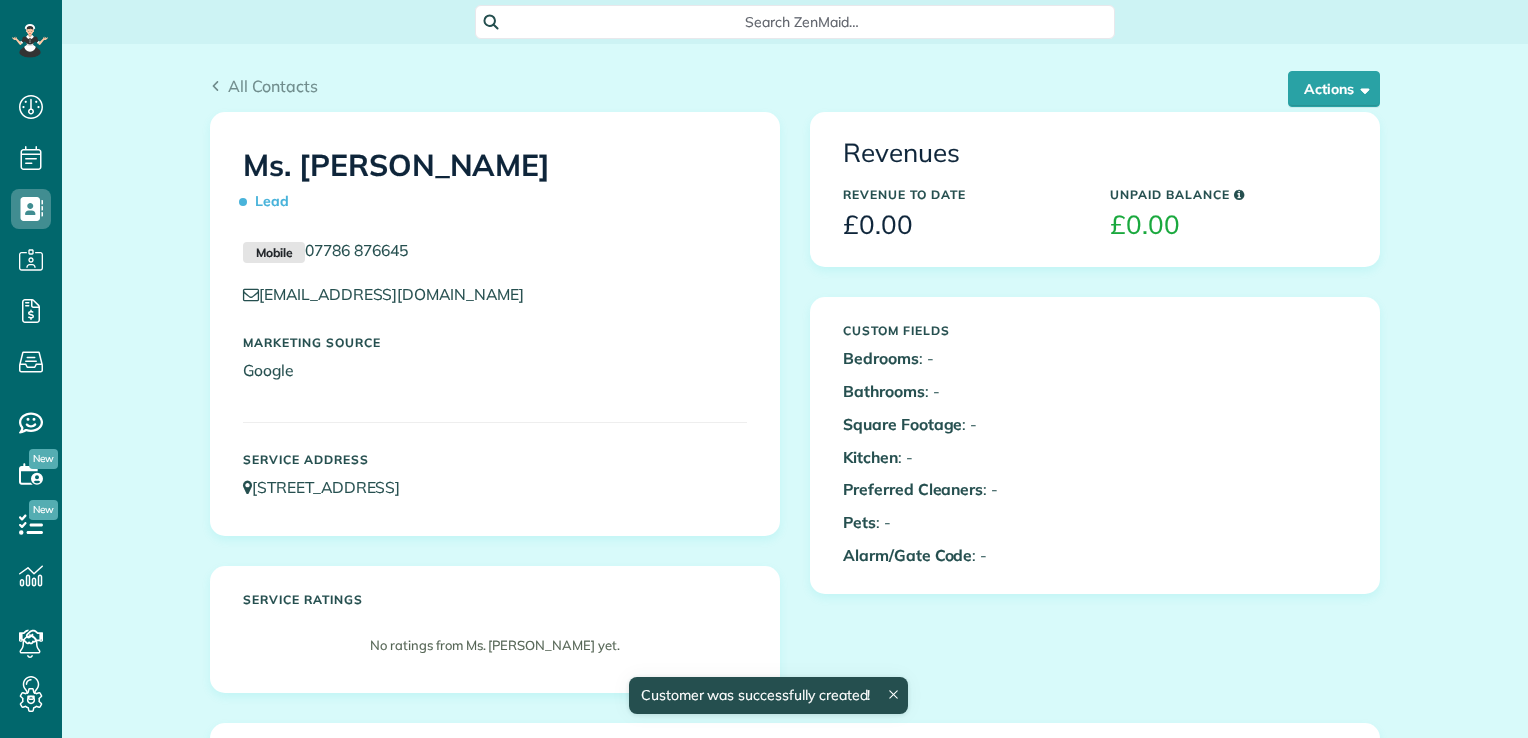 scroll, scrollTop: 0, scrollLeft: 0, axis: both 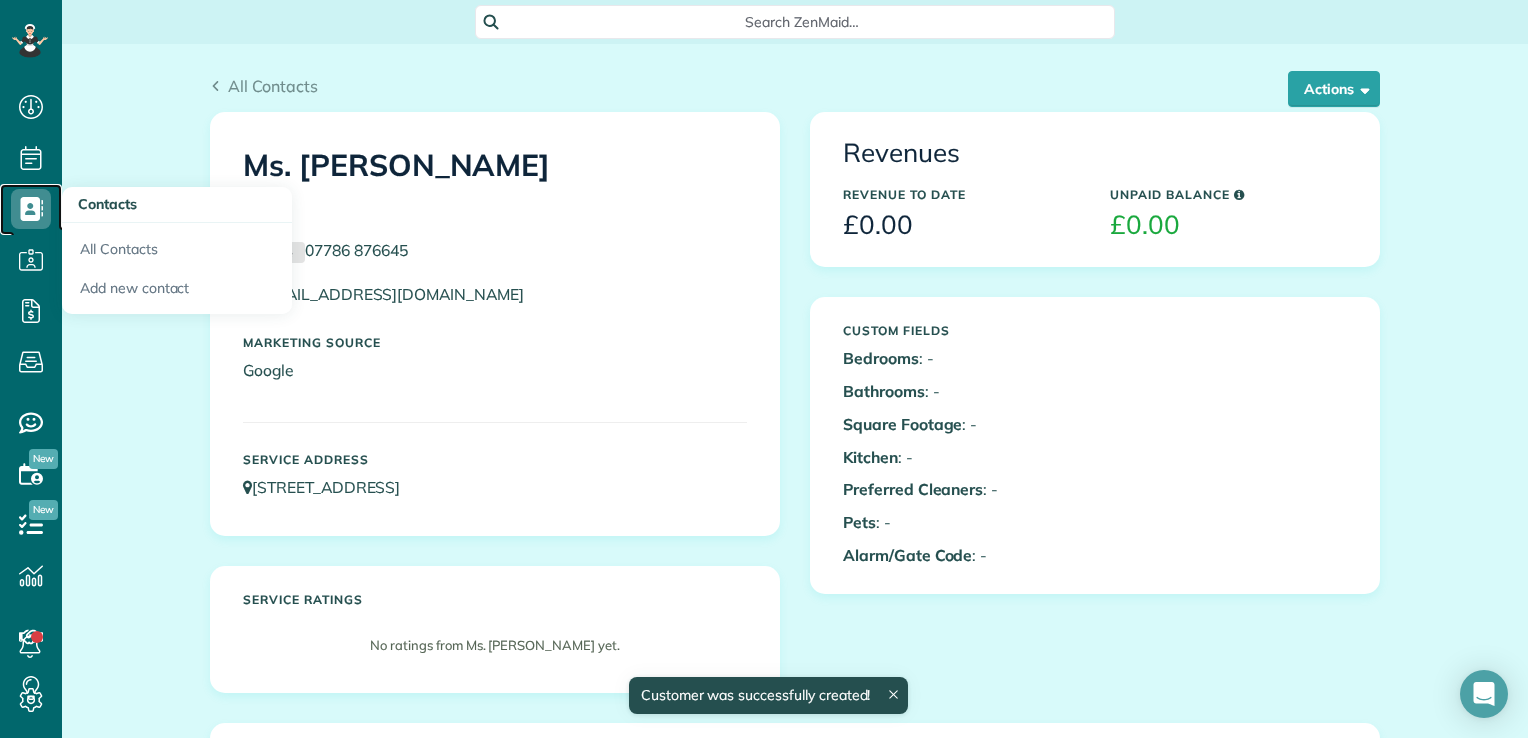 click 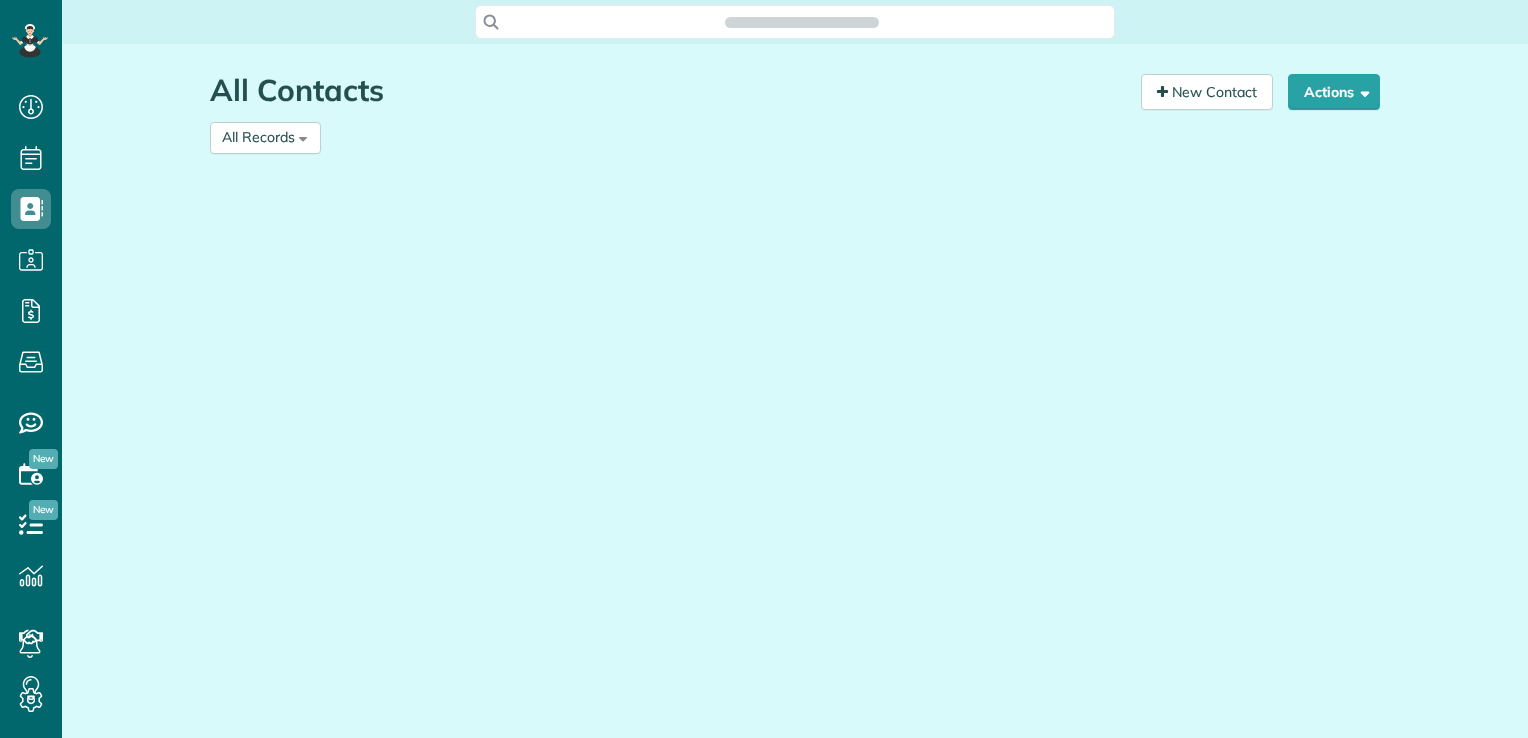 scroll, scrollTop: 0, scrollLeft: 0, axis: both 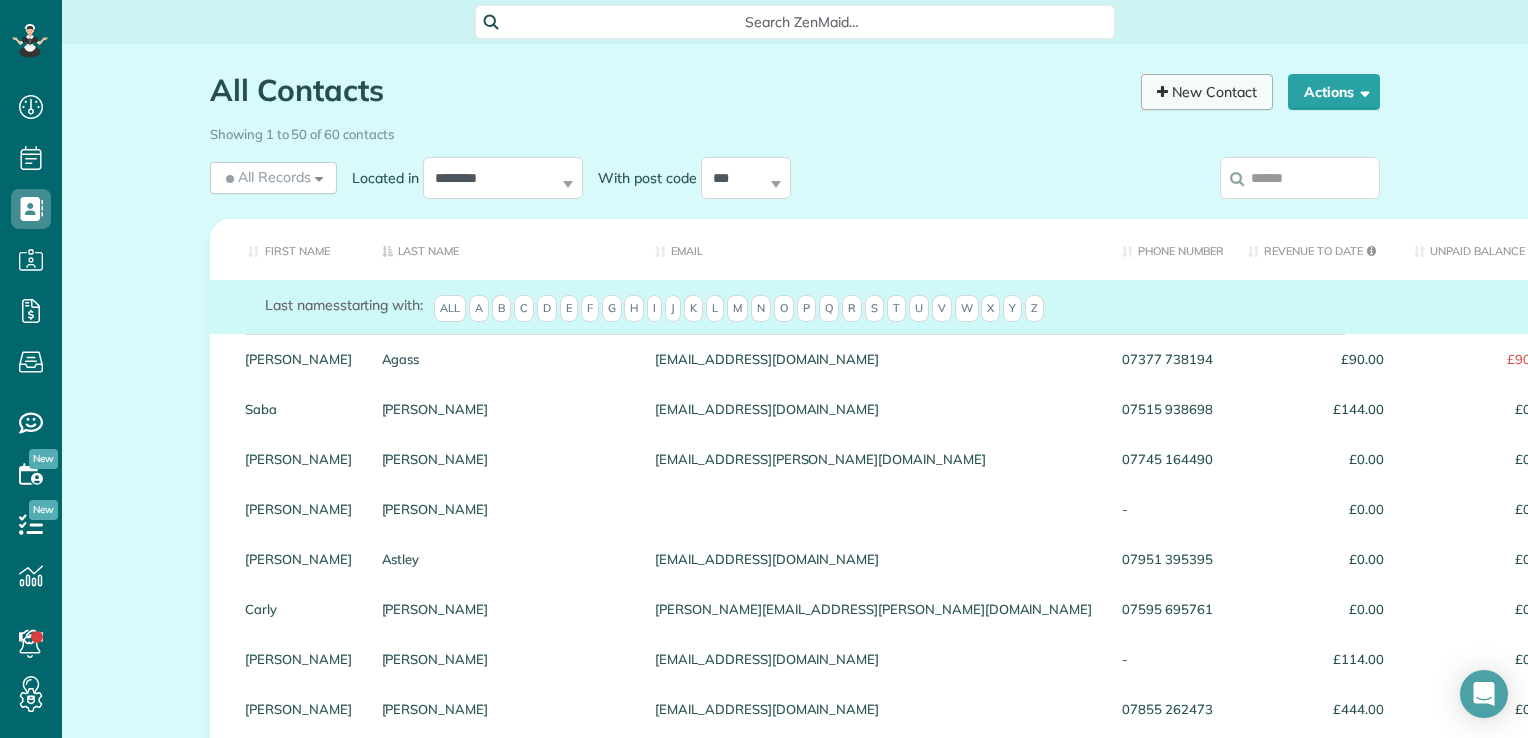 click on "New Contact" at bounding box center [1207, 92] 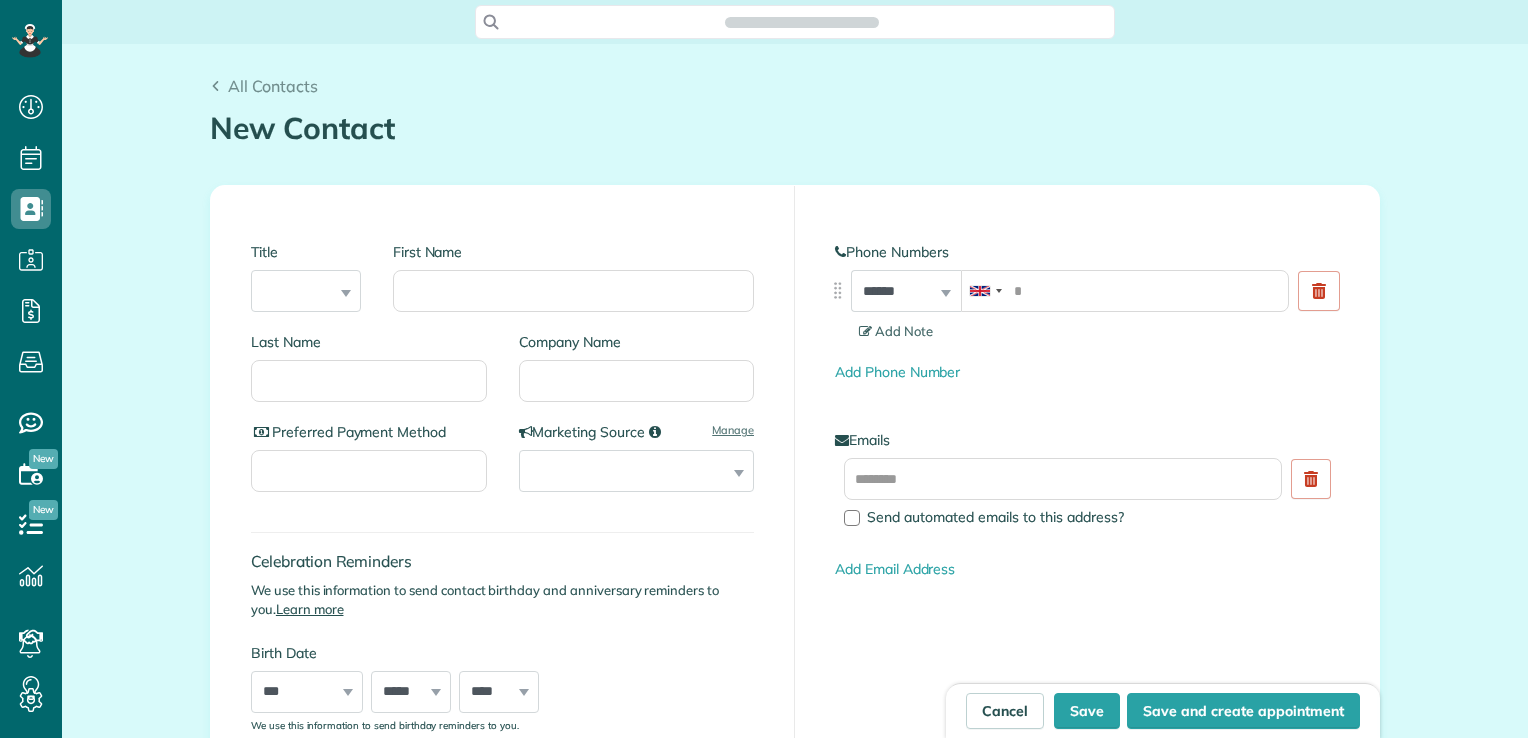 scroll, scrollTop: 0, scrollLeft: 0, axis: both 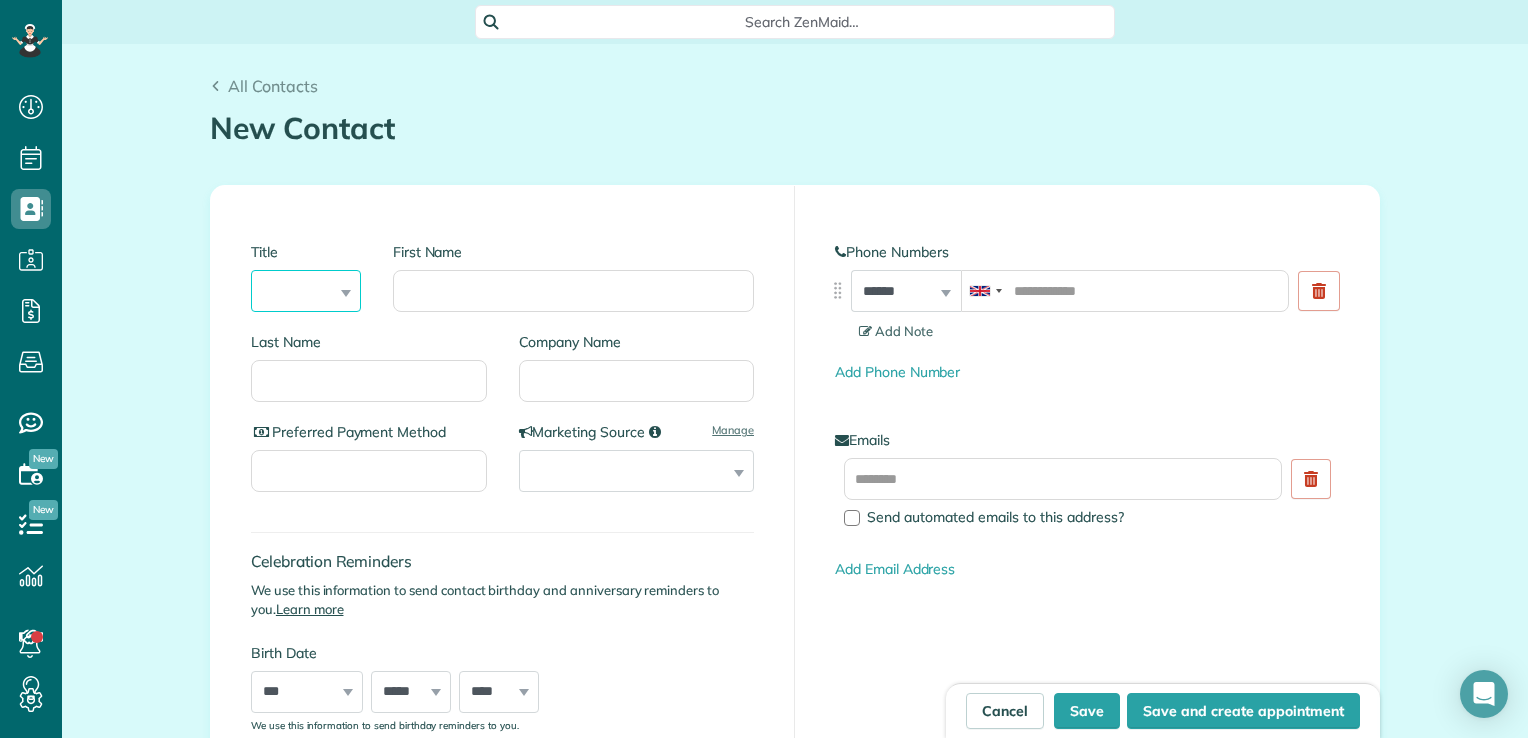 click on "***
****
***
***" at bounding box center [306, 291] 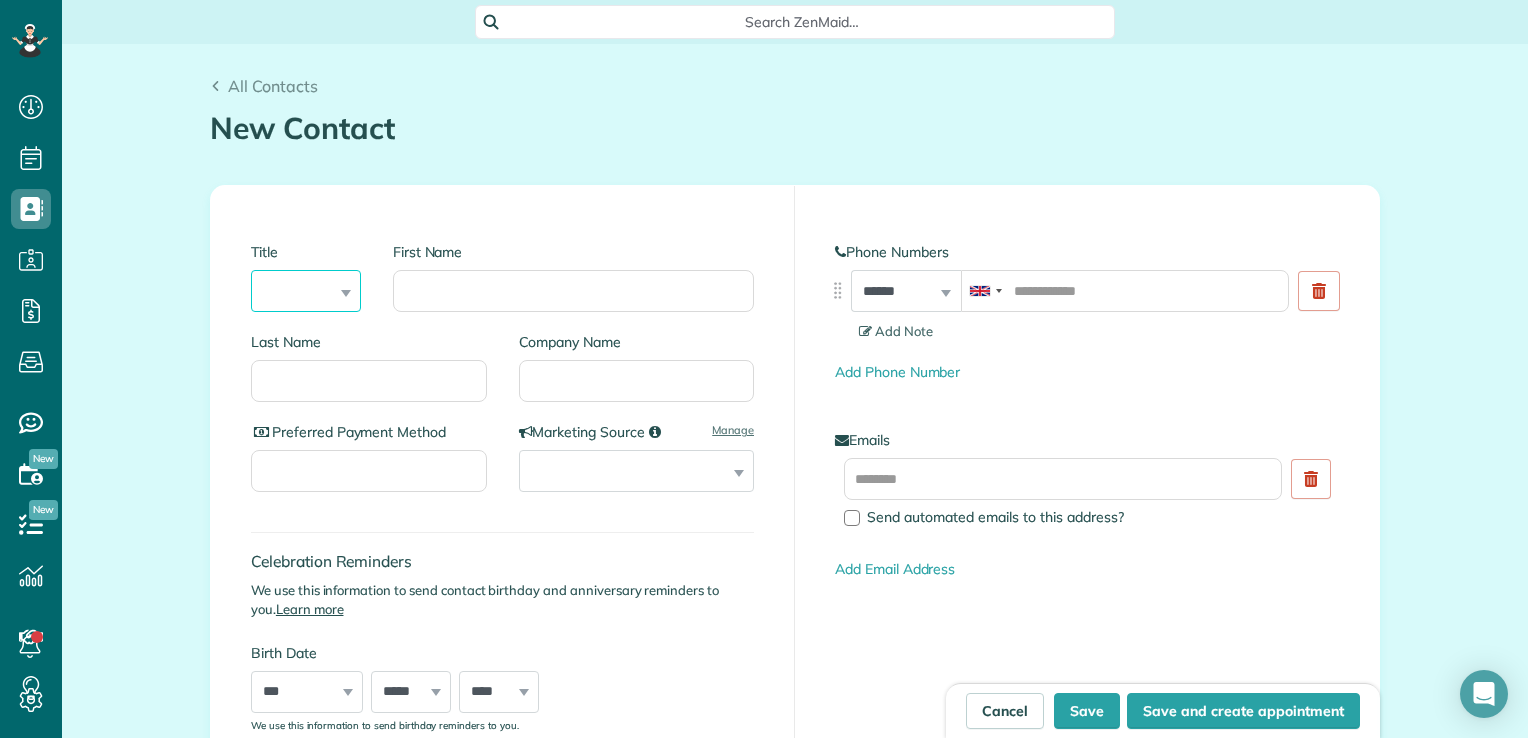 select on "***" 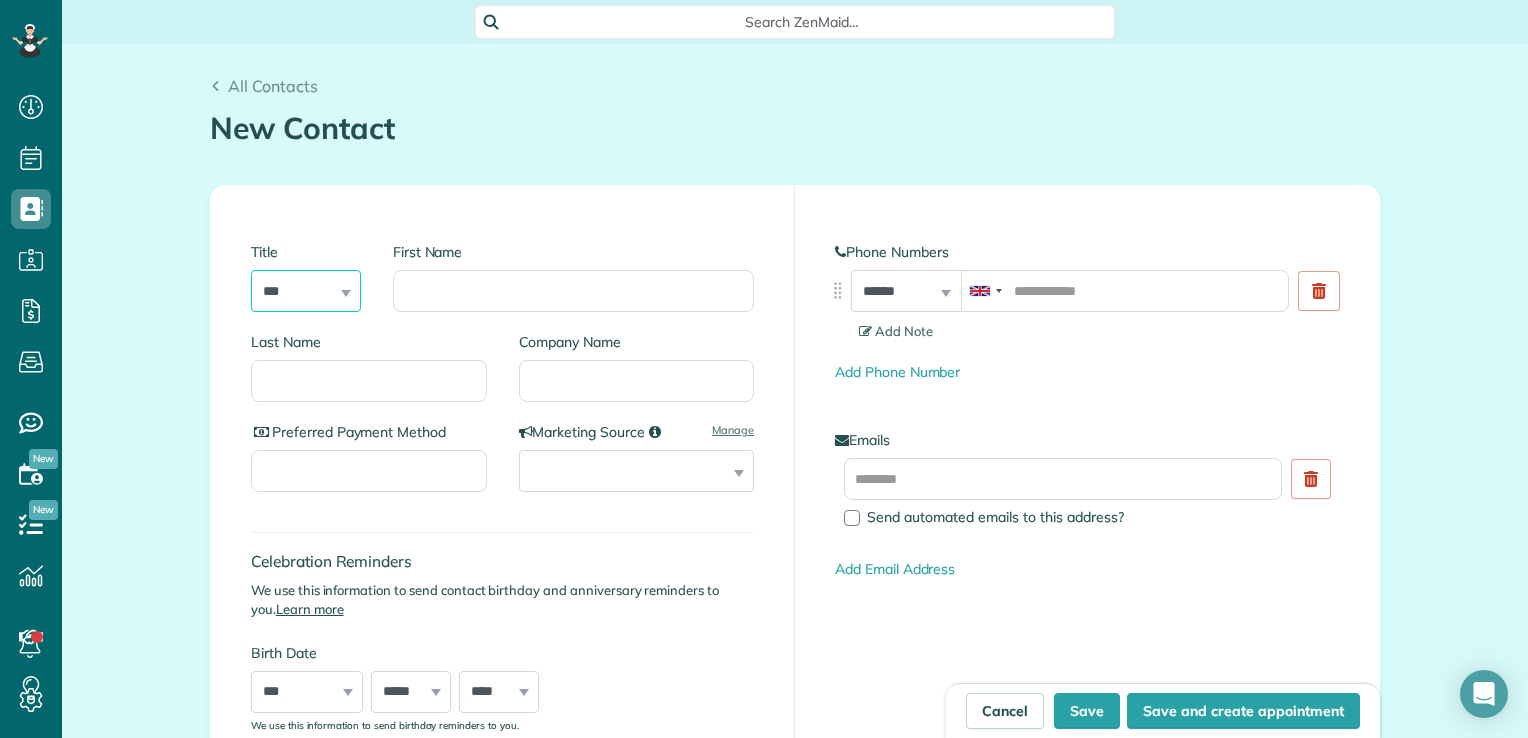 click on "***
****
***
***" at bounding box center (306, 291) 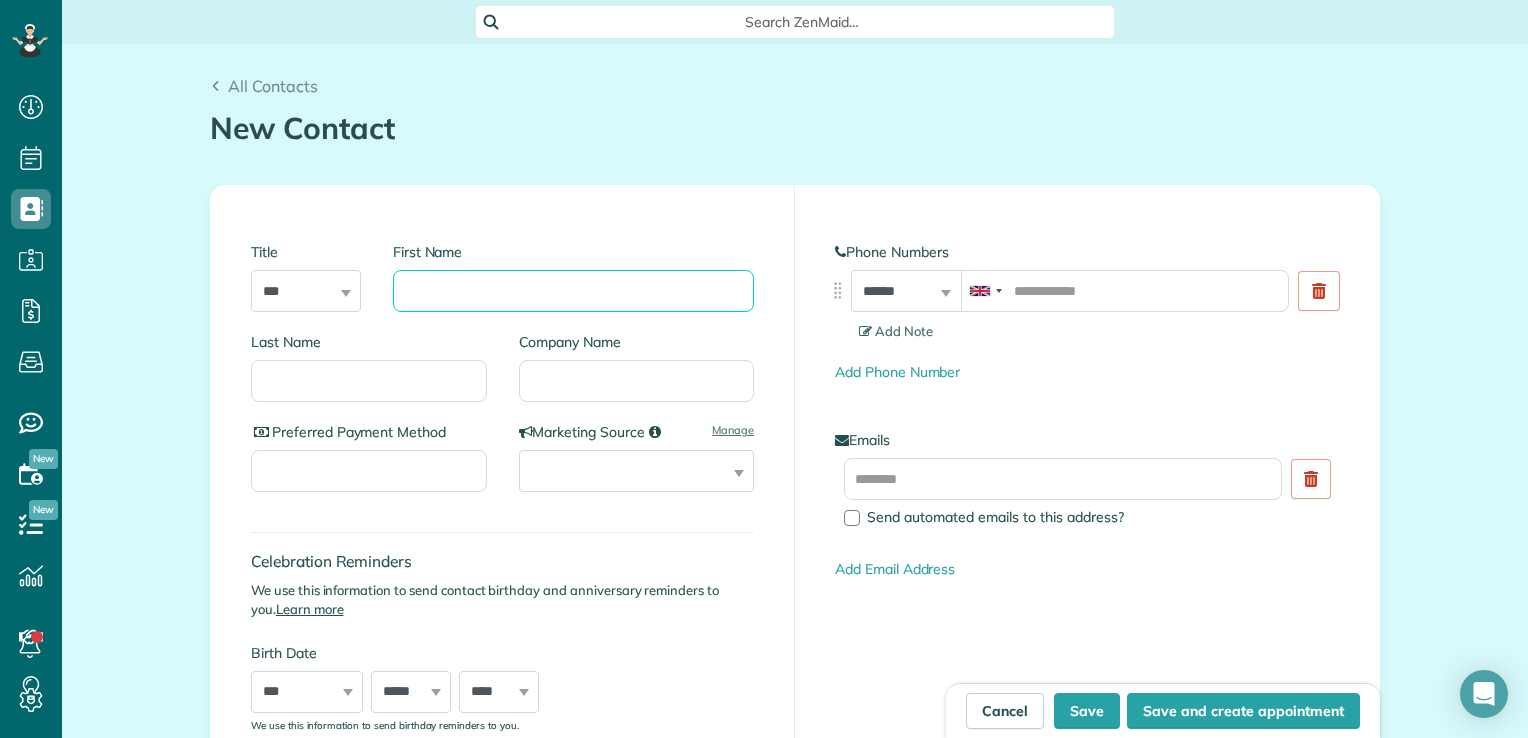 click on "First Name" at bounding box center [573, 291] 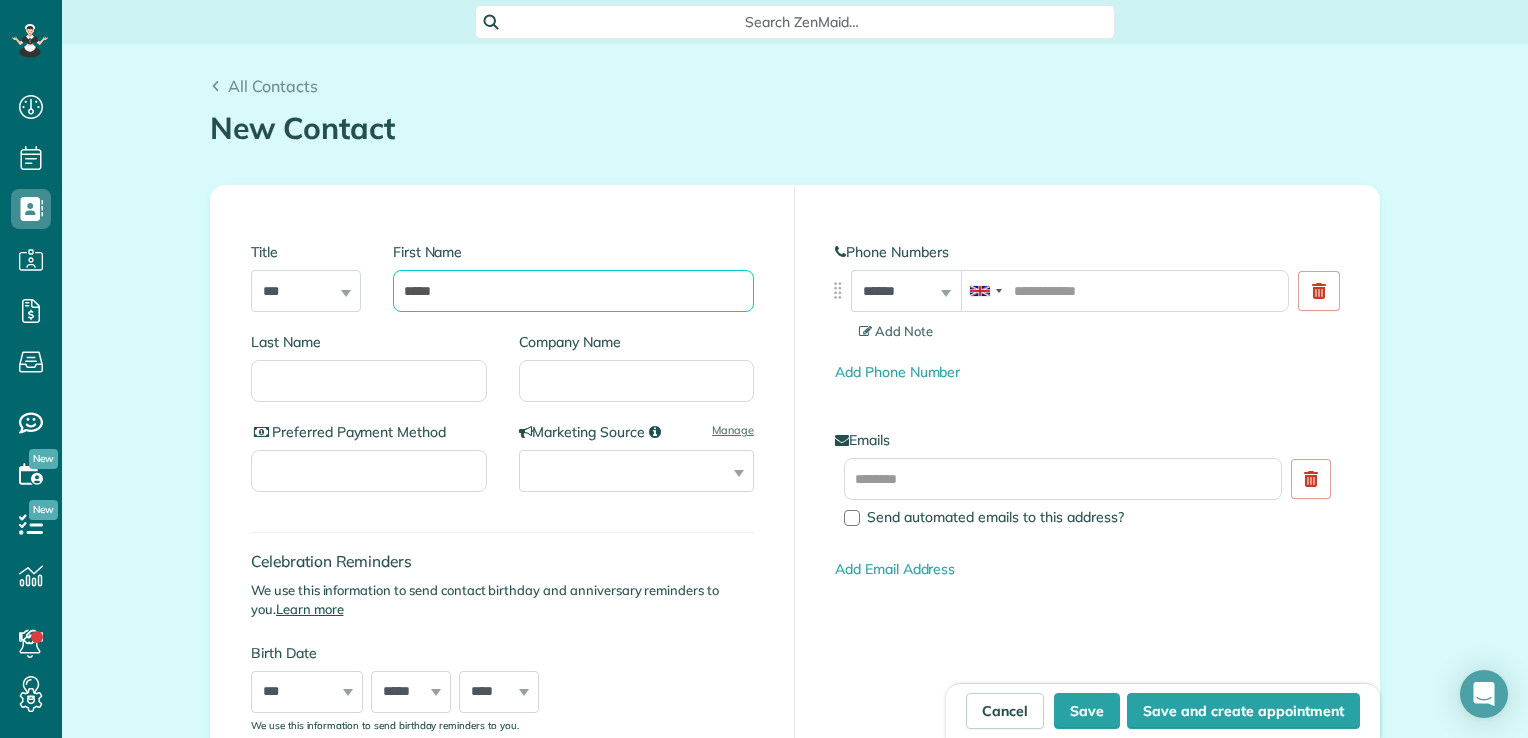 type on "*****" 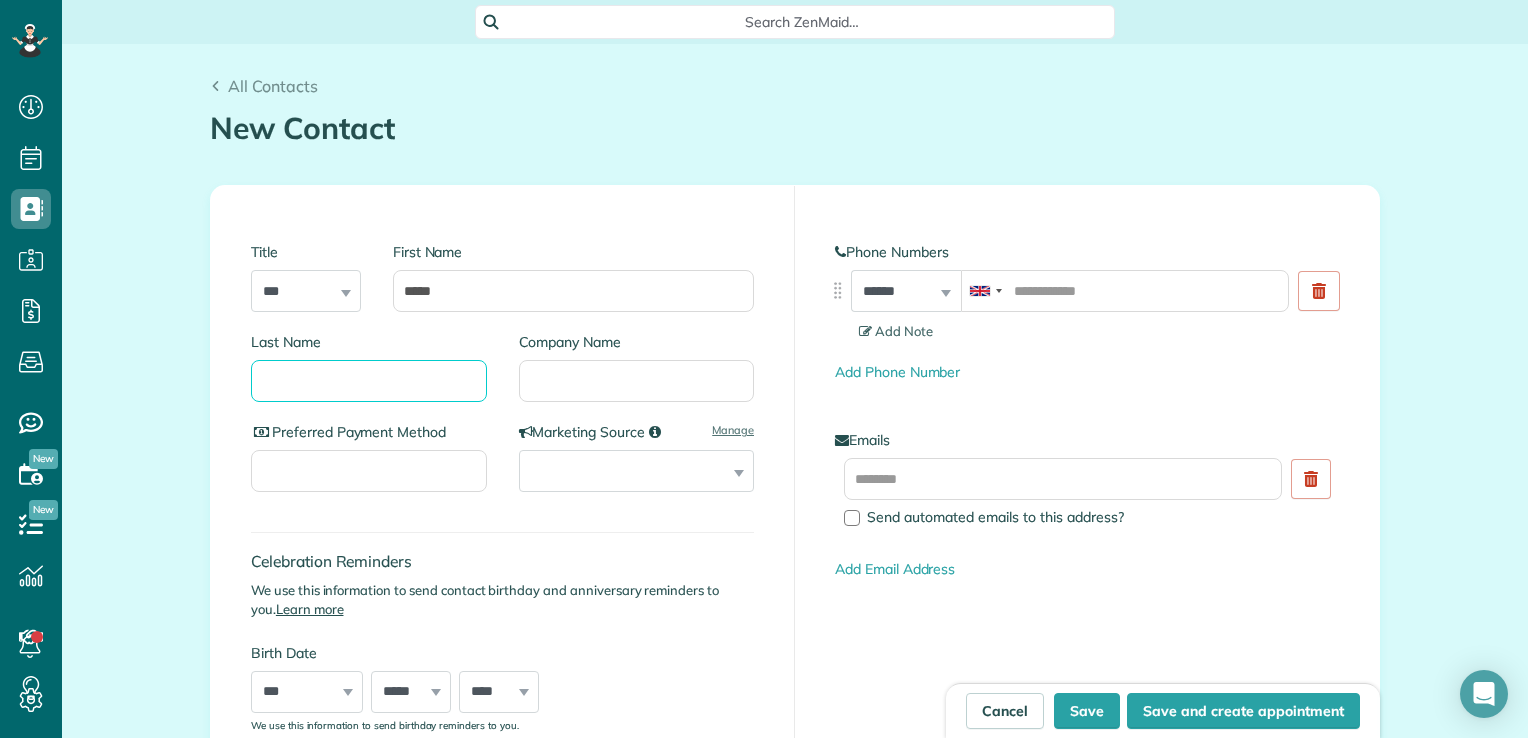 click on "Last Name" at bounding box center [369, 381] 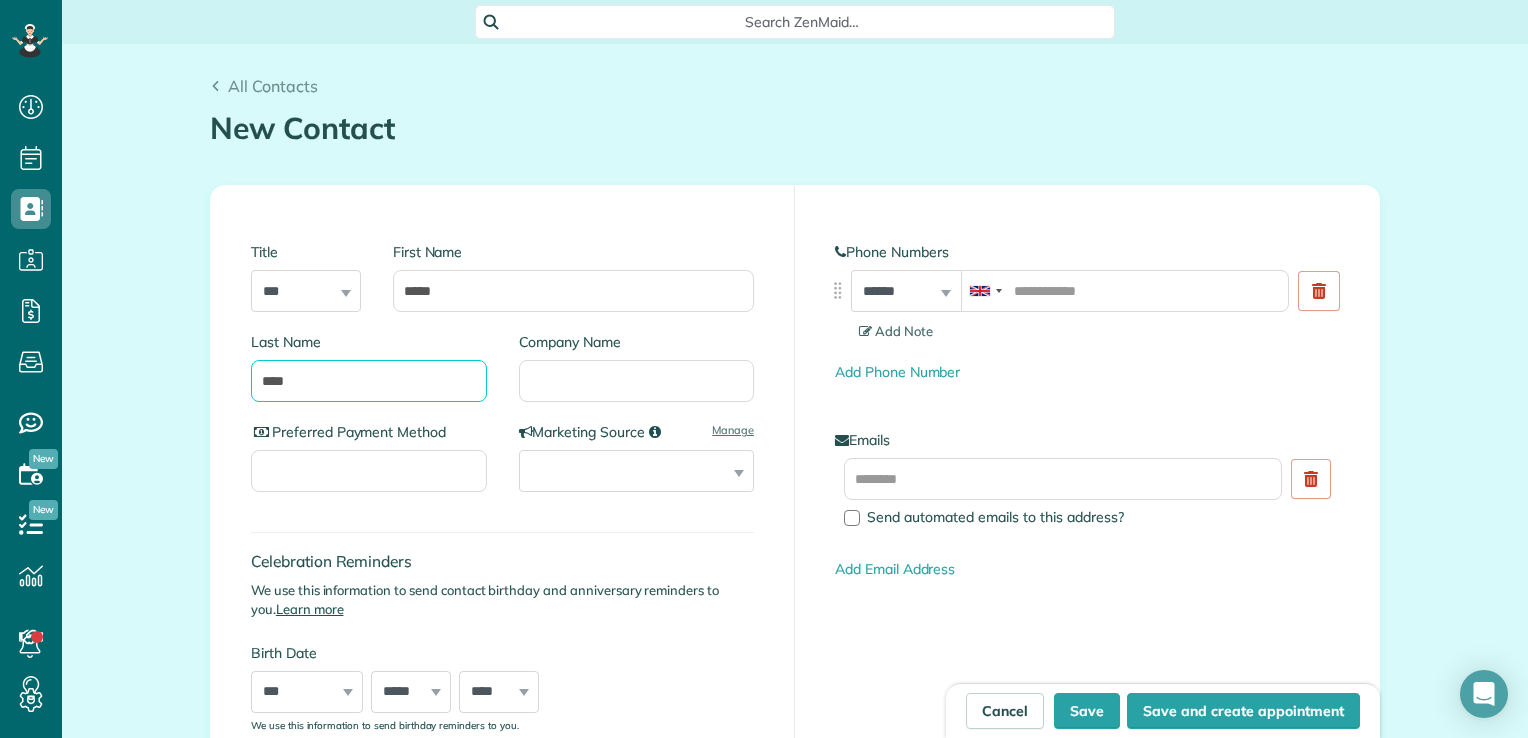 type on "****" 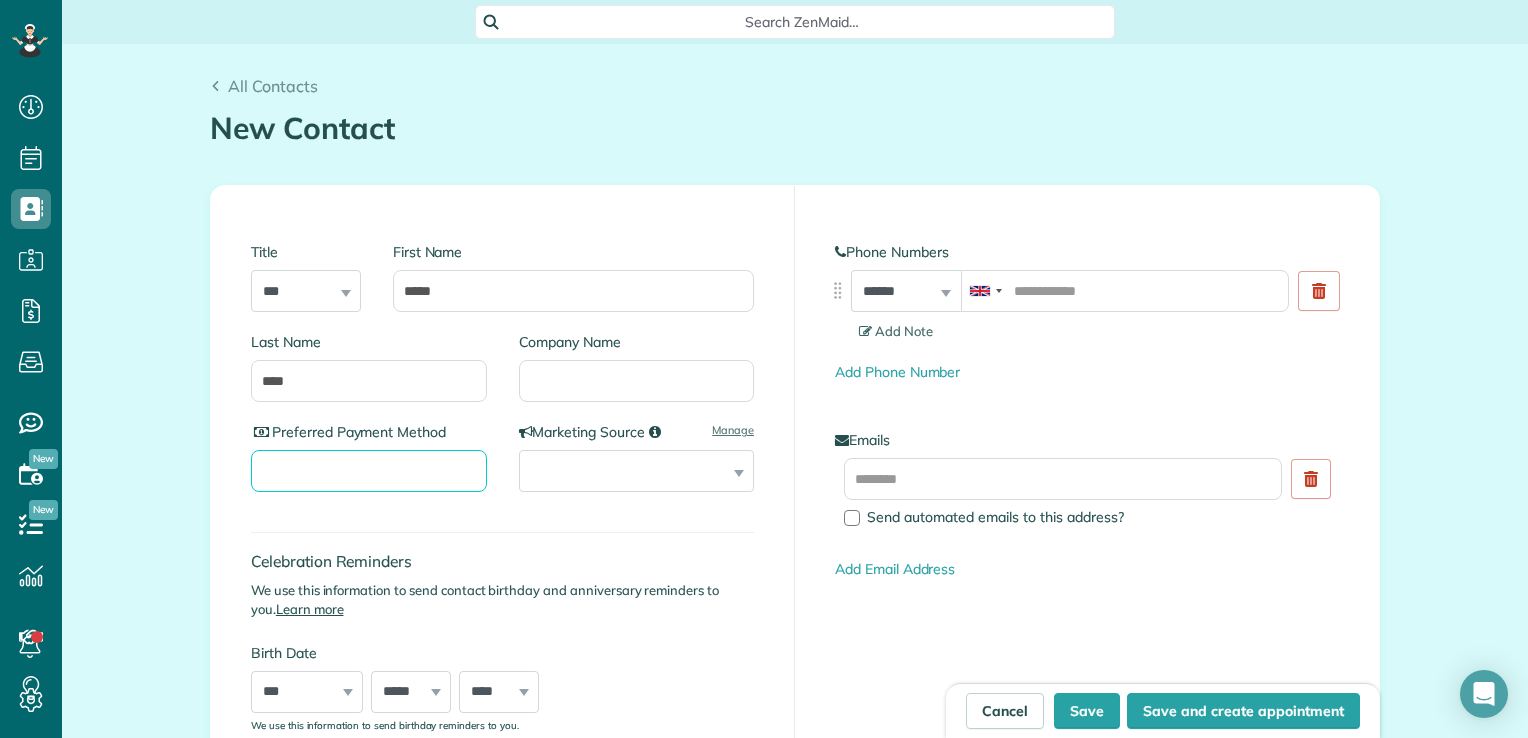 click on "Preferred Payment Method" at bounding box center (369, 471) 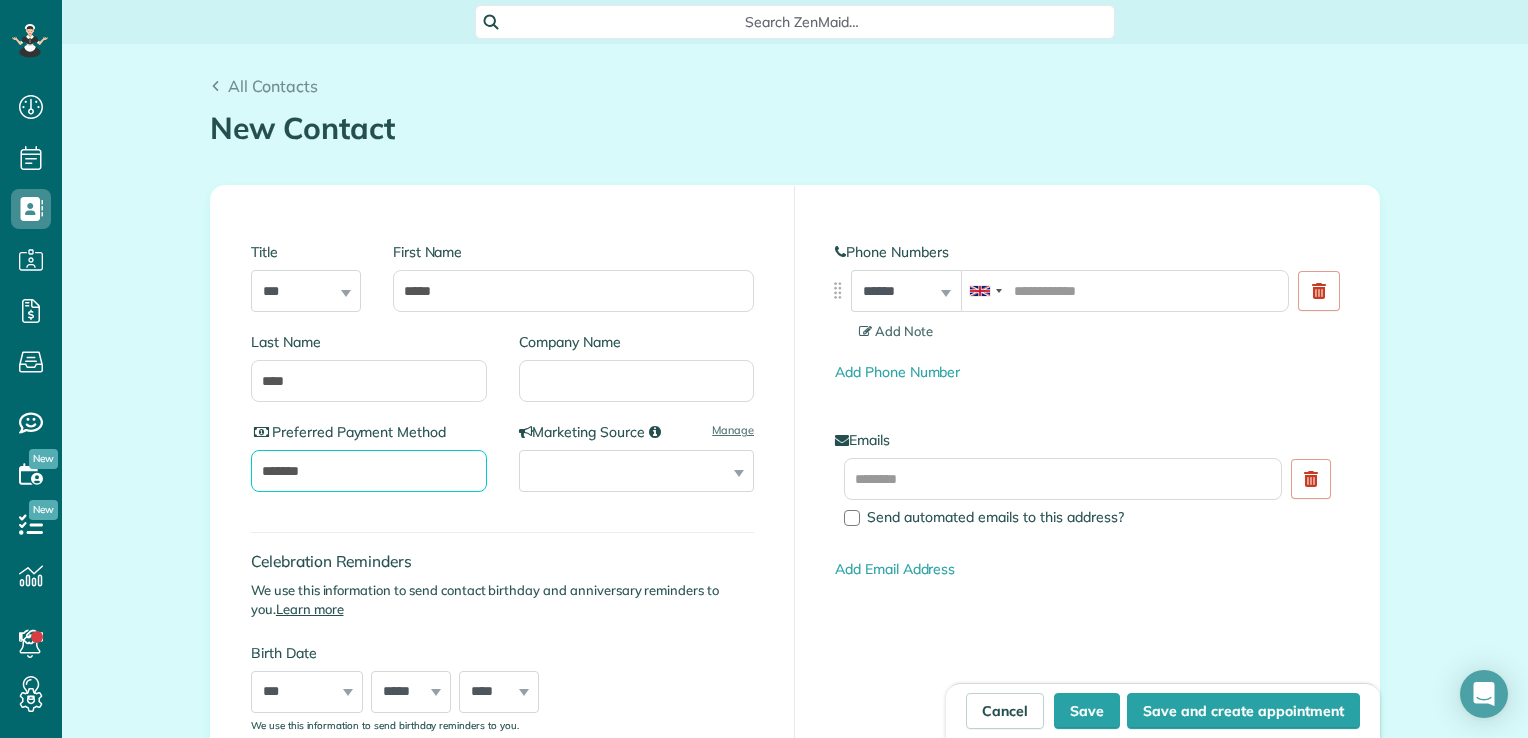 type on "*******" 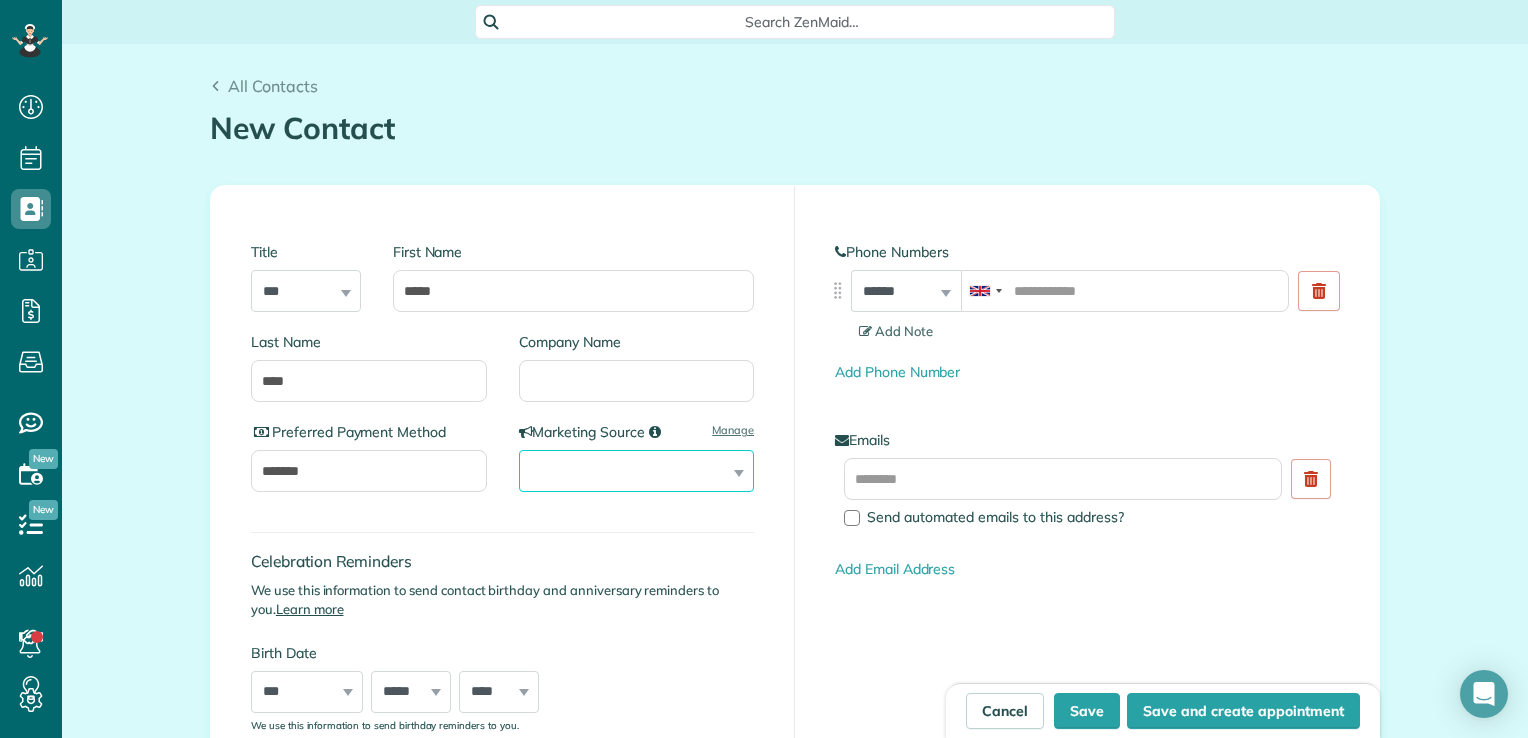 click on "**********" at bounding box center (637, 471) 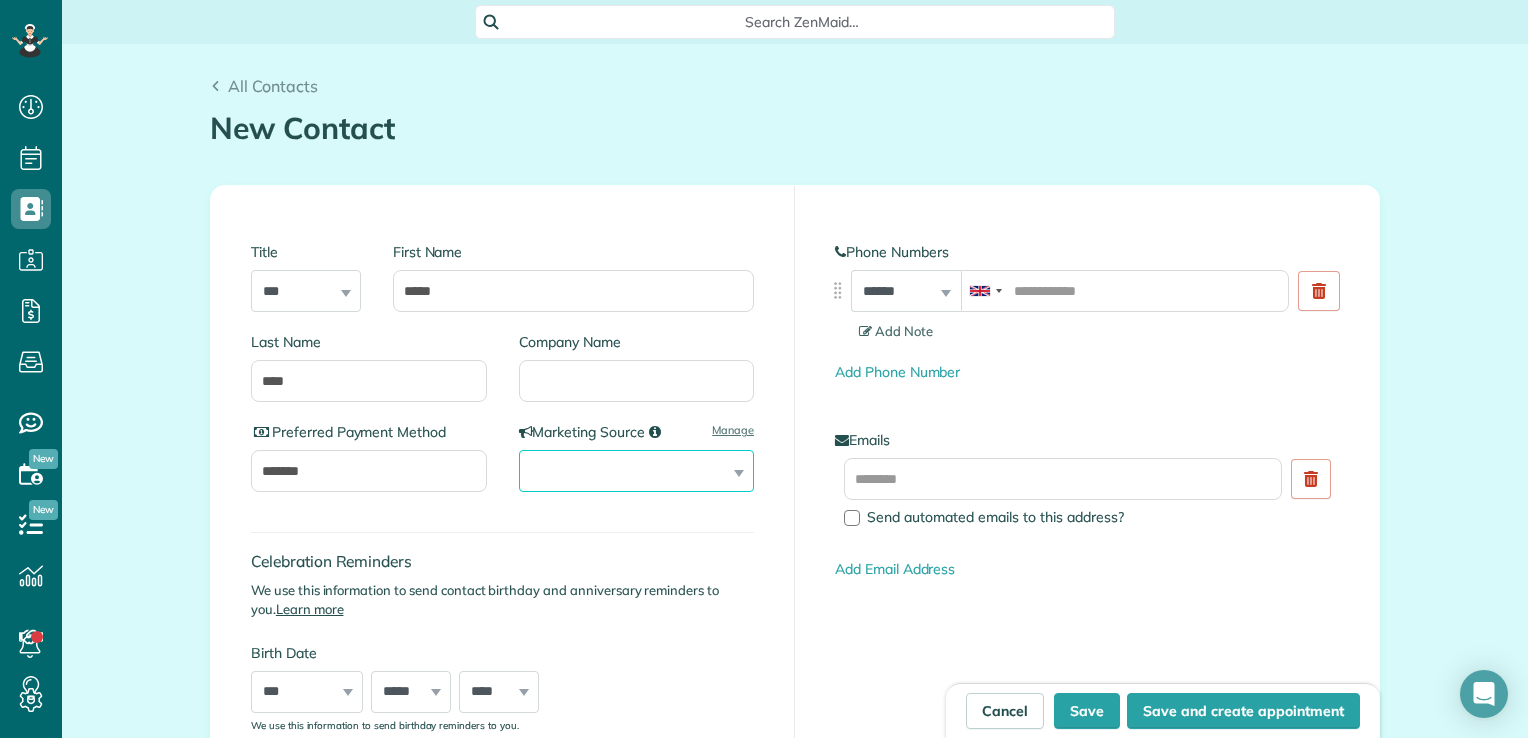 select on "******" 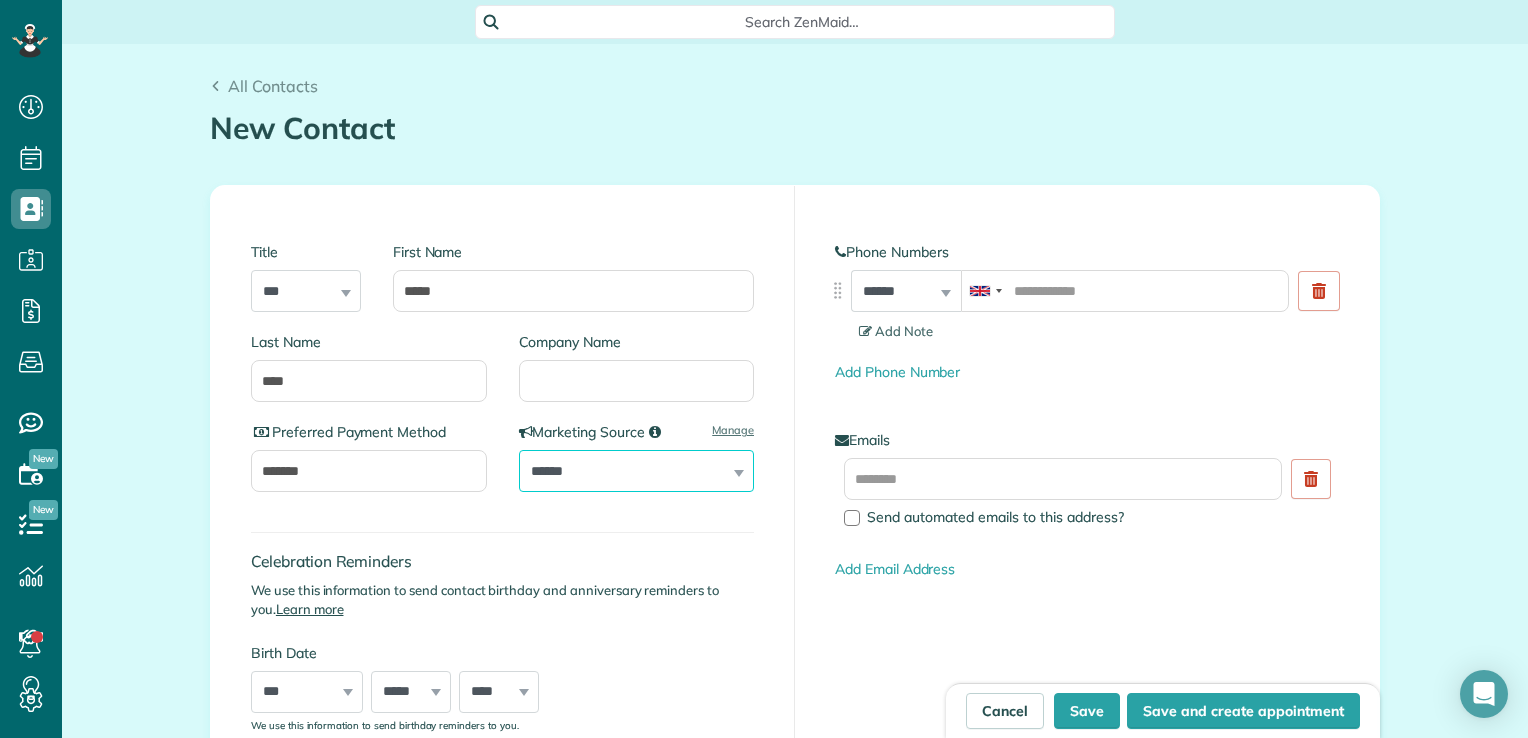 click on "**********" at bounding box center (637, 471) 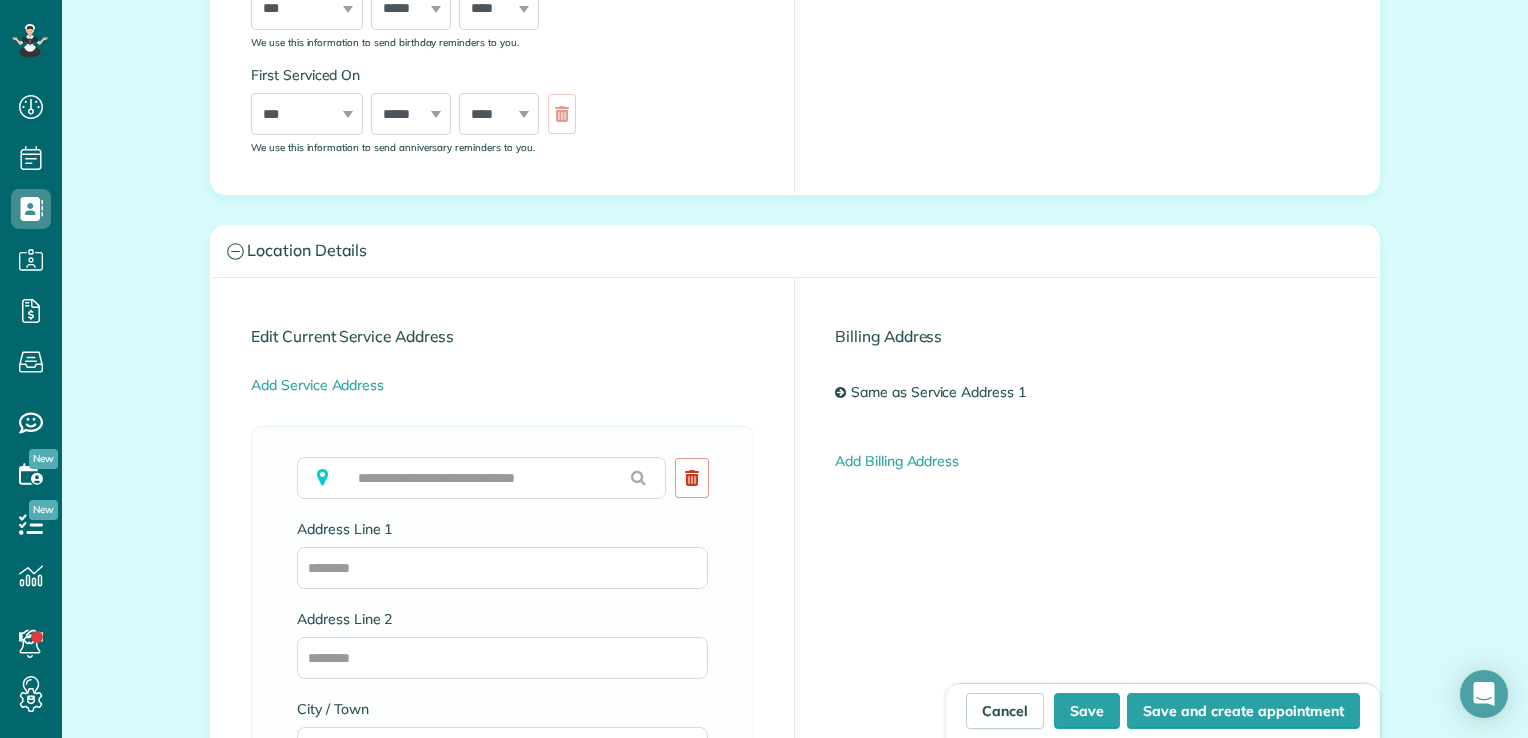 scroll, scrollTop: 723, scrollLeft: 0, axis: vertical 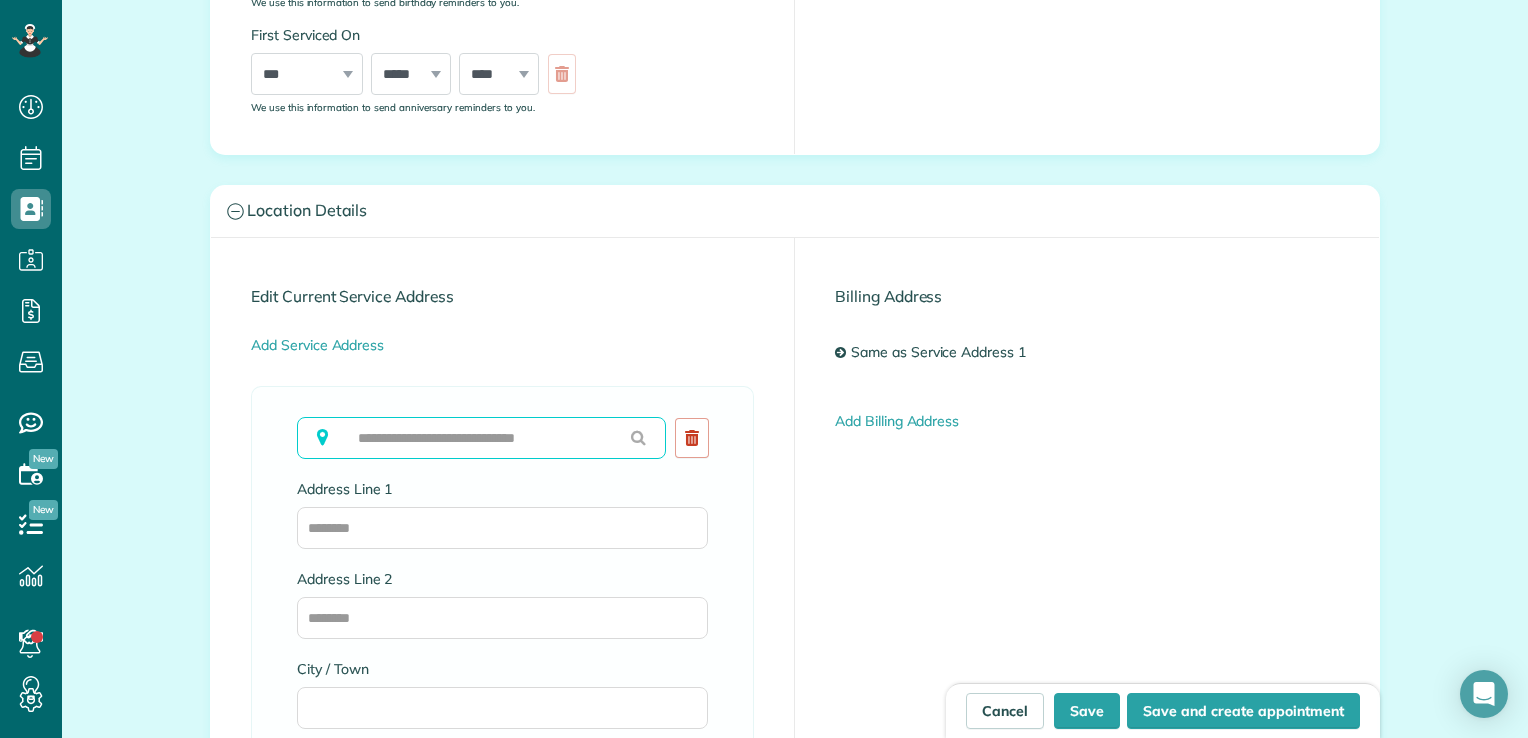 click at bounding box center (481, 438) 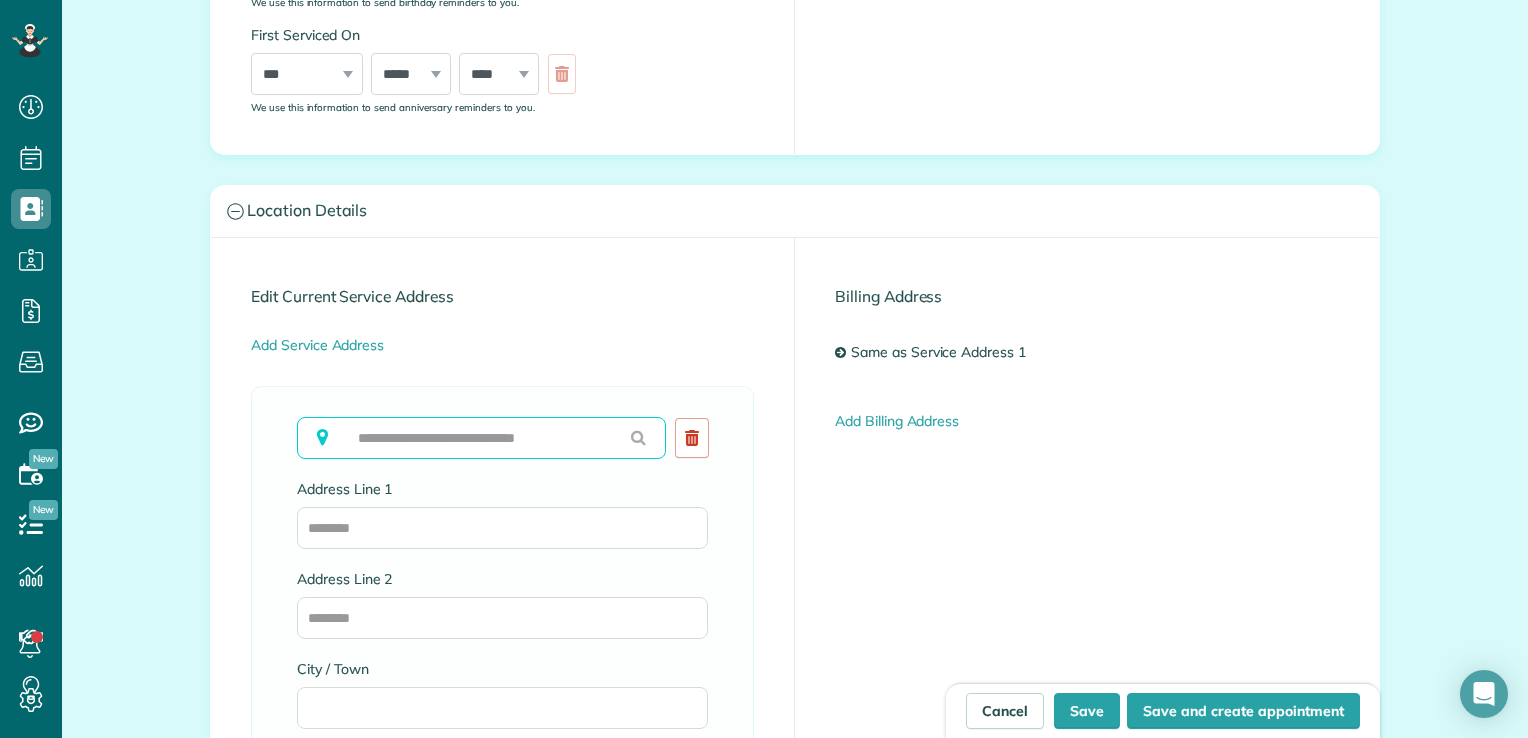 click at bounding box center [481, 438] 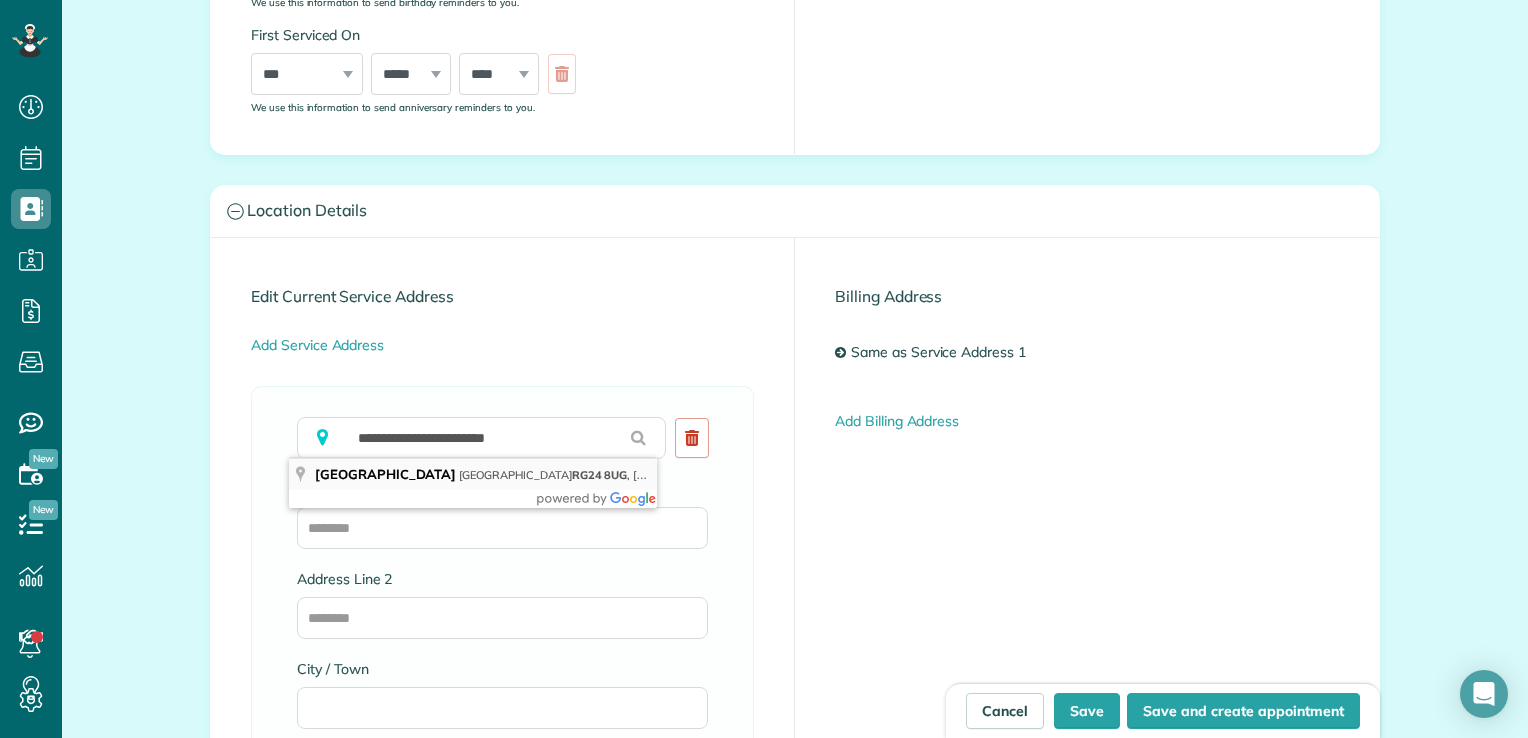 type on "**********" 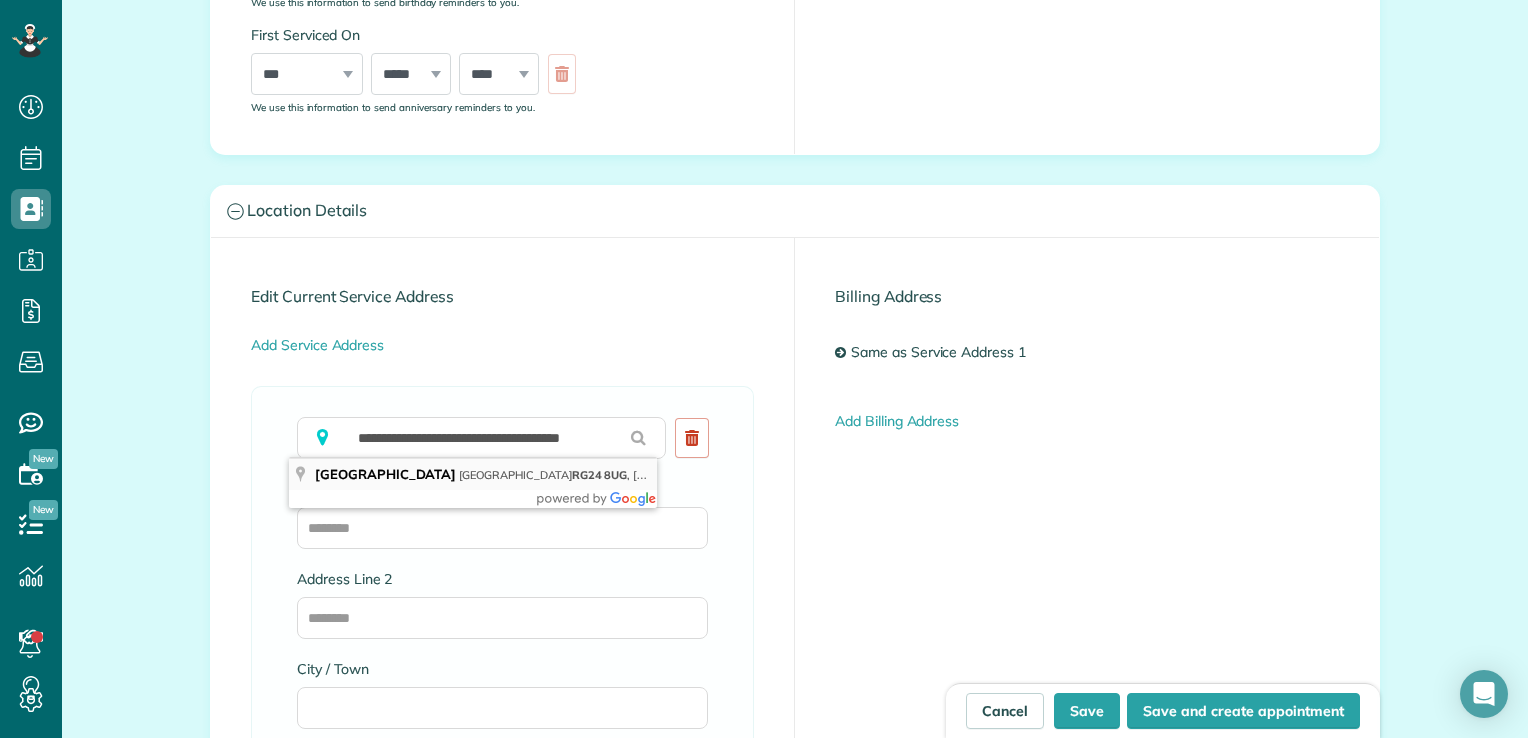 type on "**********" 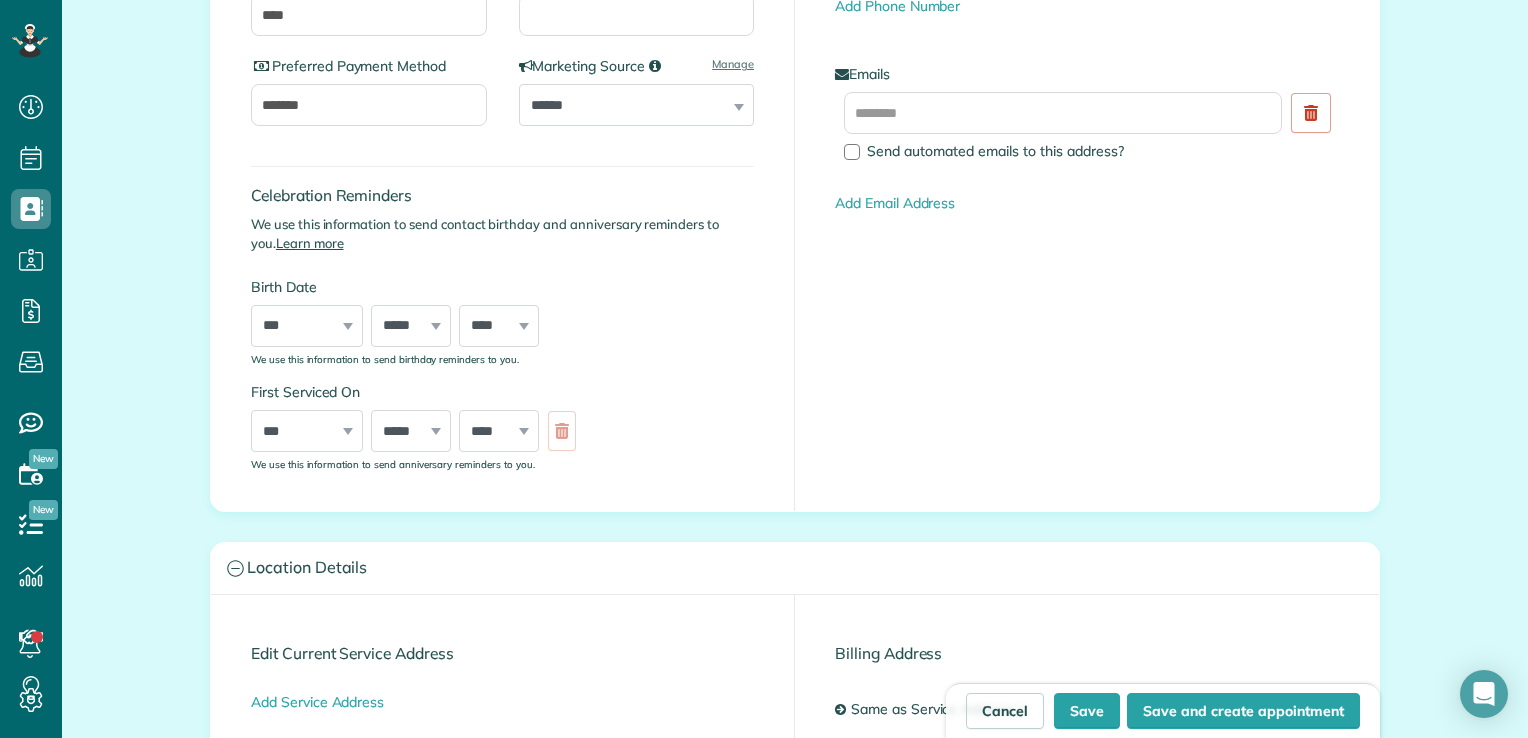scroll, scrollTop: 143, scrollLeft: 0, axis: vertical 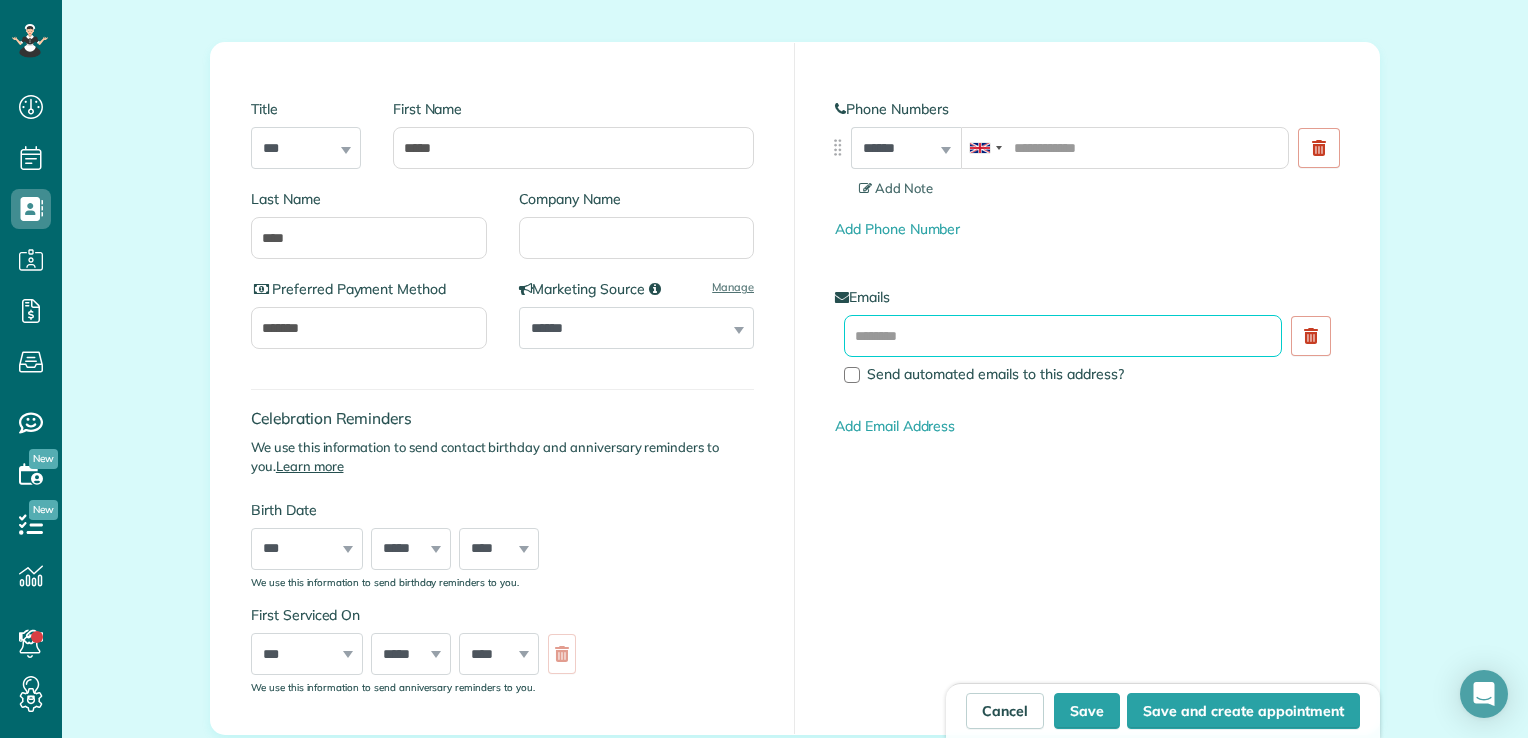 click at bounding box center (1063, 336) 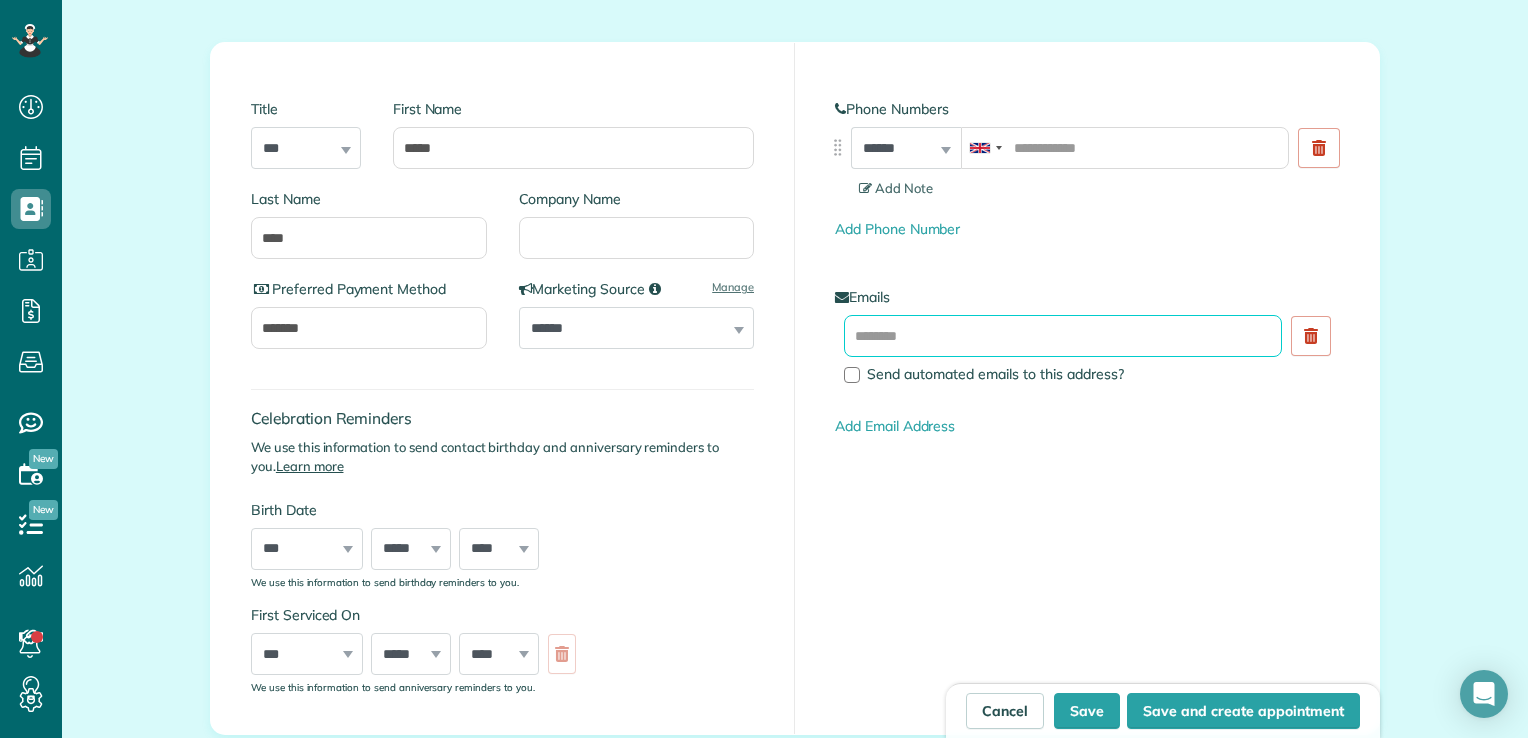 paste on "**********" 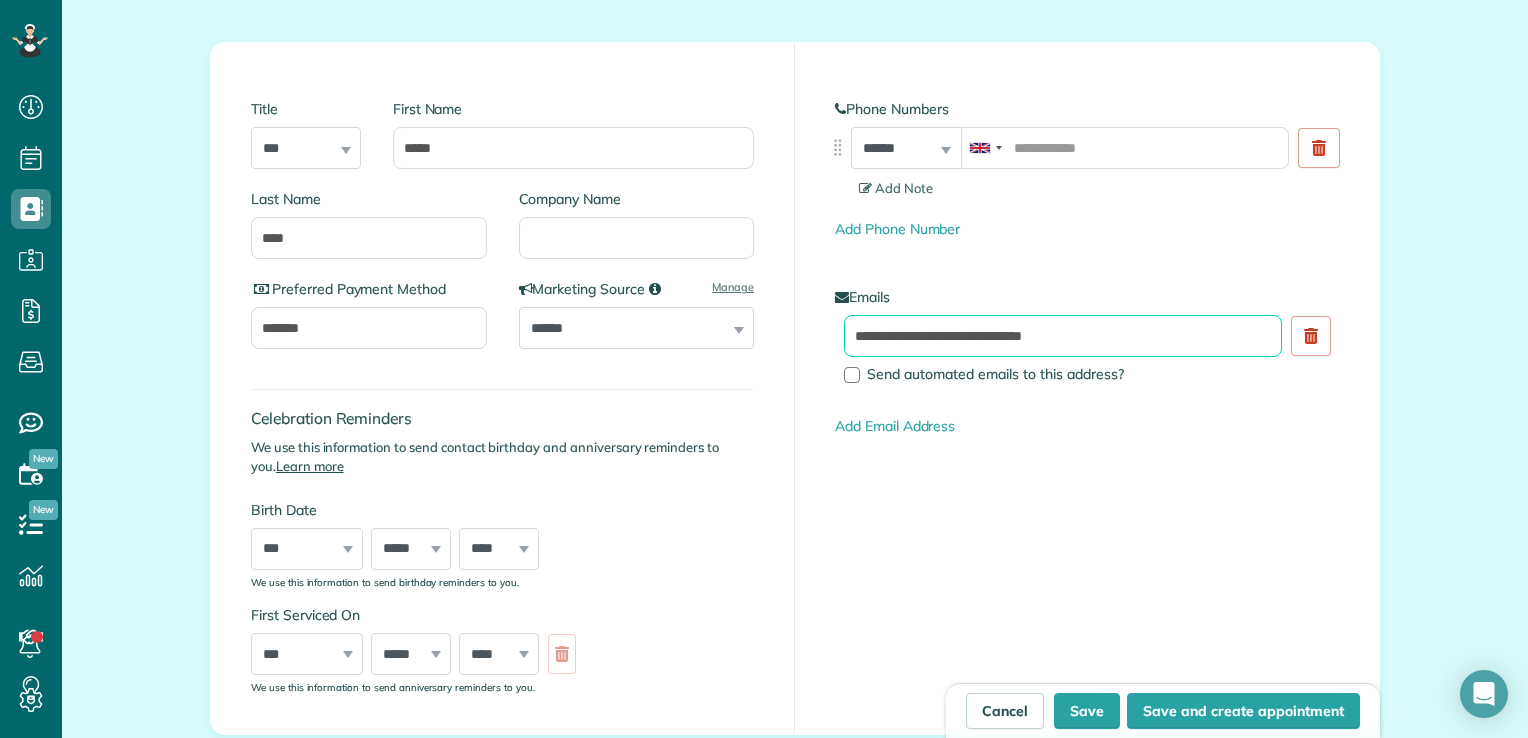 type on "**********" 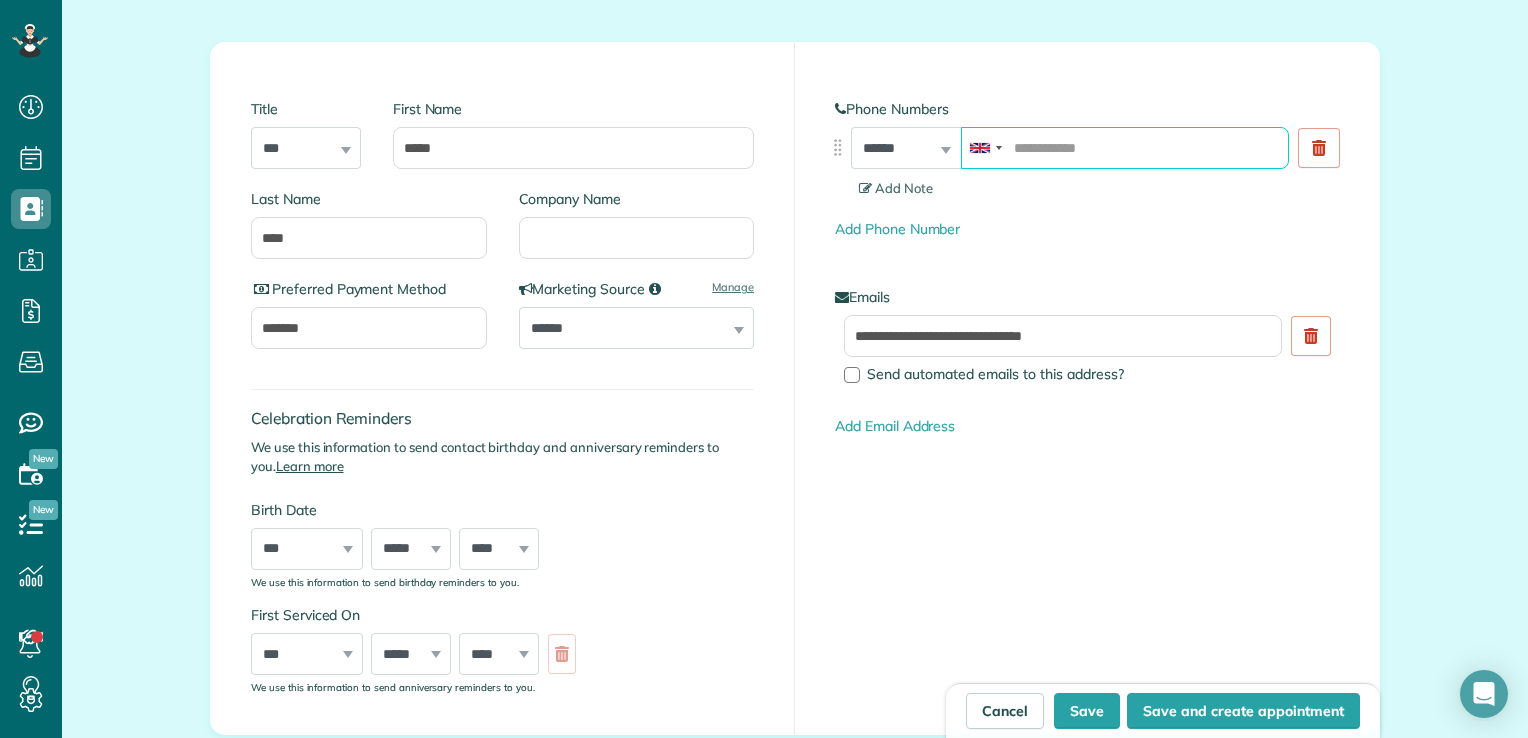 click at bounding box center (1125, 148) 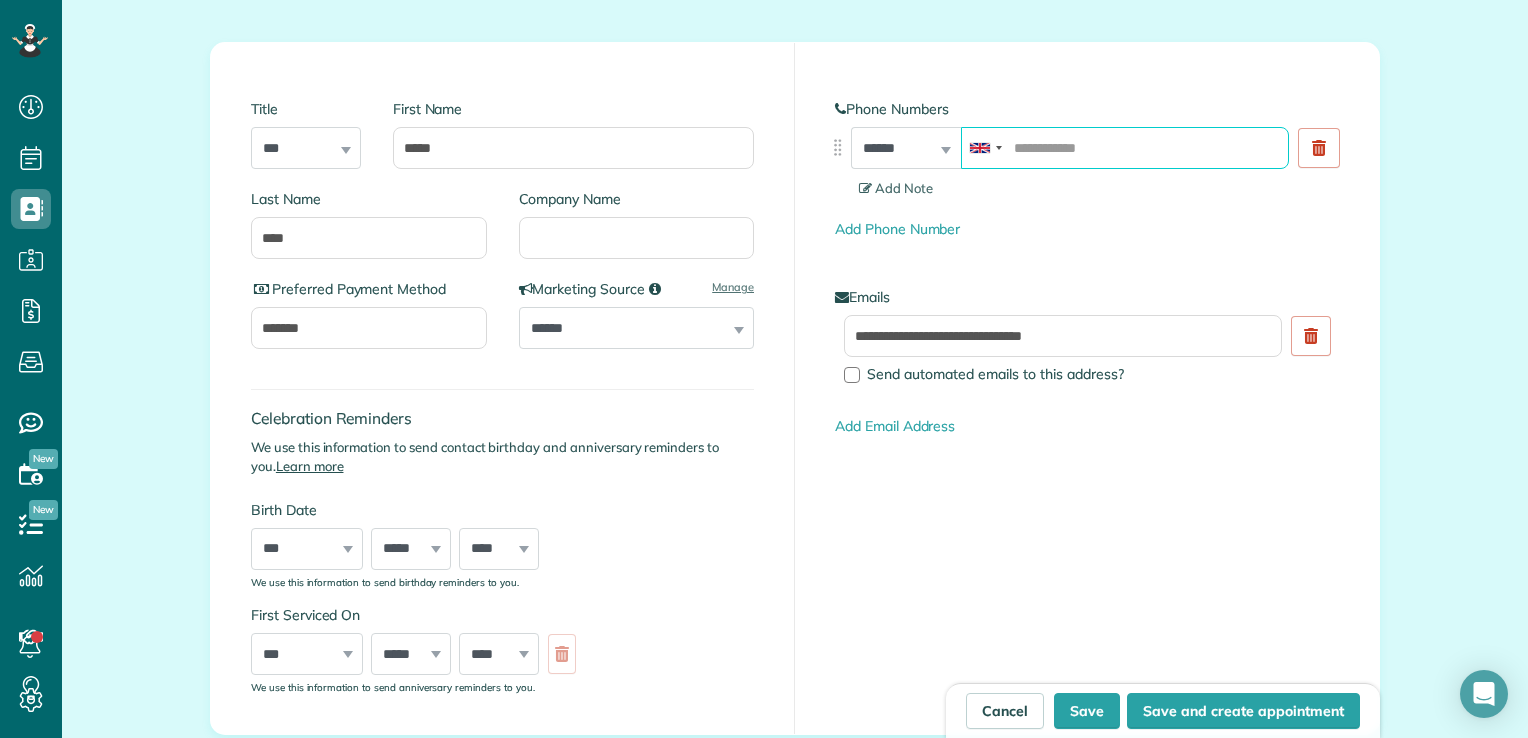 paste on "**********" 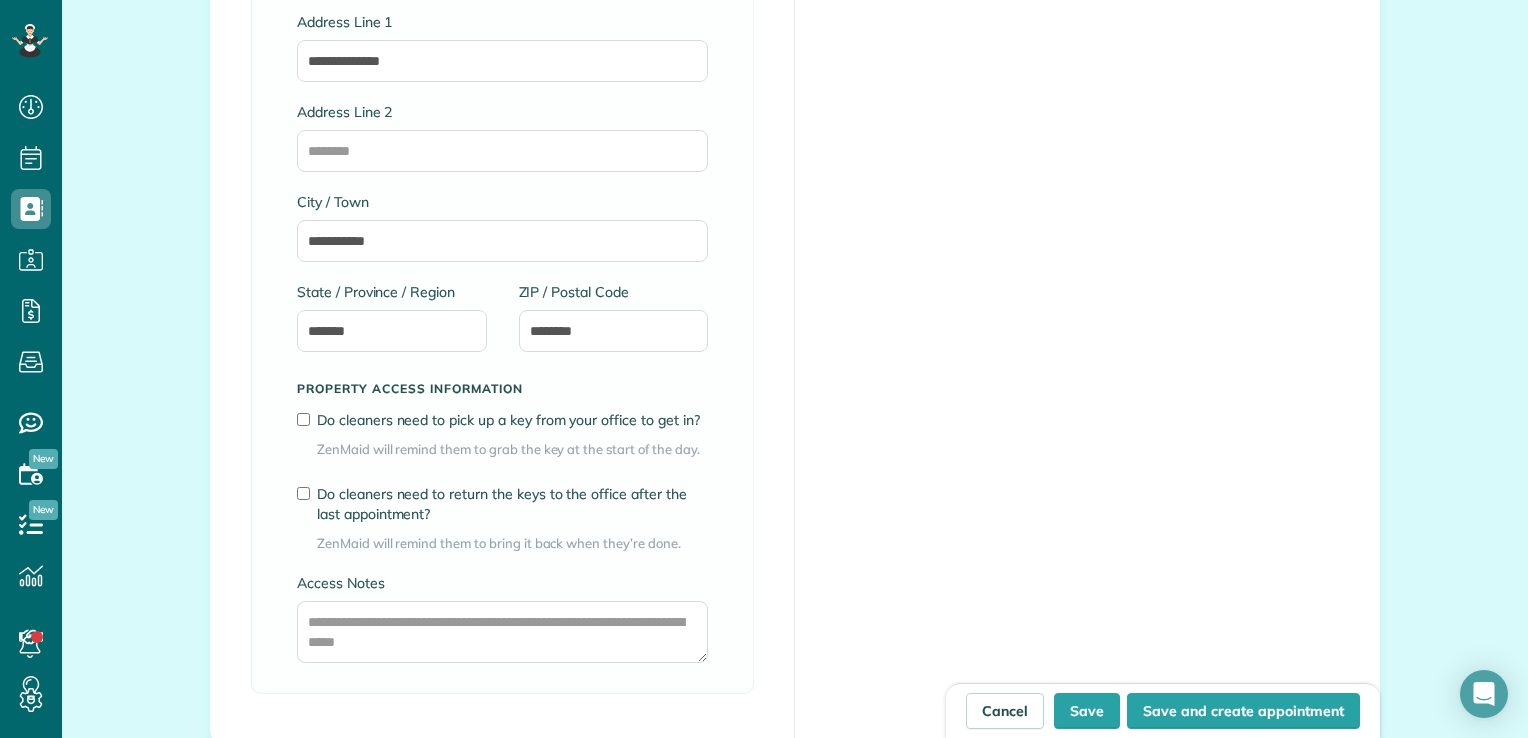 scroll, scrollTop: 1191, scrollLeft: 0, axis: vertical 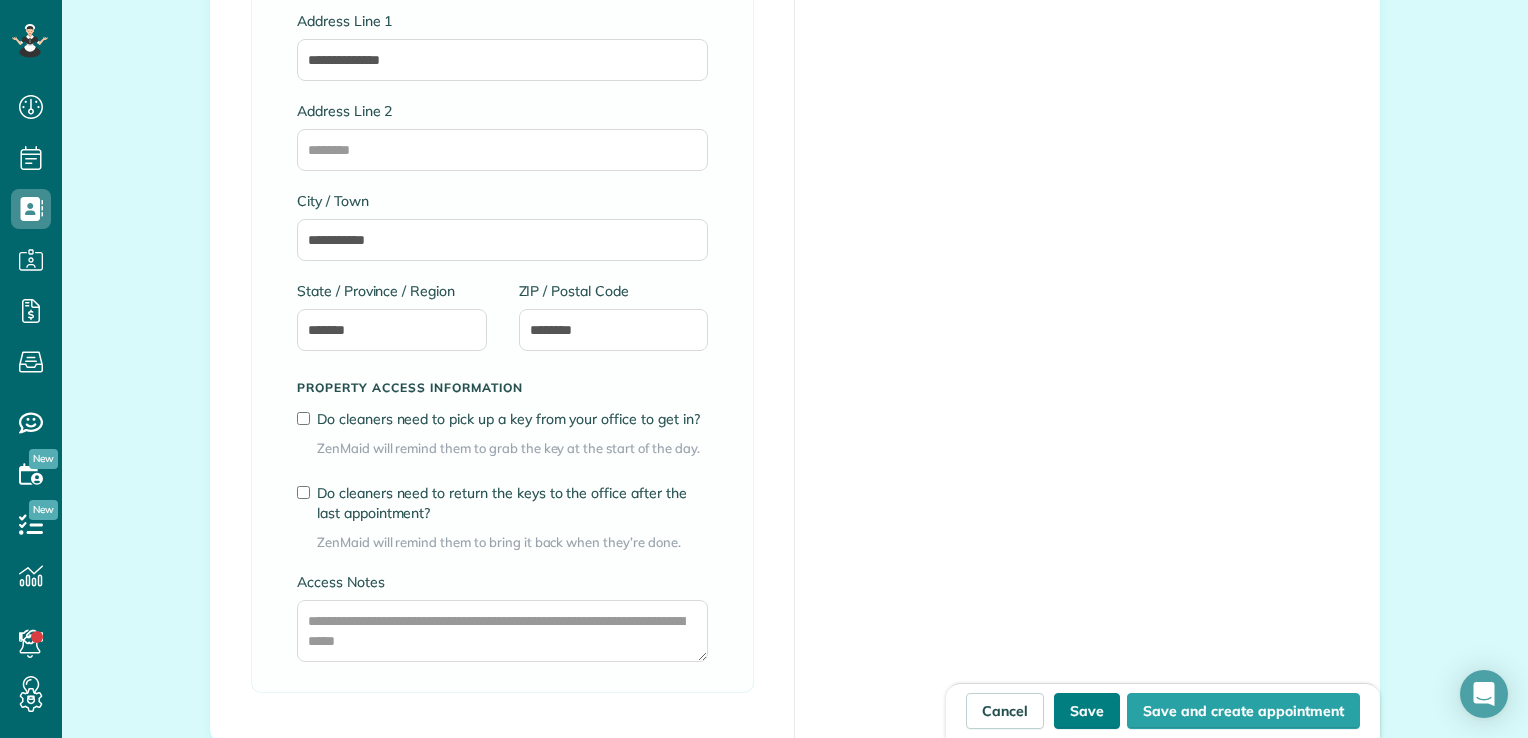 click on "Save" at bounding box center [1087, 711] 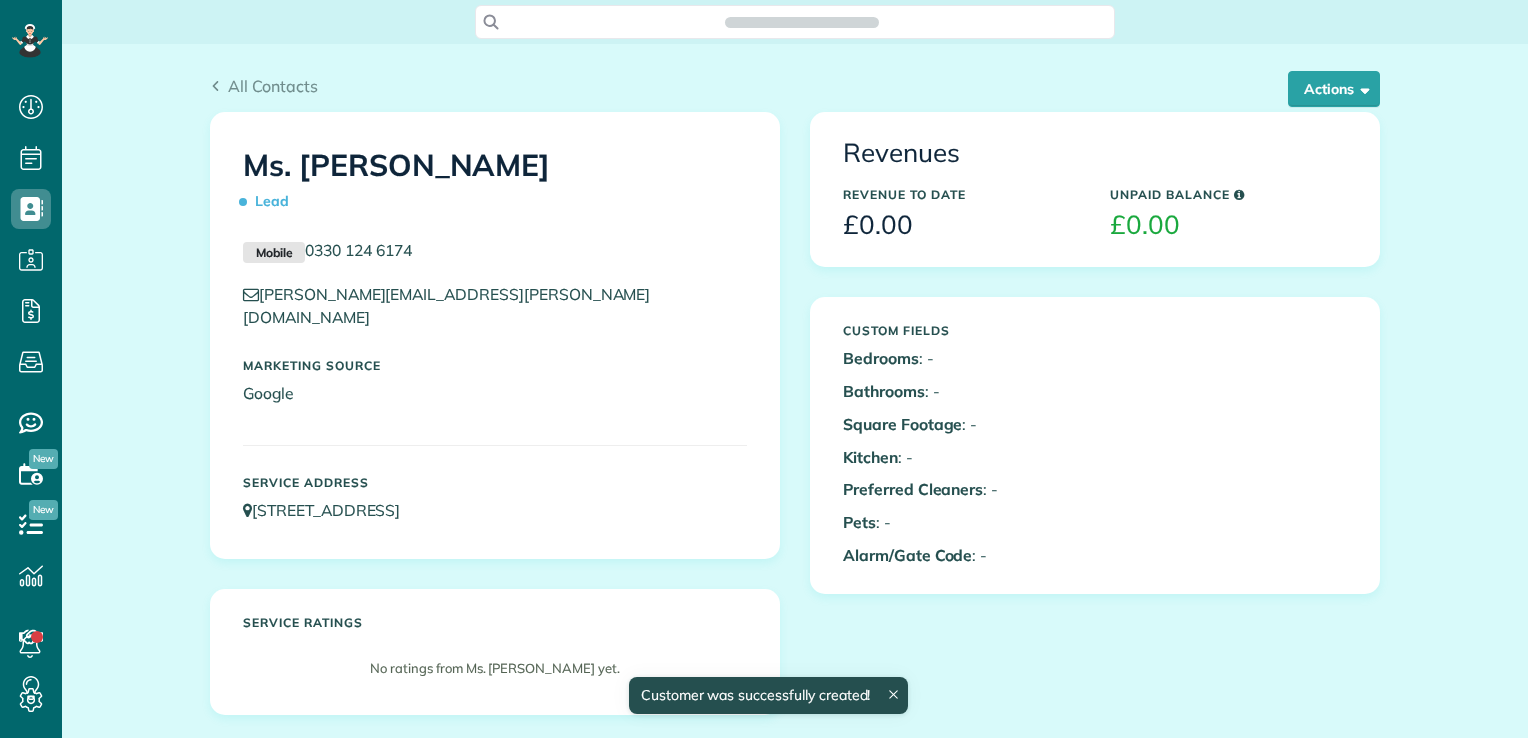 scroll, scrollTop: 0, scrollLeft: 0, axis: both 